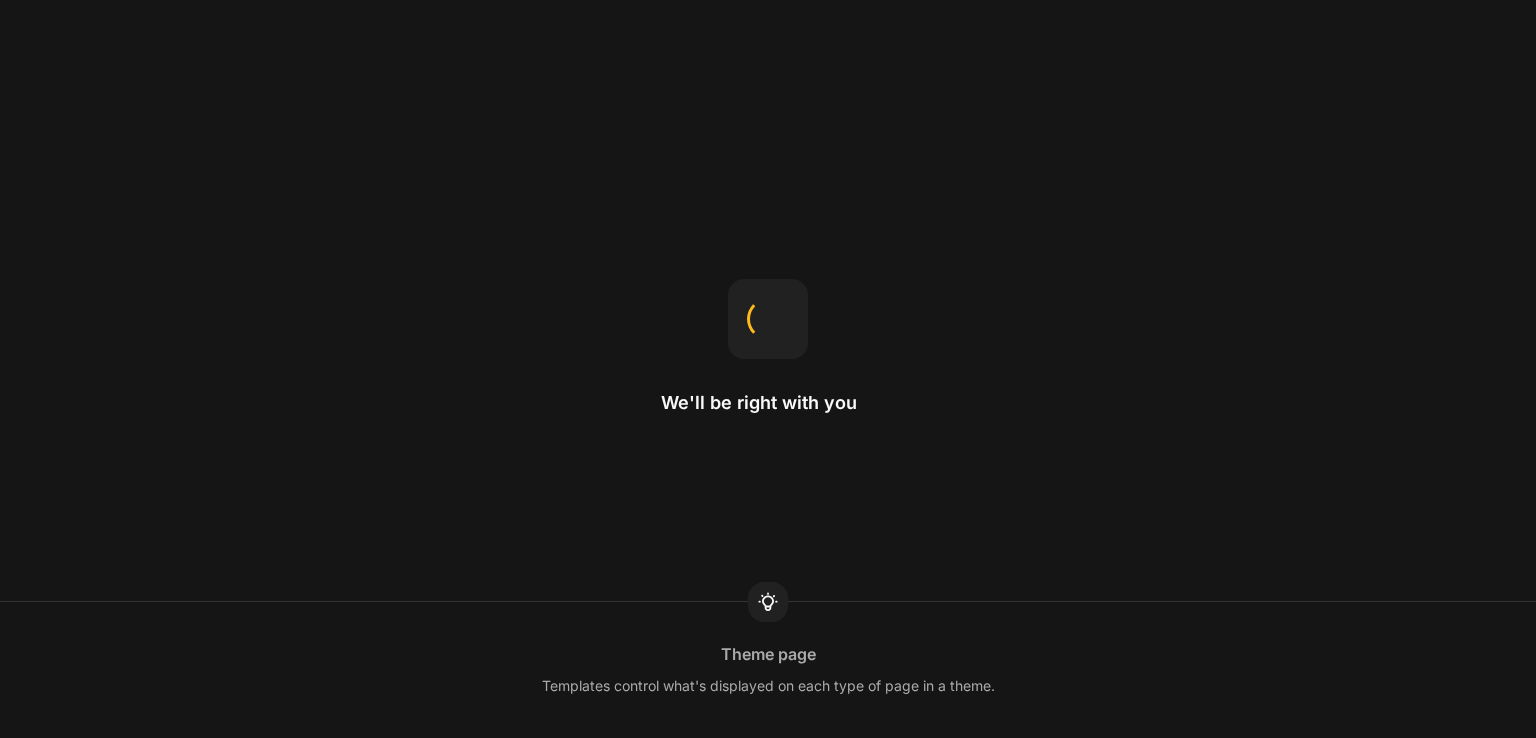 scroll, scrollTop: 0, scrollLeft: 0, axis: both 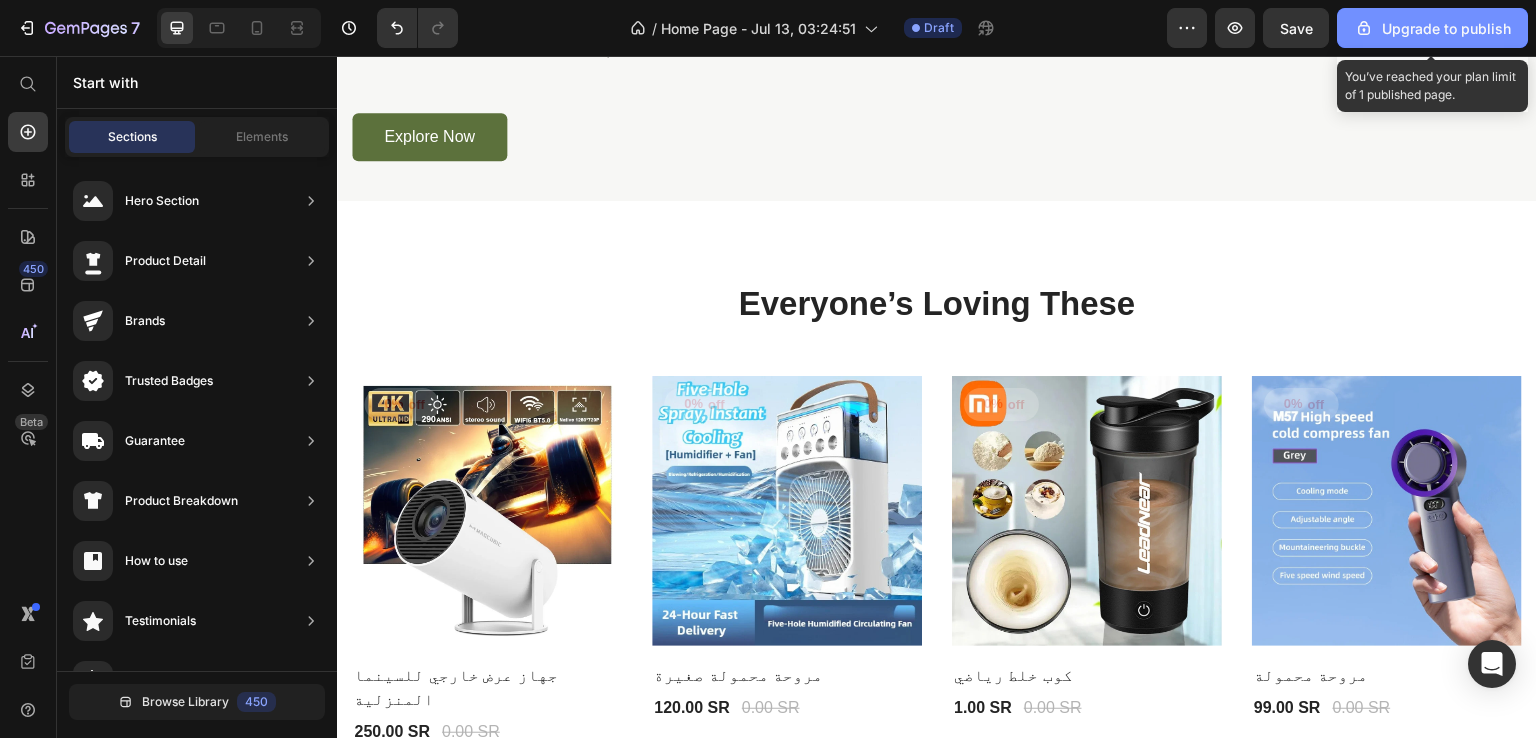 click on "Upgrade to publish" at bounding box center [1432, 28] 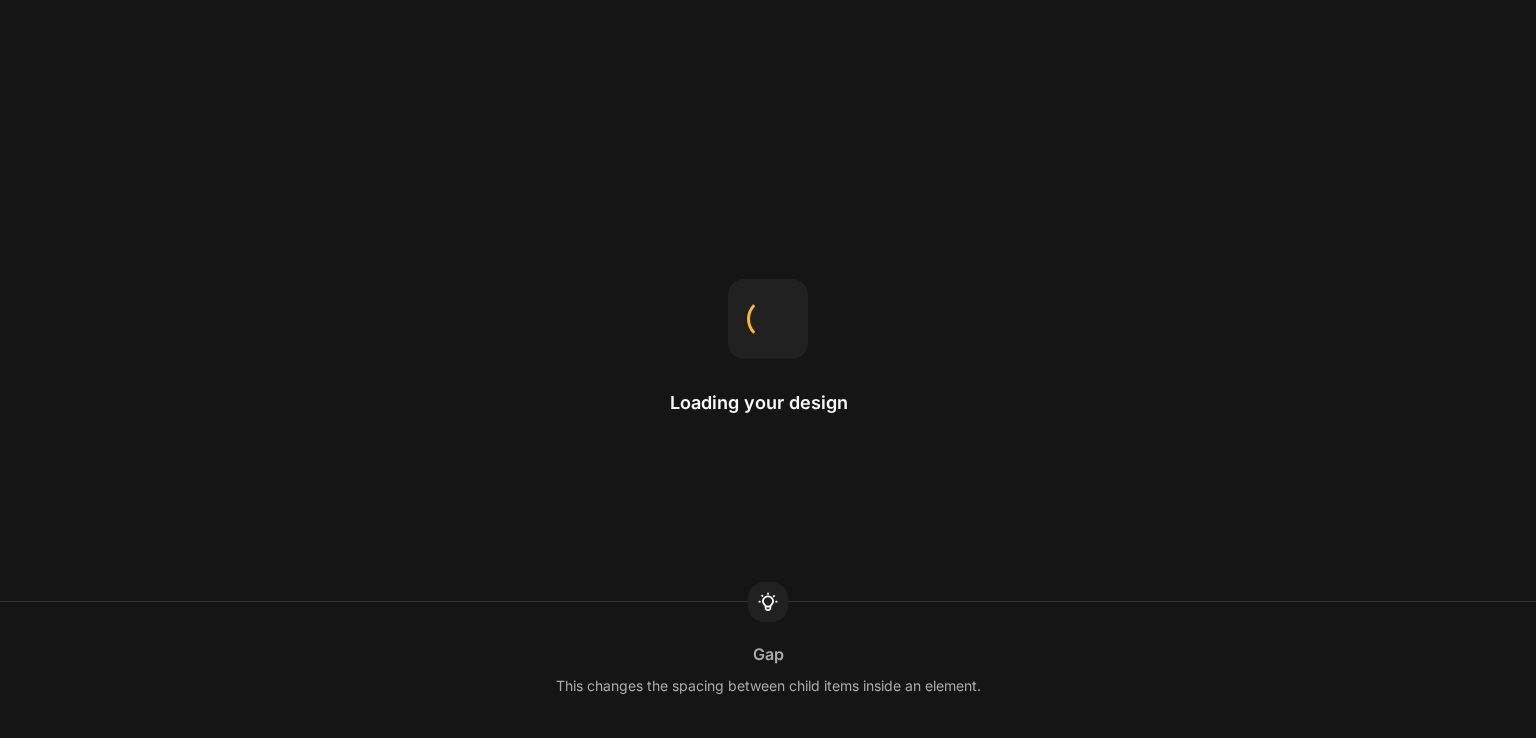 scroll, scrollTop: 0, scrollLeft: 0, axis: both 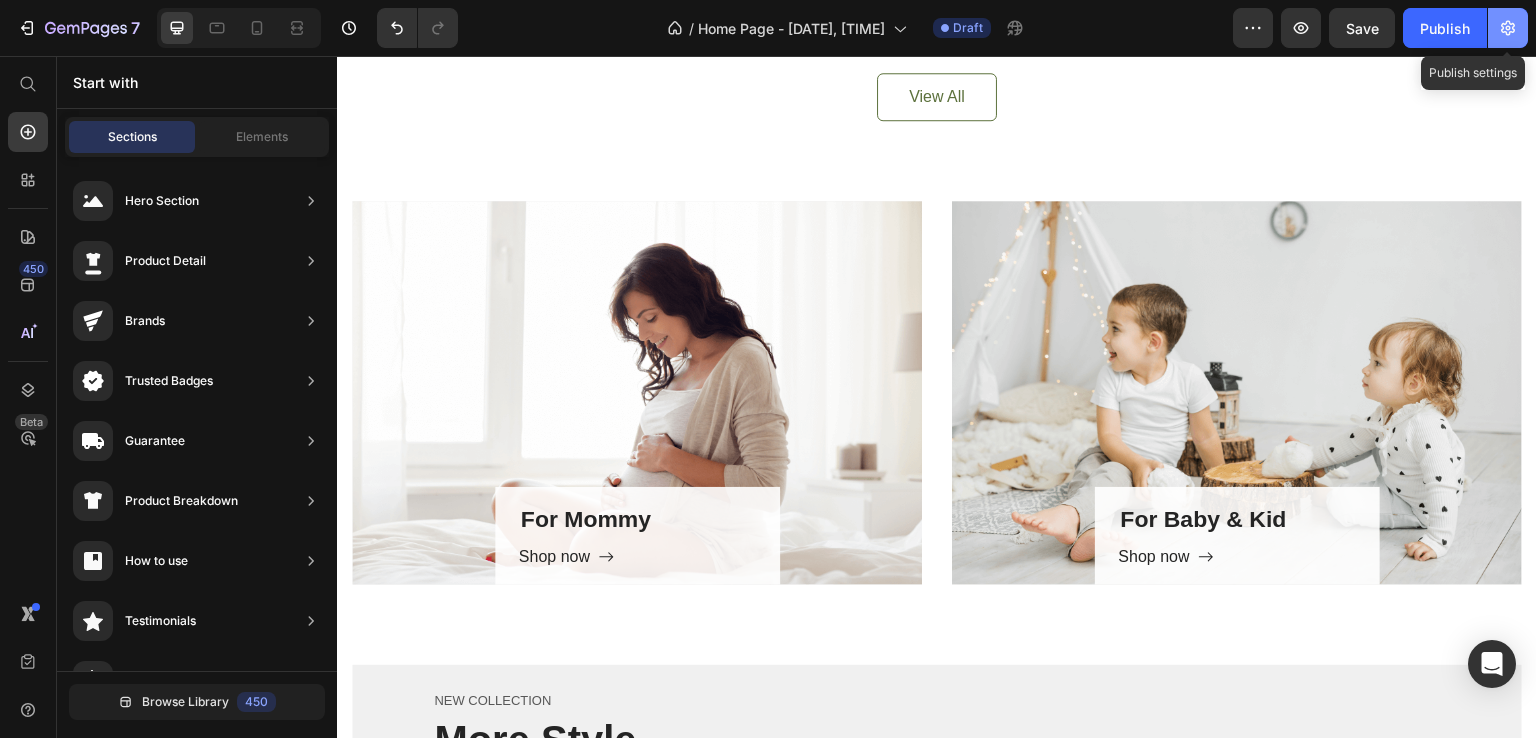 click 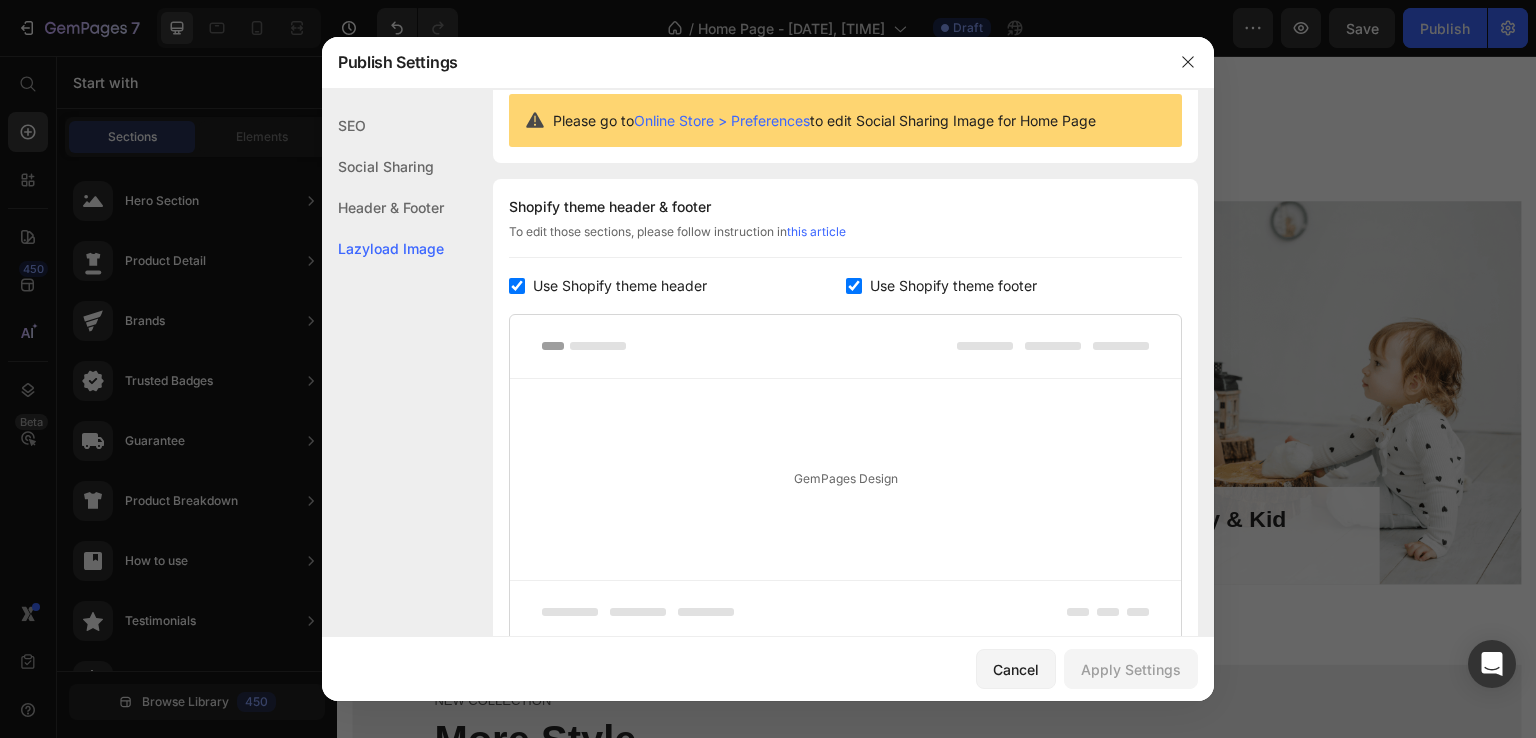 scroll, scrollTop: 0, scrollLeft: 0, axis: both 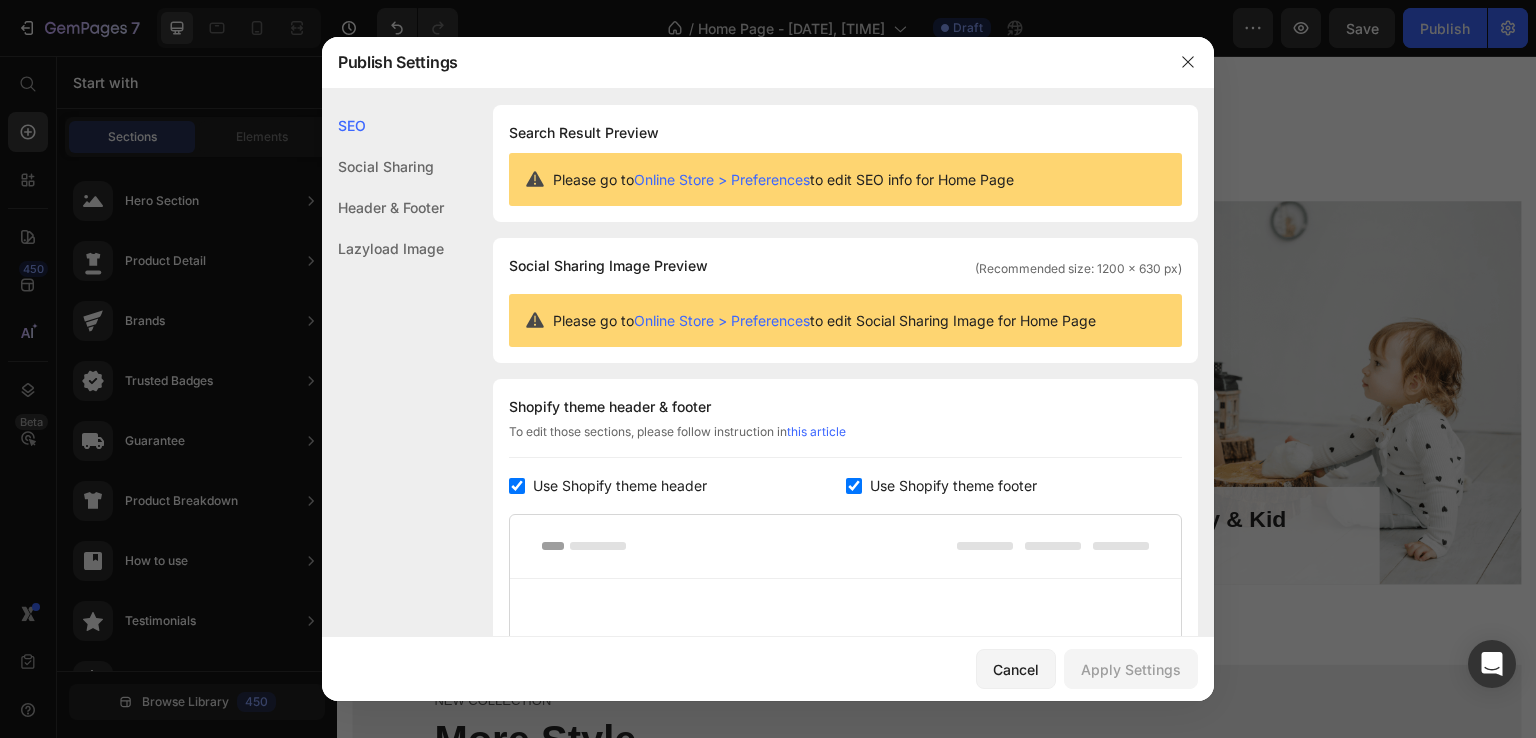 click on "Social Sharing" 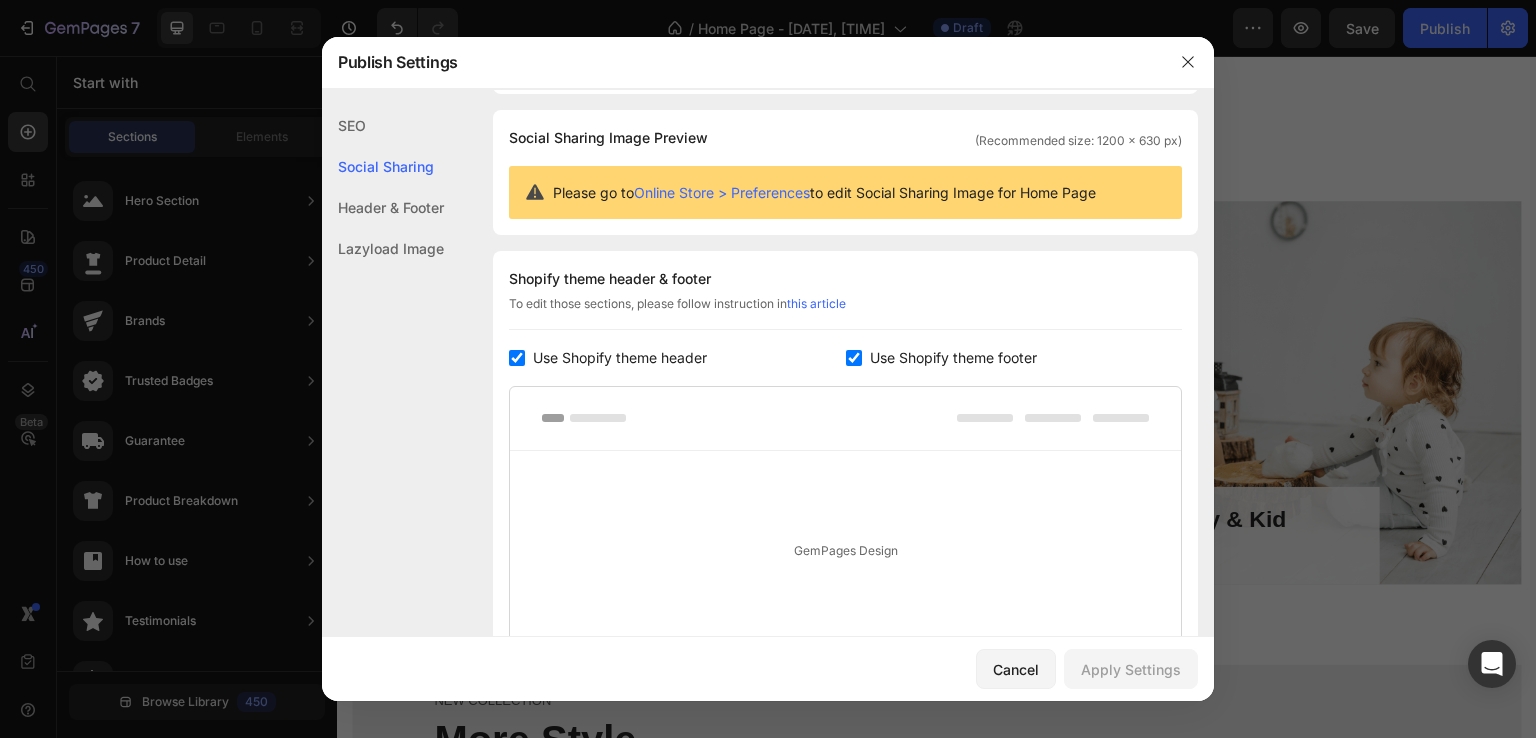 click on "Header & Footer" 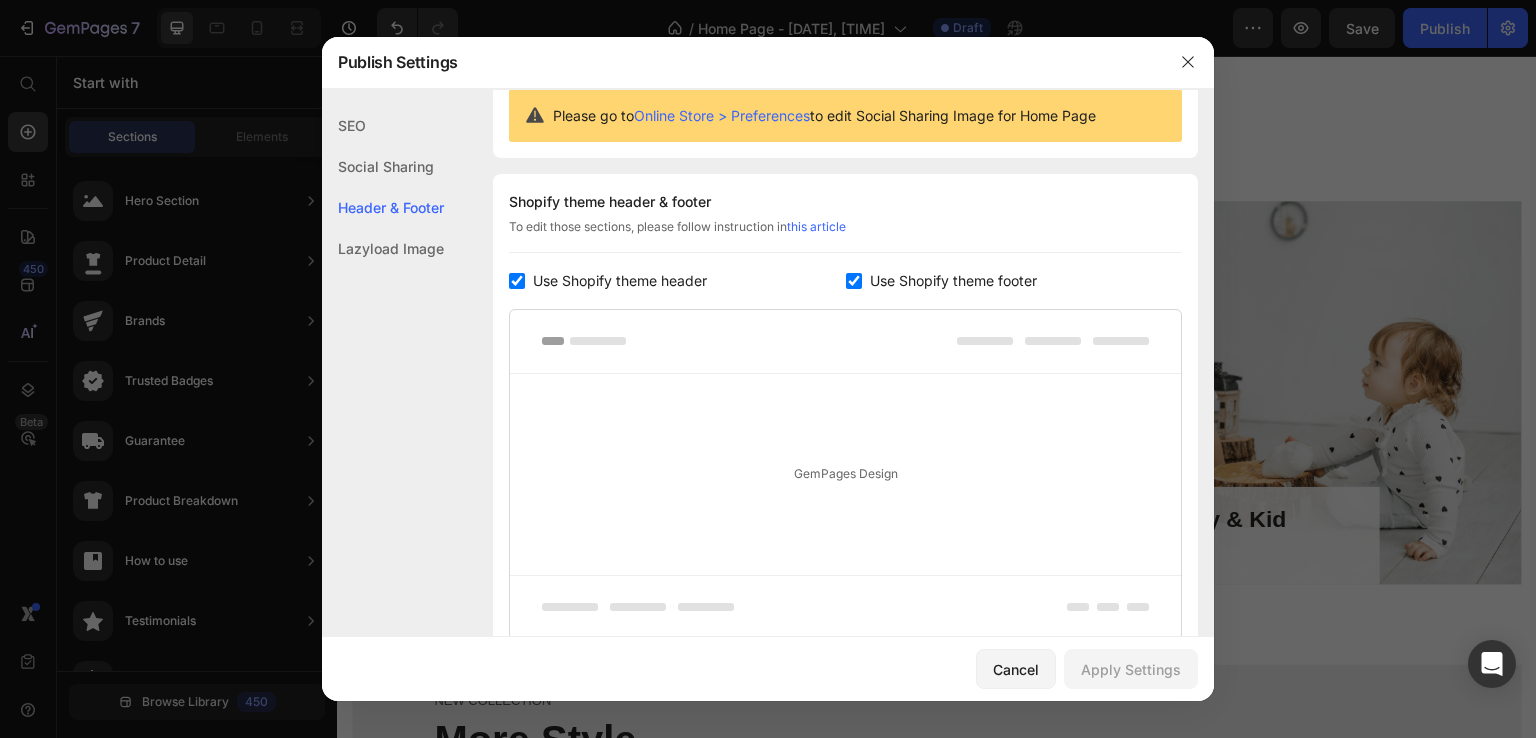 scroll, scrollTop: 270, scrollLeft: 0, axis: vertical 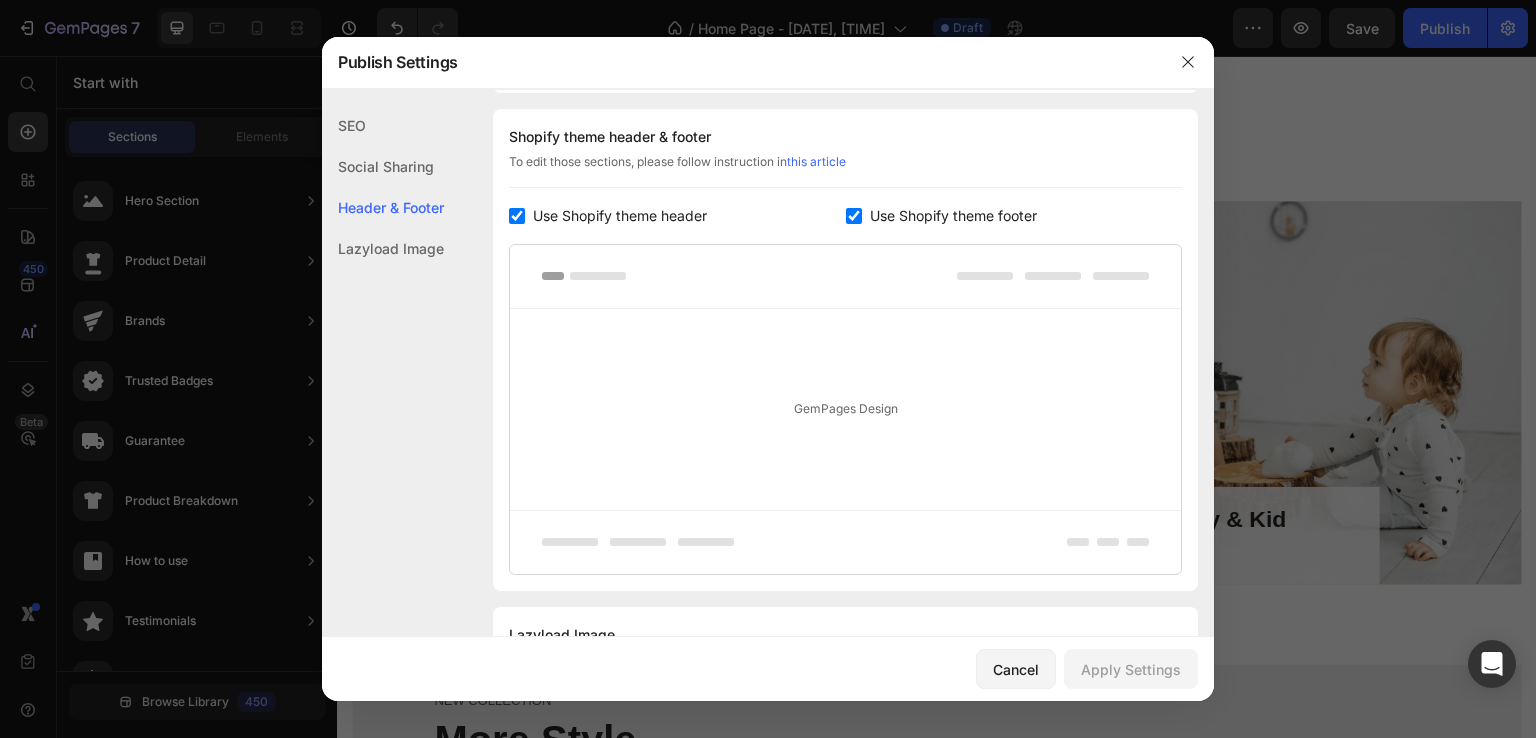 click on "Header & Footer" 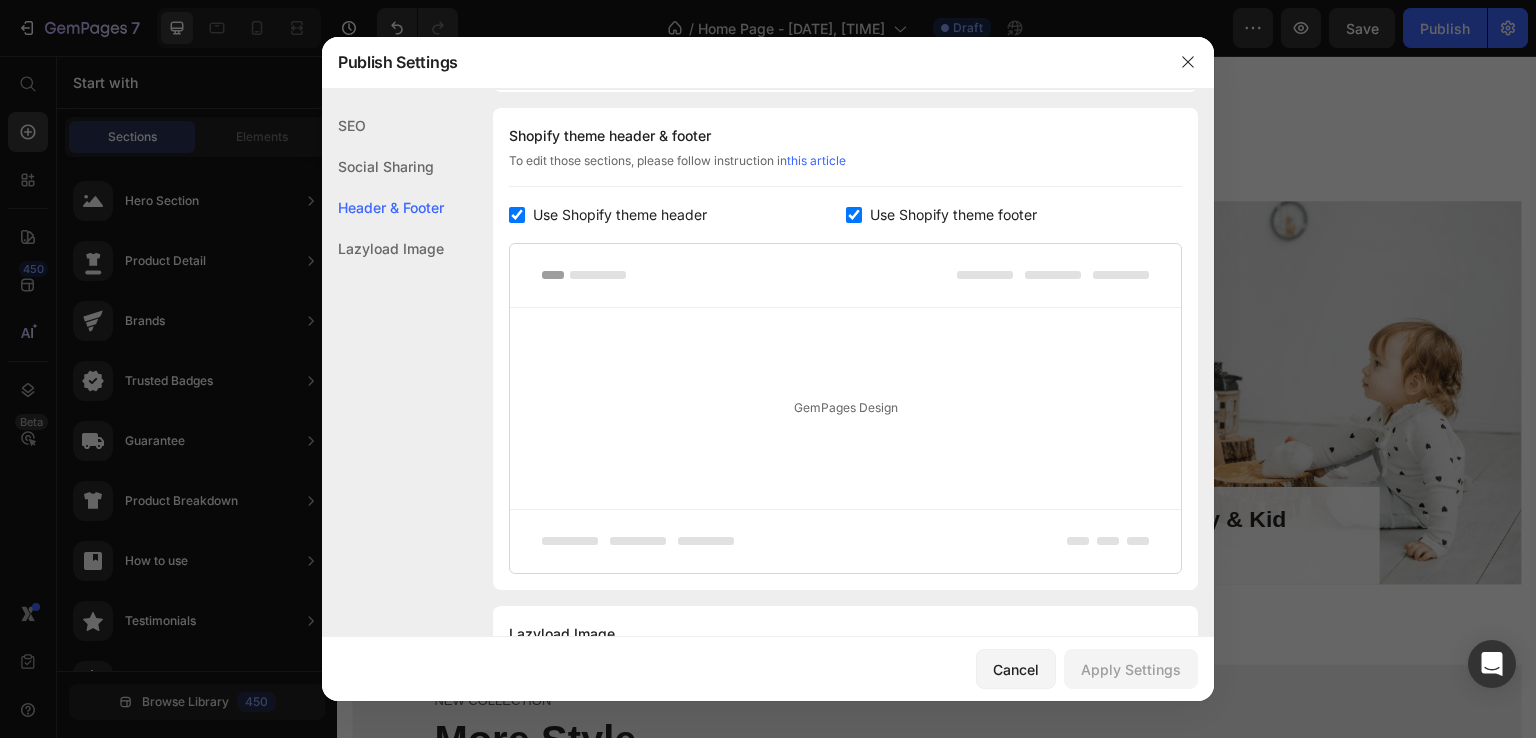 click on "SEO" 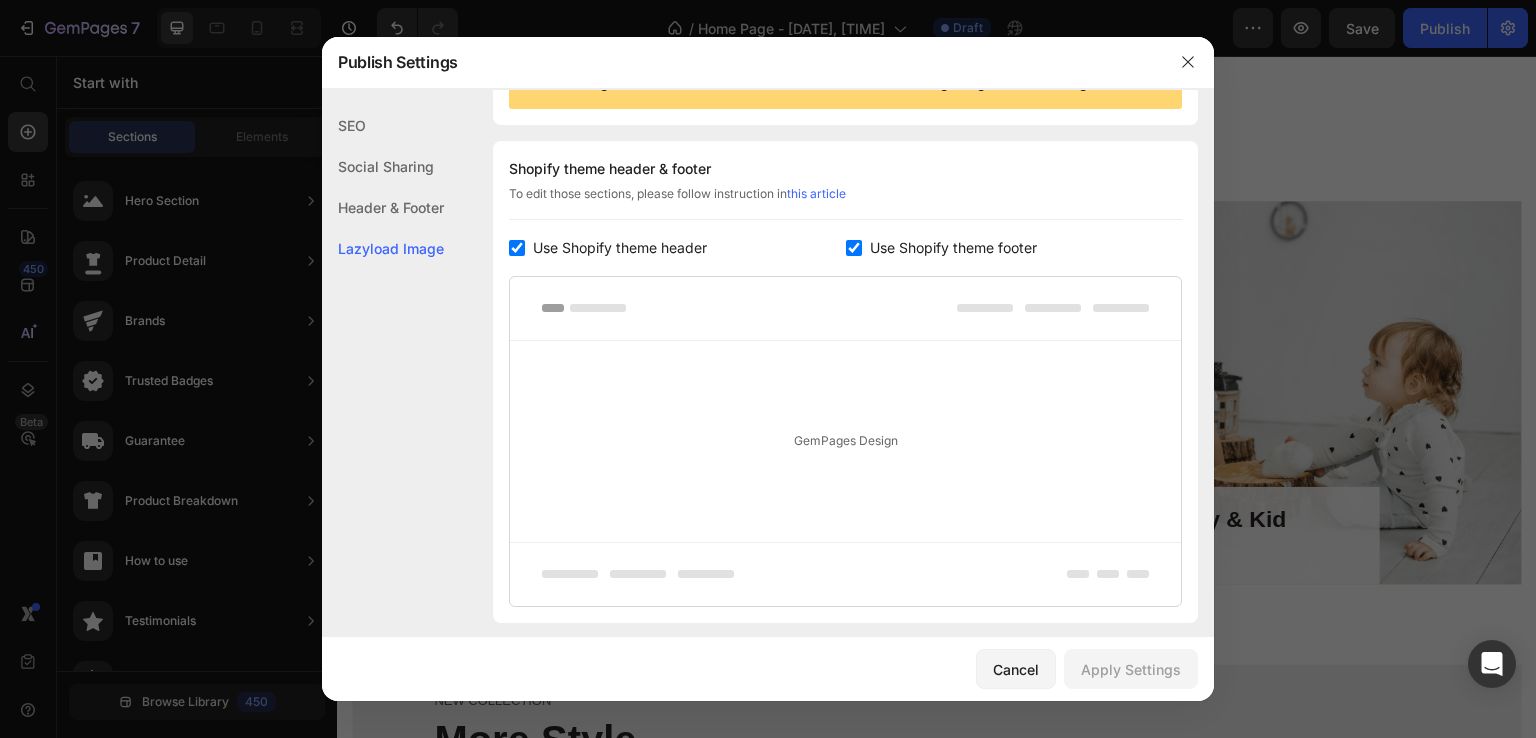 scroll, scrollTop: 371, scrollLeft: 0, axis: vertical 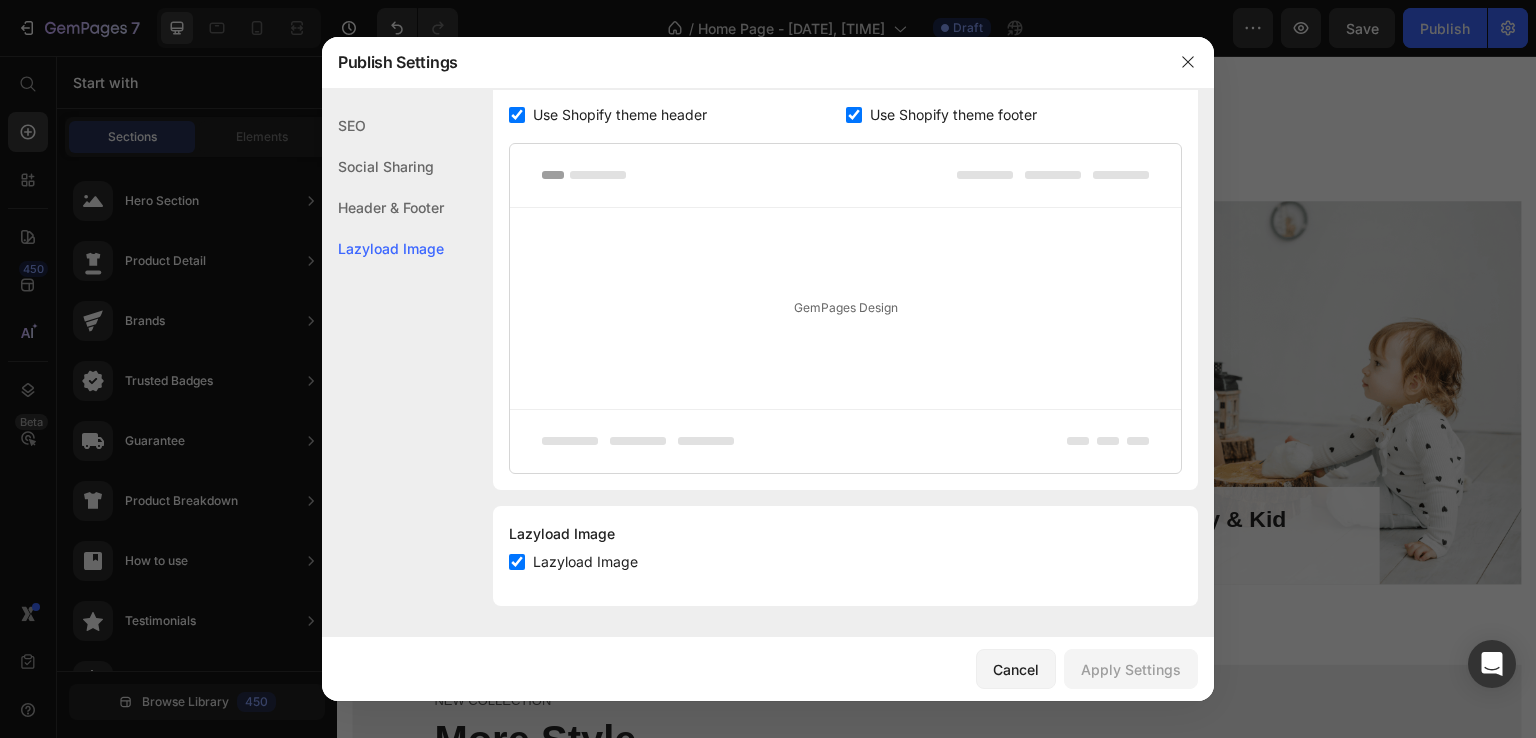 click 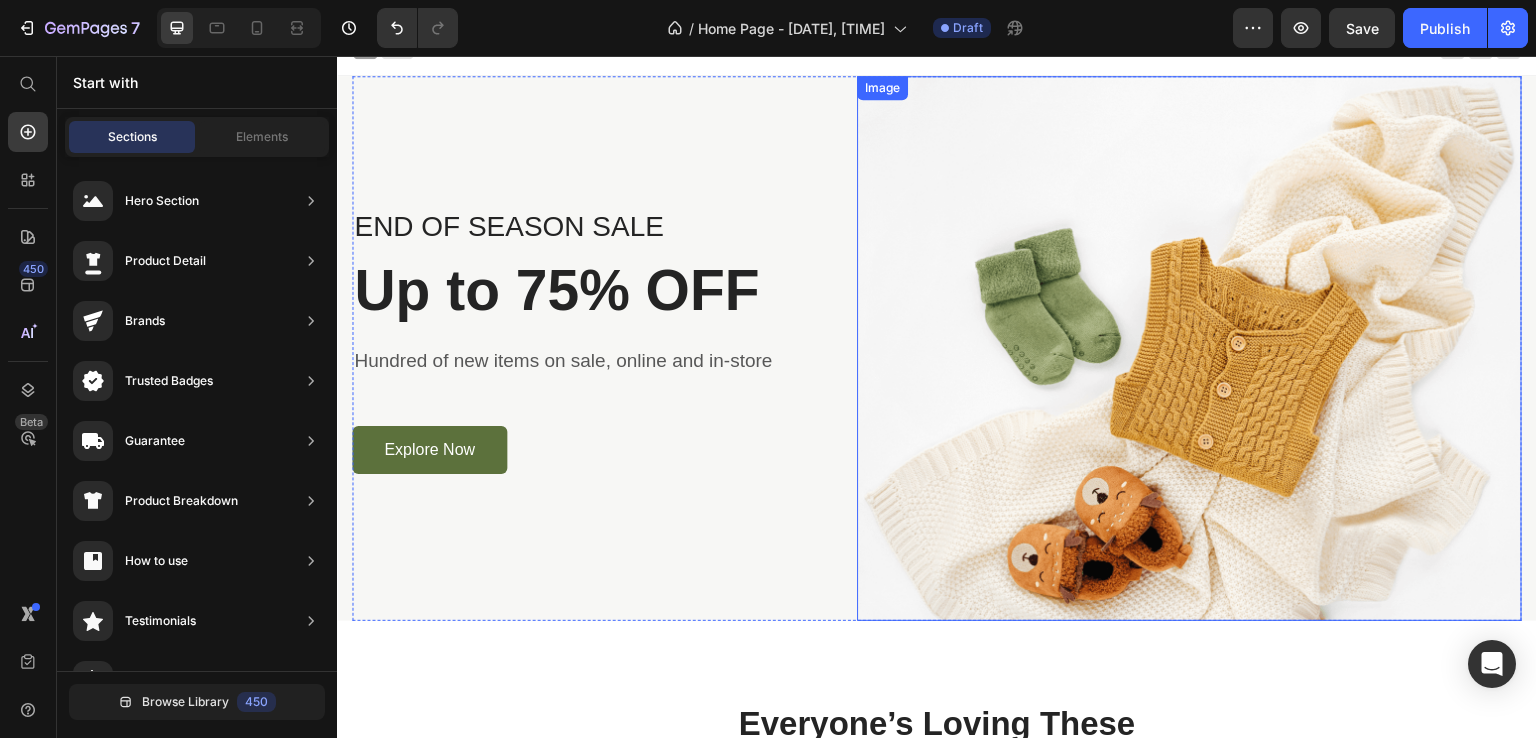 scroll, scrollTop: 0, scrollLeft: 0, axis: both 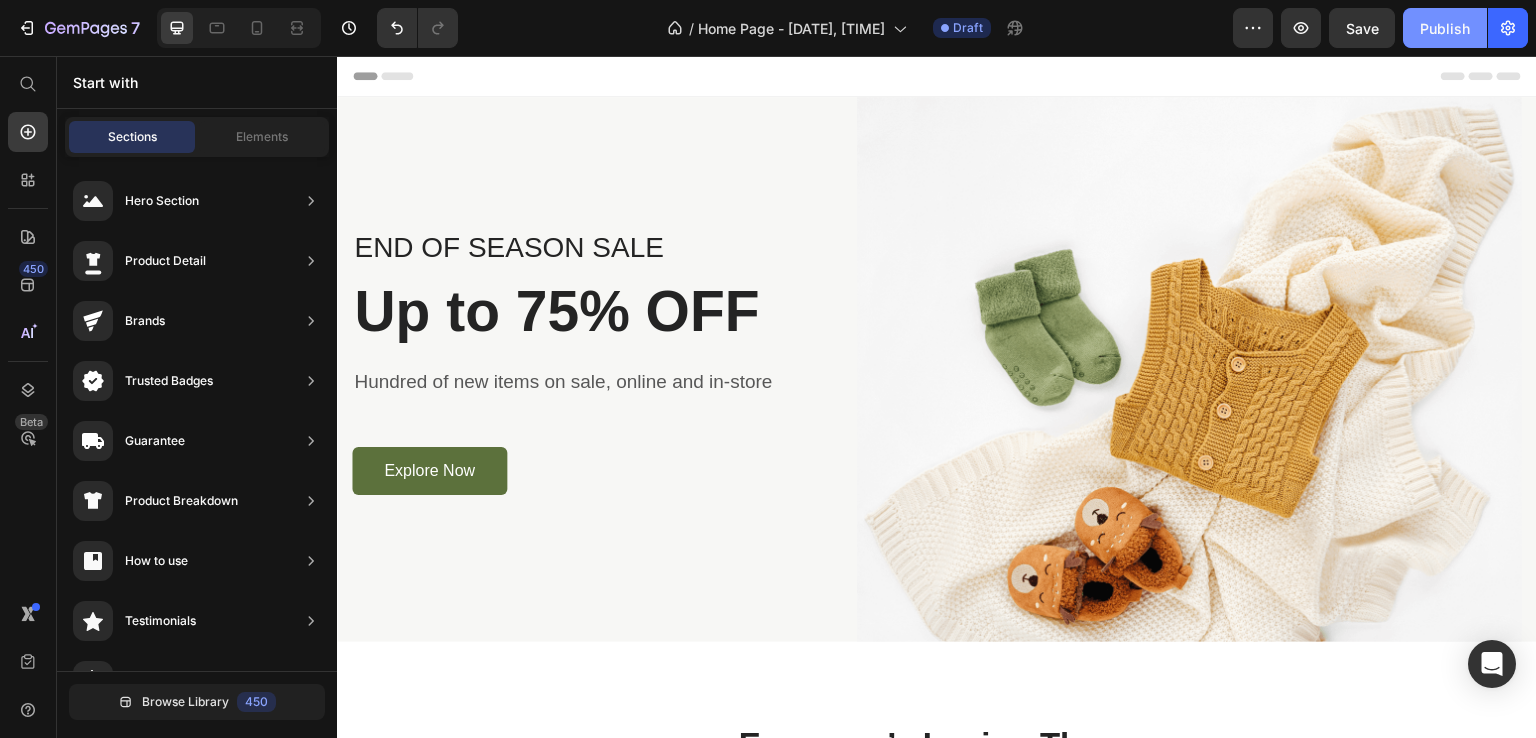 click on "Publish" 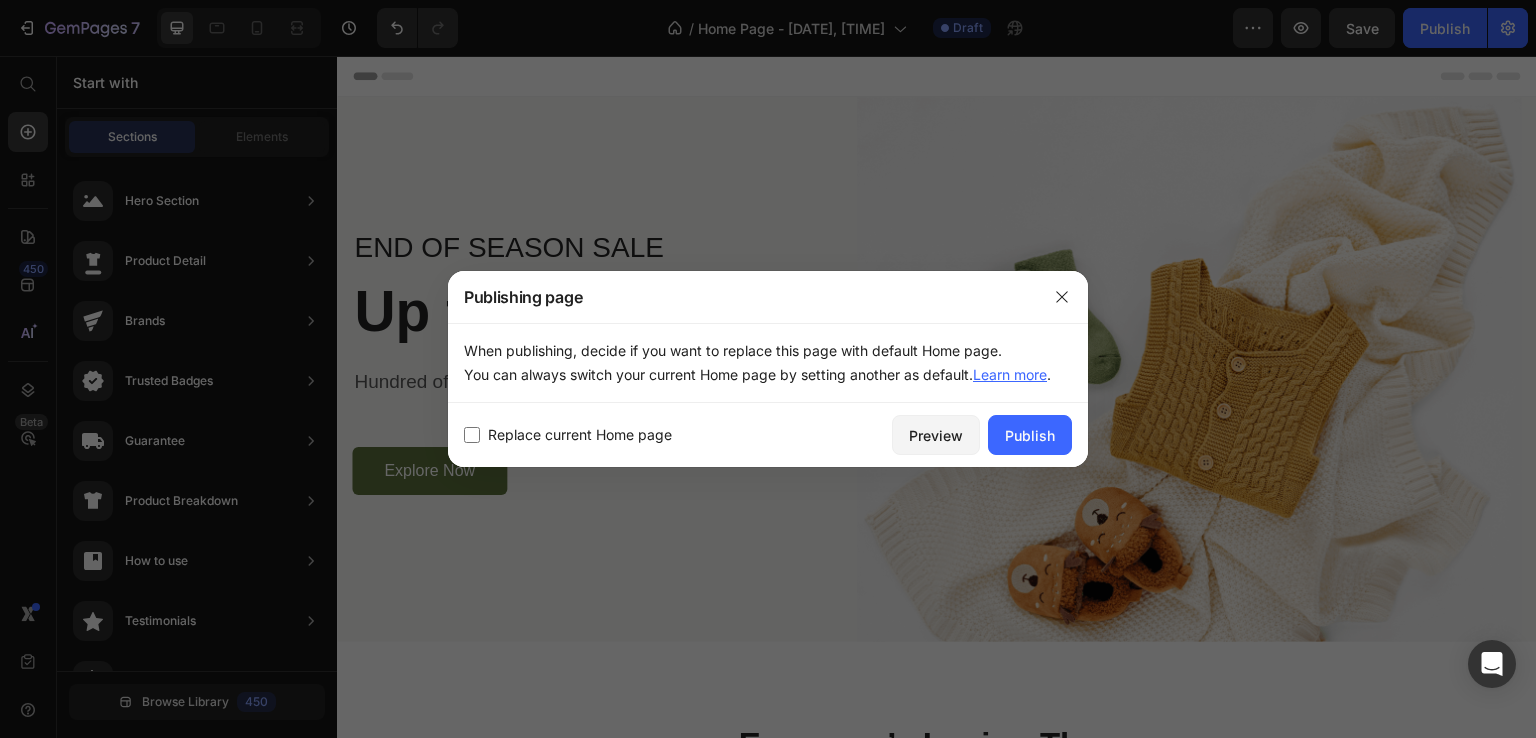click at bounding box center [472, 435] 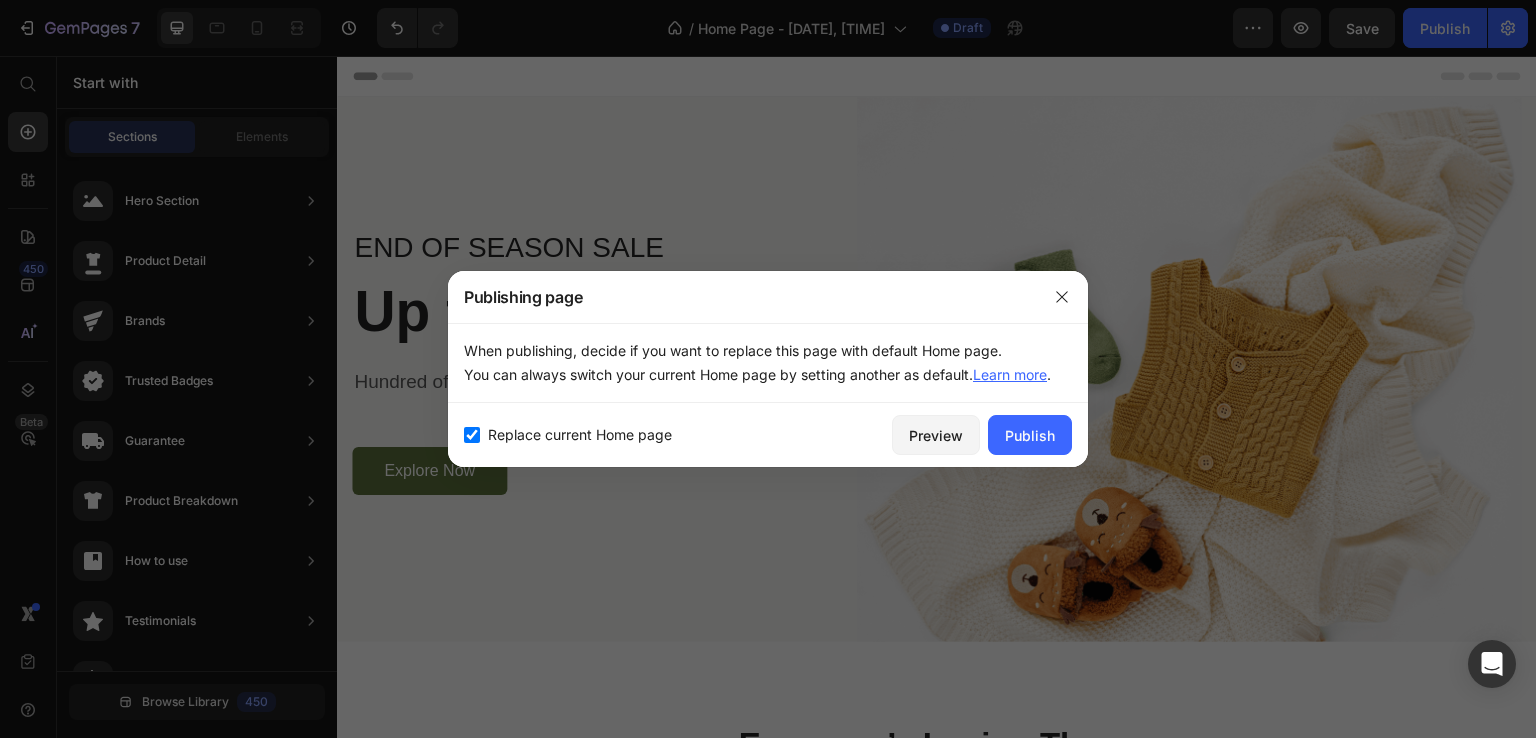 checkbox on "true" 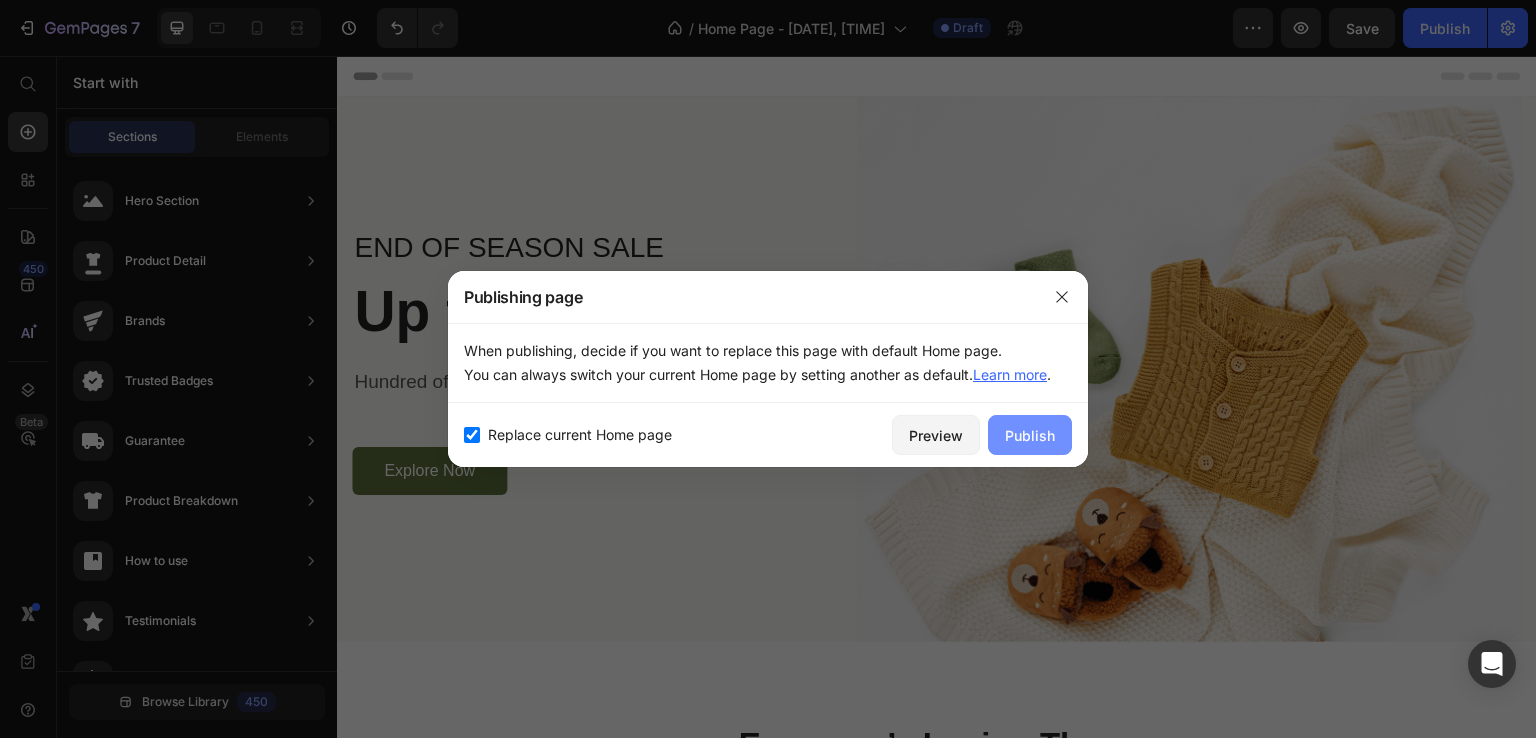 click on "Publish" at bounding box center (1030, 435) 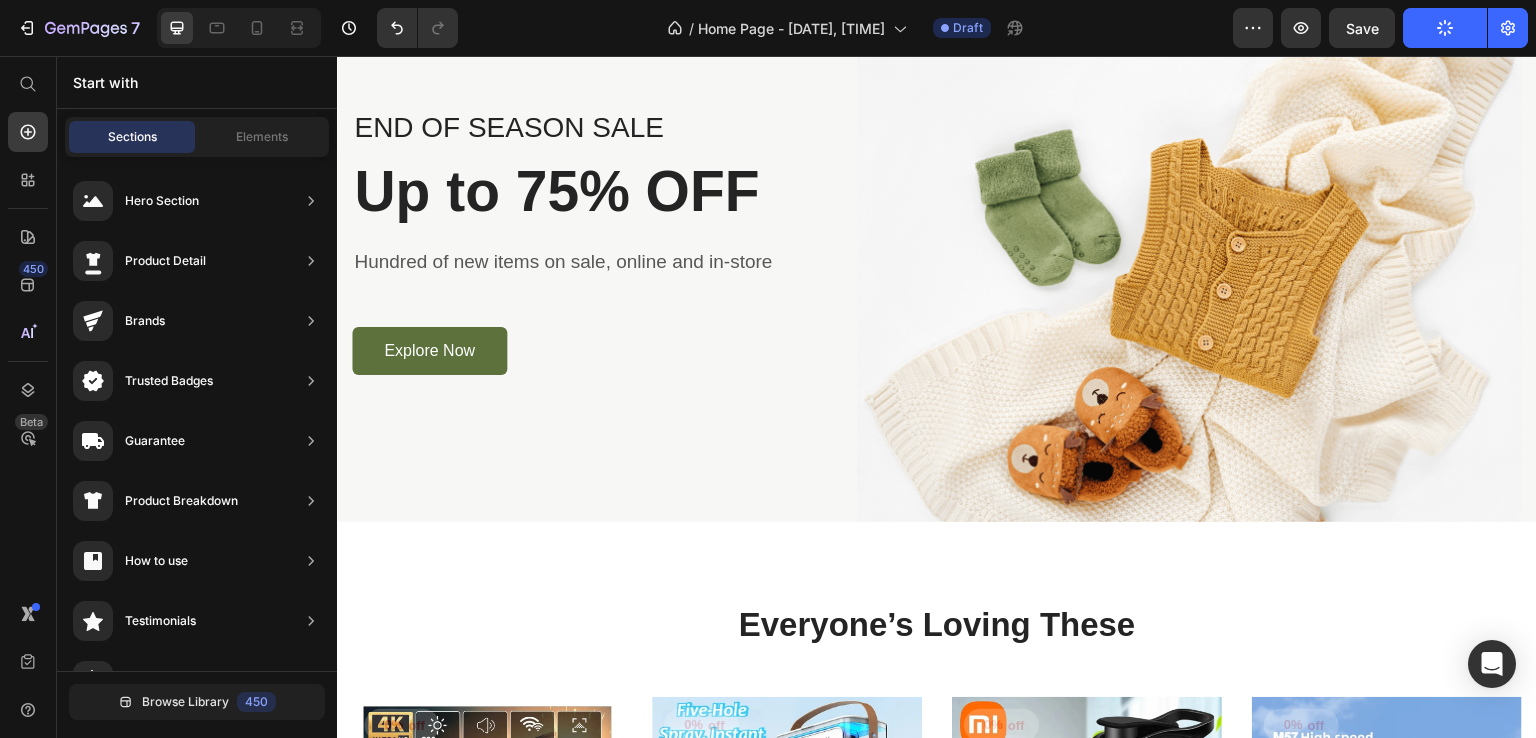 scroll, scrollTop: 0, scrollLeft: 0, axis: both 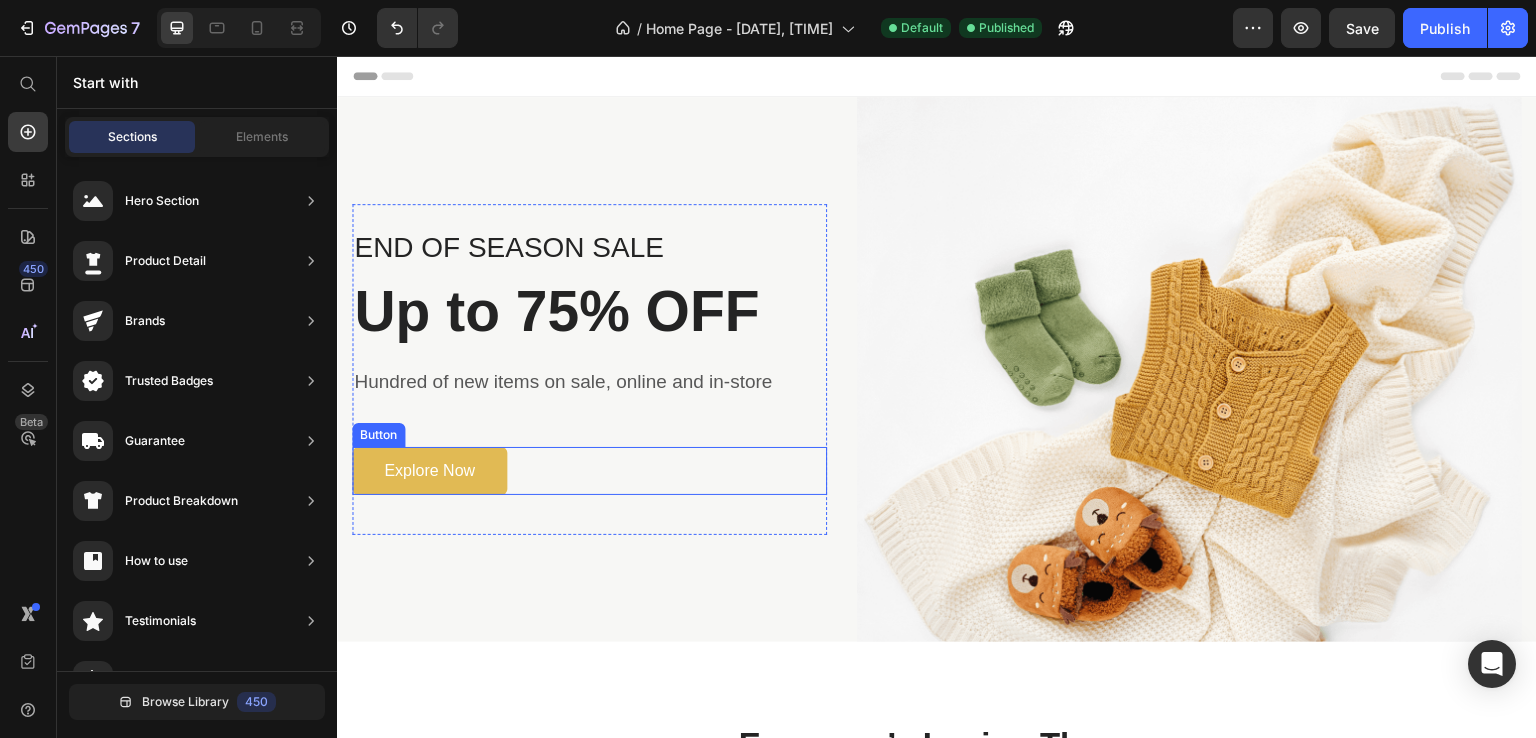 click on "Explore Now" at bounding box center [429, 471] 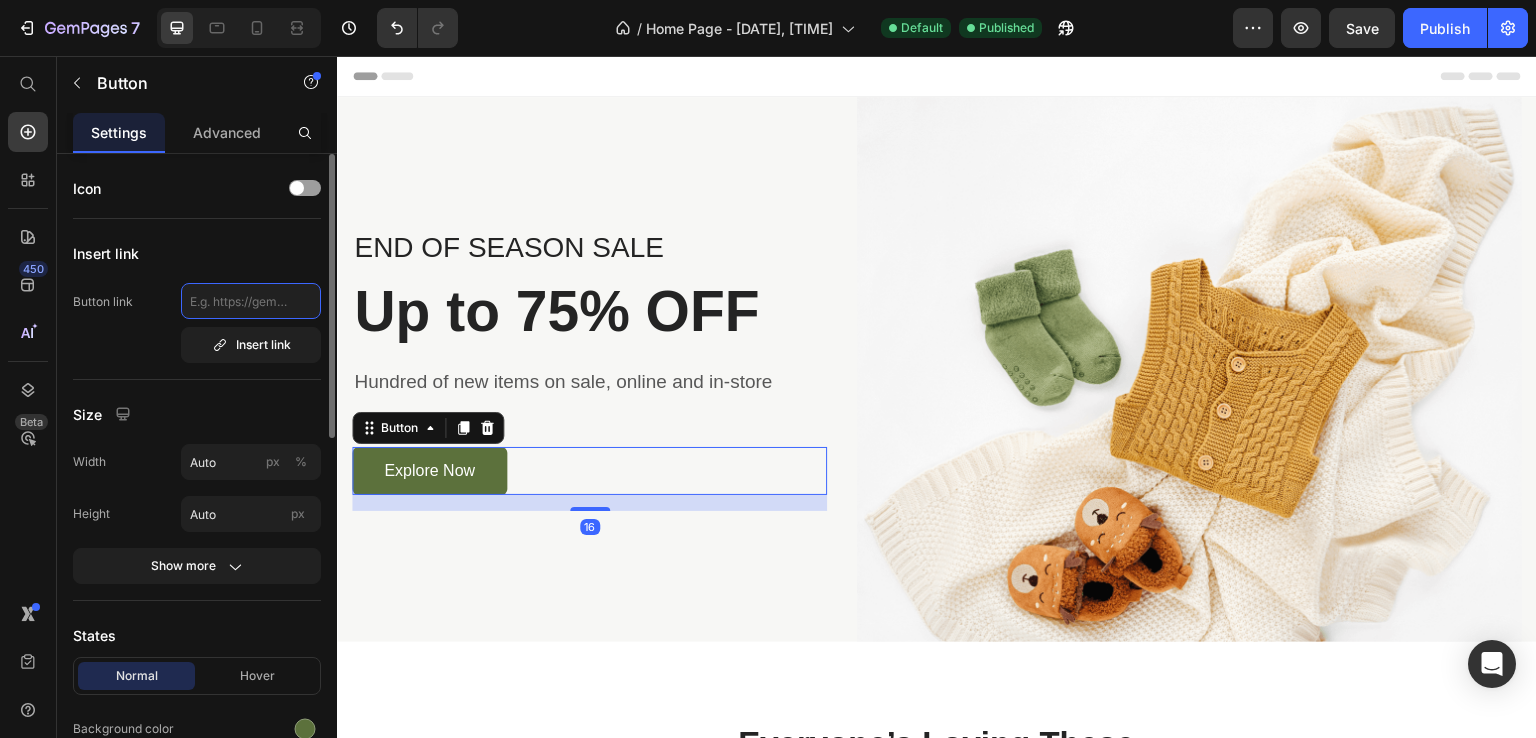 click 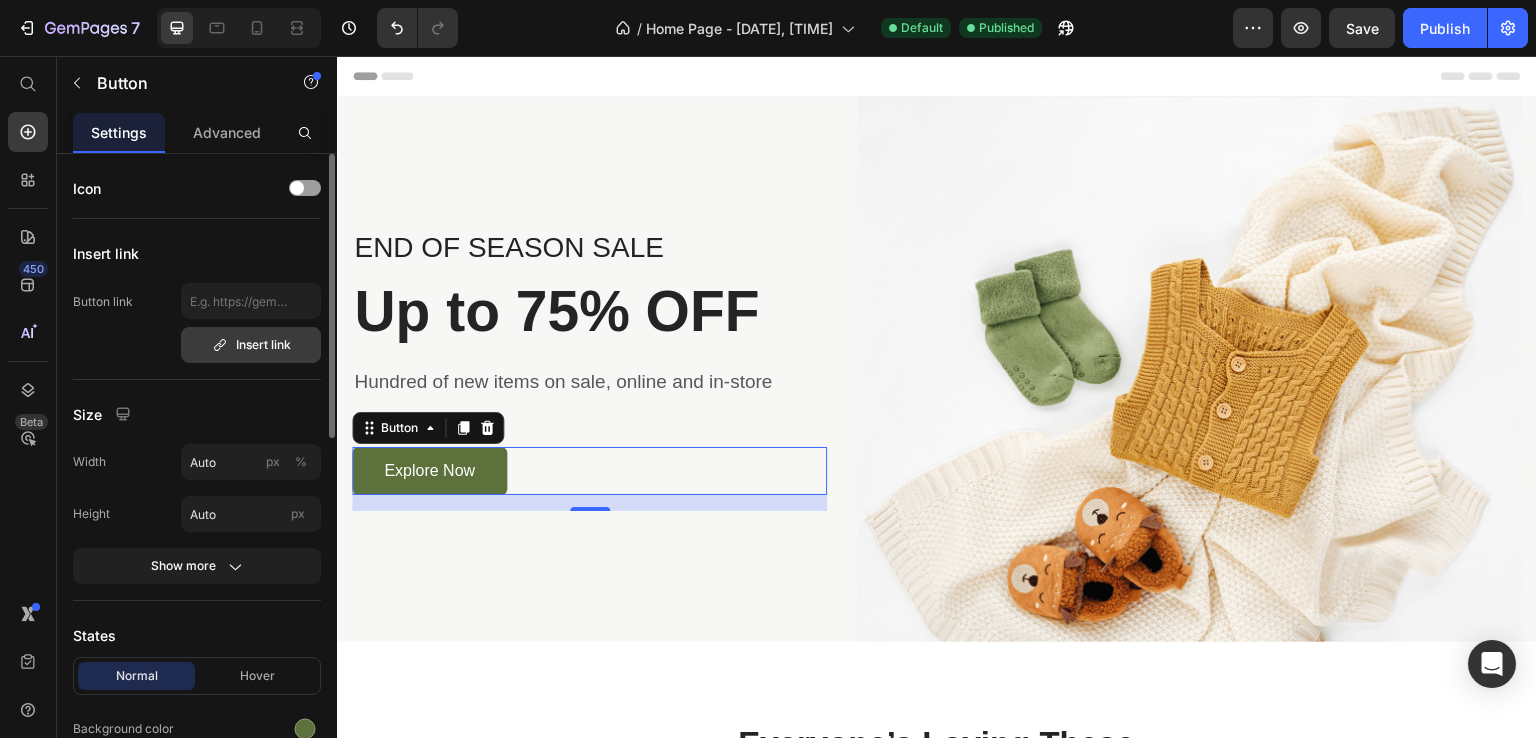 click on "Insert link" at bounding box center [251, 345] 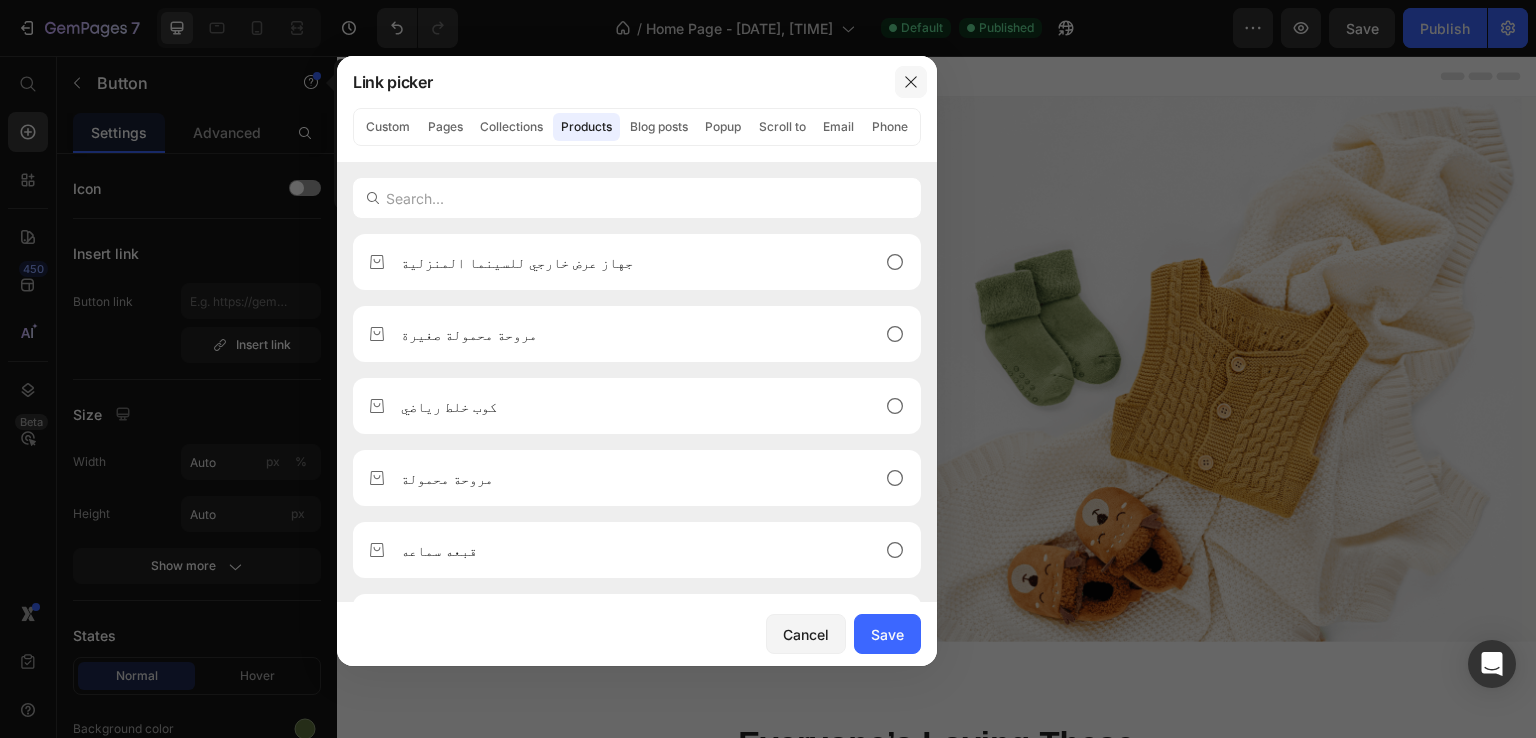 click 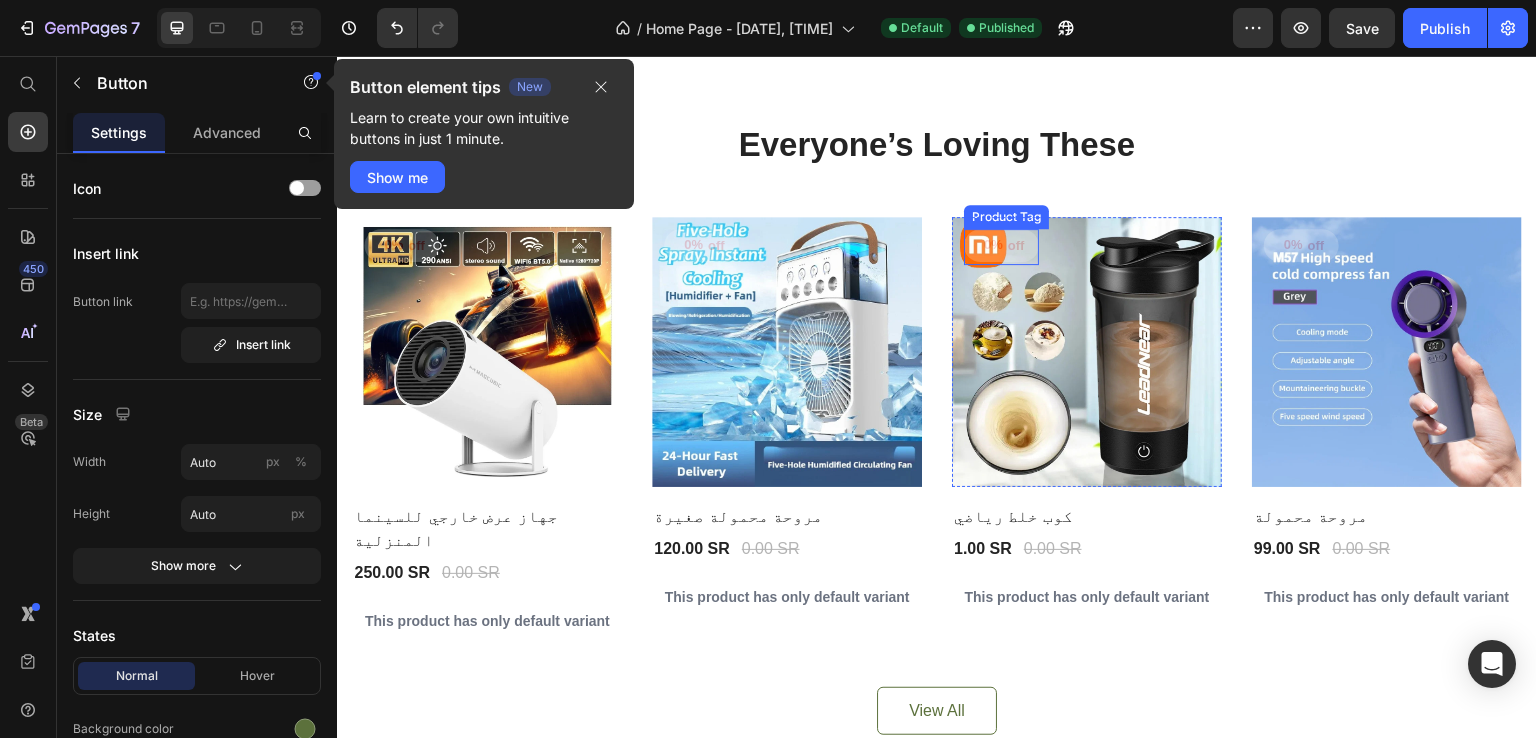 scroll, scrollTop: 900, scrollLeft: 0, axis: vertical 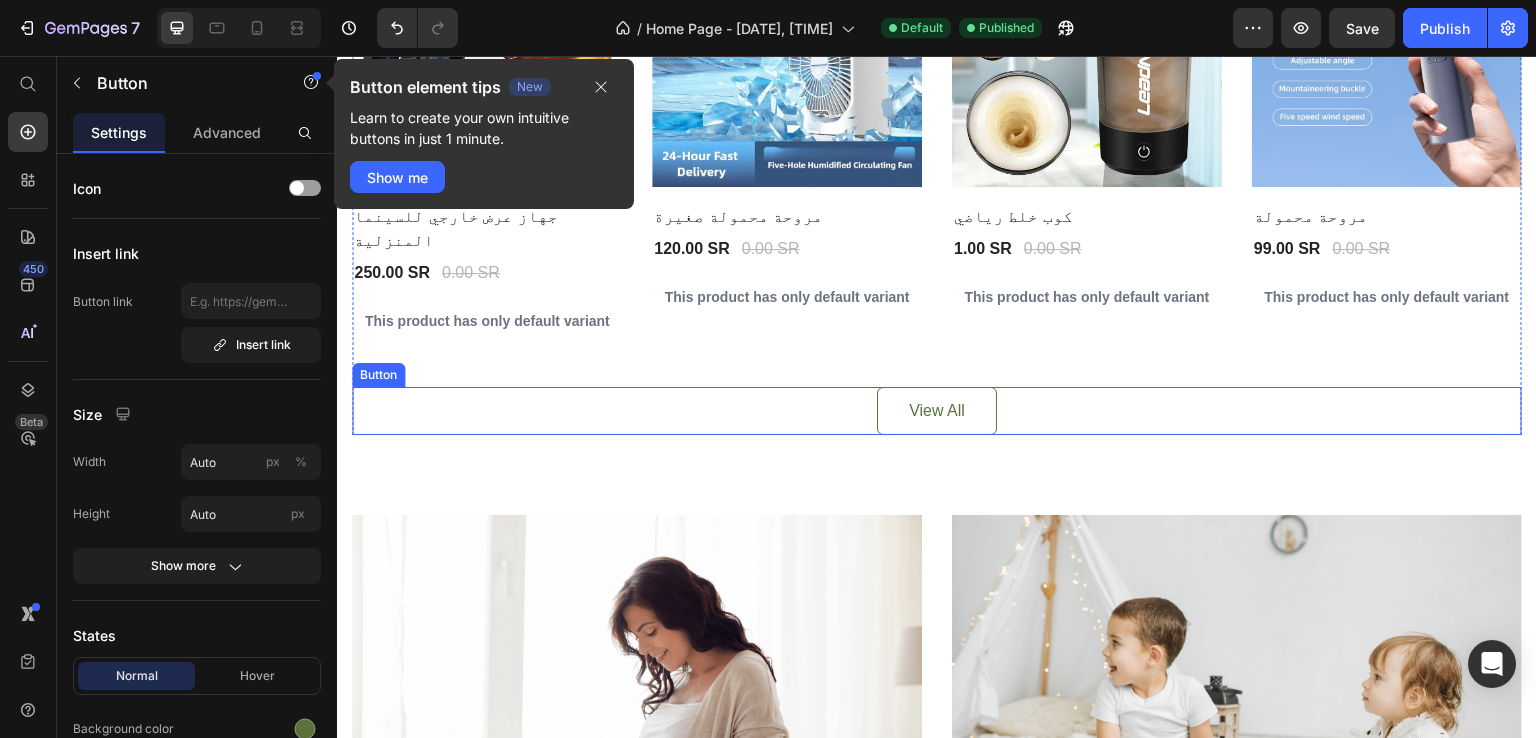 click on "View All" at bounding box center (937, 411) 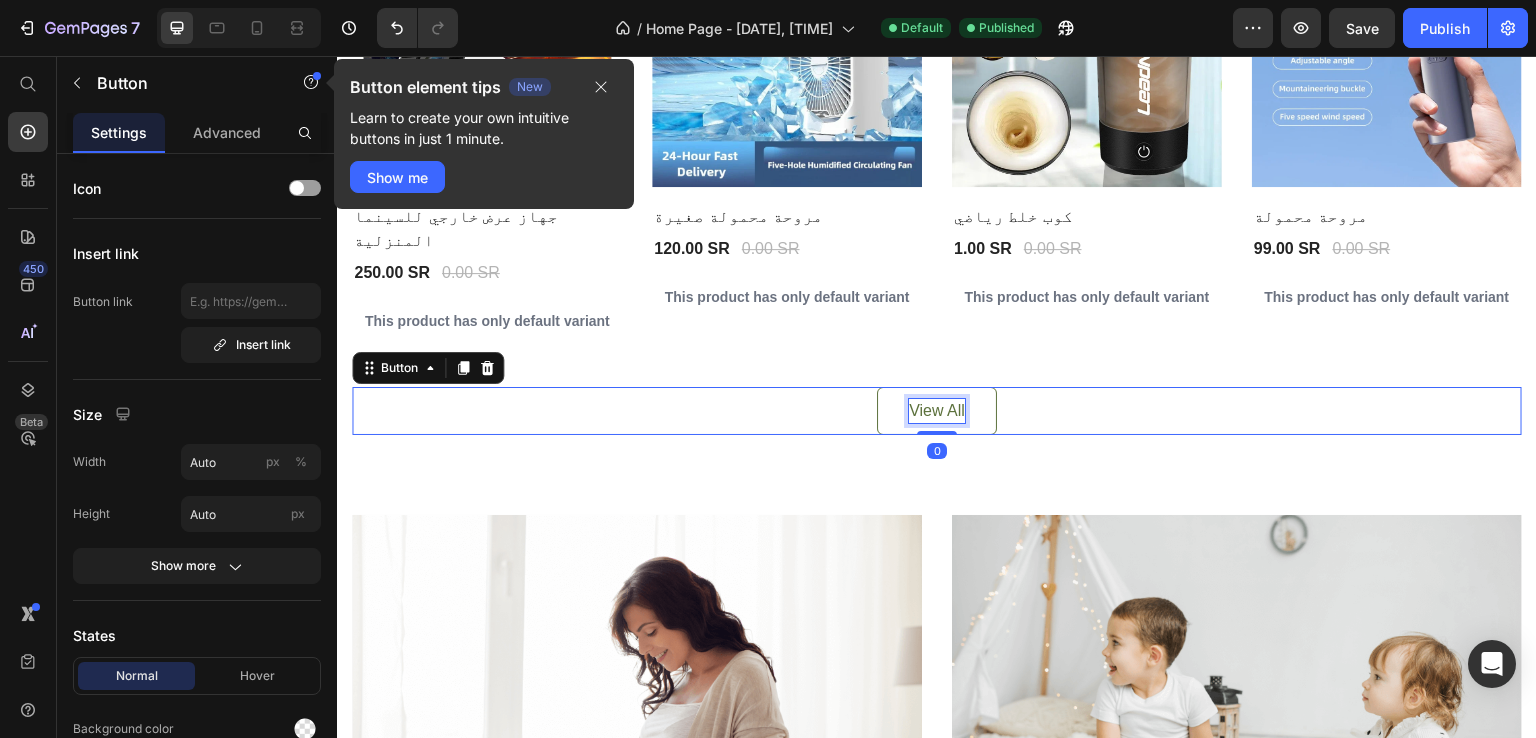 click on "View All" at bounding box center (937, 411) 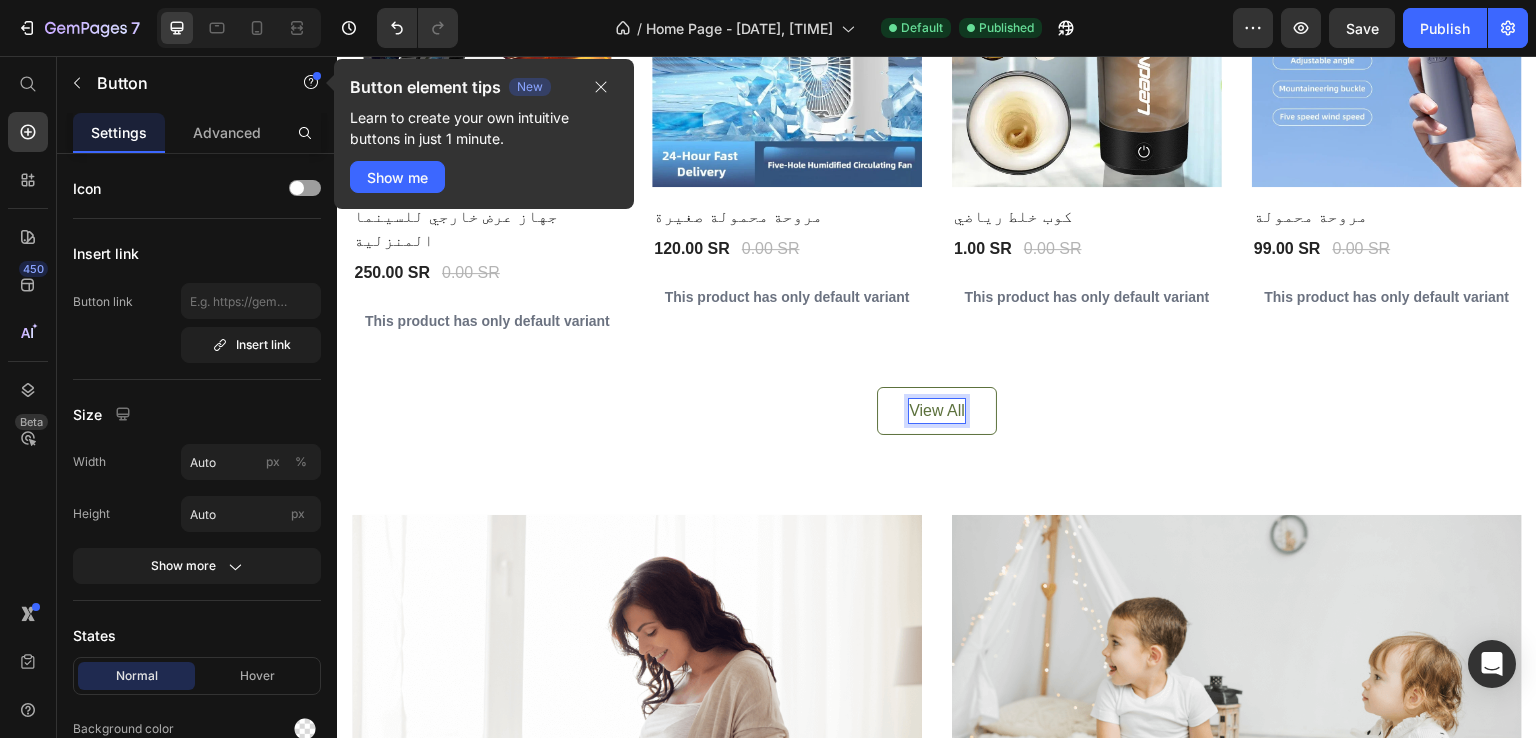 click on "View All" at bounding box center [937, 411] 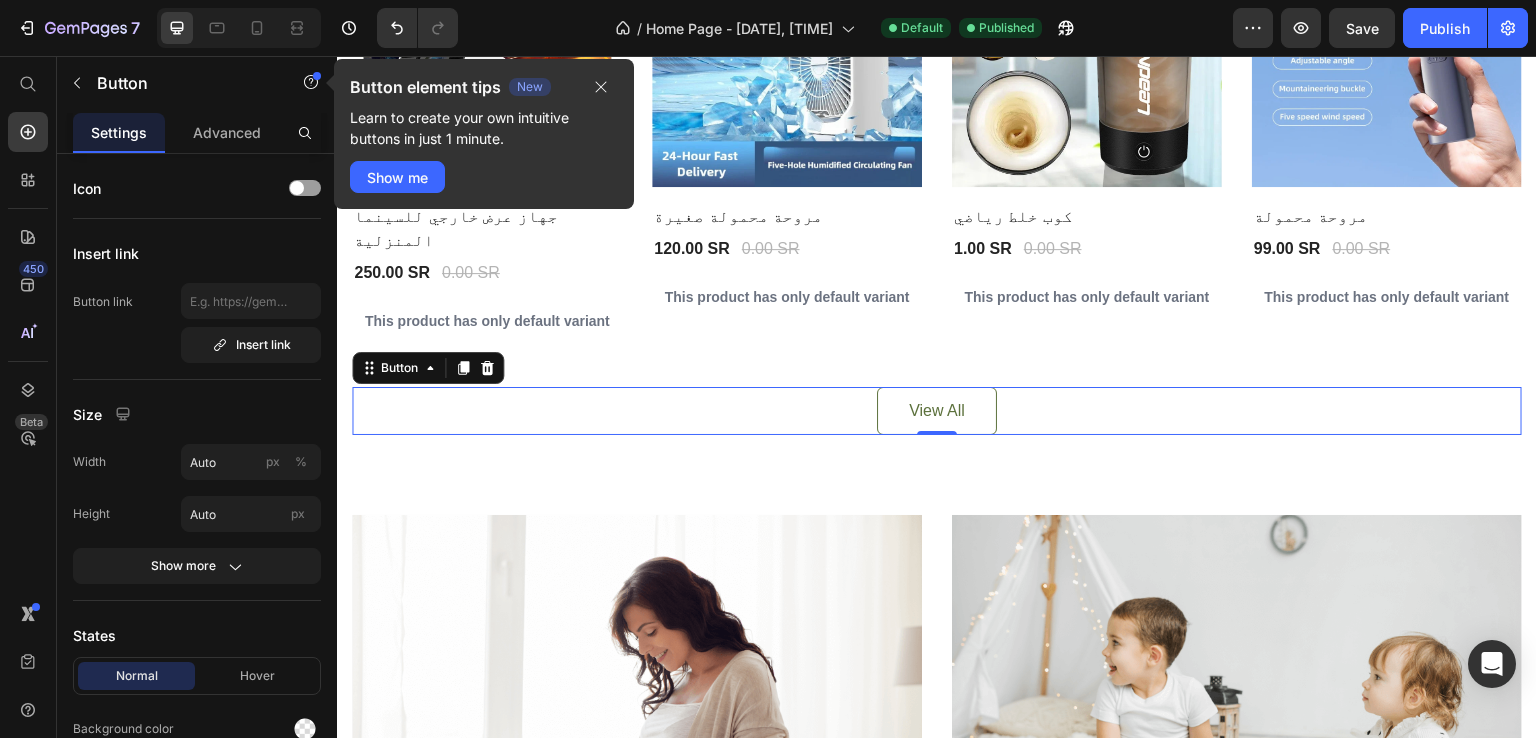 click on "View All" at bounding box center [937, 411] 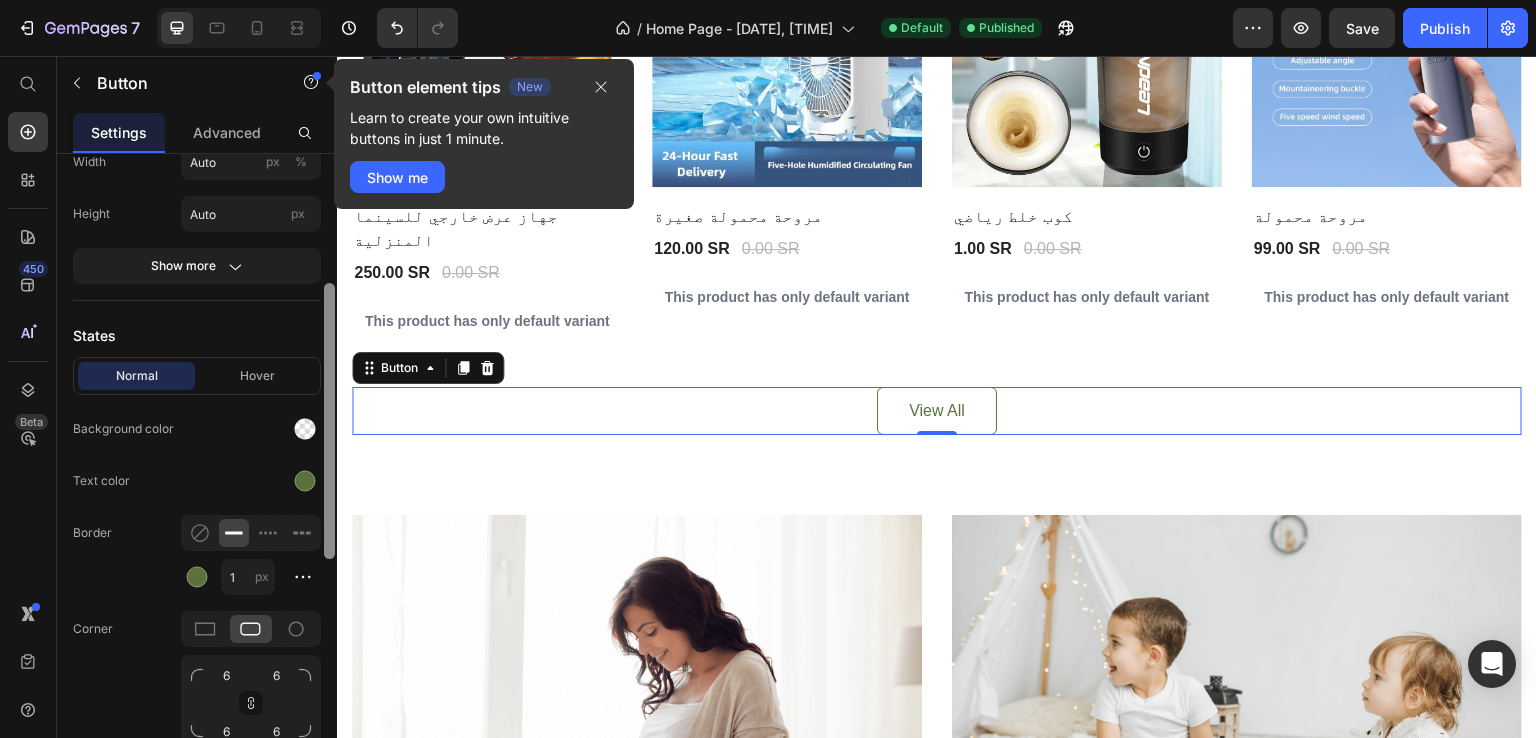 scroll, scrollTop: 0, scrollLeft: 0, axis: both 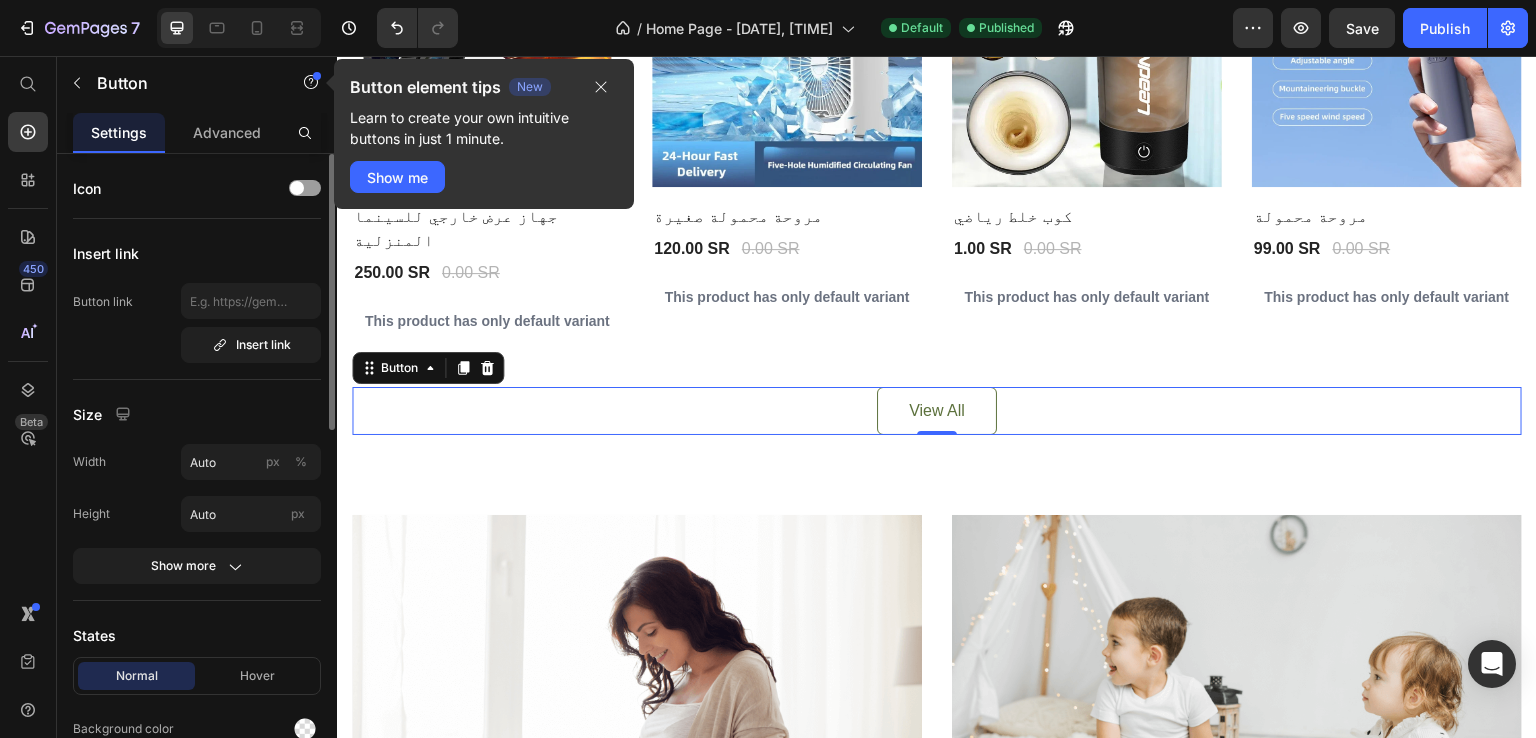 click on "View All Button   0" at bounding box center (937, 411) 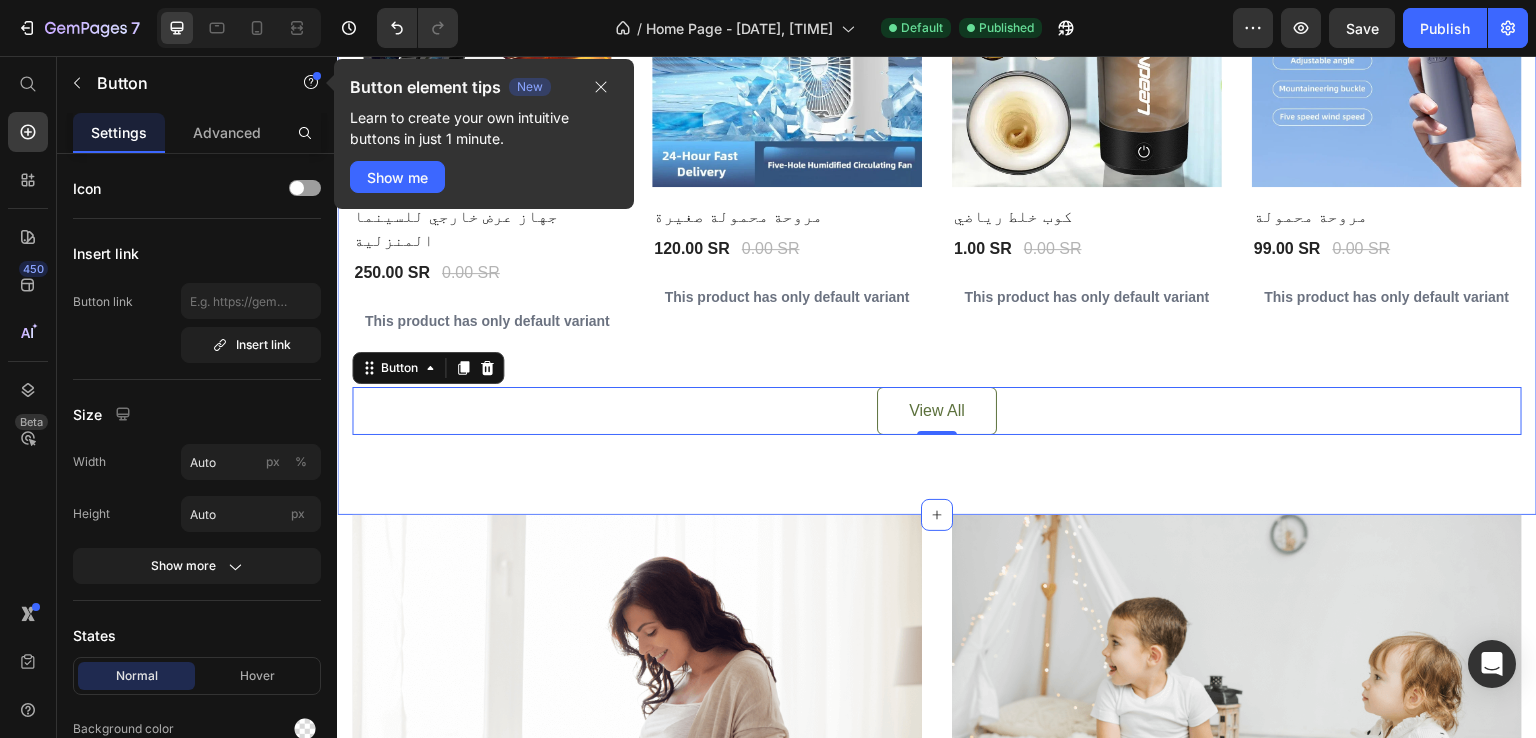 click on "Everyone’s Loving These Heading 0% off Product Tag Product Images Row جهاز عرض خارجي للسينما المنزلية Product Title 250.00 SR Product Price 0.00 SR Product Price Row This product has only default variant Product Variants & Swatches Row 0% off Product Tag Product Images Row مروحة محمولة صغيرة Product Title 120.00 SR Product Price 0.00 SR Product Price Row This product has only default variant Product Variants & Swatches Row 0% off Product Tag Product Images Row كوب خلط رياضي Product Title 1.00 SR Product Price 0.00 SR Product Price Row This product has only default variant Product Variants & Swatches Row 0% off Product Tag Product Images Row مروحة محمولة Product Title 99.00 SR Product Price 0.00 SR Product Price Row This product has only default variant Product Variants & Swatches Row Product List View All Button   0 Row Section 2" at bounding box center [937, 128] 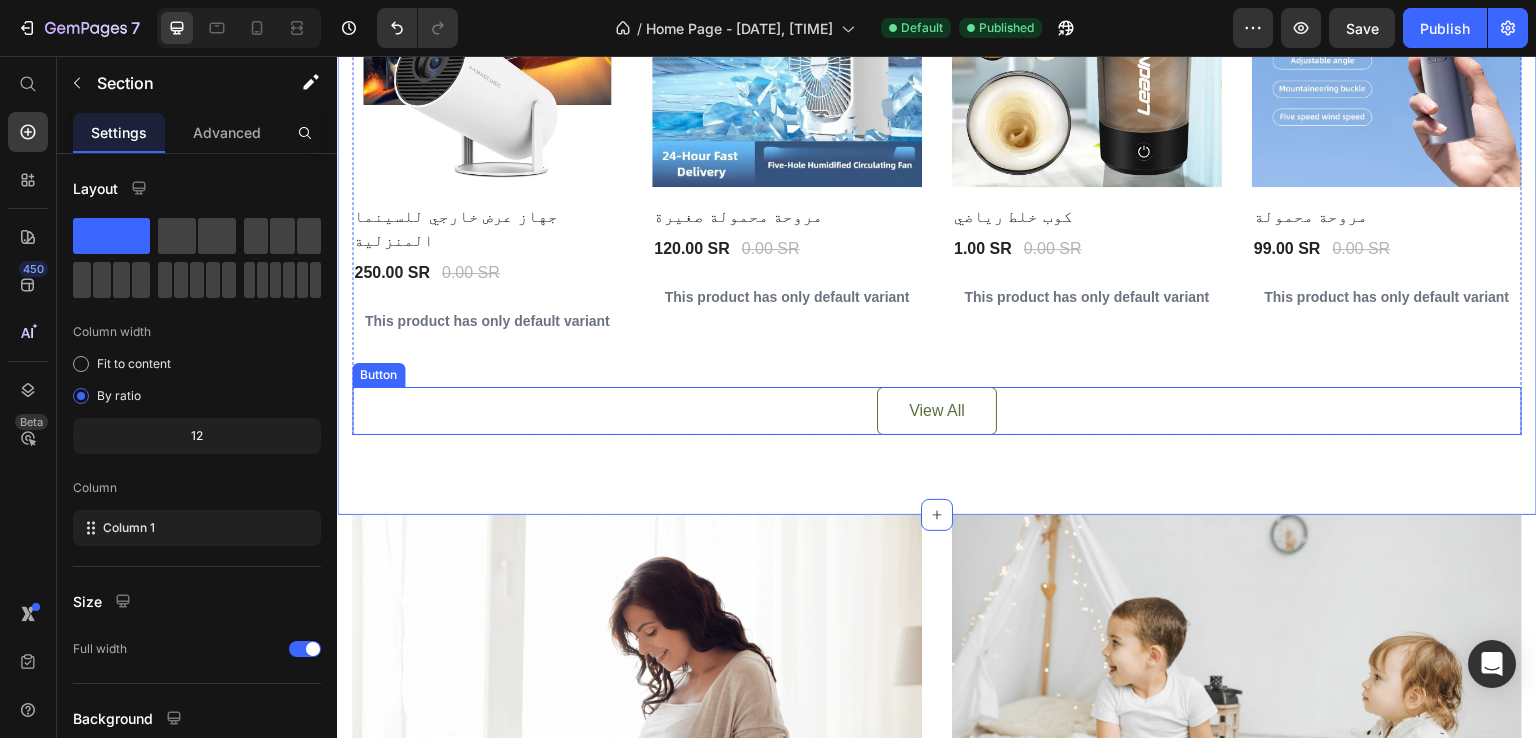 click on "View All Button" at bounding box center (937, 411) 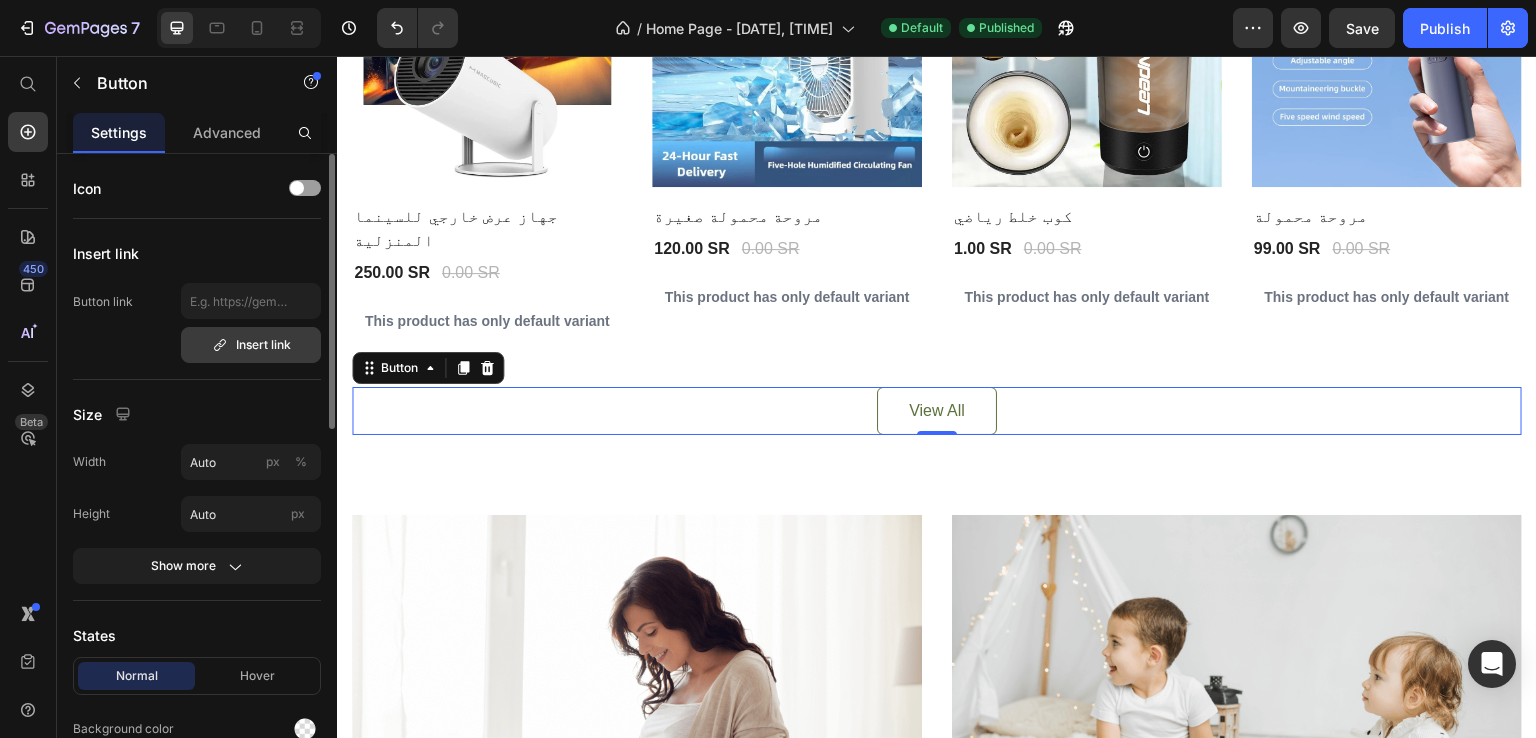 click on "Insert link" at bounding box center (251, 345) 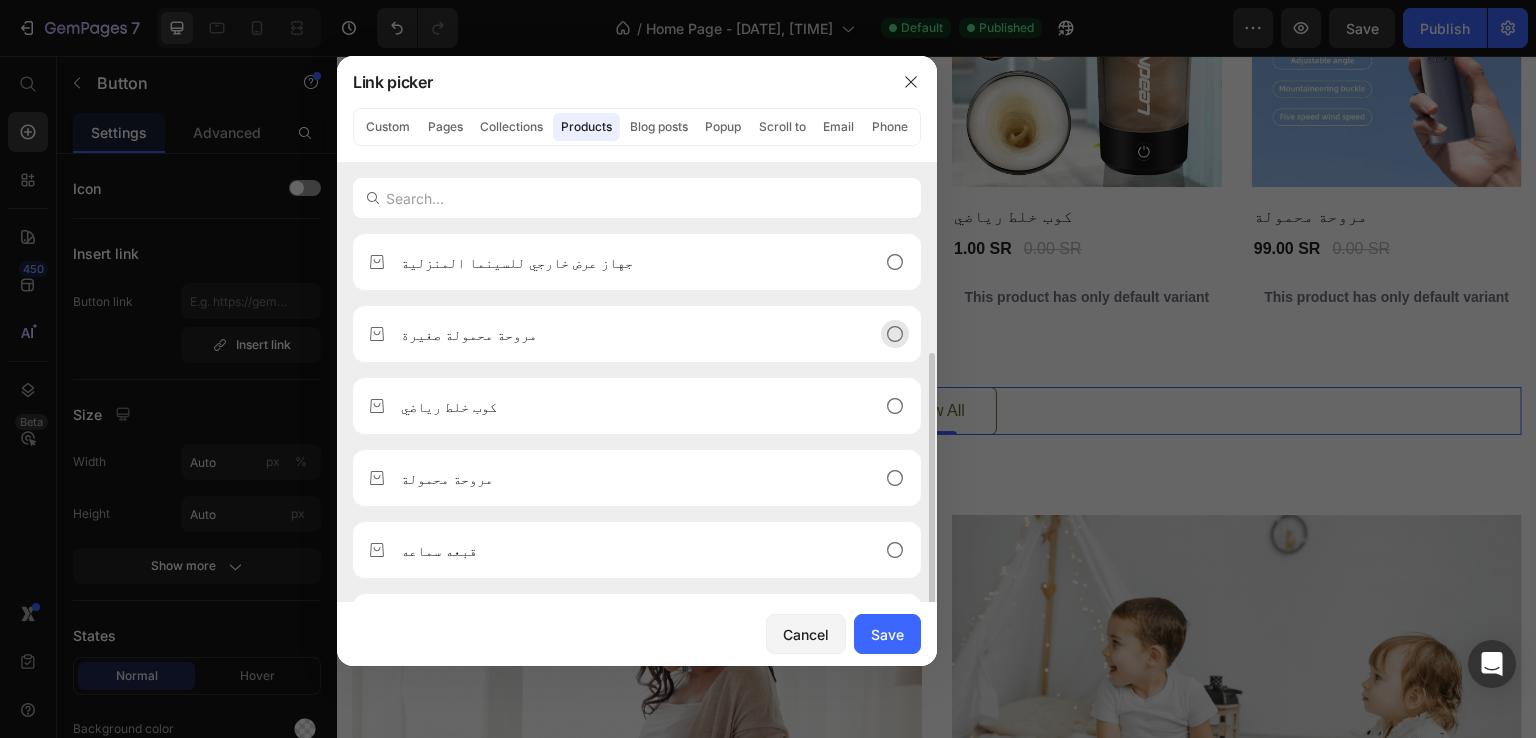 scroll, scrollTop: 64, scrollLeft: 0, axis: vertical 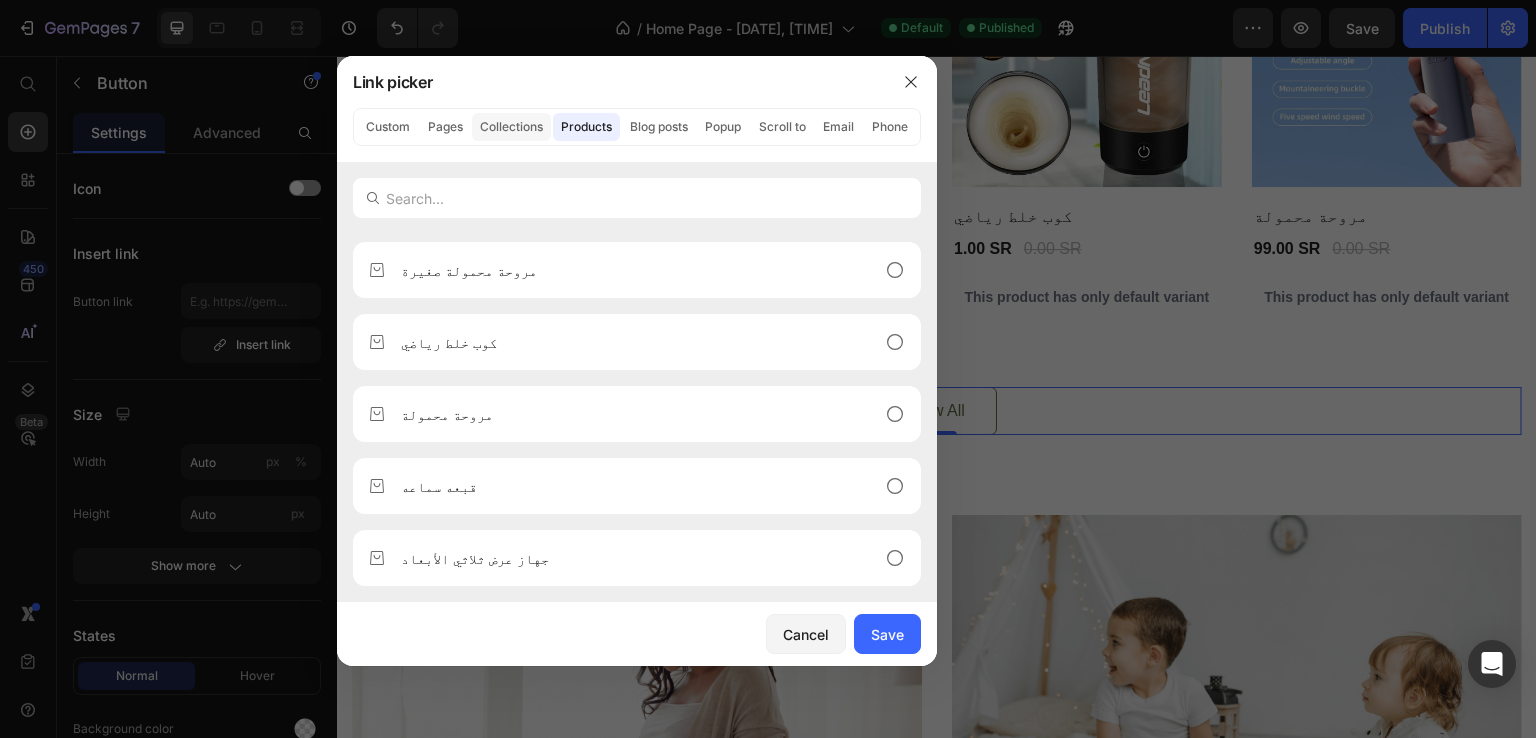 click on "Collections" 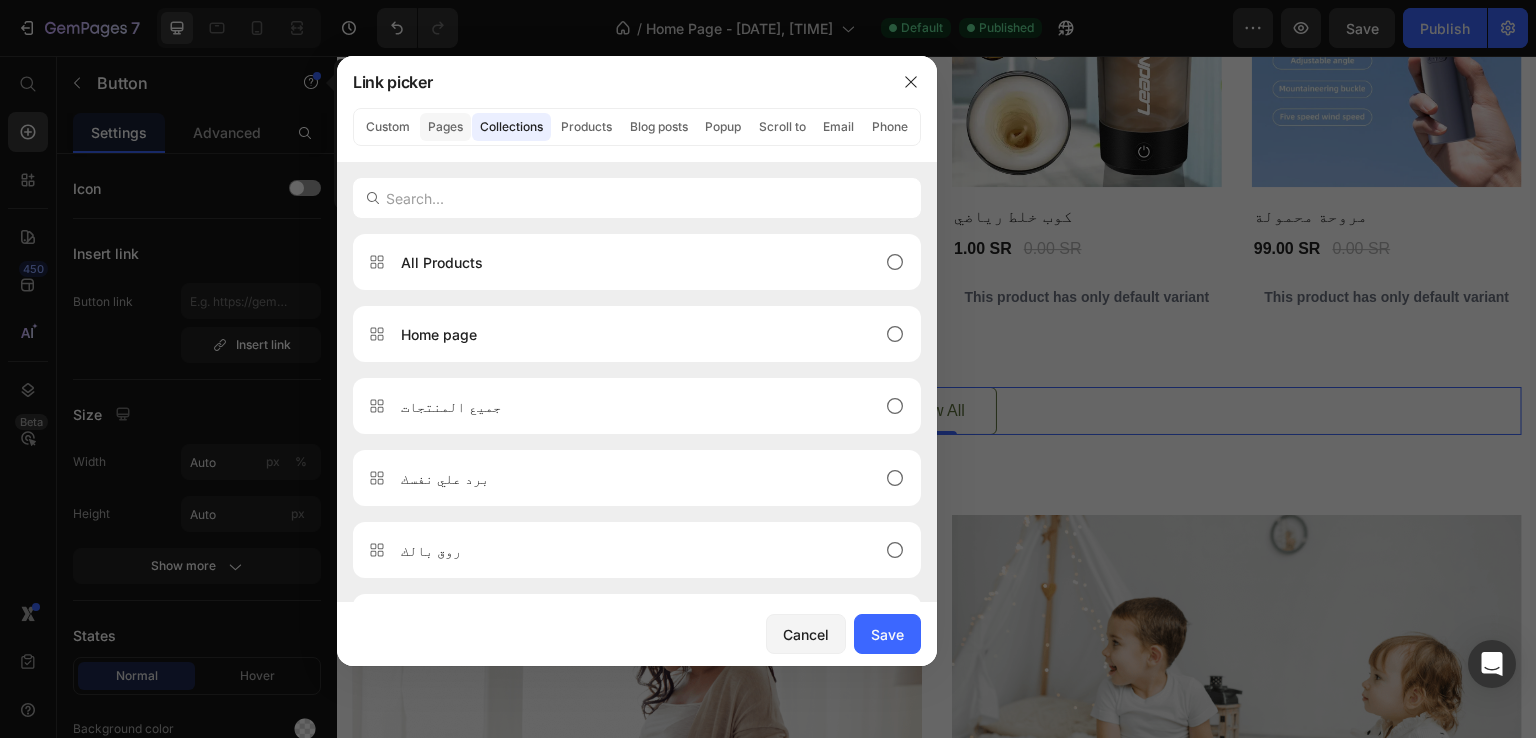 click on "Pages" 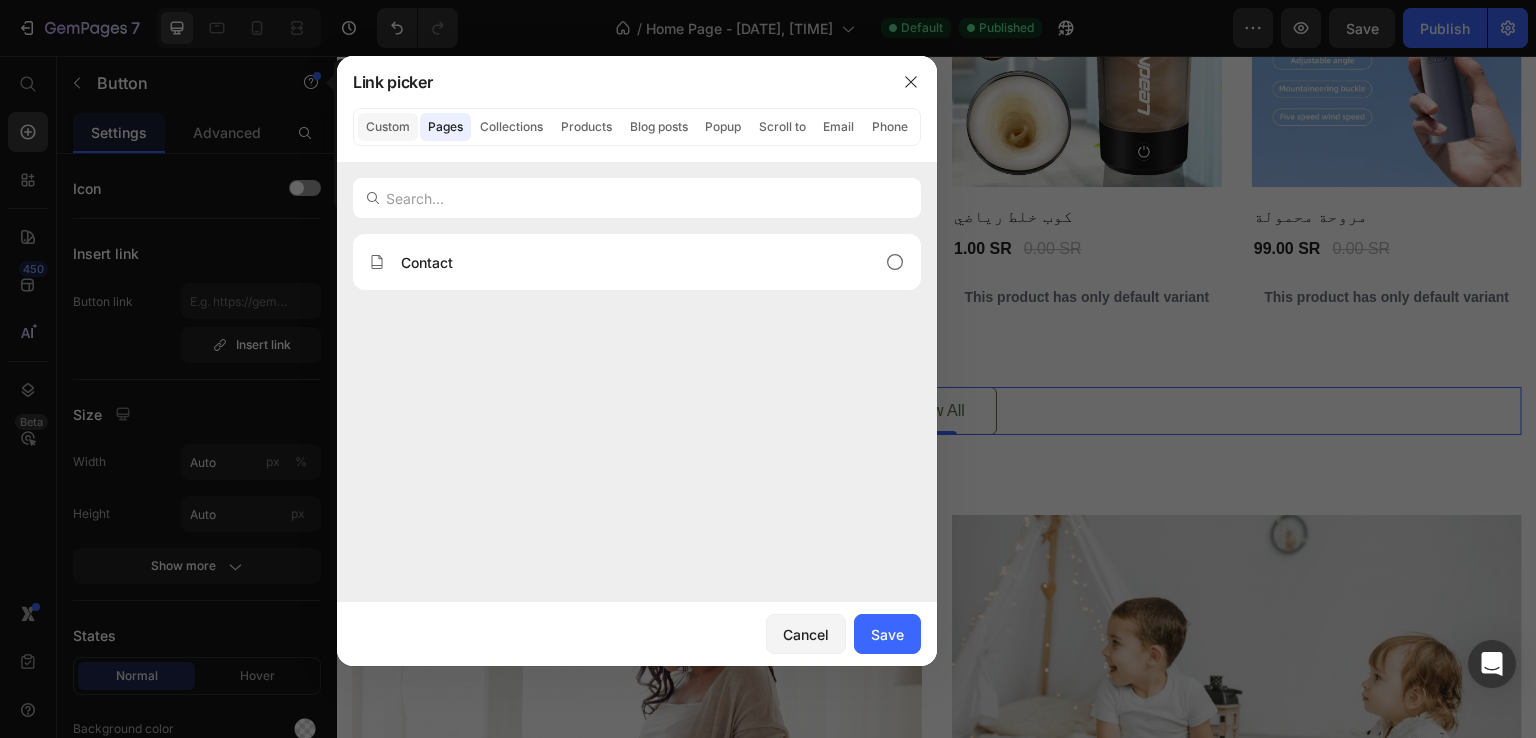 click on "Custom" 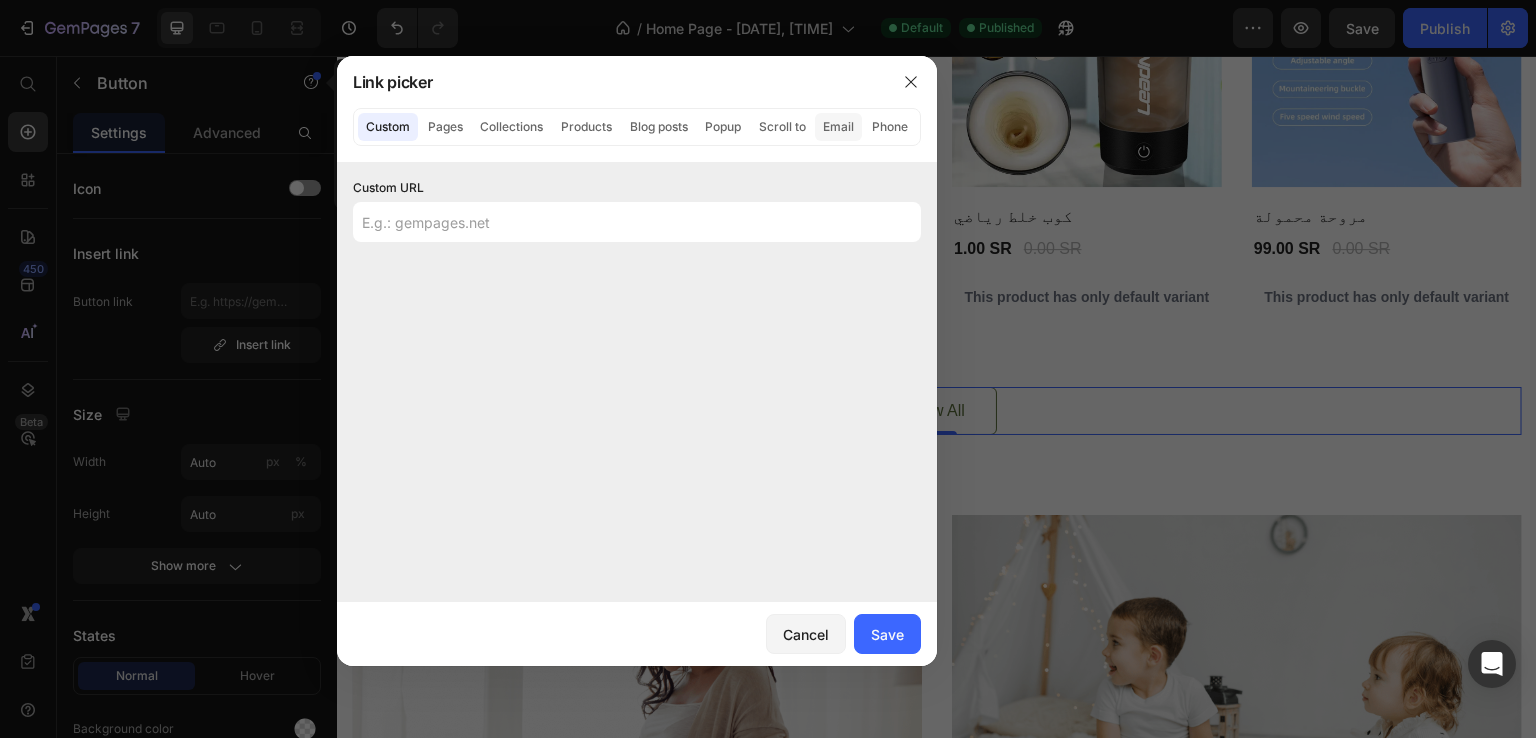 click on "Email" 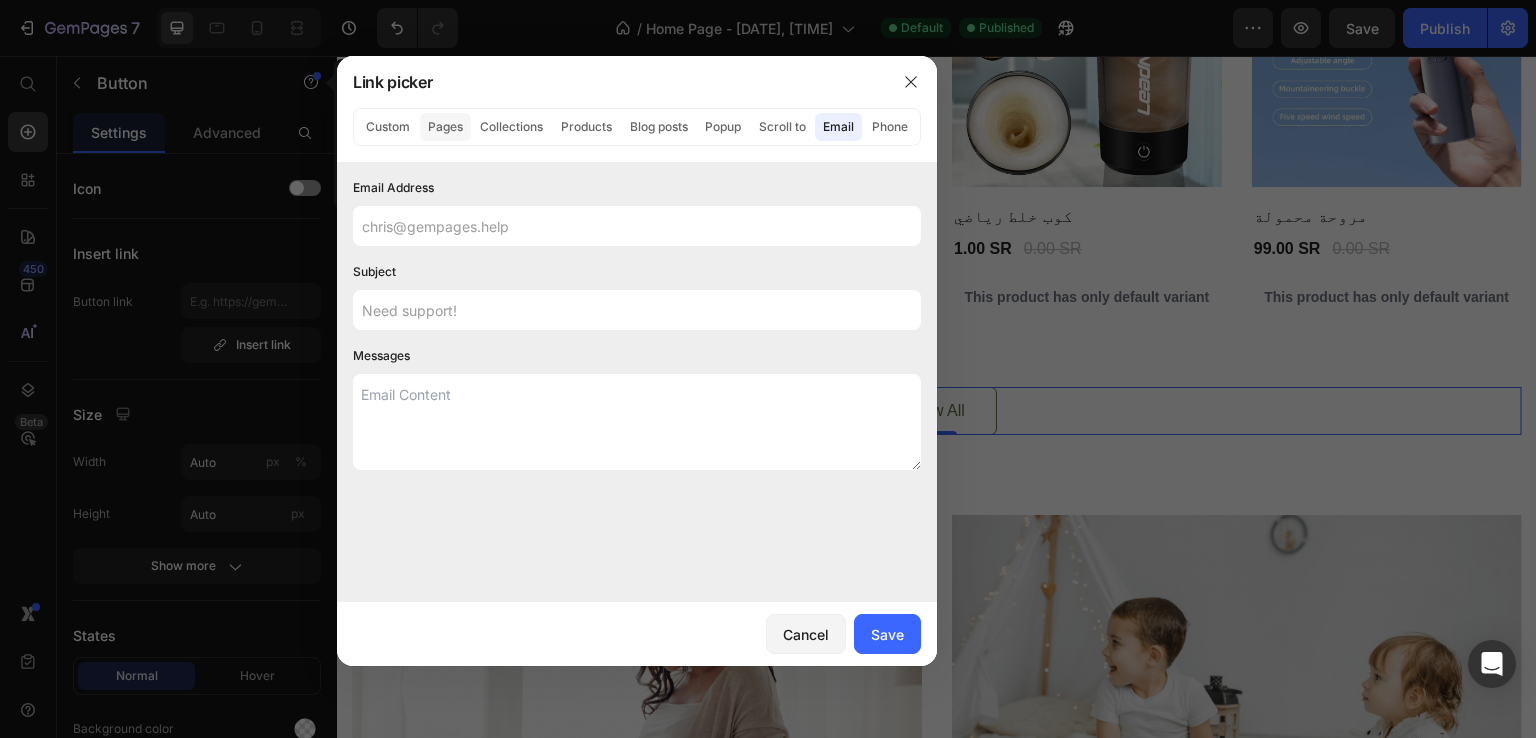 click on "Pages" 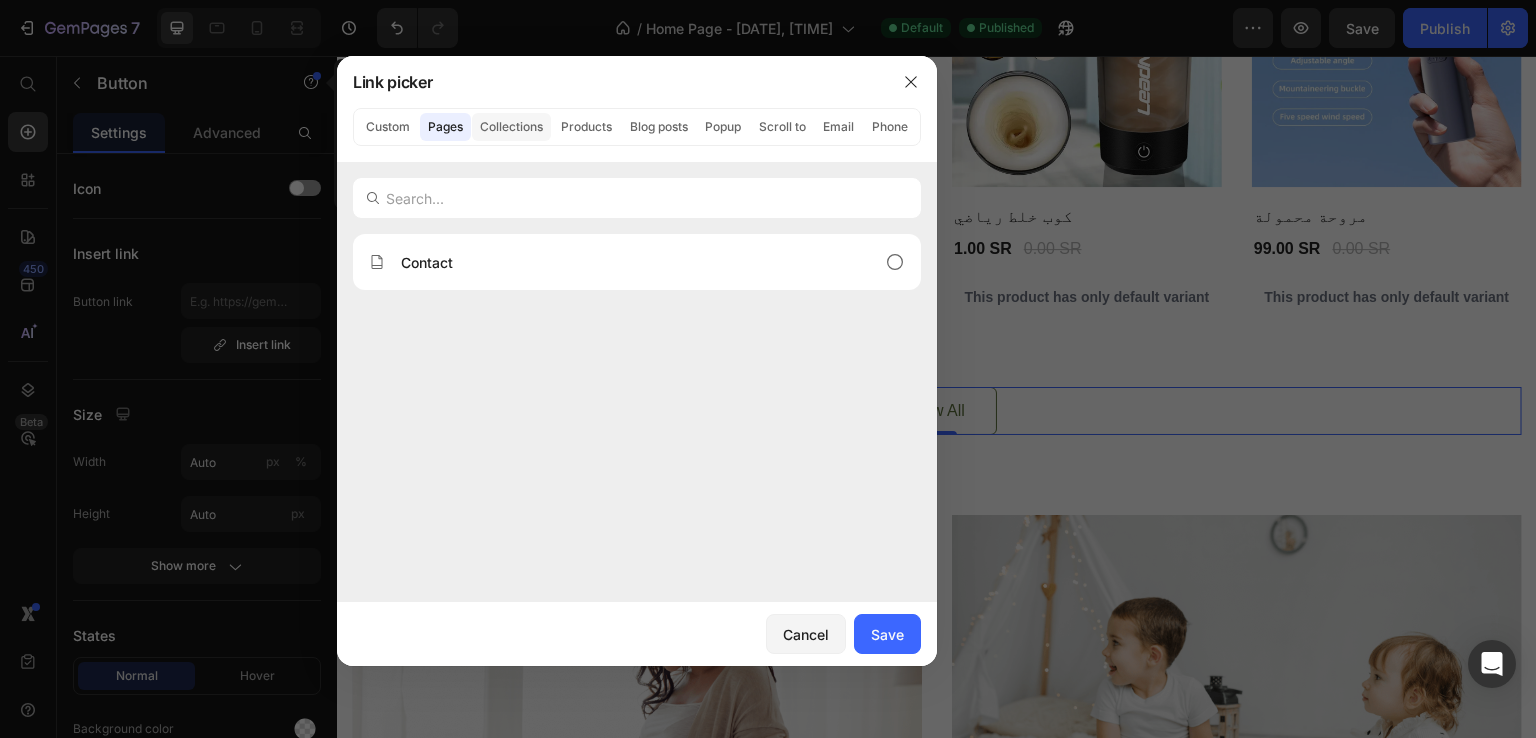 click on "Collections" 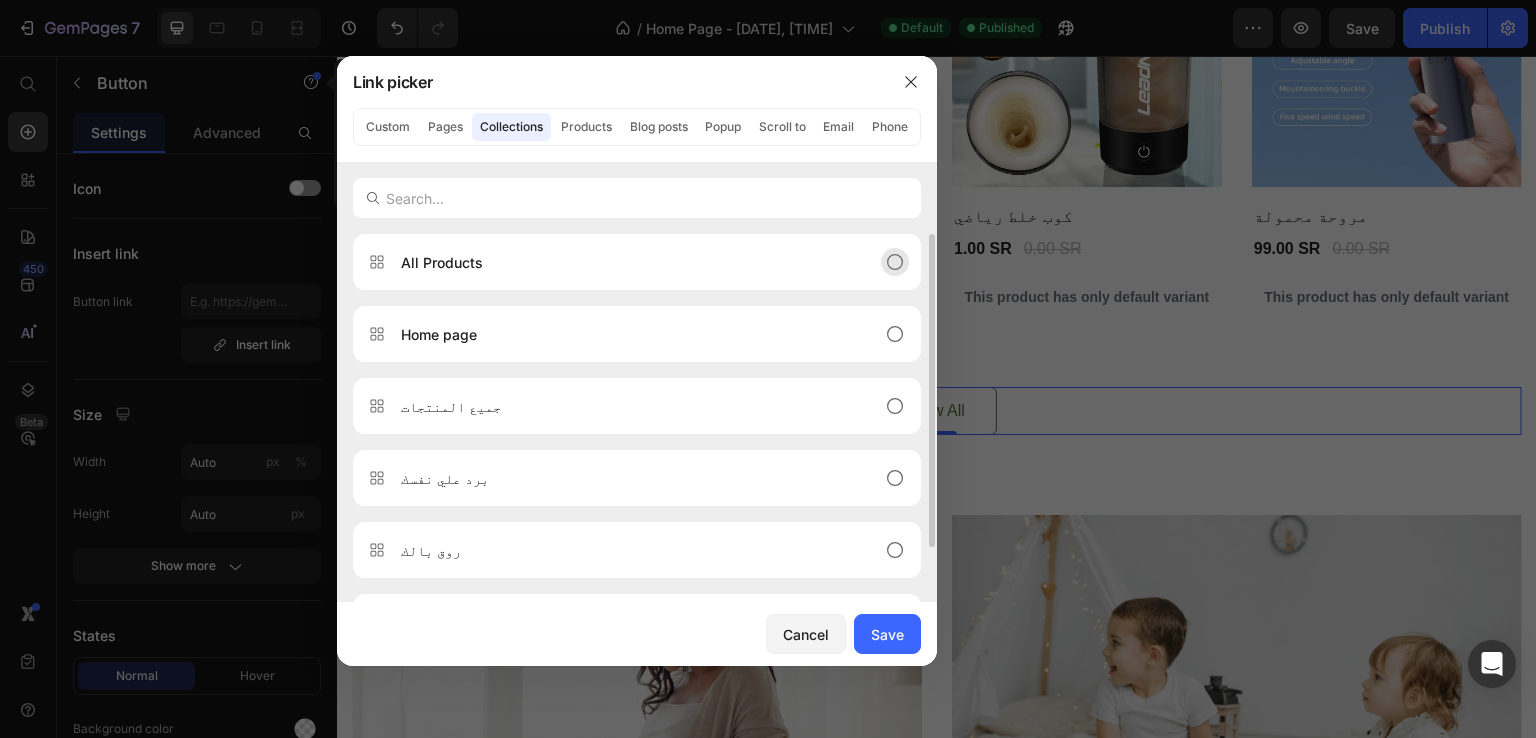 click on "All Products" at bounding box center [637, 262] 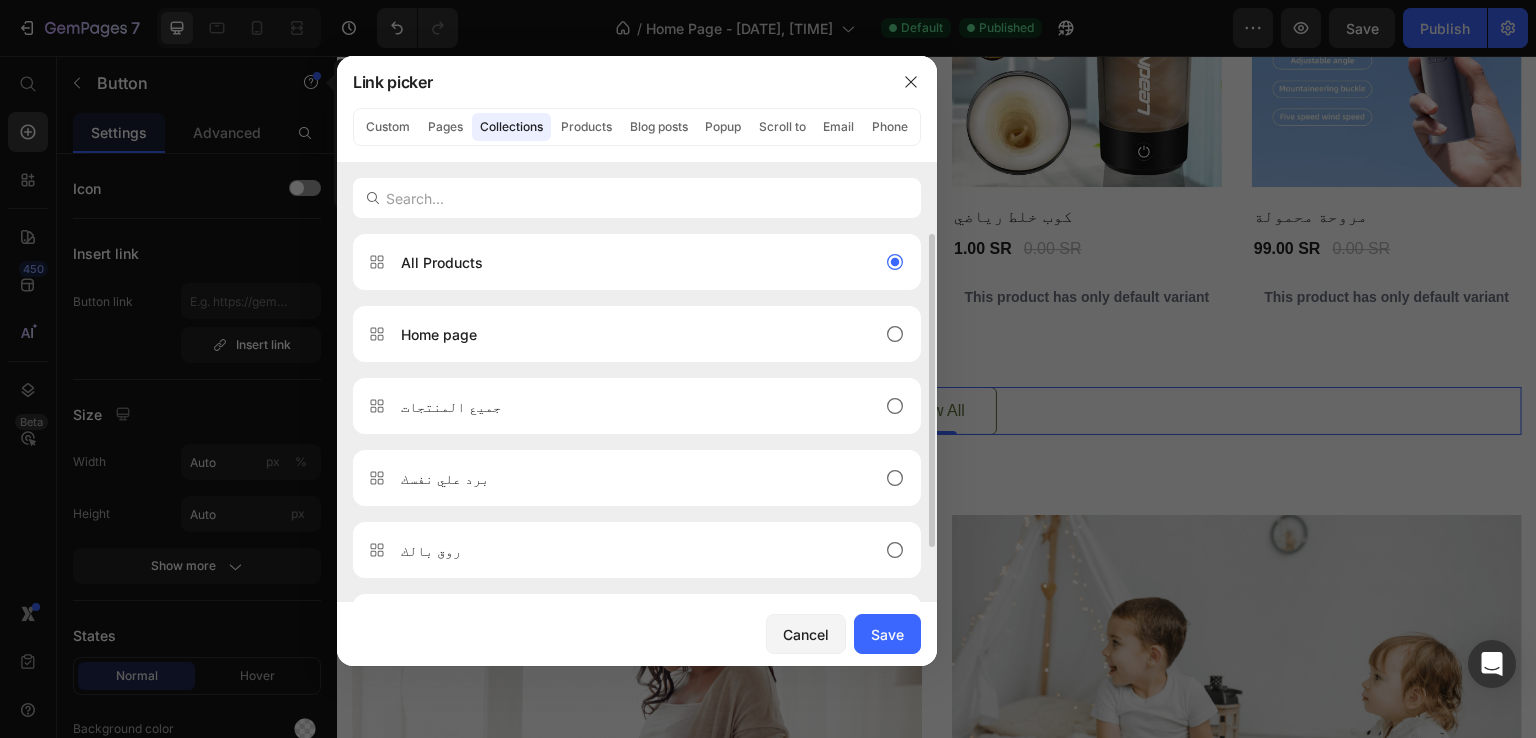 scroll, scrollTop: 64, scrollLeft: 0, axis: vertical 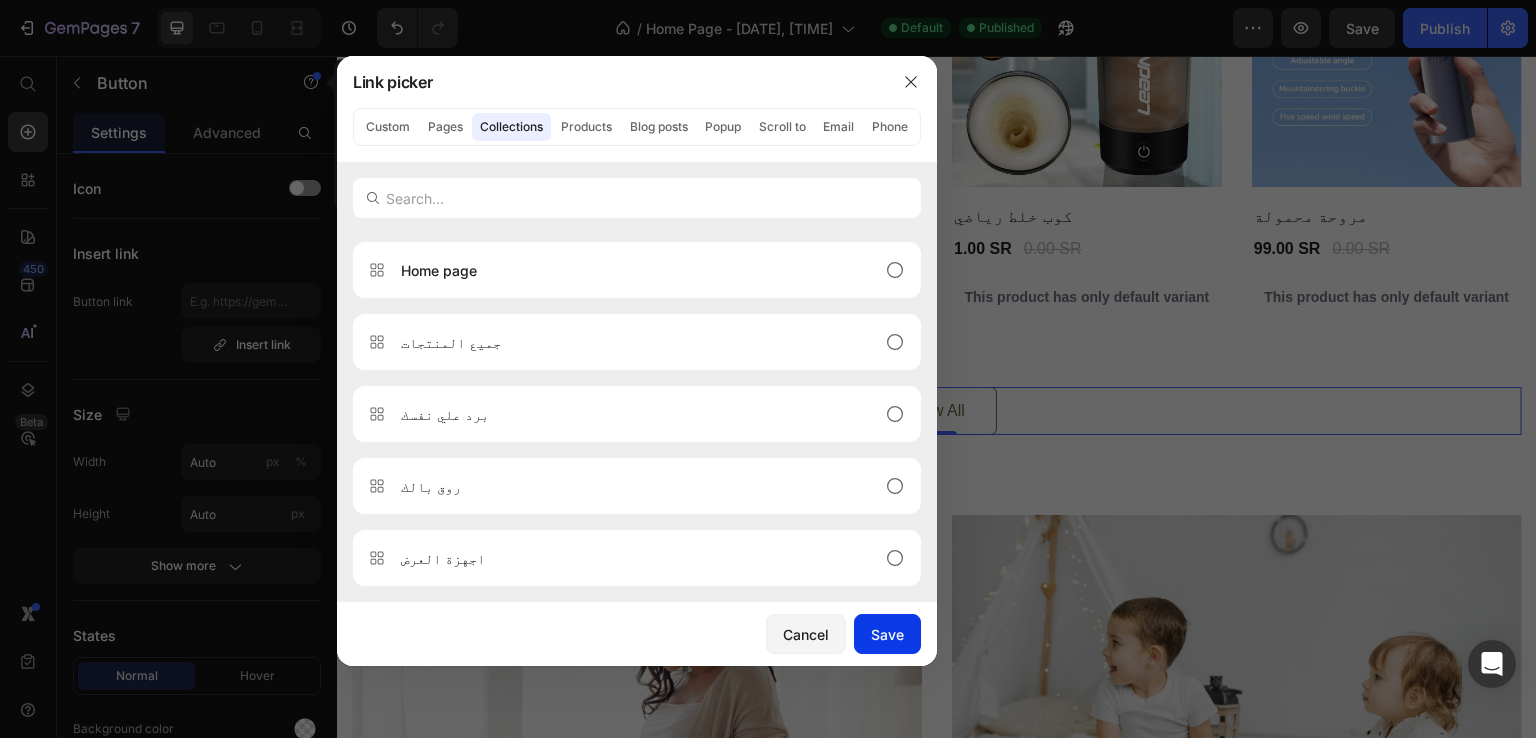click on "Save" 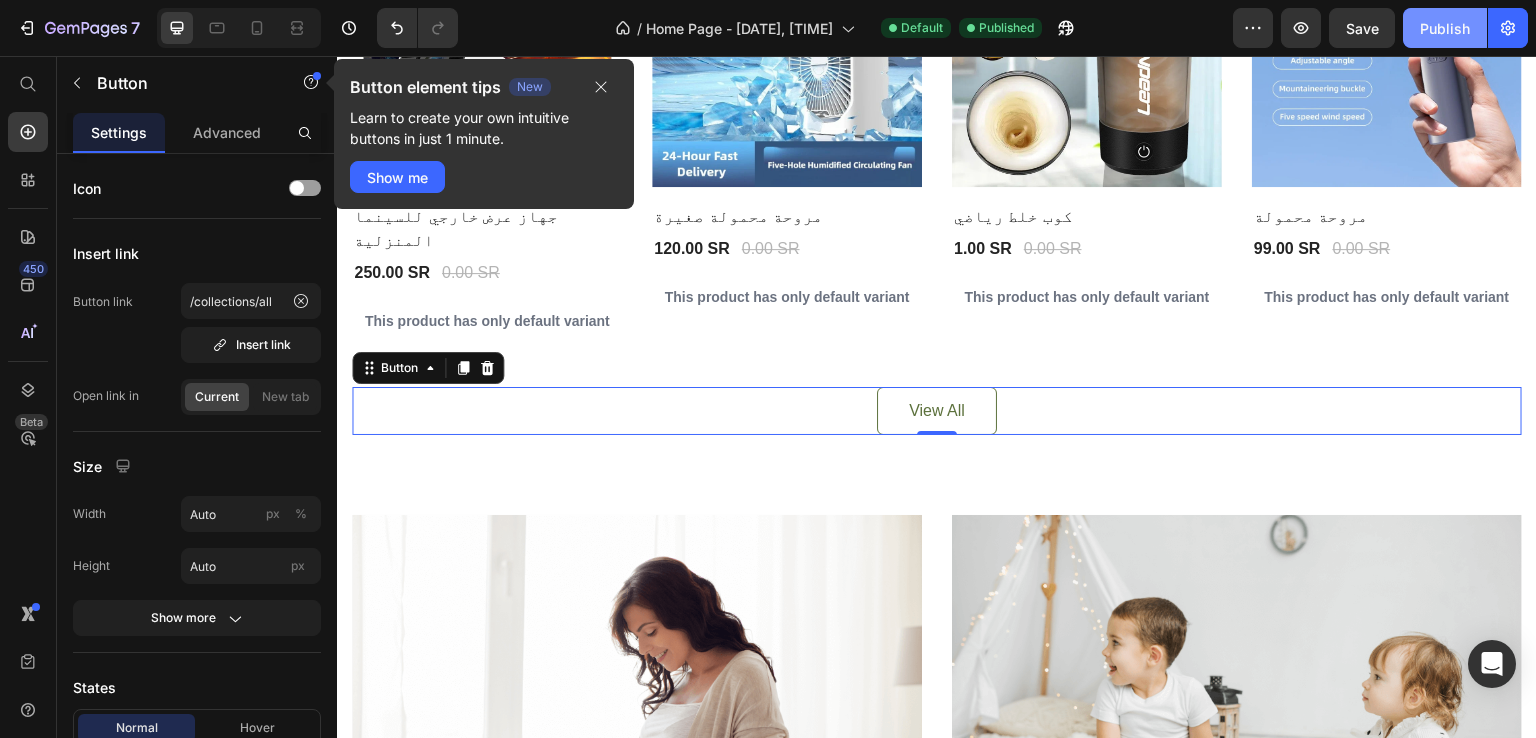 click on "Publish" at bounding box center (1445, 28) 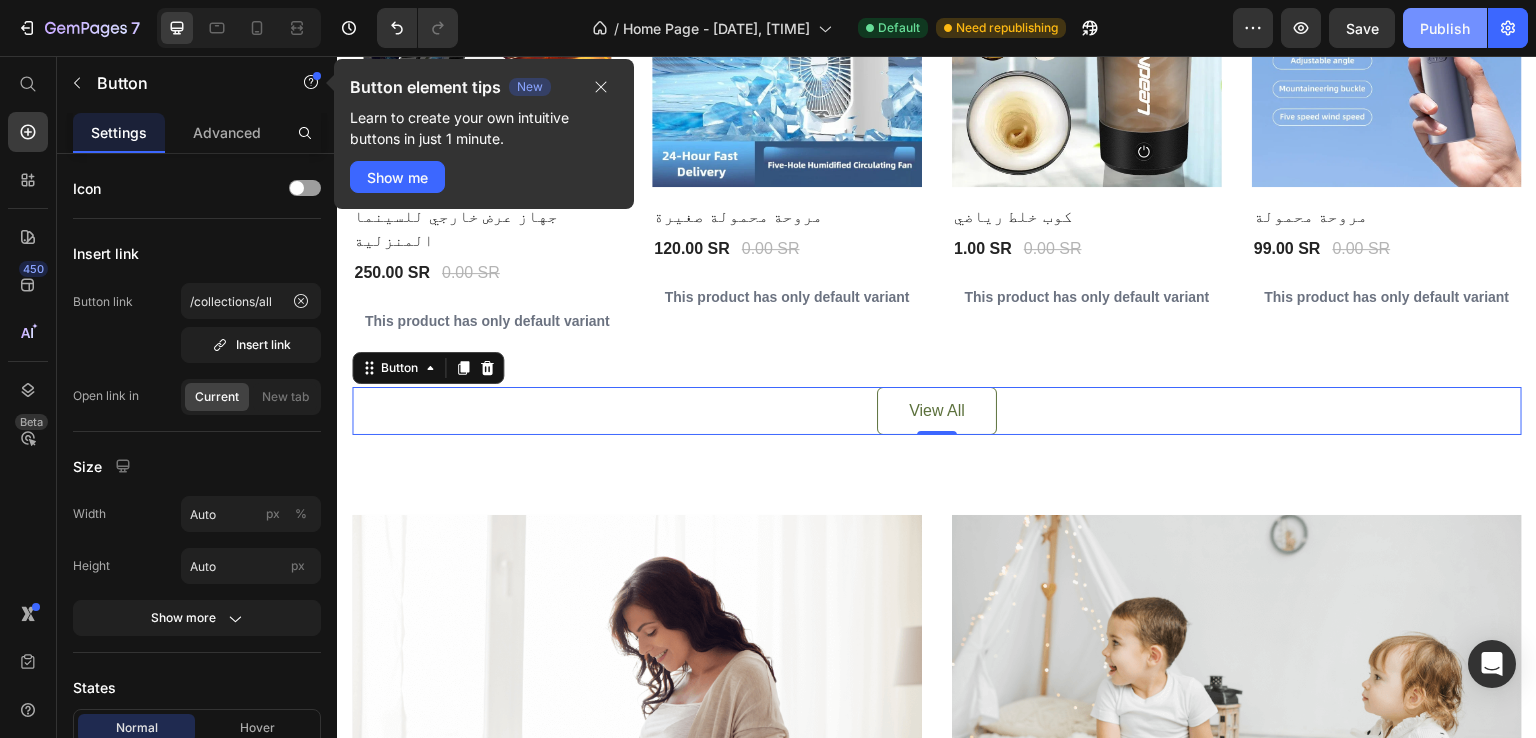 click on "Publish" at bounding box center (1445, 28) 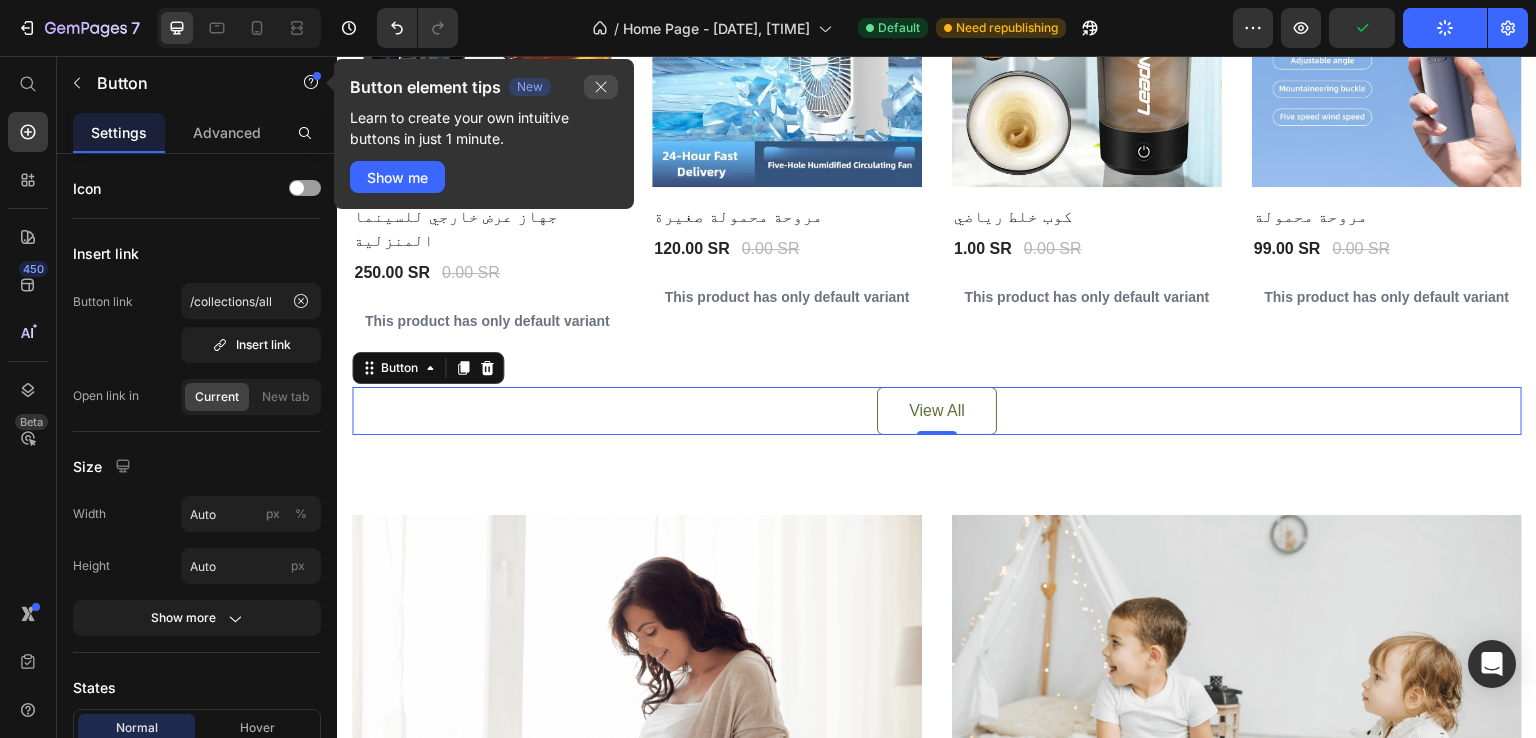 click at bounding box center [601, 87] 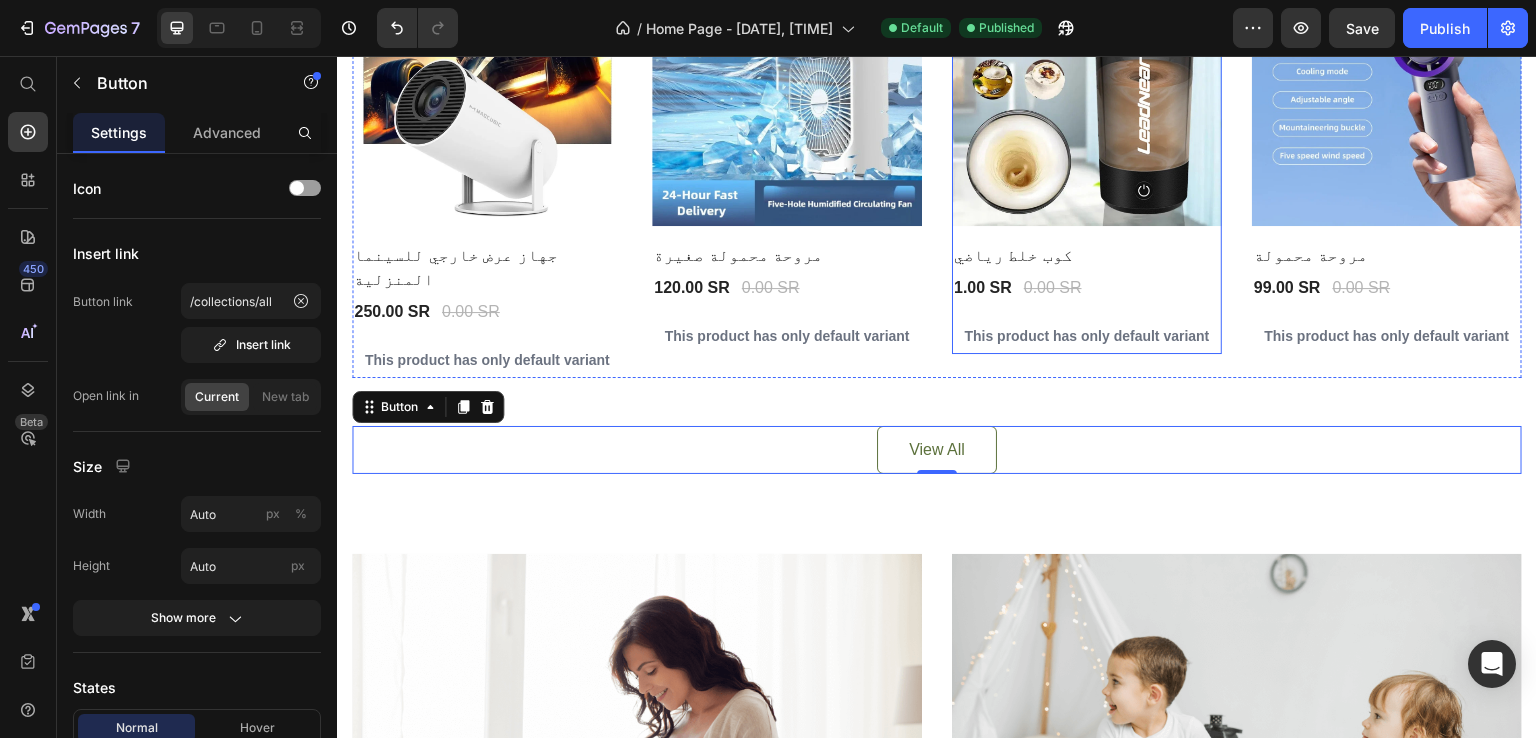 scroll, scrollTop: 900, scrollLeft: 0, axis: vertical 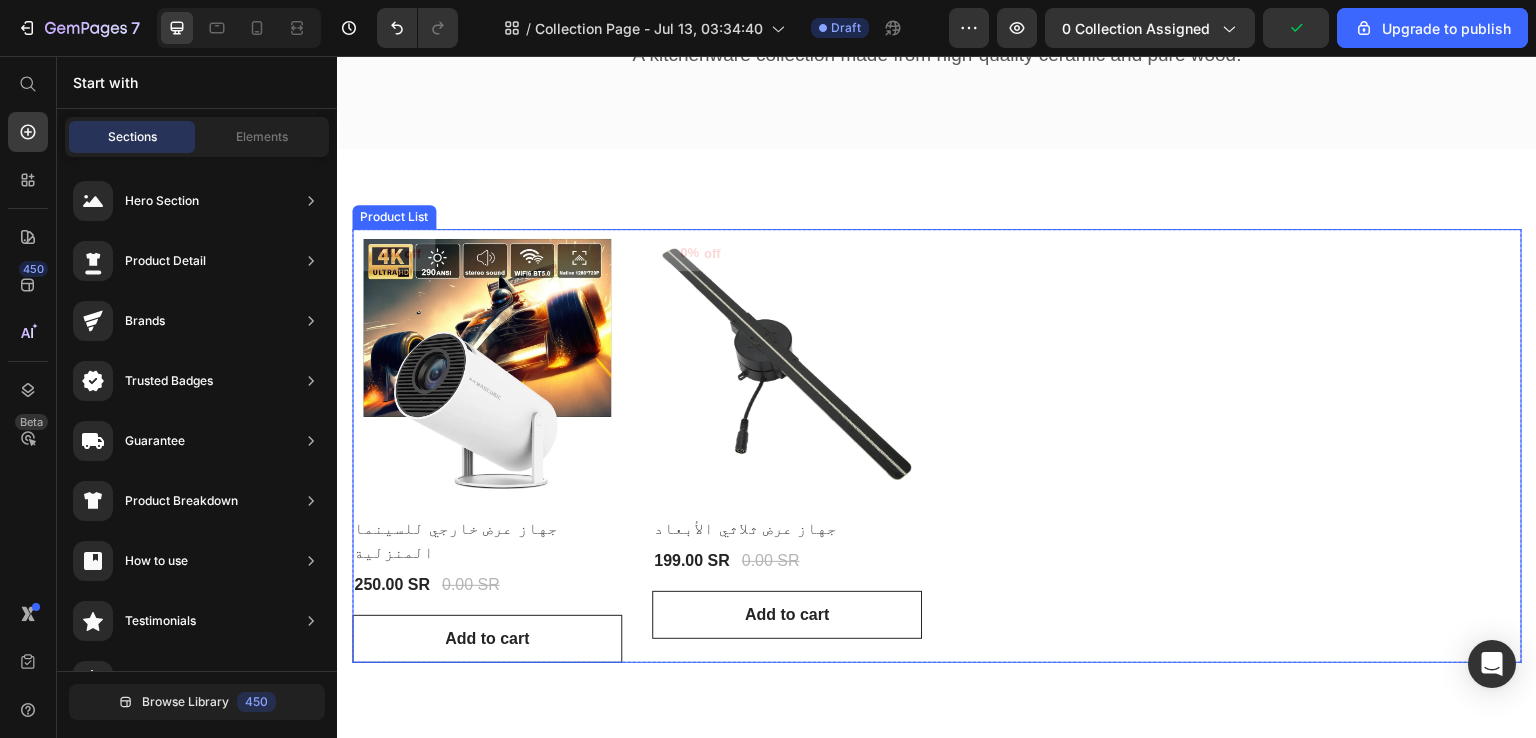 click on "0% off (P) Tag Product Images & Gallery Row جهاز عرض خارجي للسينما المنزلية (P) Title 250.00 SR (P) Price 0.00 SR (P) Price Row Row Add to cart (P) Cart Button 0% off (P) Tag Product Images & Gallery Row جهاز عرض ثلاثي الأبعاد (P) Title 199.00 SR (P) Price 0.00 SR (P) Price Row Row Add to cart (P) Cart Button" at bounding box center [937, 446] 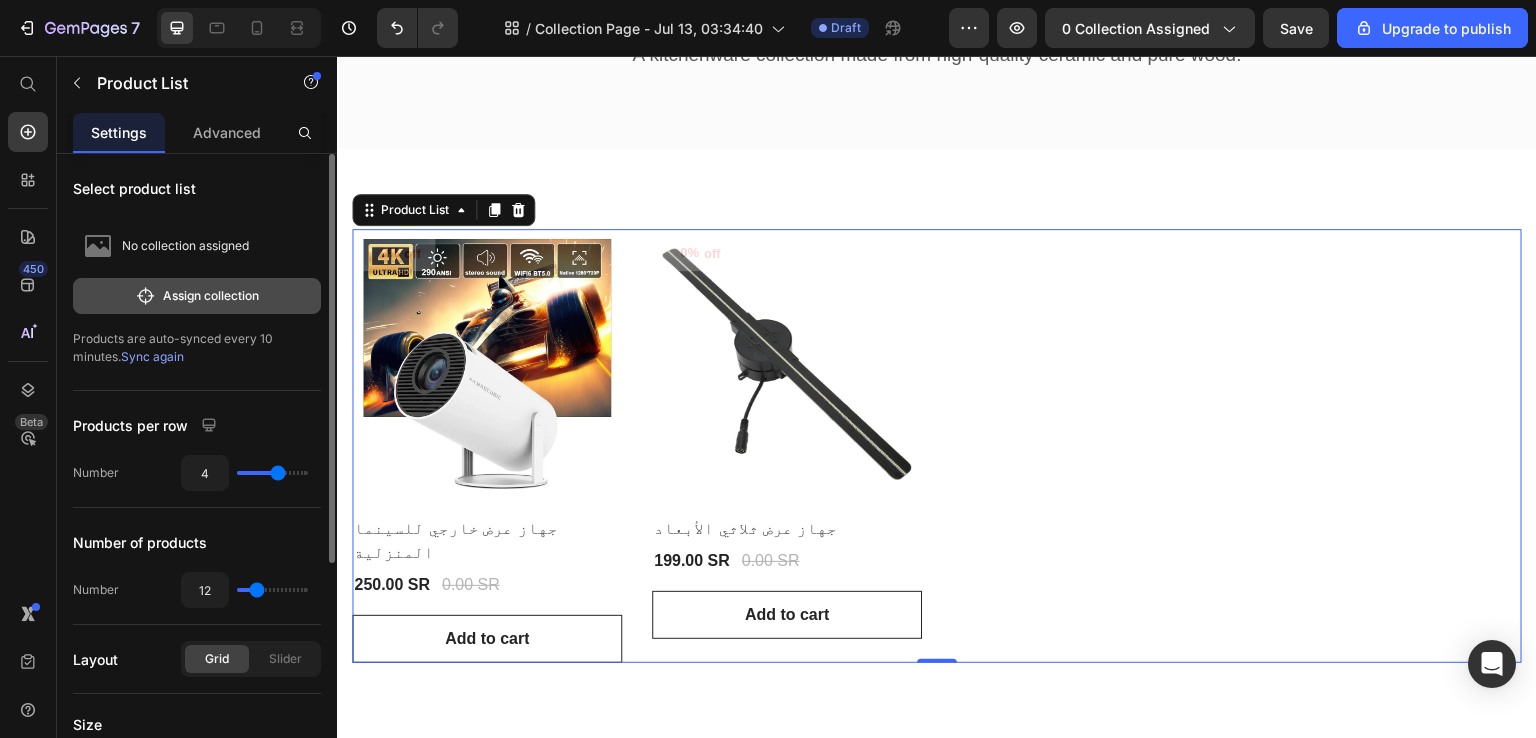 click on "Assign collection" 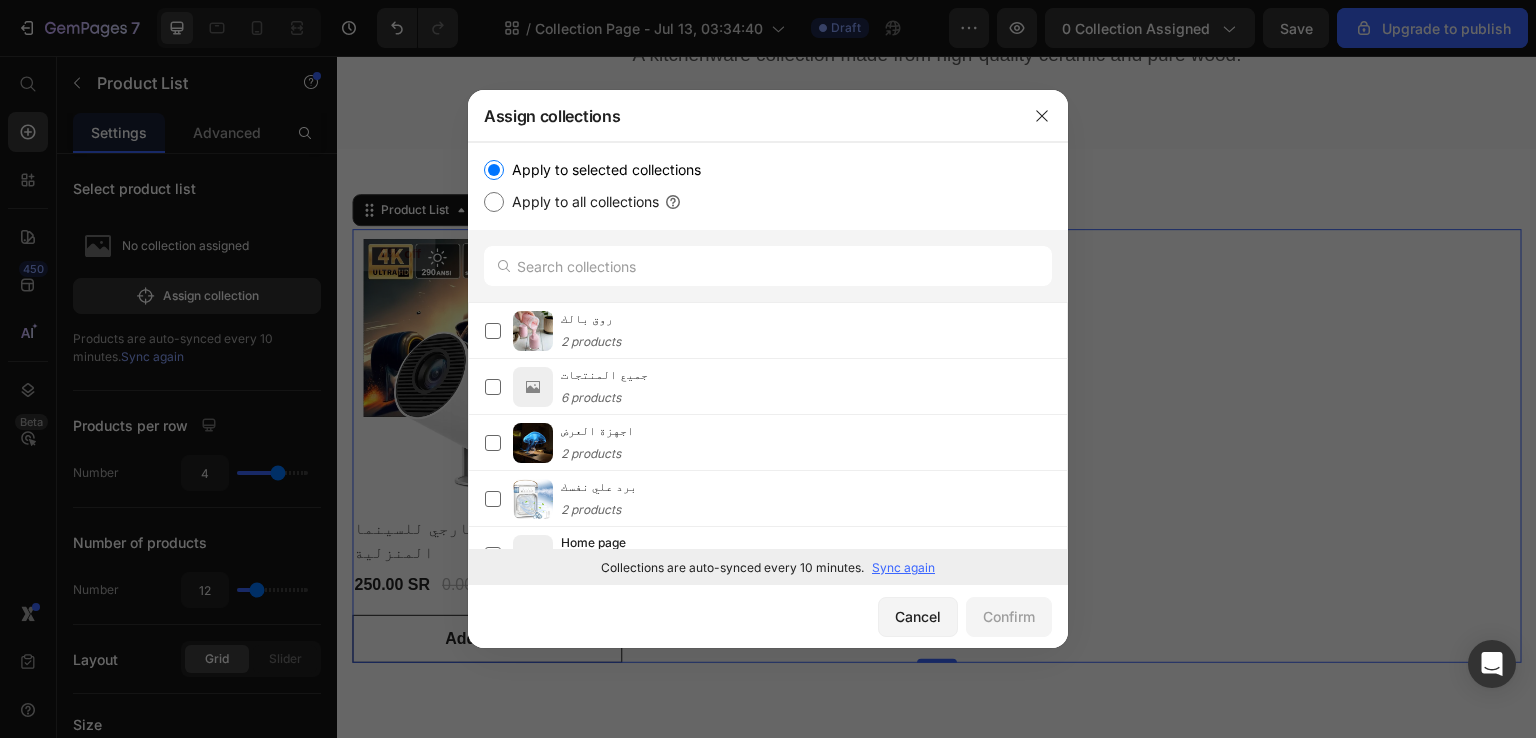 click on "Apply to all collections" at bounding box center [581, 202] 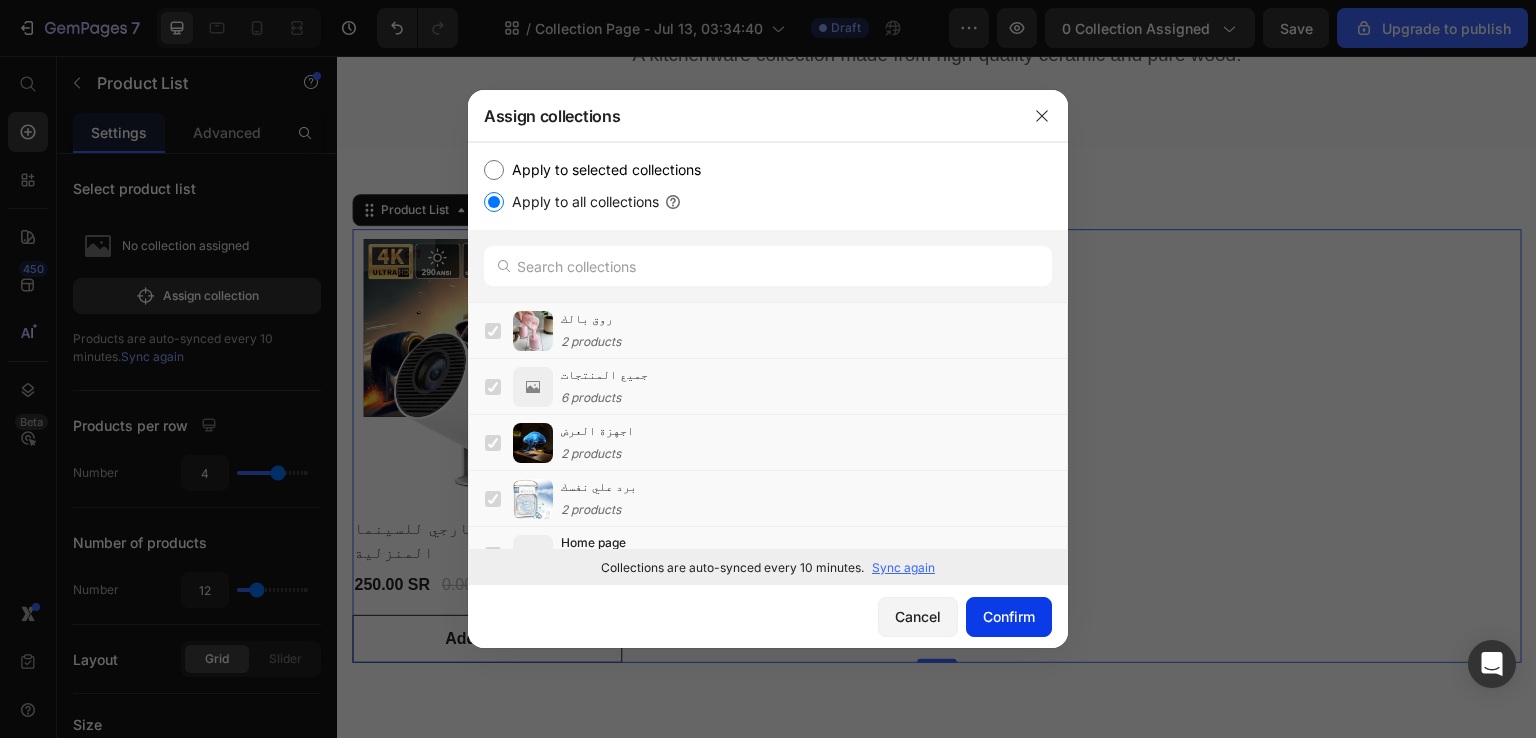 click on "Confirm" at bounding box center (1009, 616) 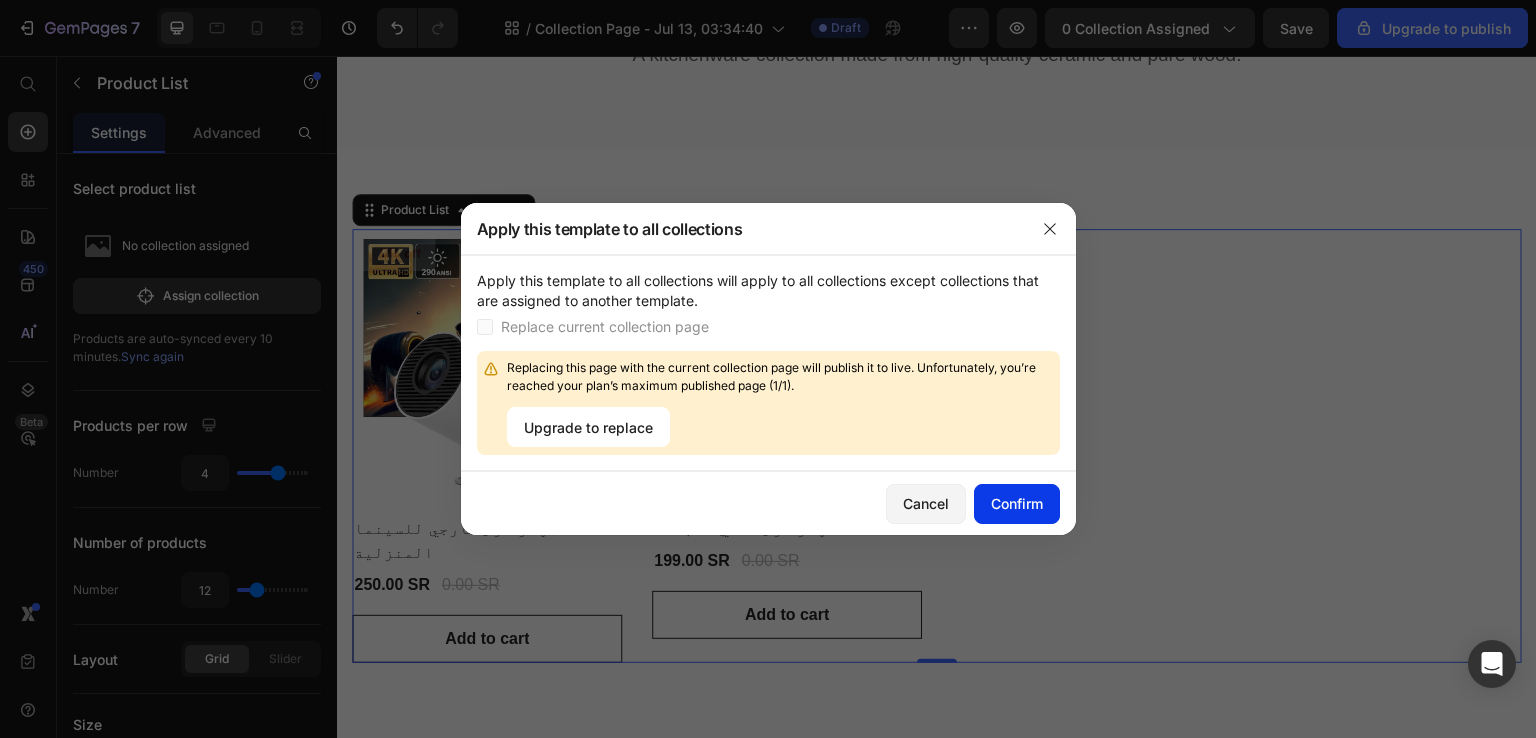 click on "Confirm" at bounding box center (1017, 503) 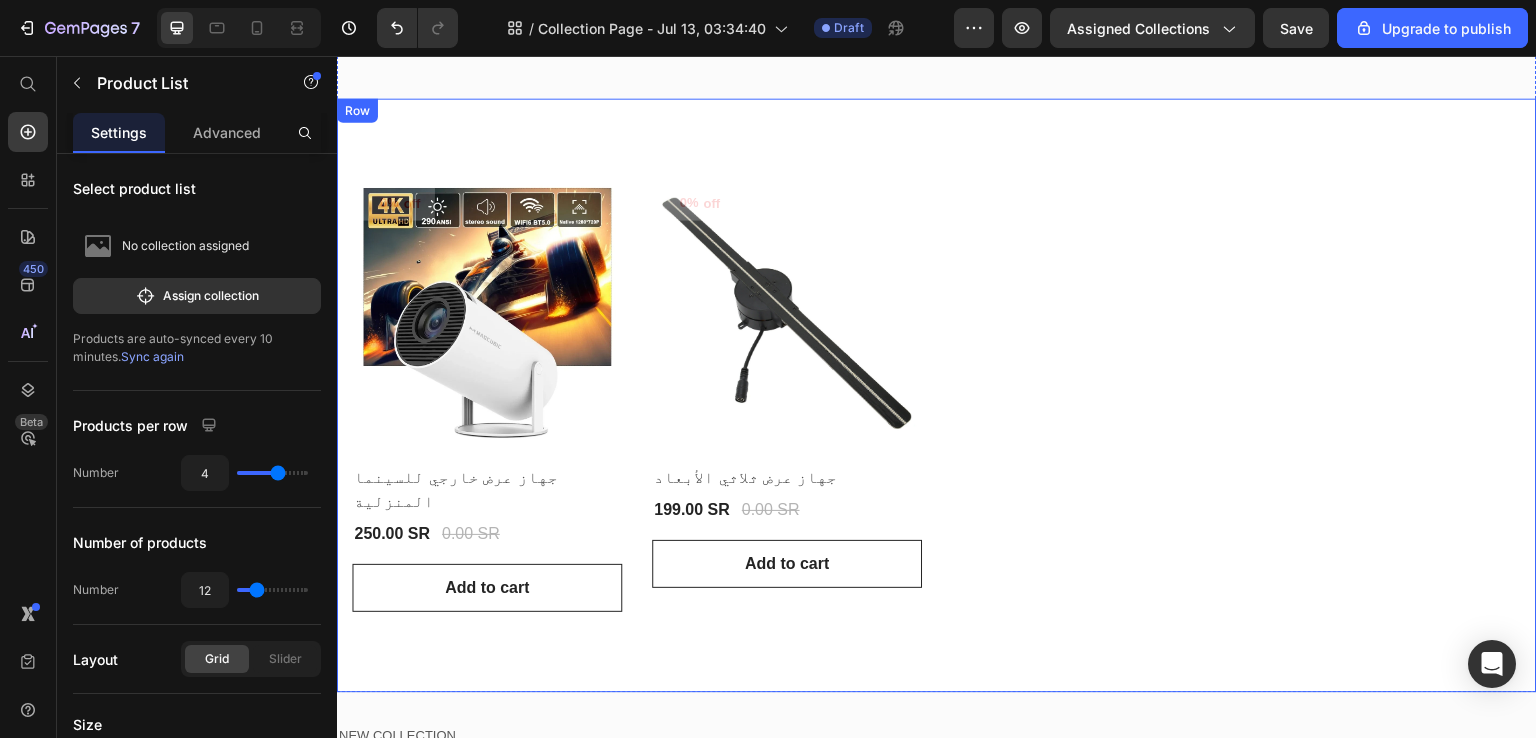 scroll, scrollTop: 200, scrollLeft: 0, axis: vertical 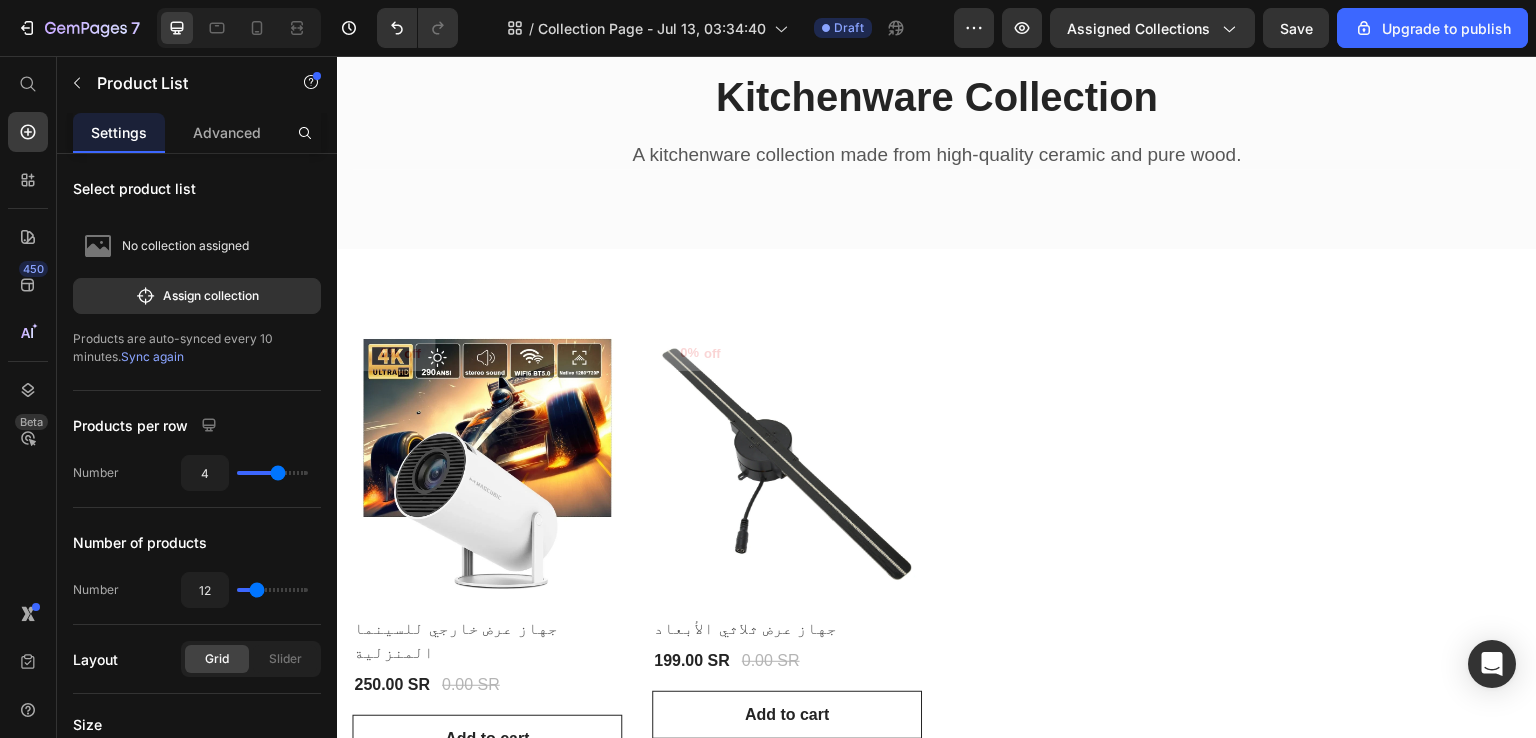 click on "0% off (P) Tag Product Images & Gallery Row جهاز عرض خارجي للسينما المنزلية (P) Title 250.00 SR (P) Price 0.00 SR (P) Price Row Row Add to cart (P) Cart Button 0% off (P) Tag Product Images & Gallery Row جهاز عرض ثلاثي الأبعاد (P) Title 199.00 SR (P) Price 0.00 SR (P) Price Row Row Add to cart (P) Cart Button" at bounding box center [937, 546] 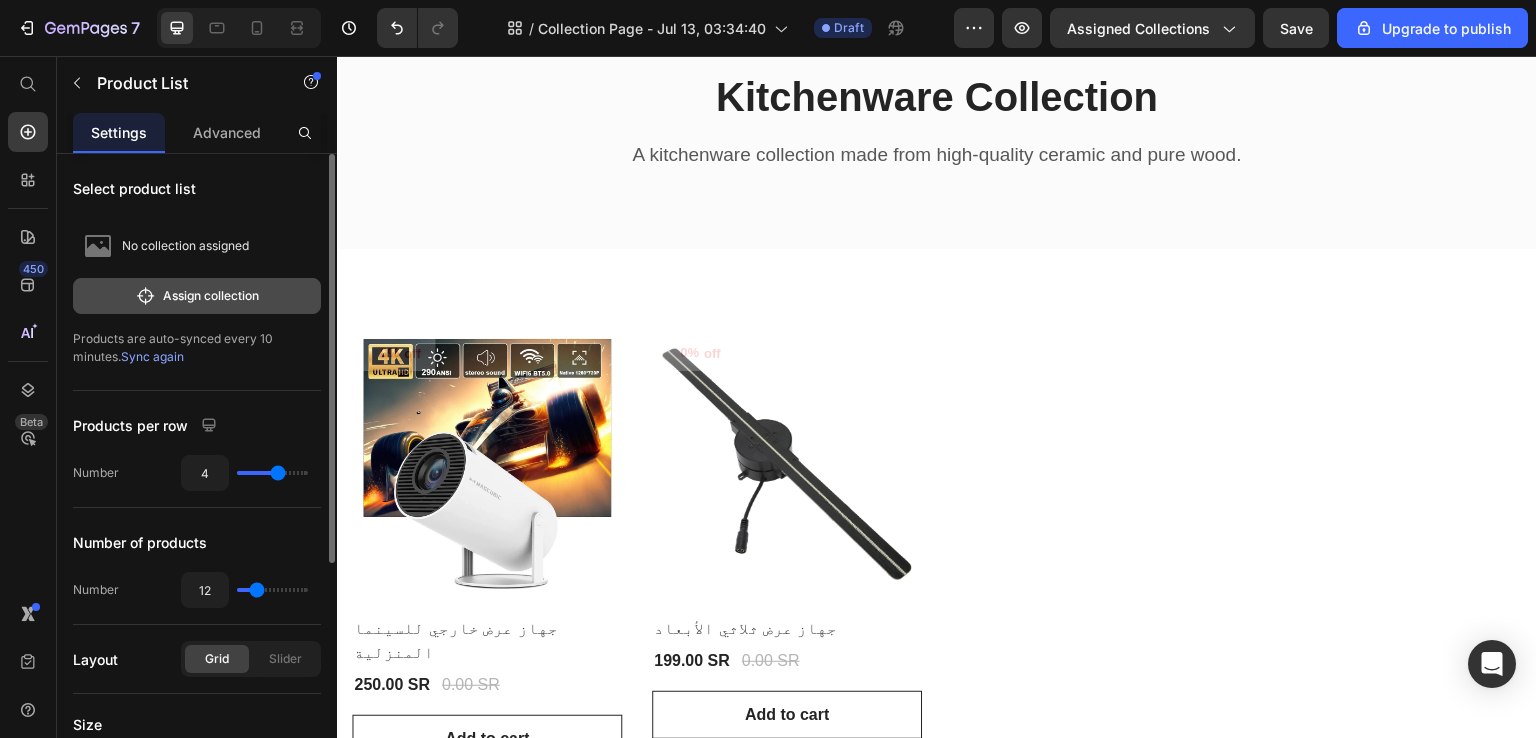 click on "Assign collection" 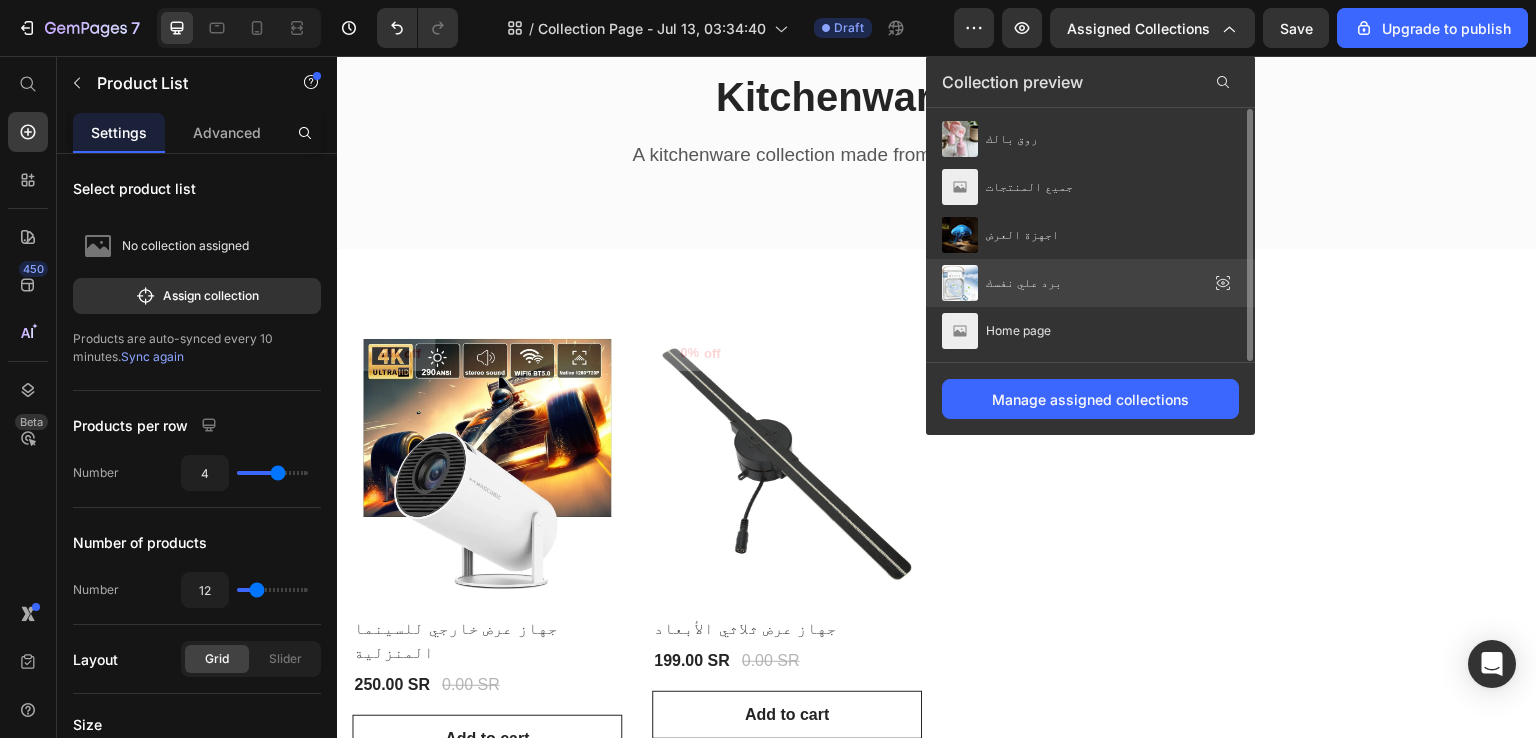 scroll, scrollTop: 0, scrollLeft: 0, axis: both 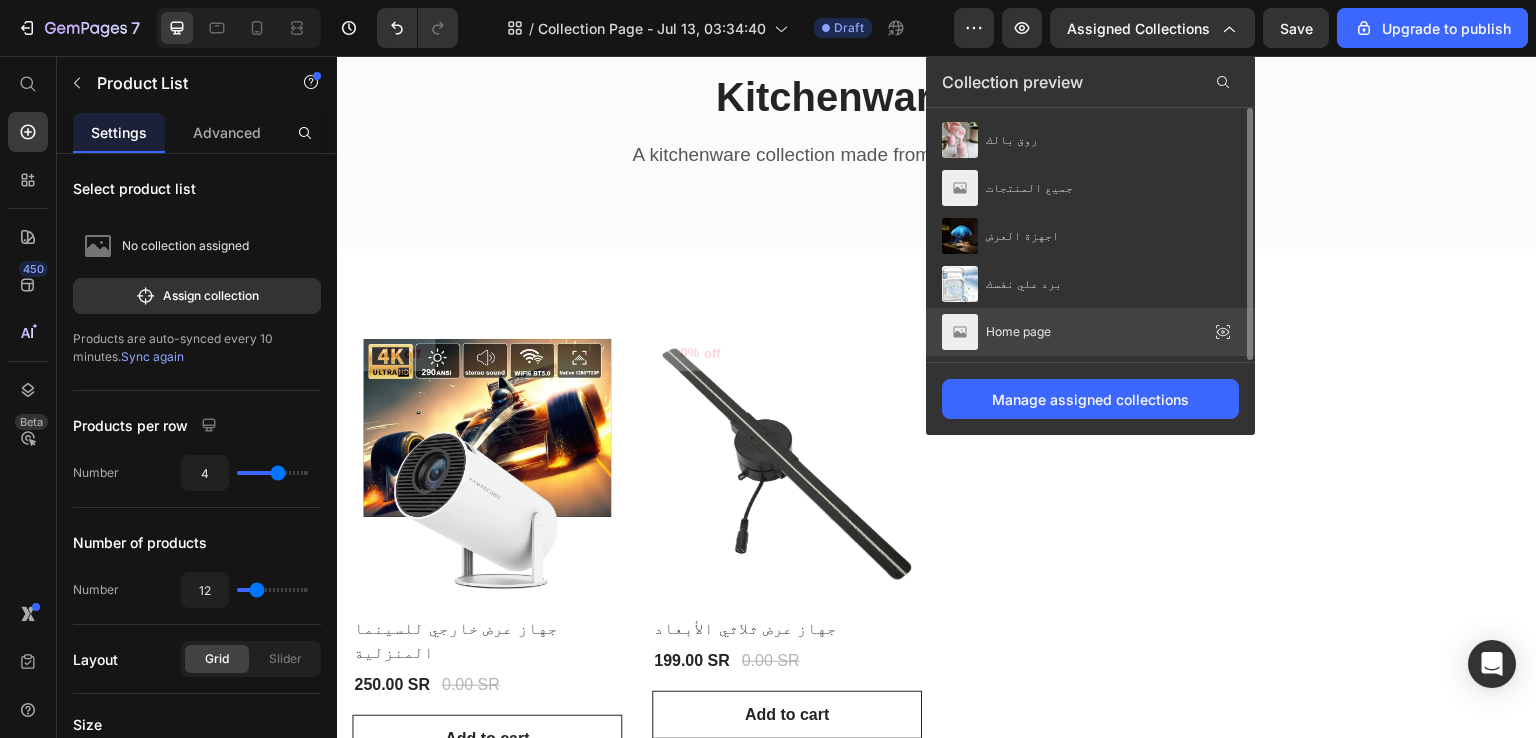 click on "Home page" 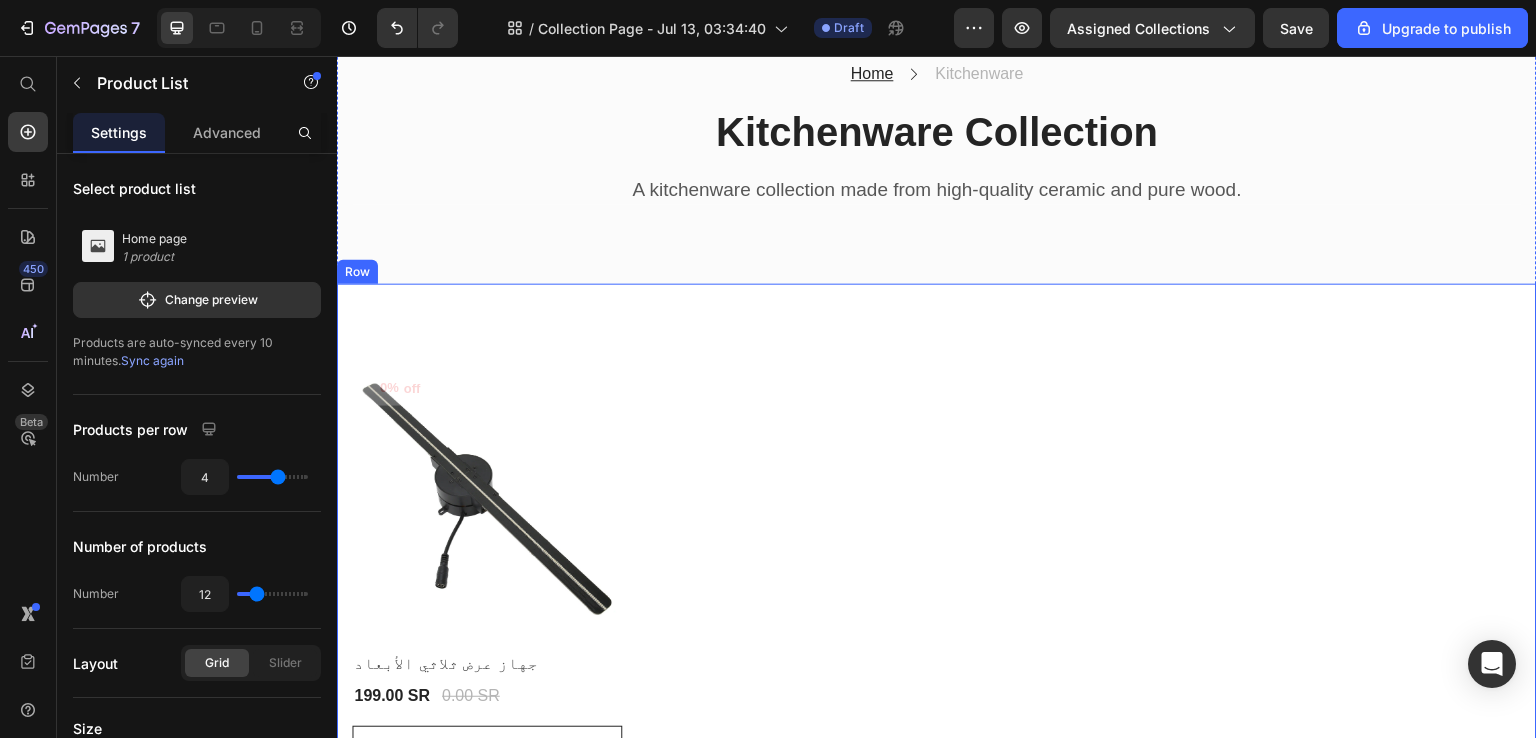 scroll, scrollTop: 111, scrollLeft: 0, axis: vertical 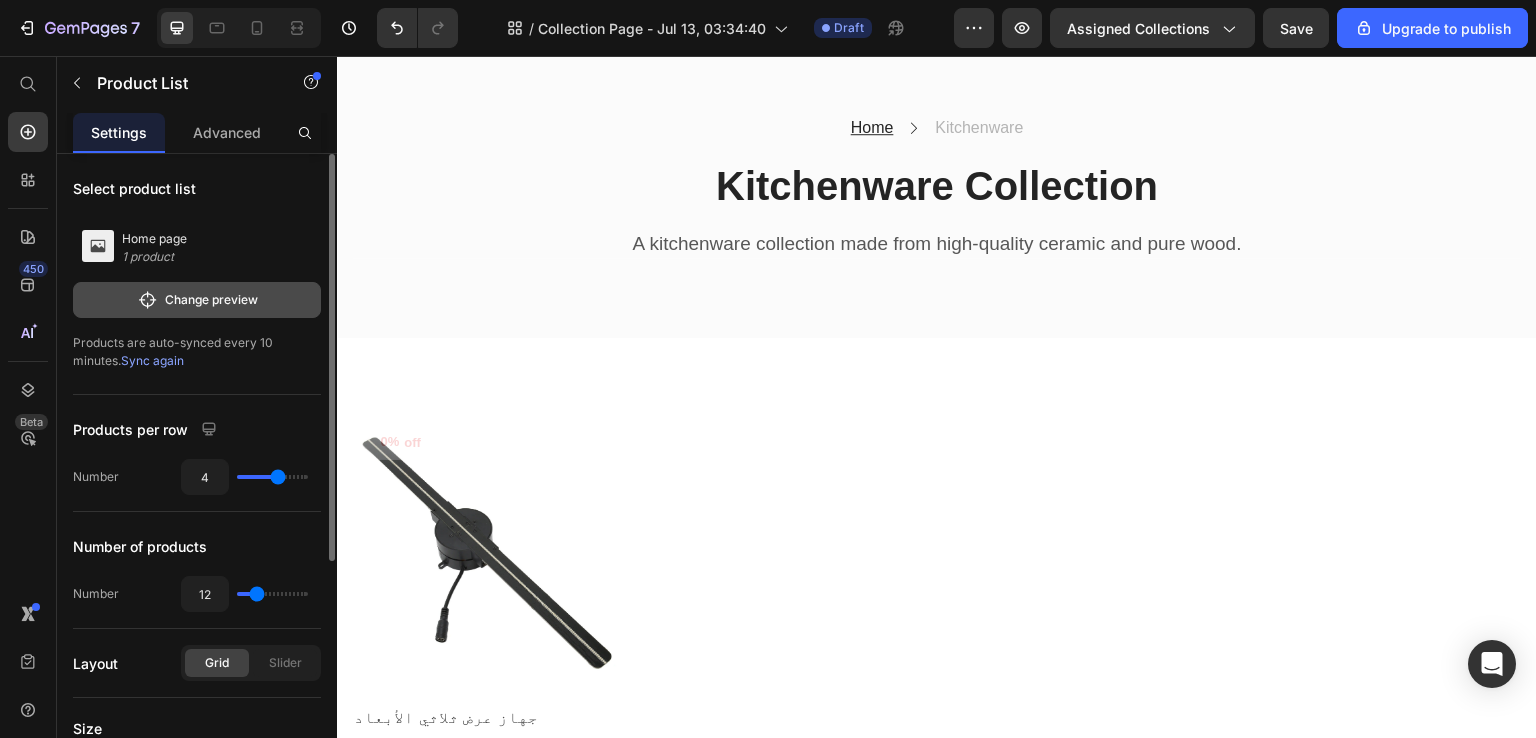 click on "Change preview" at bounding box center (197, 300) 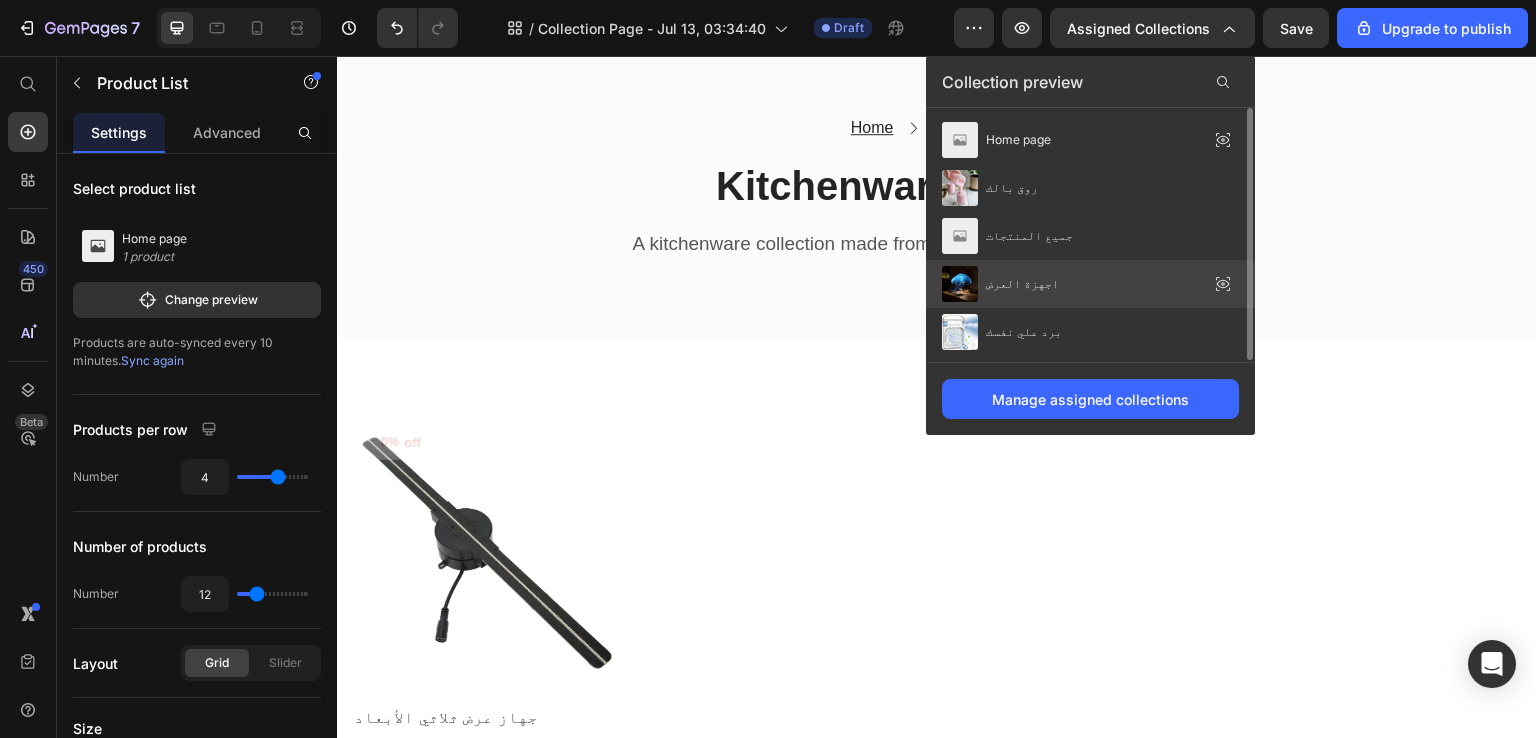 scroll, scrollTop: 1, scrollLeft: 0, axis: vertical 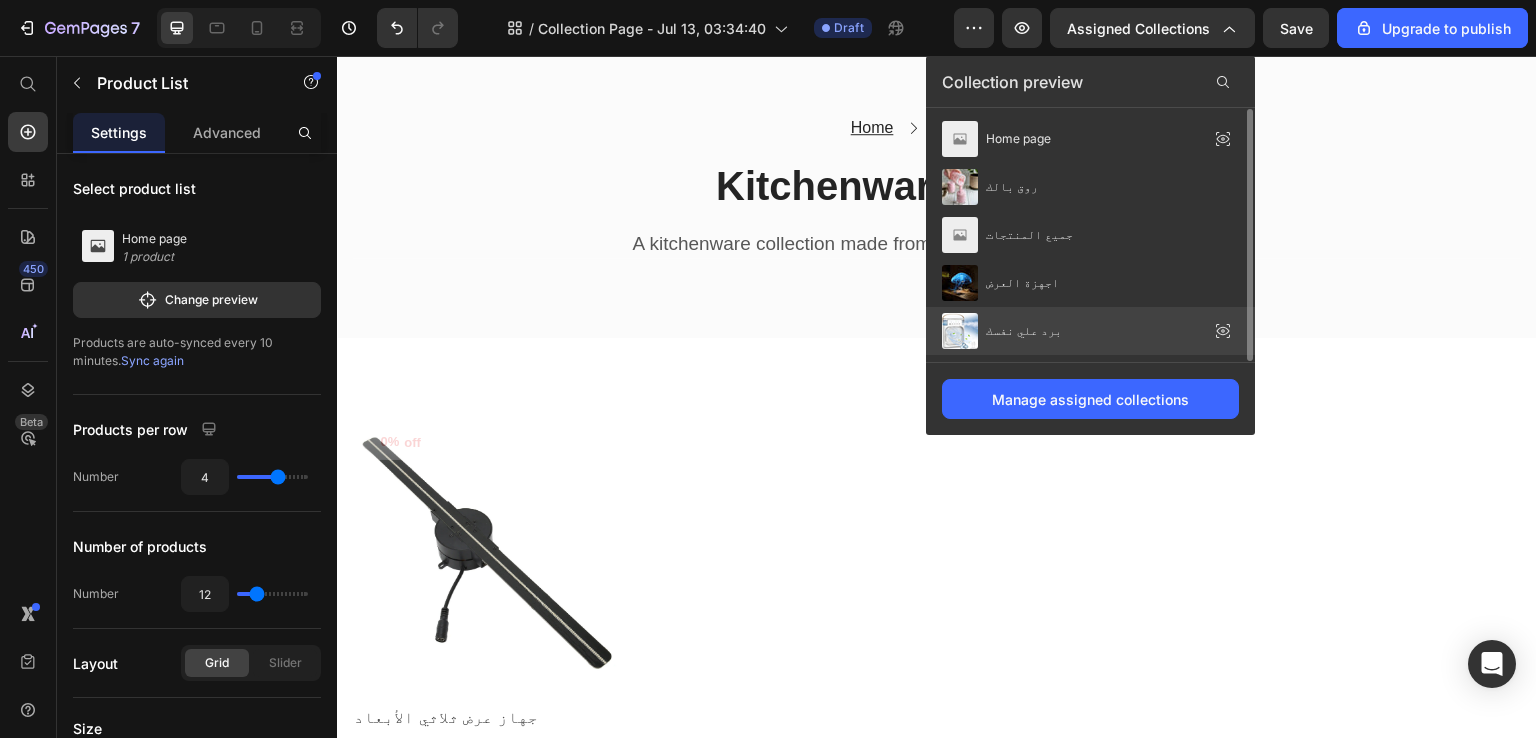 click on "برد علي نفسك" 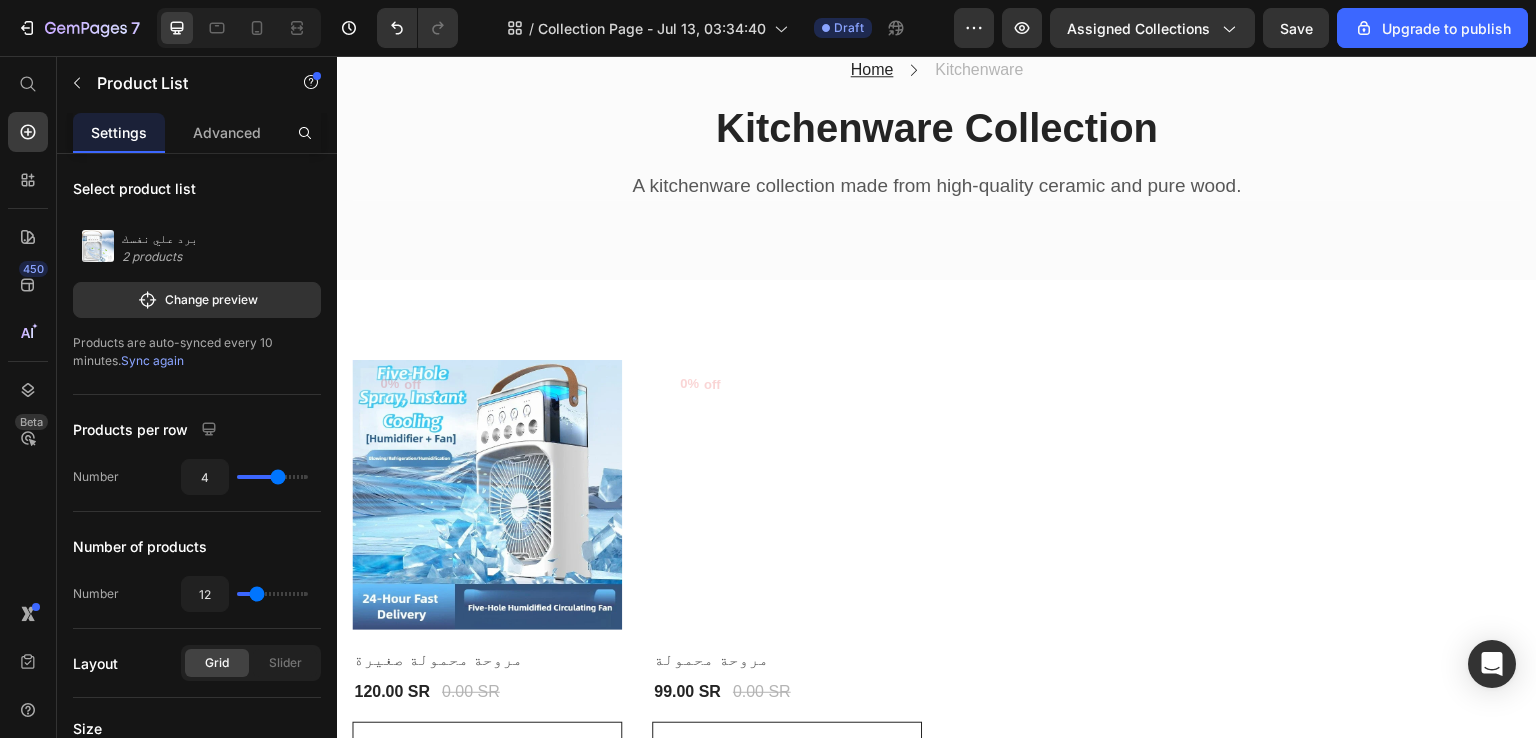scroll, scrollTop: 0, scrollLeft: 0, axis: both 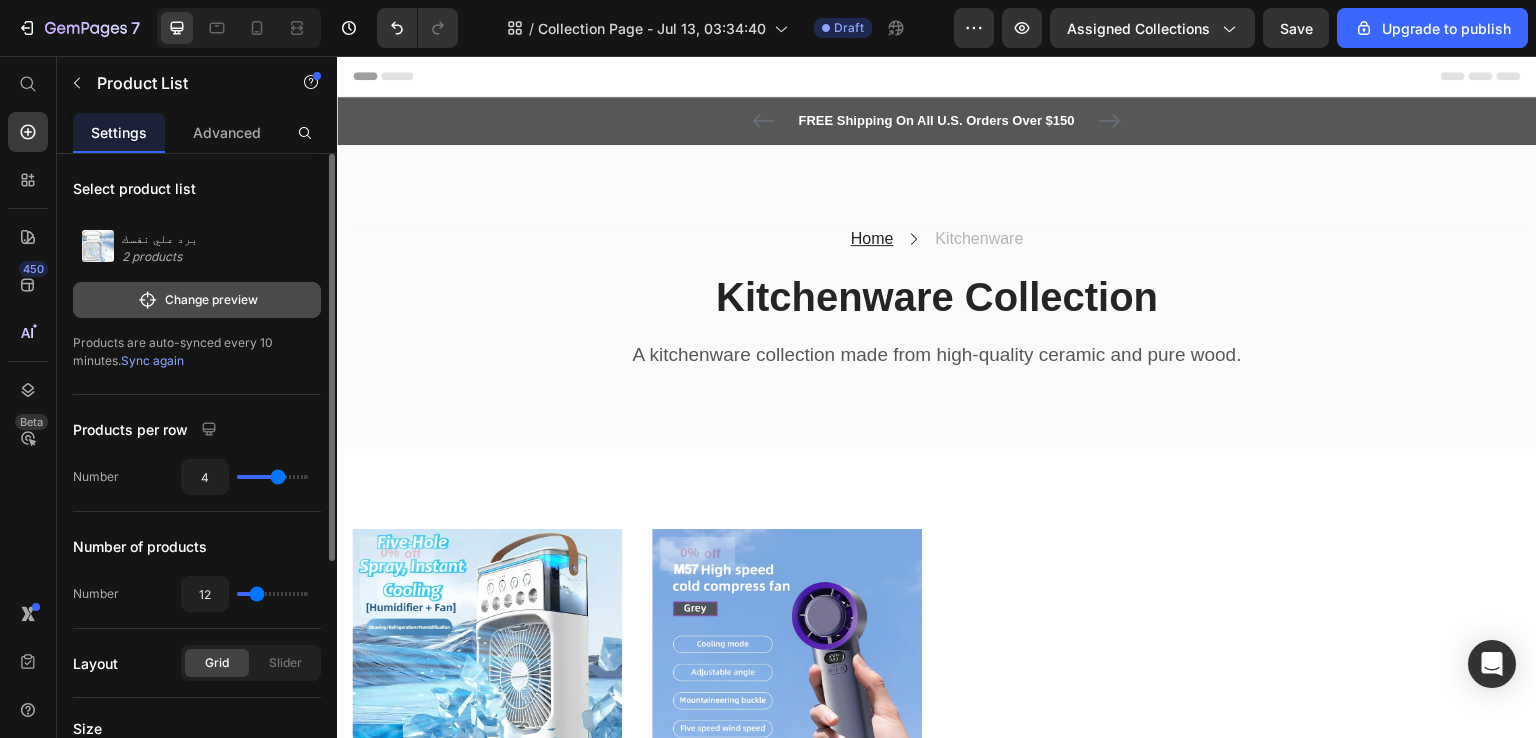 click on "Change preview" at bounding box center [197, 300] 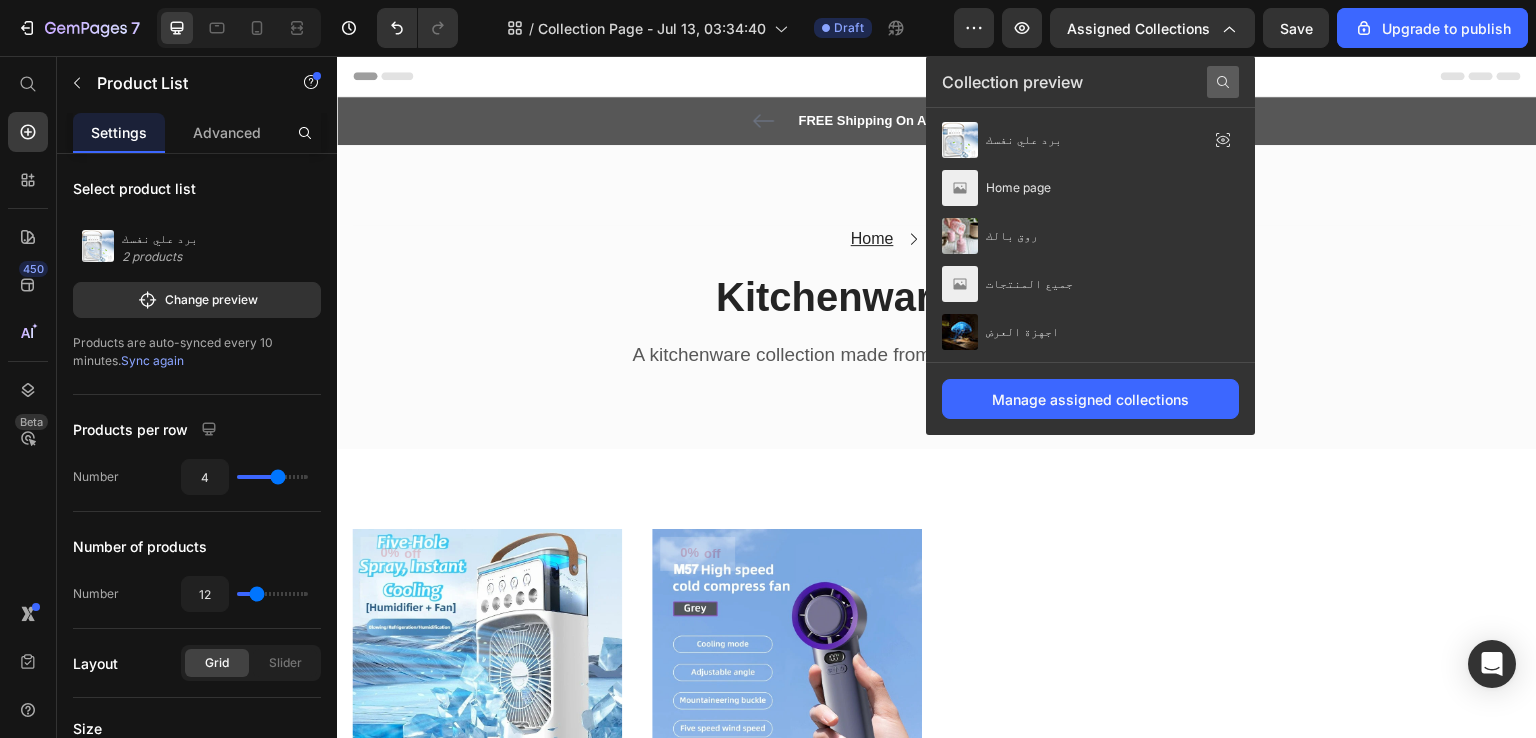 click 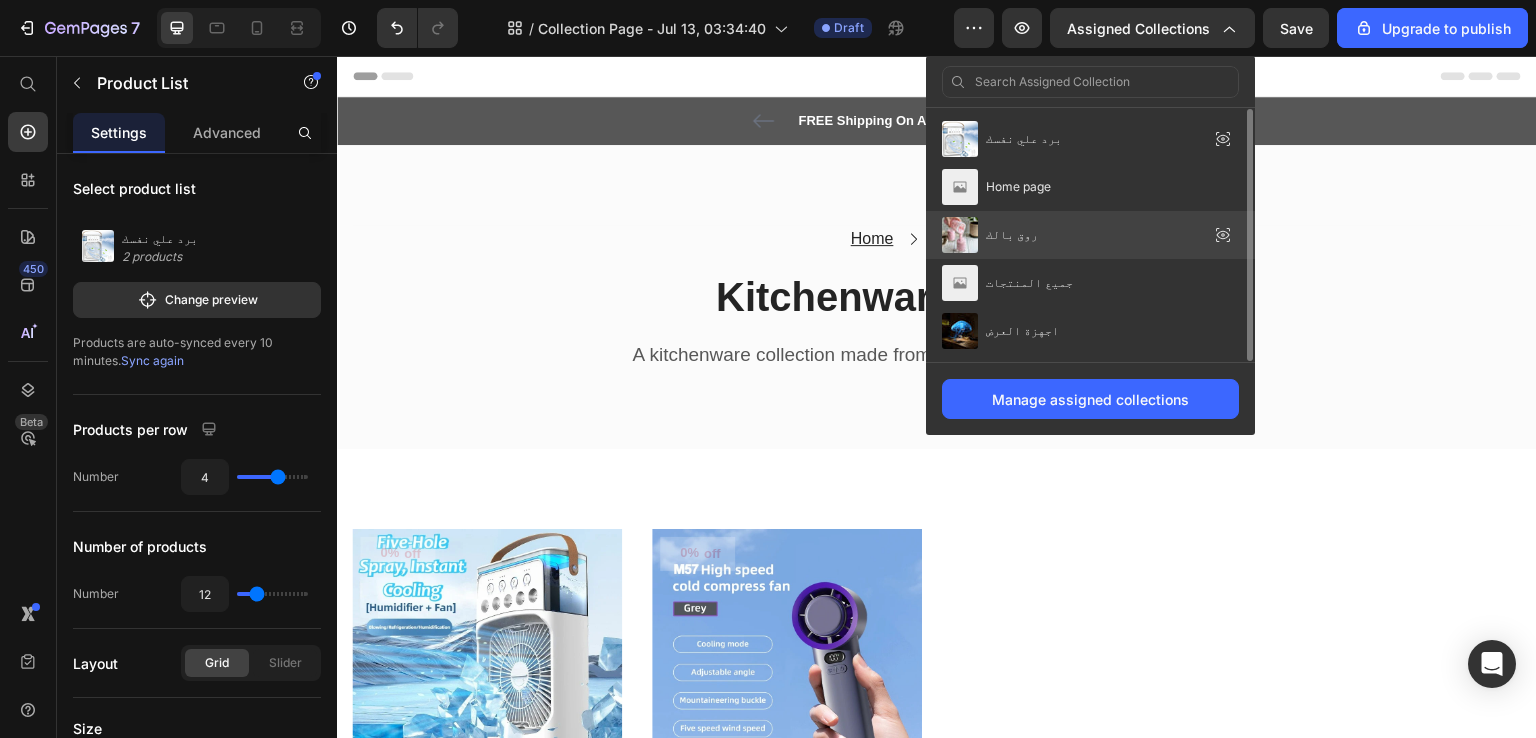 scroll, scrollTop: 0, scrollLeft: 0, axis: both 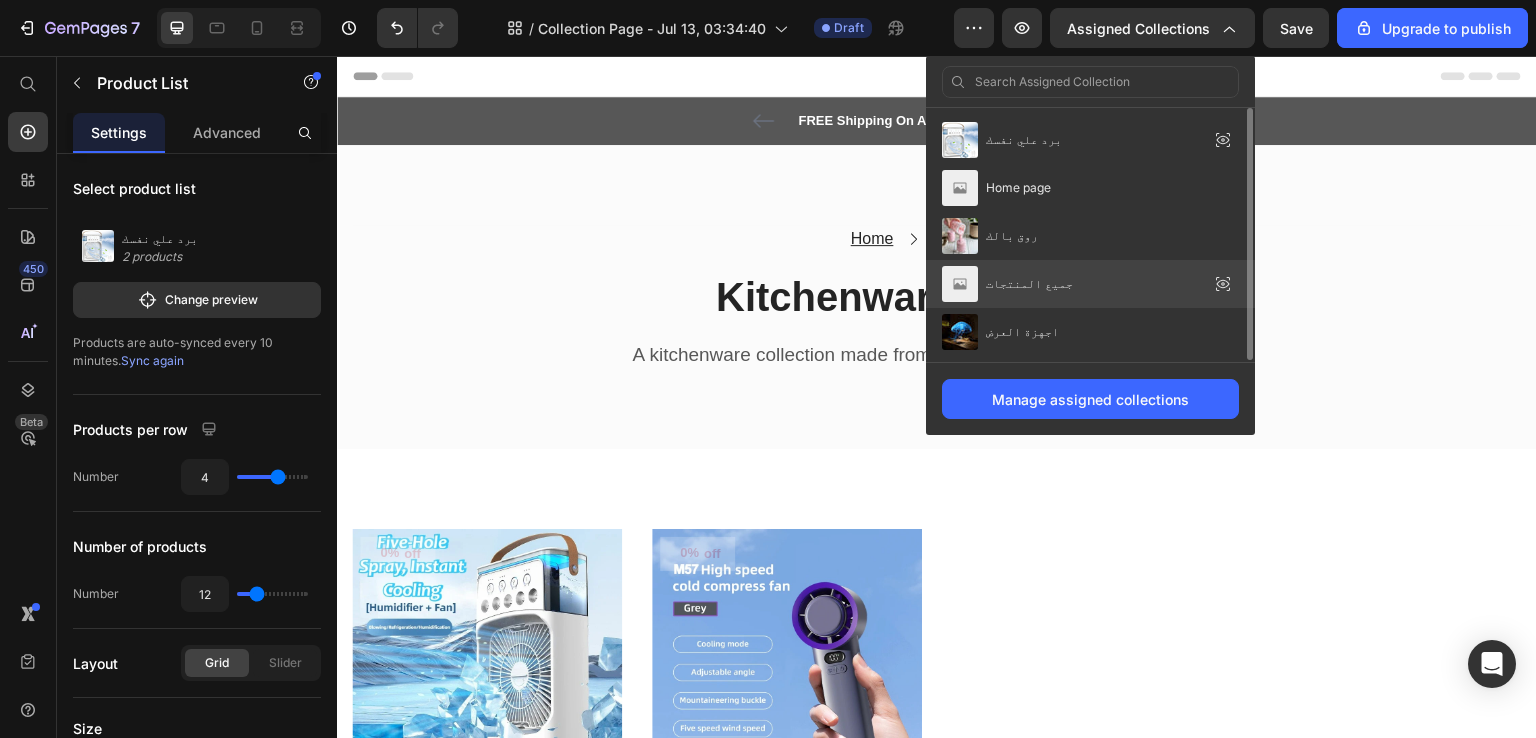click on "جميع المنتجات" 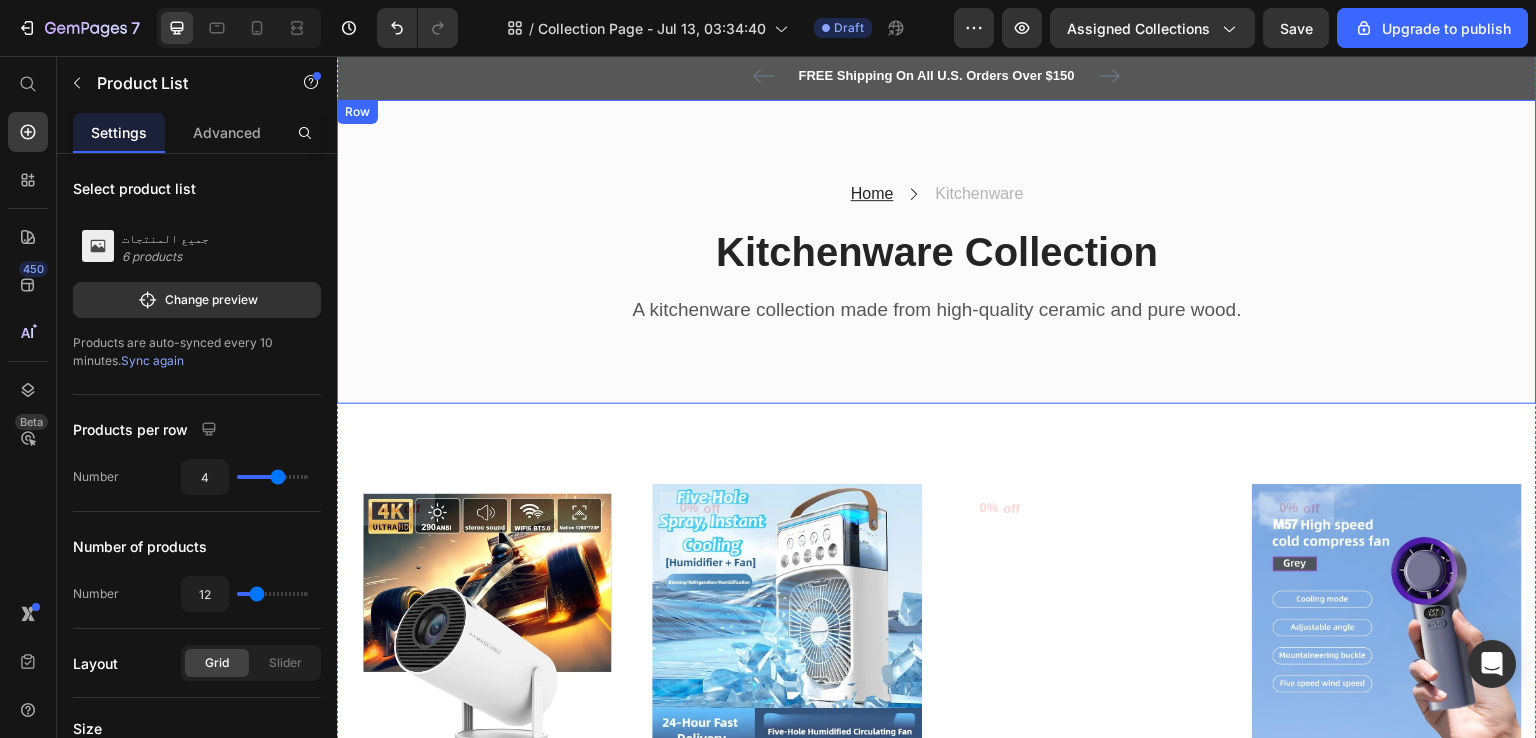 scroll, scrollTop: 0, scrollLeft: 0, axis: both 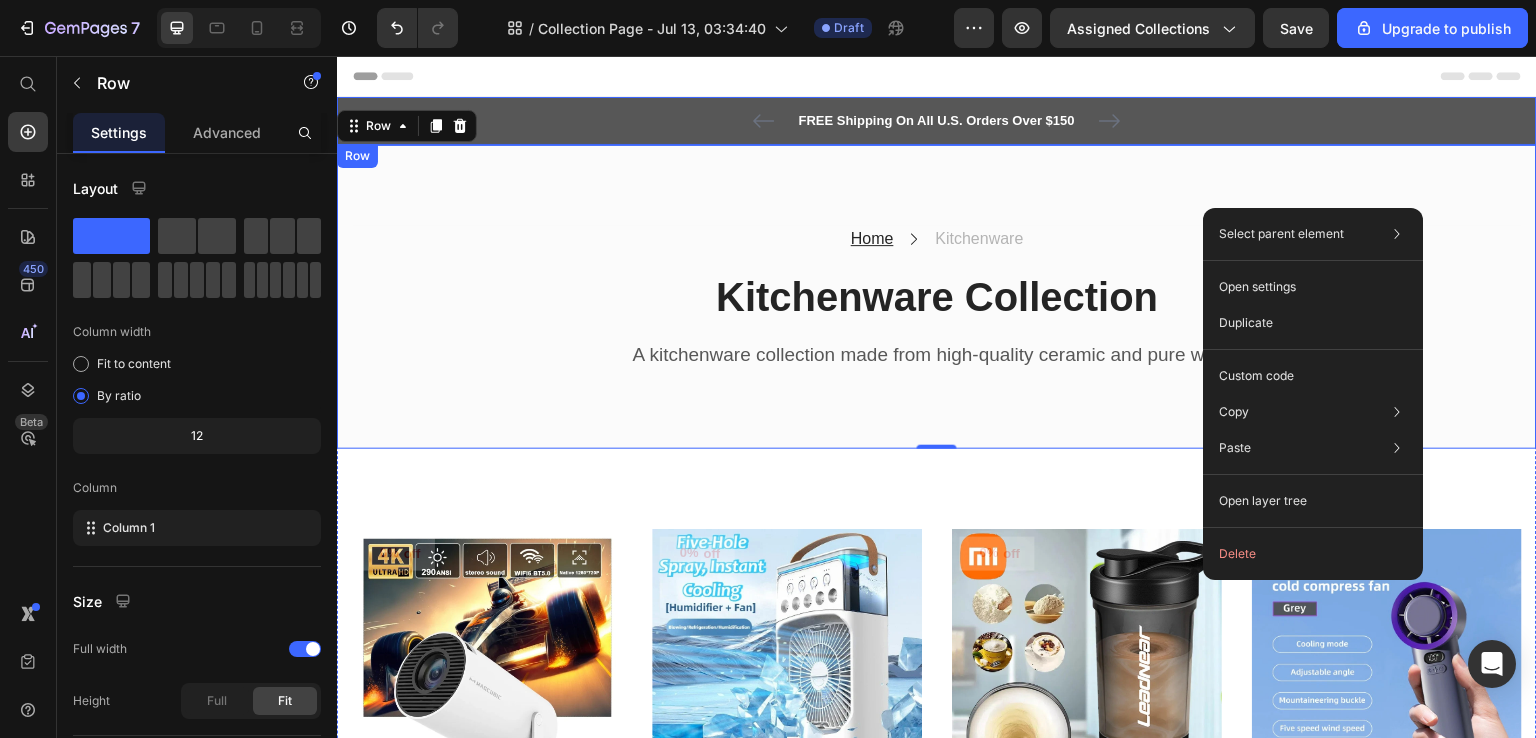 click on "FREE Shipping On All U.S. Orders Over $150 Text block 5000+ Text block                Icon                Icon                Icon                Icon                Icon Icon List Hoz REVIEWS Text block Row 60-DAY FREE RETURNS Text block
Carousel Row Row" at bounding box center (937, 121) 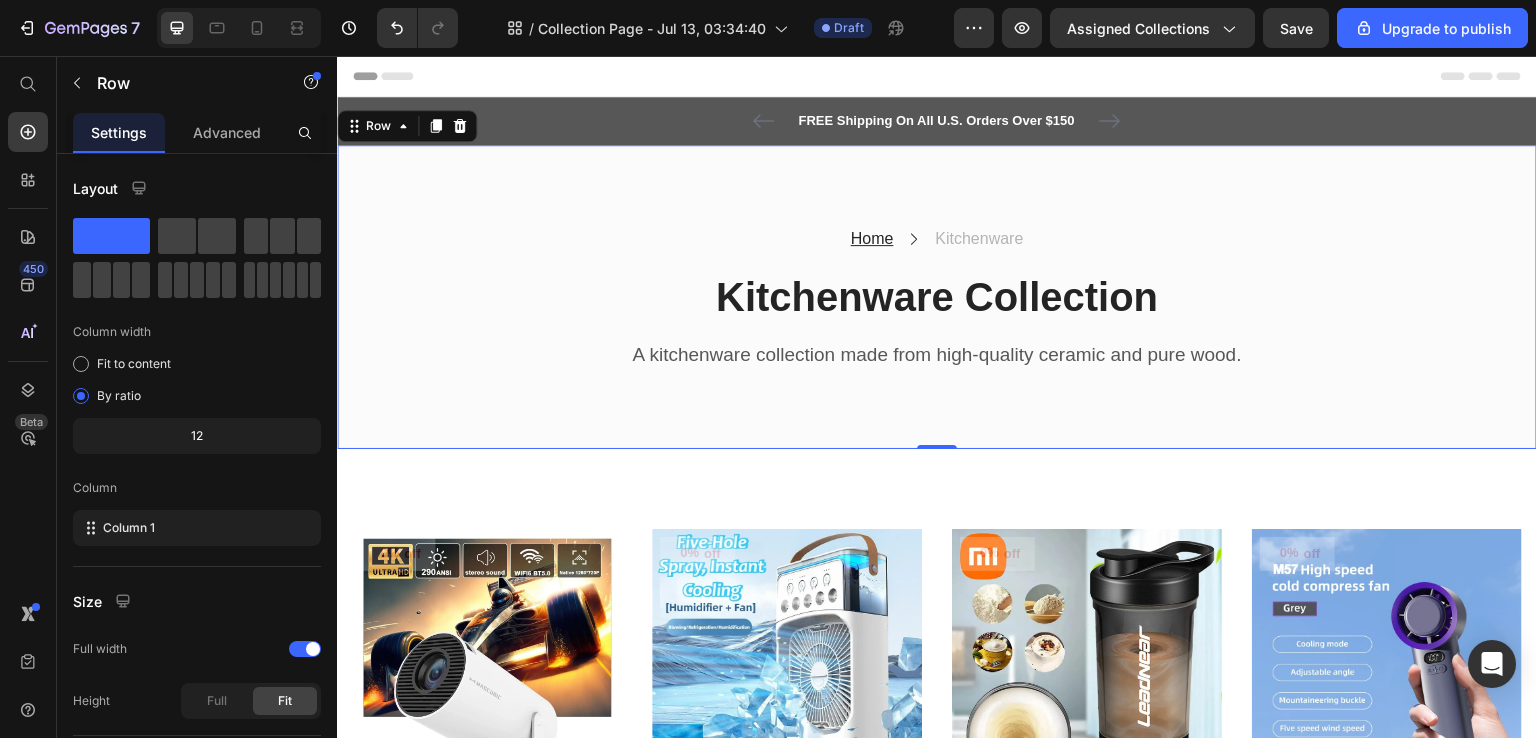 click on "Home Text block
Icon Kitchenware Text block Row Kitchenware Collection Heading A kitchenware collection made from high-quality ceramic and pure wood. Text block Row Row Row   0" at bounding box center [937, 297] 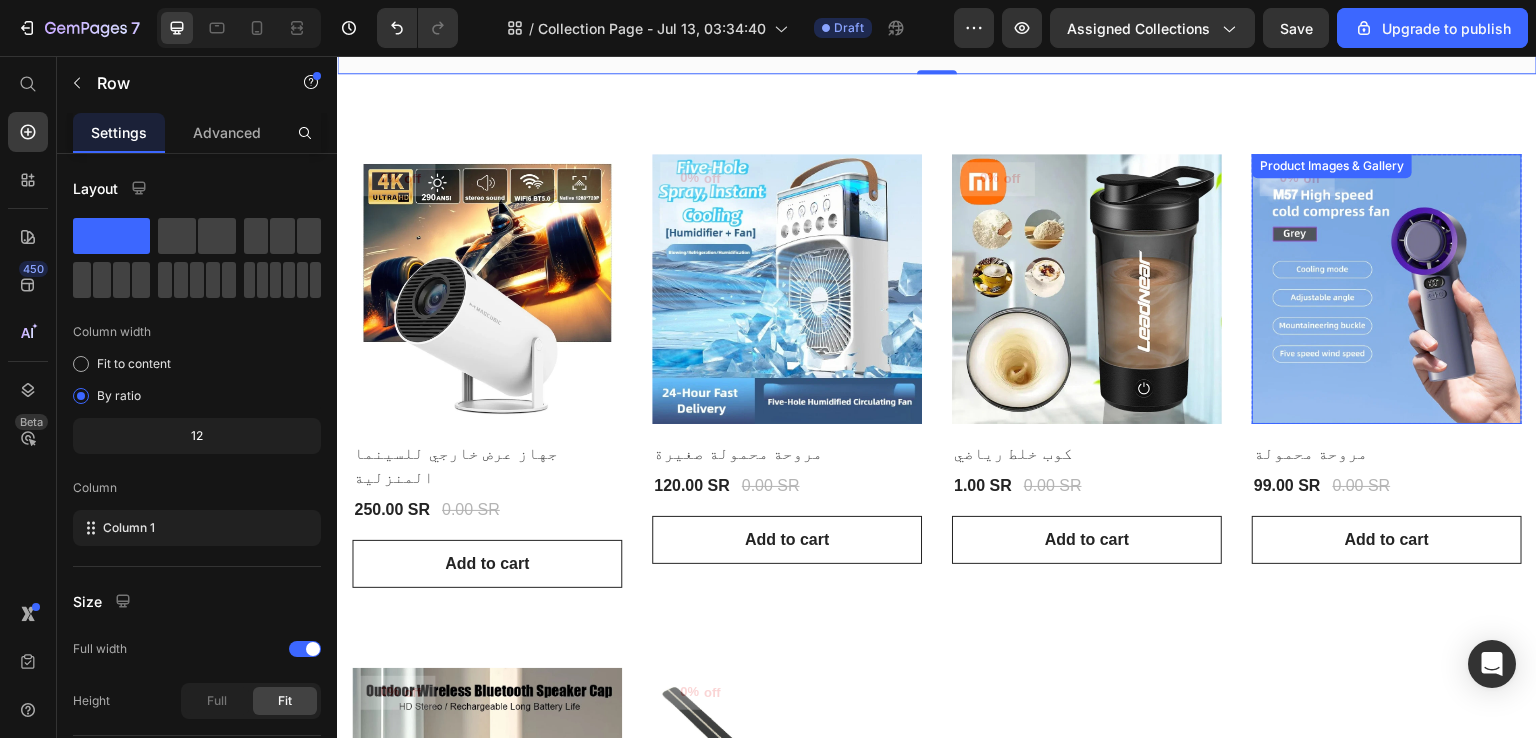 scroll, scrollTop: 97, scrollLeft: 0, axis: vertical 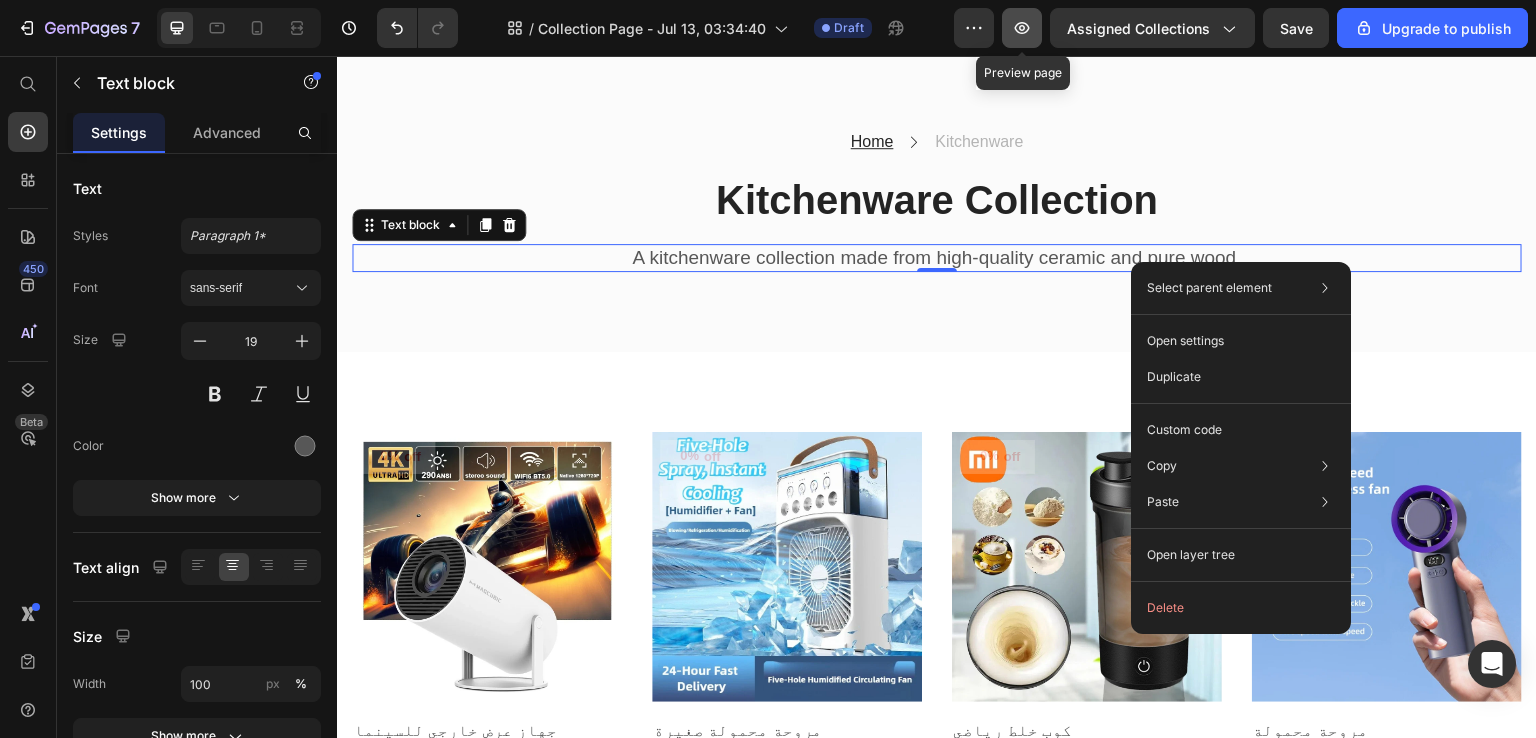 click 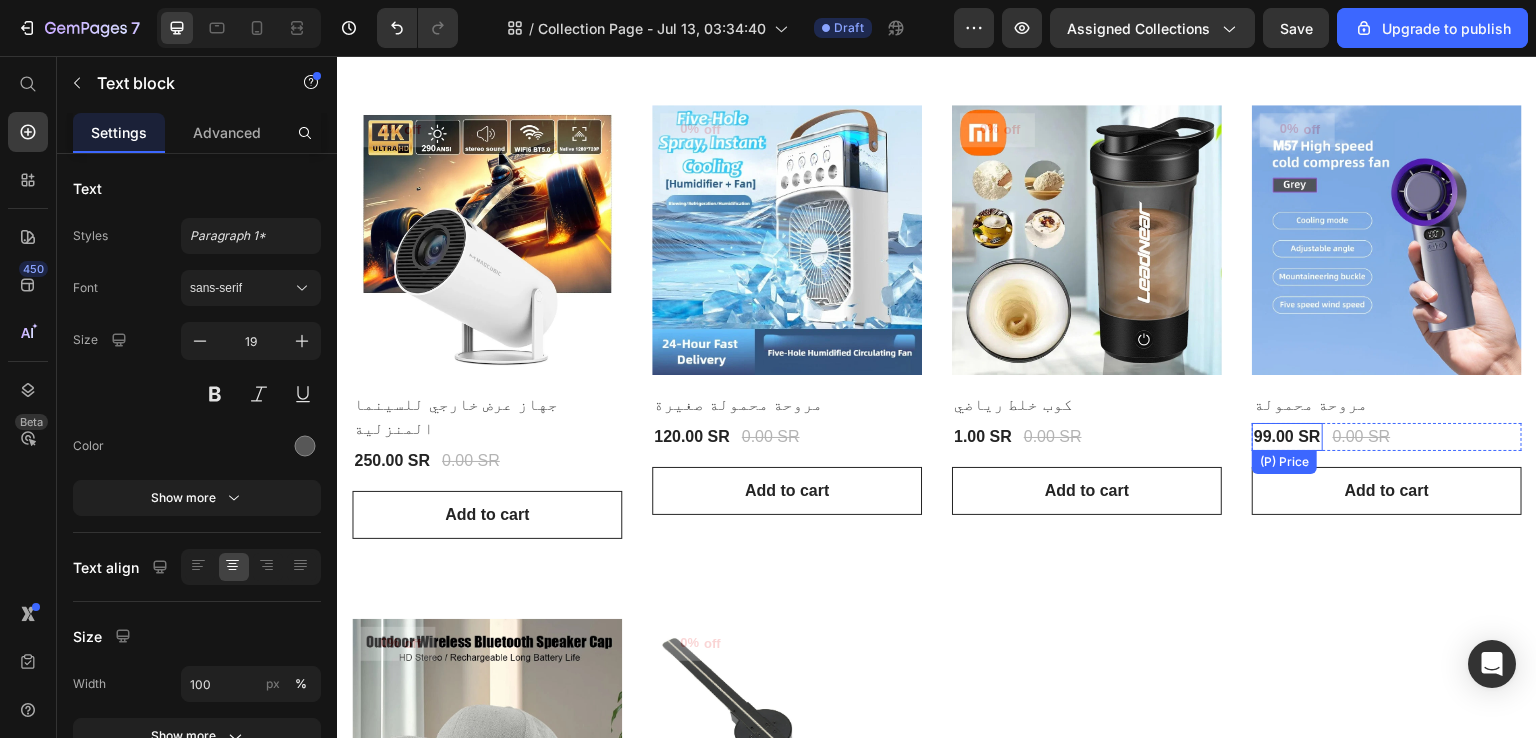 scroll, scrollTop: 397, scrollLeft: 0, axis: vertical 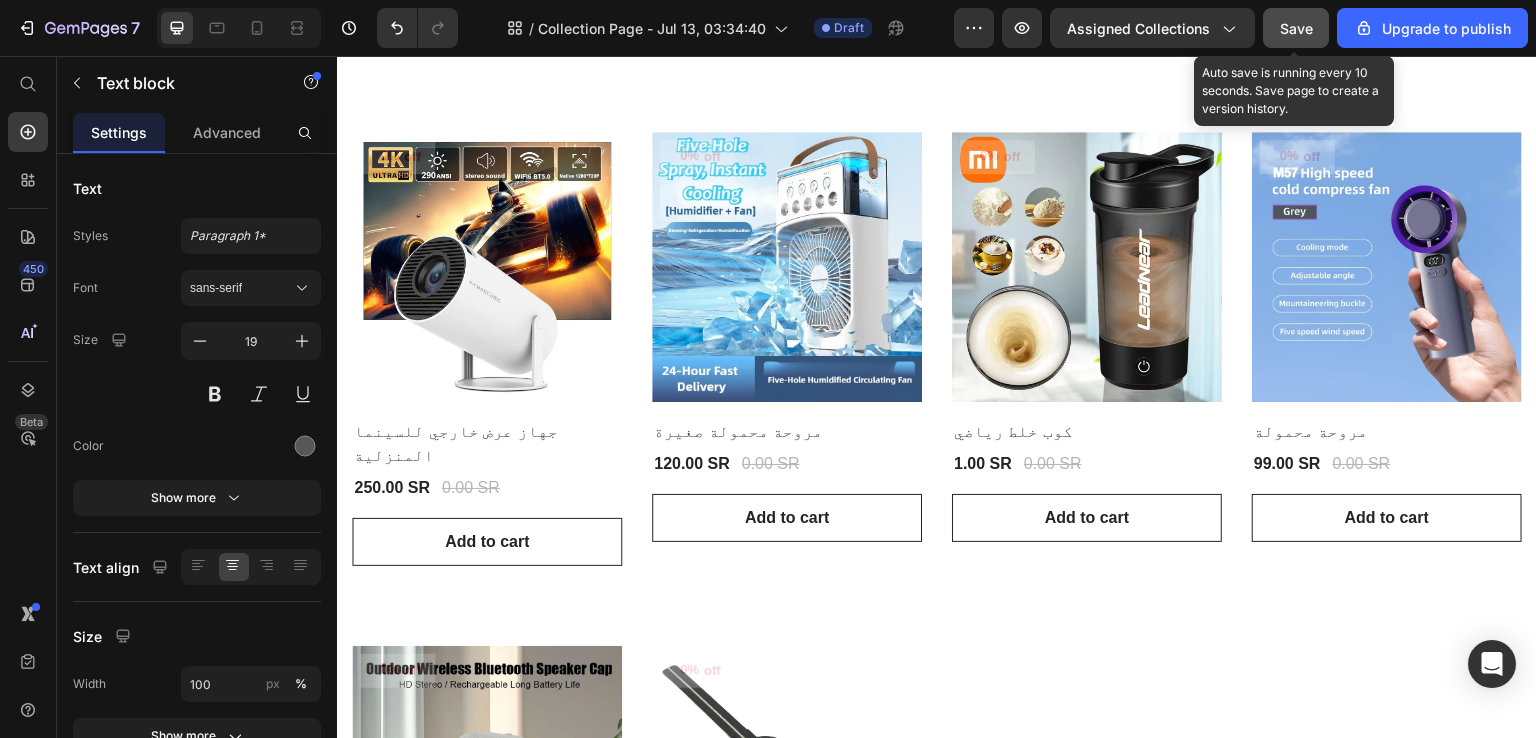 click on "Save" 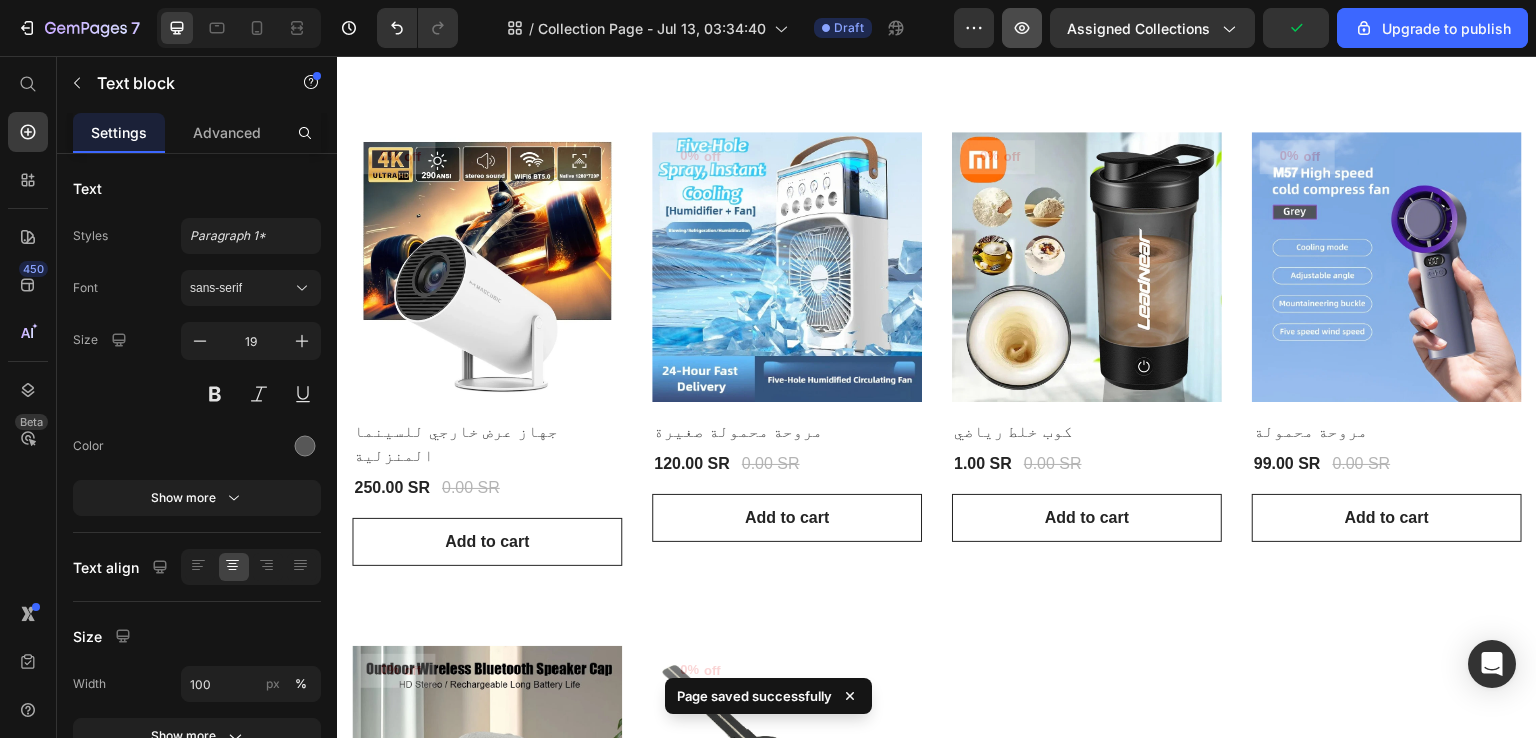click 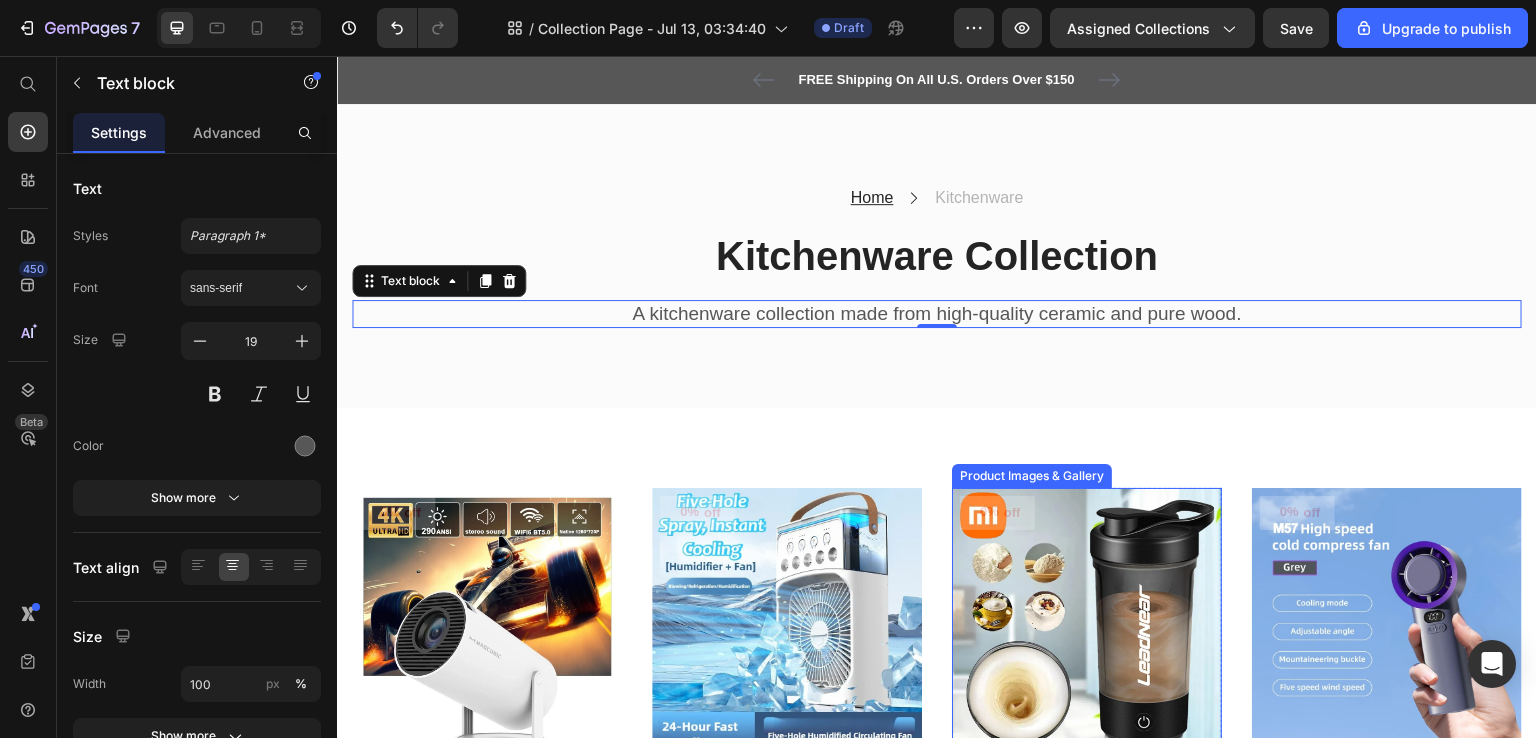 scroll, scrollTop: 0, scrollLeft: 0, axis: both 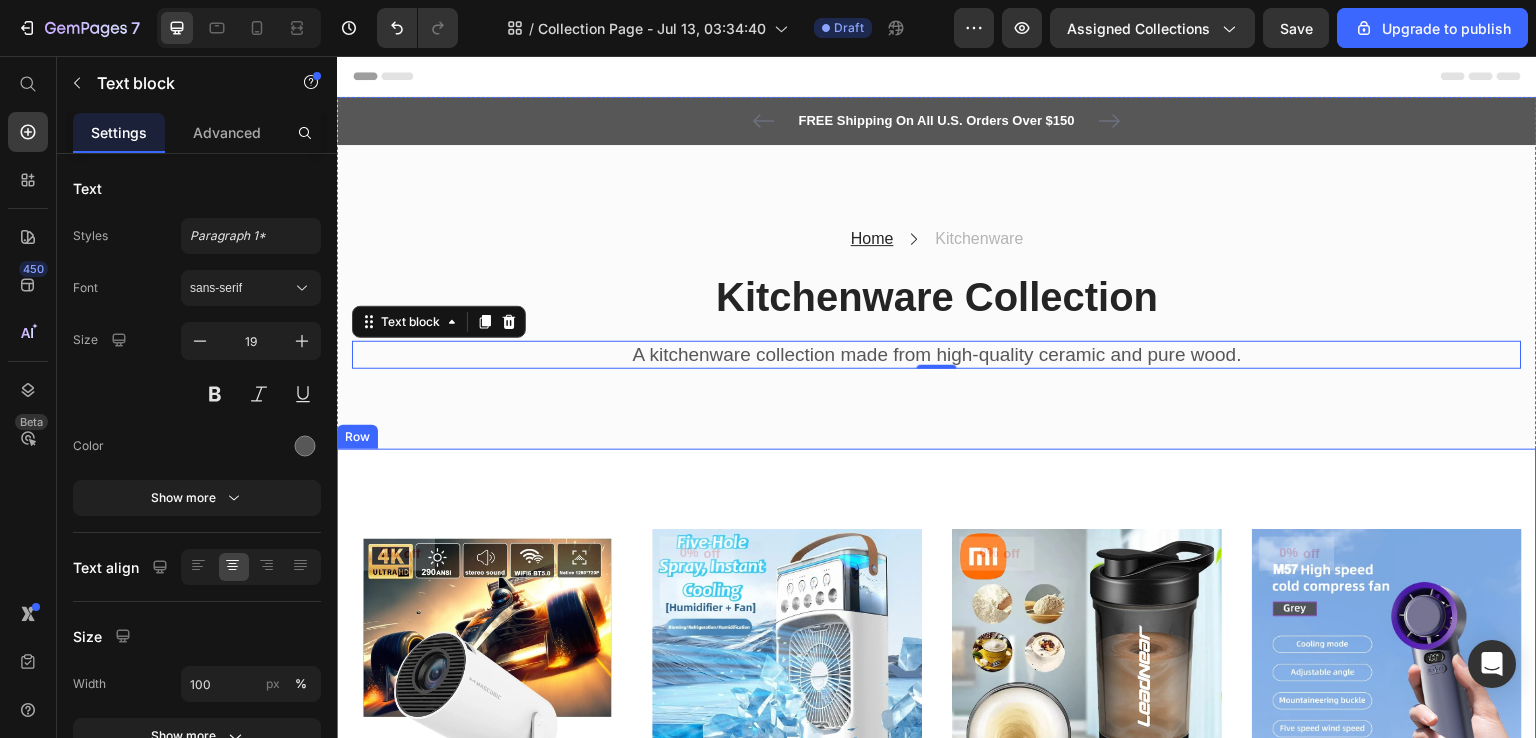 click on "0% off (P) Tag Product Images & Gallery Row جهاز عرض خارجي للسينما المنزلية (P) Title 250.00 SR (P) Price 0.00 SR (P) Price Row Row Add to cart (P) Cart Button 0% off (P) Tag Product Images & Gallery Row مروحة محمولة صغيرة (P) Title 120.00 SR (P) Price 0.00 SR (P) Price Row Row Add to cart (P) Cart Button 0% off (P) Tag Product Images & Gallery Row كوب خلط رياضي (P) Title 1.00 SR (P) Price 0.00 SR (P) Price Row Row Add to cart (P) Cart Button 0% off (P) Tag Product Images & Gallery Row مروحة محمولة (P) Title 99.00 SR (P) Price 0.00 SR (P) Price Row Row Add to cart (P) Cart Button 0% off (P) Tag Product Images & Gallery Row قبعه  سماعه (P) Title 99.00 SR (P) Price 0.00 SR (P) Price Row Row Add to cart (P) Cart Button 0% off (P) Tag Product Images & Gallery Row جهاز عرض ثلاثي الأبعاد (P) Title 199.00 SR (P) Price 0.00 SR (P) Price Row Row Add to cart (P) Cart Button Product List Row Row" at bounding box center (937, 991) 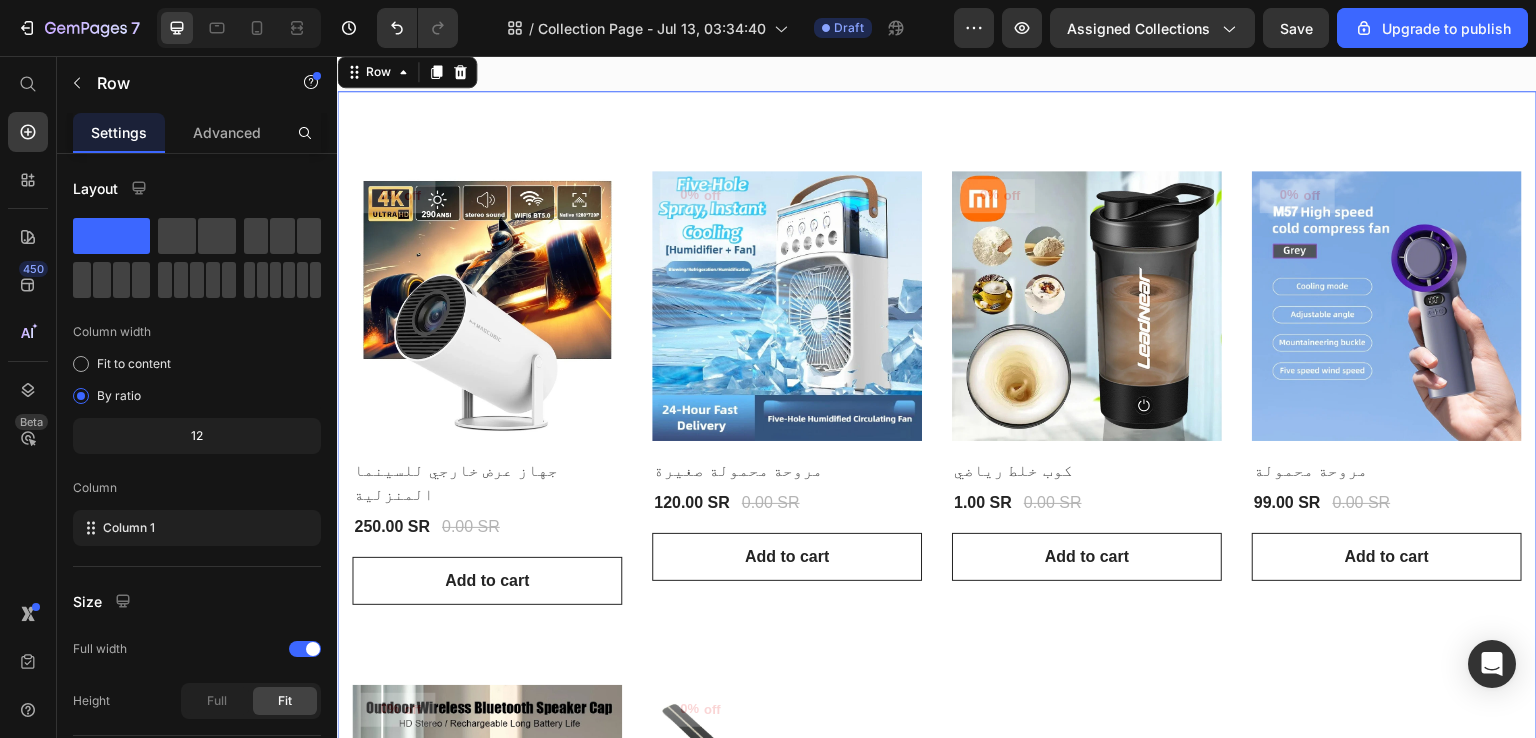 scroll, scrollTop: 400, scrollLeft: 0, axis: vertical 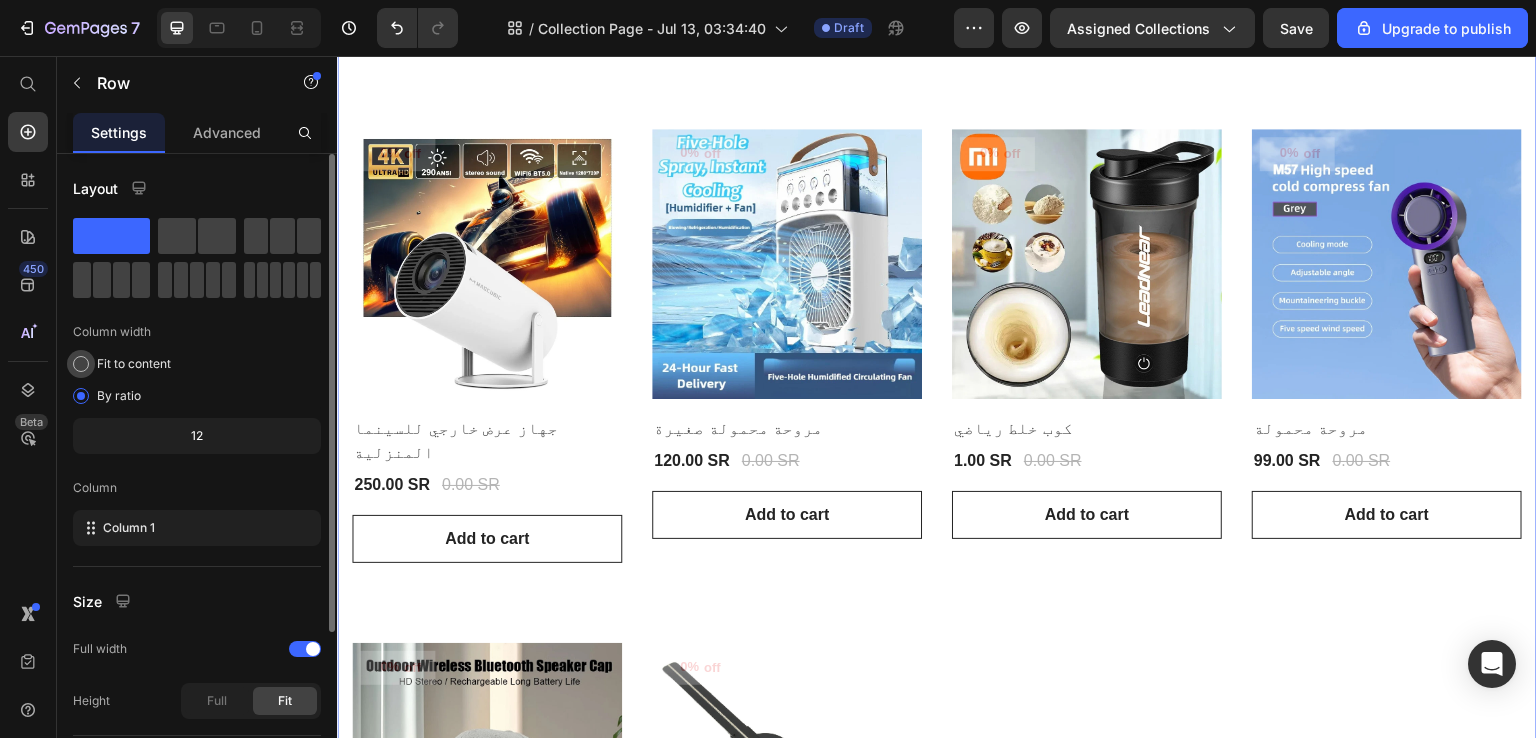 click on "Fit to content" at bounding box center [134, 364] 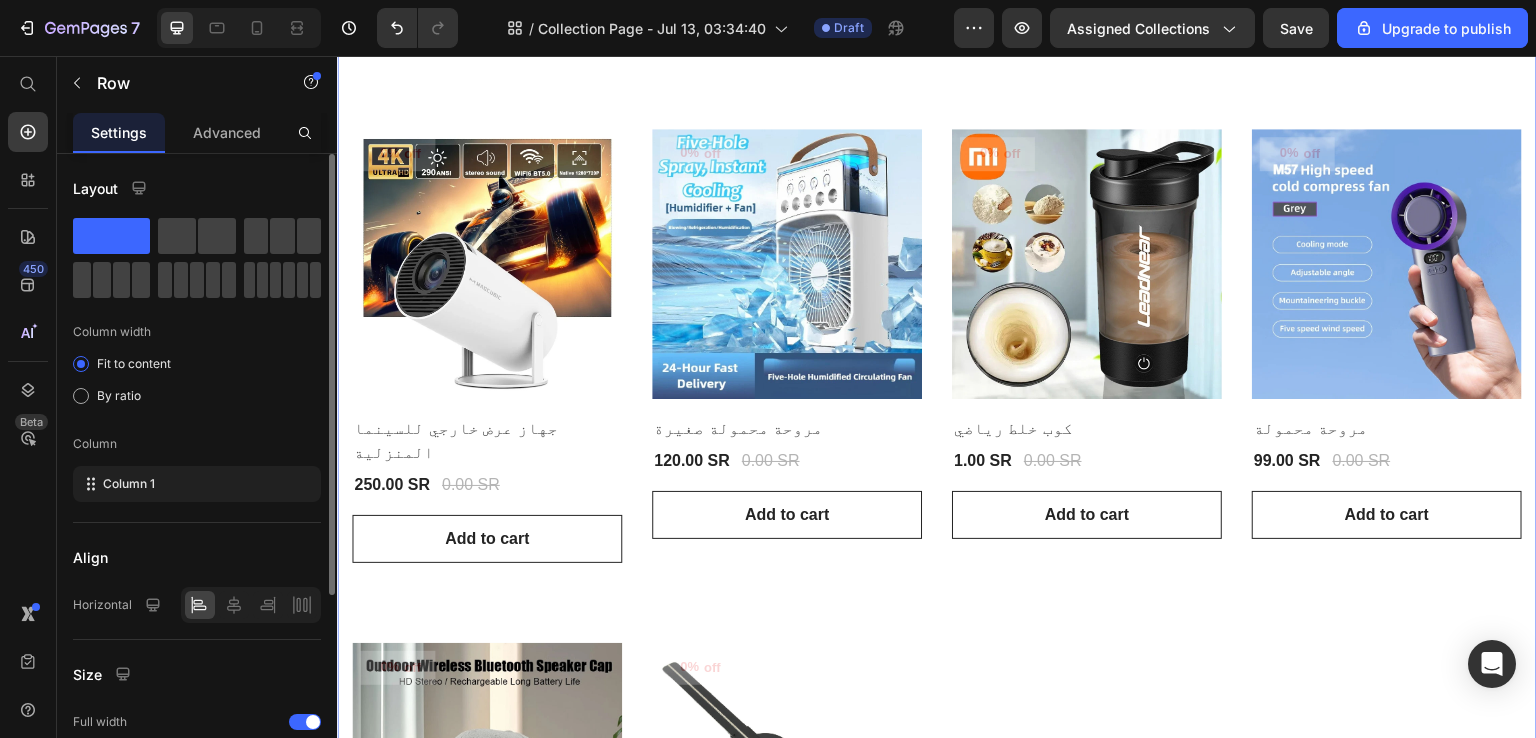 scroll, scrollTop: 200, scrollLeft: 0, axis: vertical 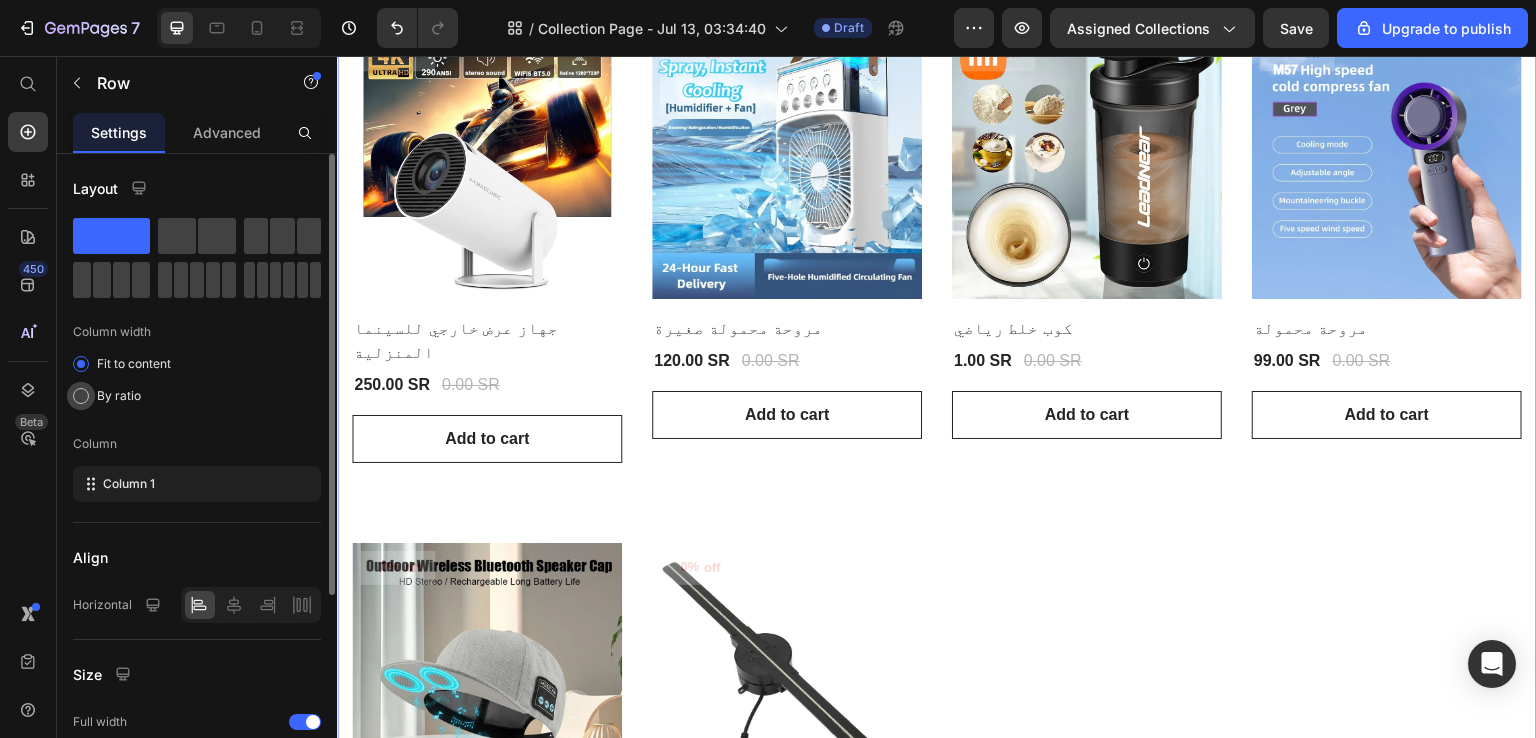 click on "By ratio" at bounding box center (119, 396) 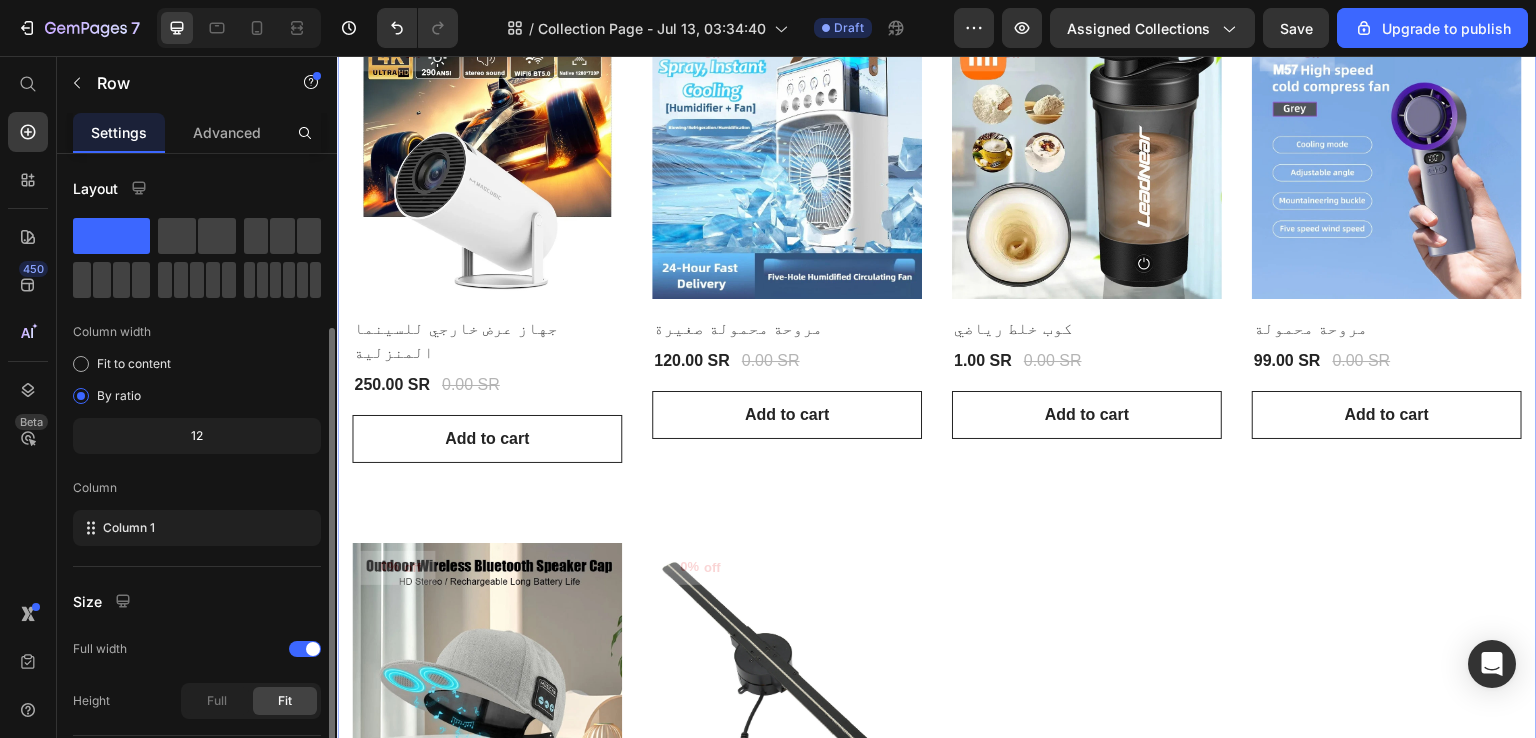scroll, scrollTop: 217, scrollLeft: 0, axis: vertical 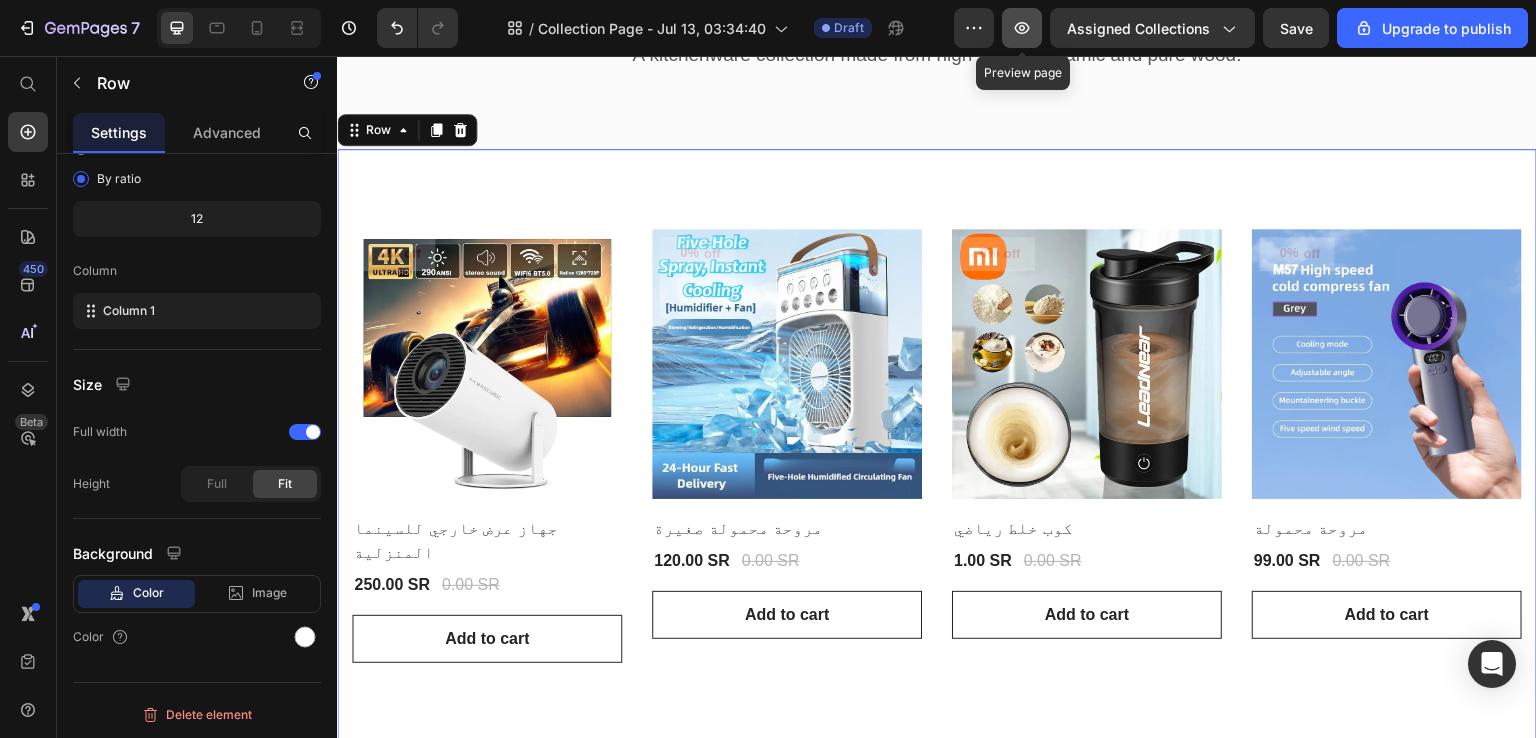 click 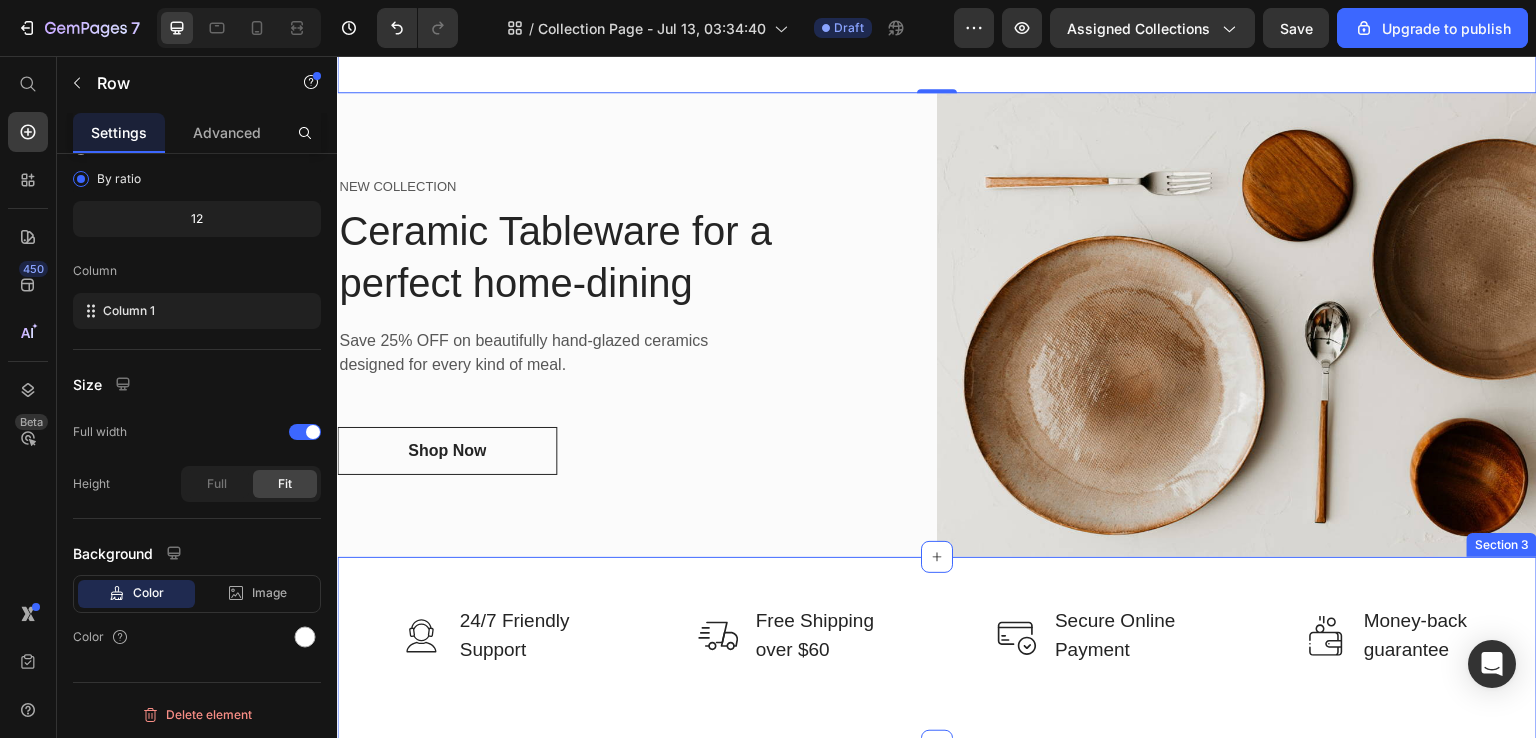 scroll, scrollTop: 1697, scrollLeft: 0, axis: vertical 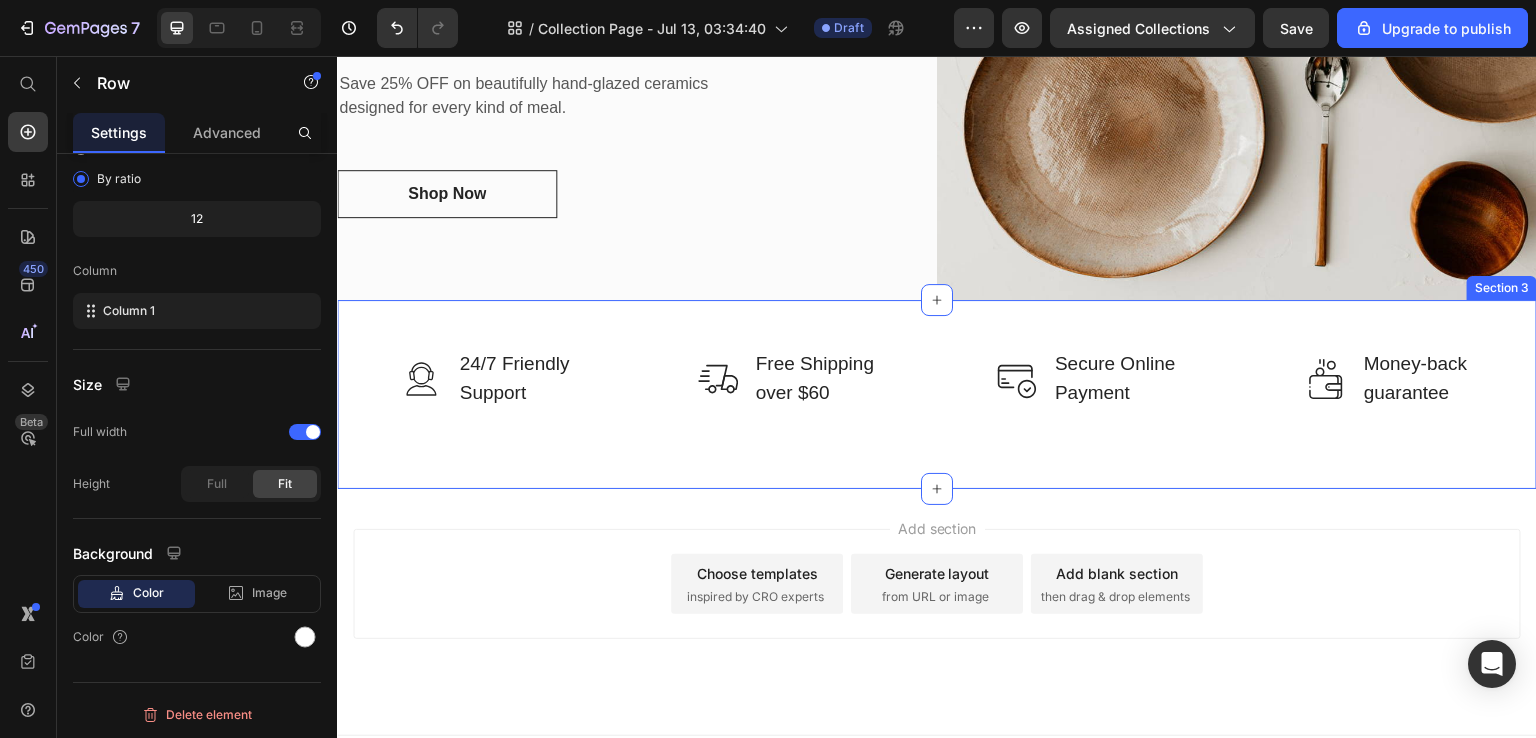 click on "Image 24/7 Friendly Support Text block Row Image Free Shipping over $60 Text block Row Image Secure Online Payment Text block Row Image Money-back guarantee Text block Row Row Section 3" at bounding box center (937, 394) 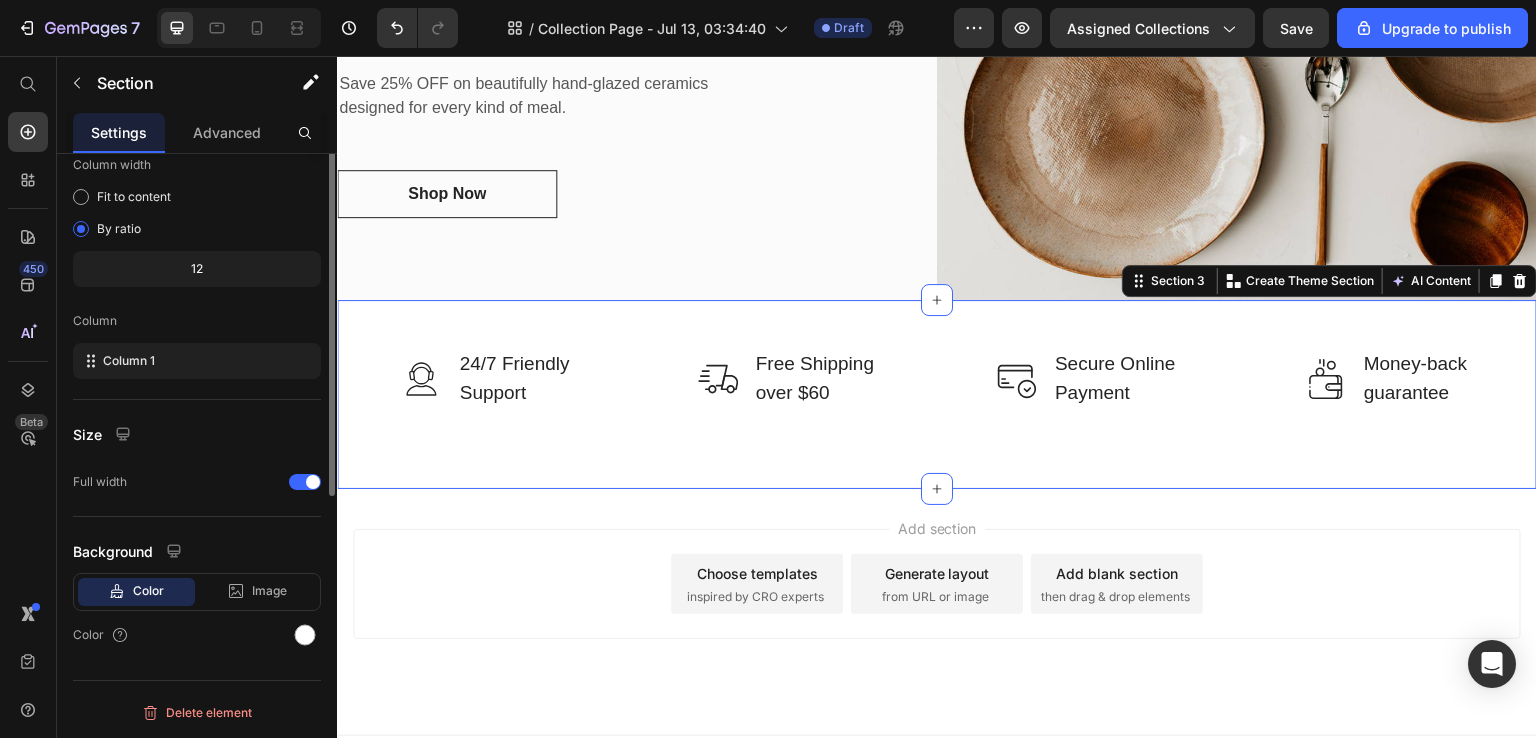 scroll, scrollTop: 0, scrollLeft: 0, axis: both 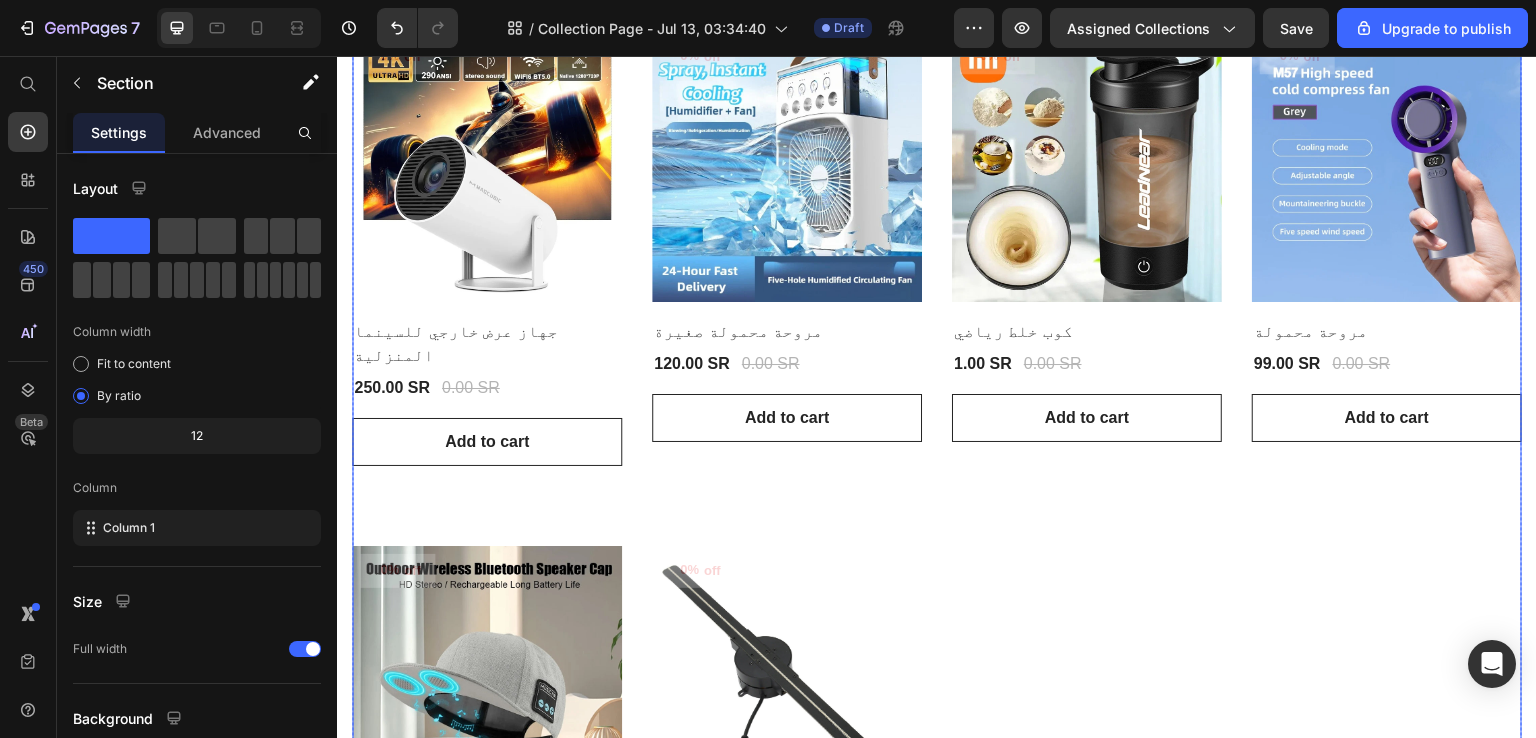 click on "0% off (P) Tag Product Images & Gallery Row جهاز عرض خارجي للسينما المنزلية (P) Title 250.00 SR (P) Price 0.00 SR (P) Price Row Row Add to cart (P) Cart Button 0% off (P) Tag Product Images & Gallery Row مروحة محمولة صغيرة (P) Title 120.00 SR (P) Price 0.00 SR (P) Price Row Row Add to cart (P) Cart Button 0% off (P) Tag Product Images & Gallery Row كوب خلط رياضي (P) Title 1.00 SR (P) Price 0.00 SR (P) Price Row Row Add to cart (P) Cart Button 0% off (P) Tag Product Images & Gallery Row مروحة محمولة (P) Title 99.00 SR (P) Price 0.00 SR (P) Price Row Row Add to cart (P) Cart Button 0% off (P) Tag Product Images & Gallery Row قبعه  سماعه (P) Title 99.00 SR (P) Price 0.00 SR (P) Price Row Row Add to cart (P) Cart Button 0% off (P) Tag Product Images & Gallery Row جهاز عرض ثلاثي الأبعاد (P) Title 199.00 SR (P) Price 0.00 SR (P) Price Row Row Add to cart (P) Cart Button" at bounding box center [937, 494] 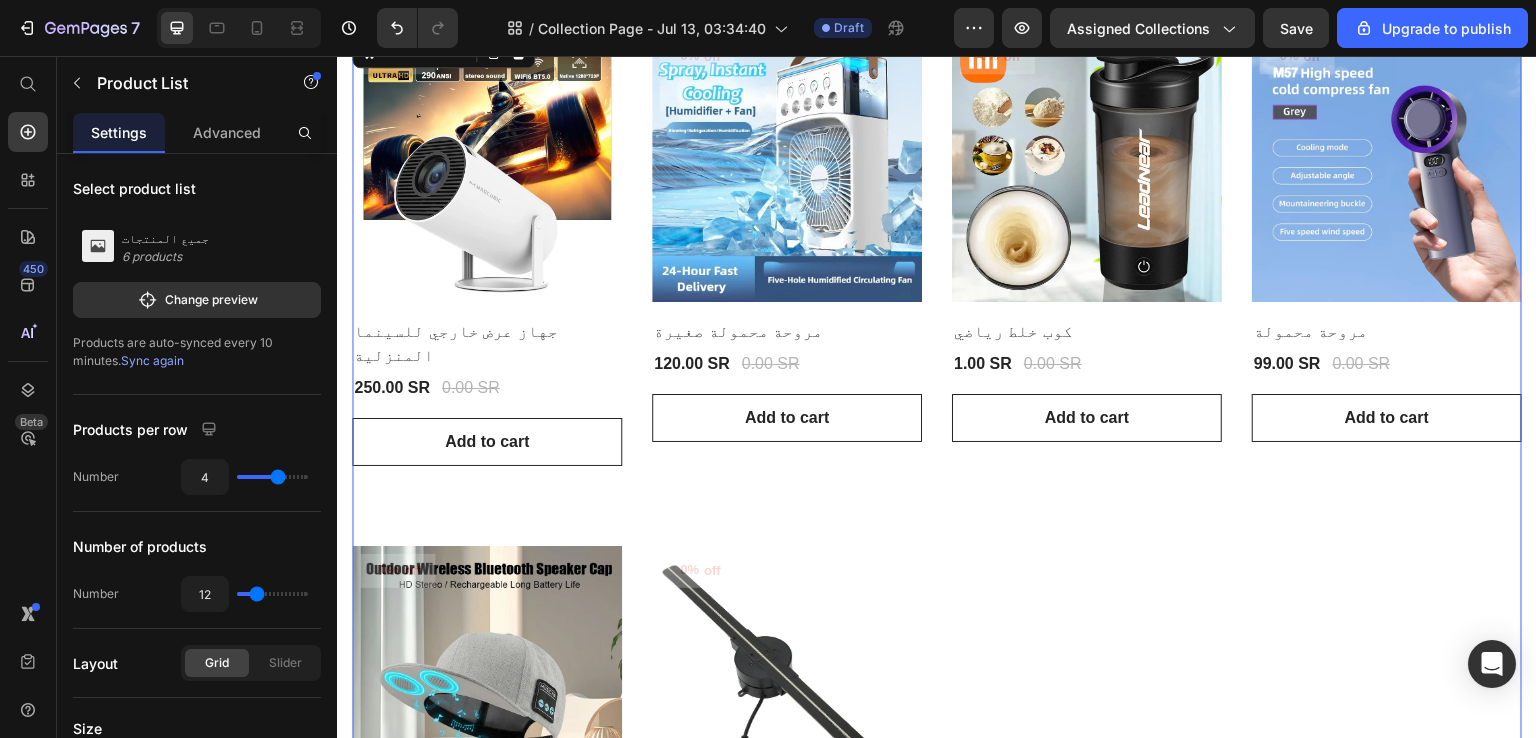 click on "0% off (P) Tag Product Images & Gallery Row جهاز عرض خارجي للسينما المنزلية (P) Title 250.00 SR (P) Price 0.00 SR (P) Price Row Row Add to cart (P) Cart Button 0% off (P) Tag Product Images & Gallery Row مروحة محمولة صغيرة (P) Title 120.00 SR (P) Price 0.00 SR (P) Price Row Row Add to cart (P) Cart Button 0% off (P) Tag Product Images & Gallery Row كوب خلط رياضي (P) Title 1.00 SR (P) Price 0.00 SR (P) Price Row Row Add to cart (P) Cart Button 0% off (P) Tag Product Images & Gallery Row مروحة محمولة (P) Title 99.00 SR (P) Price 0.00 SR (P) Price Row Row Add to cart (P) Cart Button 0% off (P) Tag Product Images & Gallery Row قبعه  سماعه (P) Title 99.00 SR (P) Price 0.00 SR (P) Price Row Row Add to cart (P) Cart Button 0% off (P) Tag Product Images & Gallery Row جهاز عرض ثلاثي الأبعاد (P) Title 199.00 SR (P) Price 0.00 SR (P) Price Row Row Add to cart (P) Cart Button" at bounding box center [937, 494] 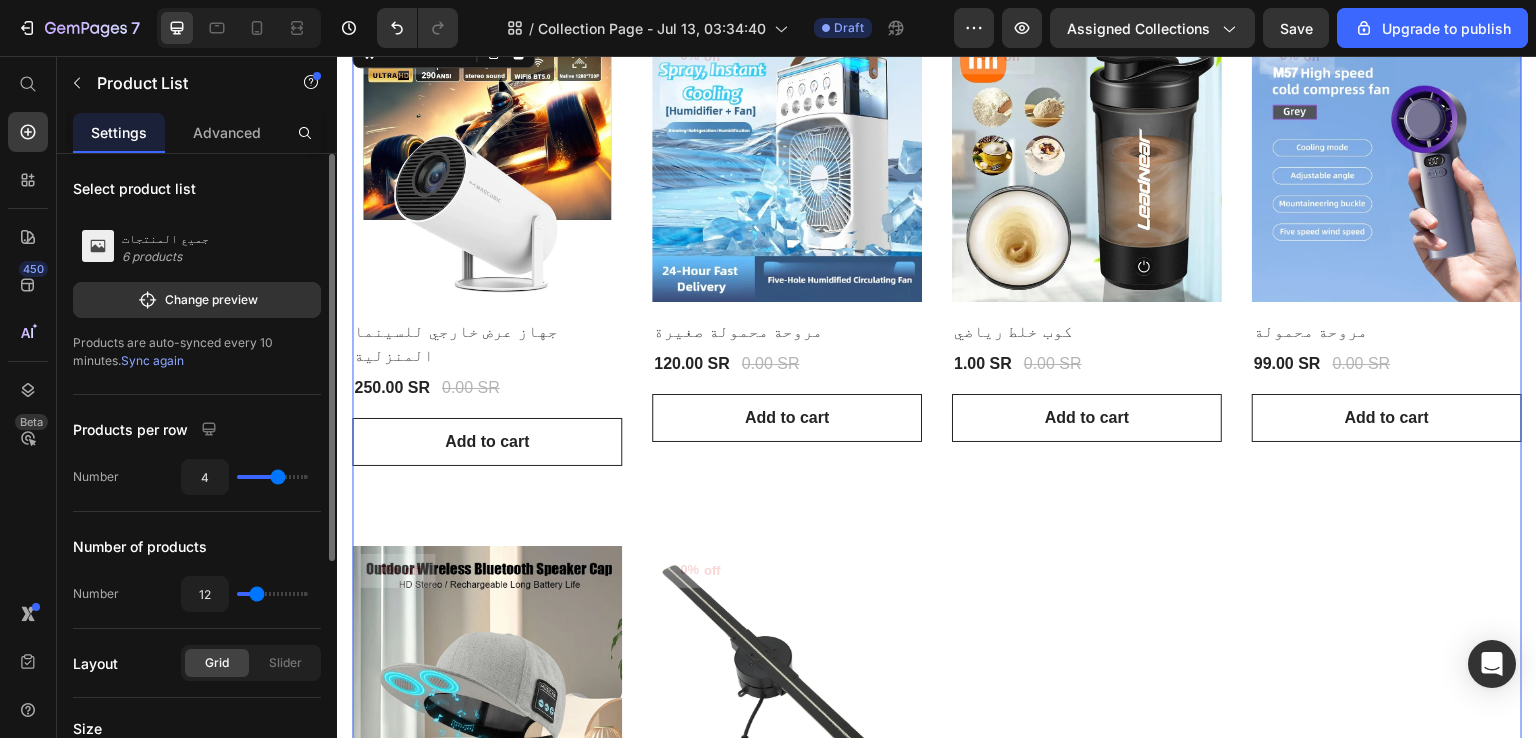 type on "5" 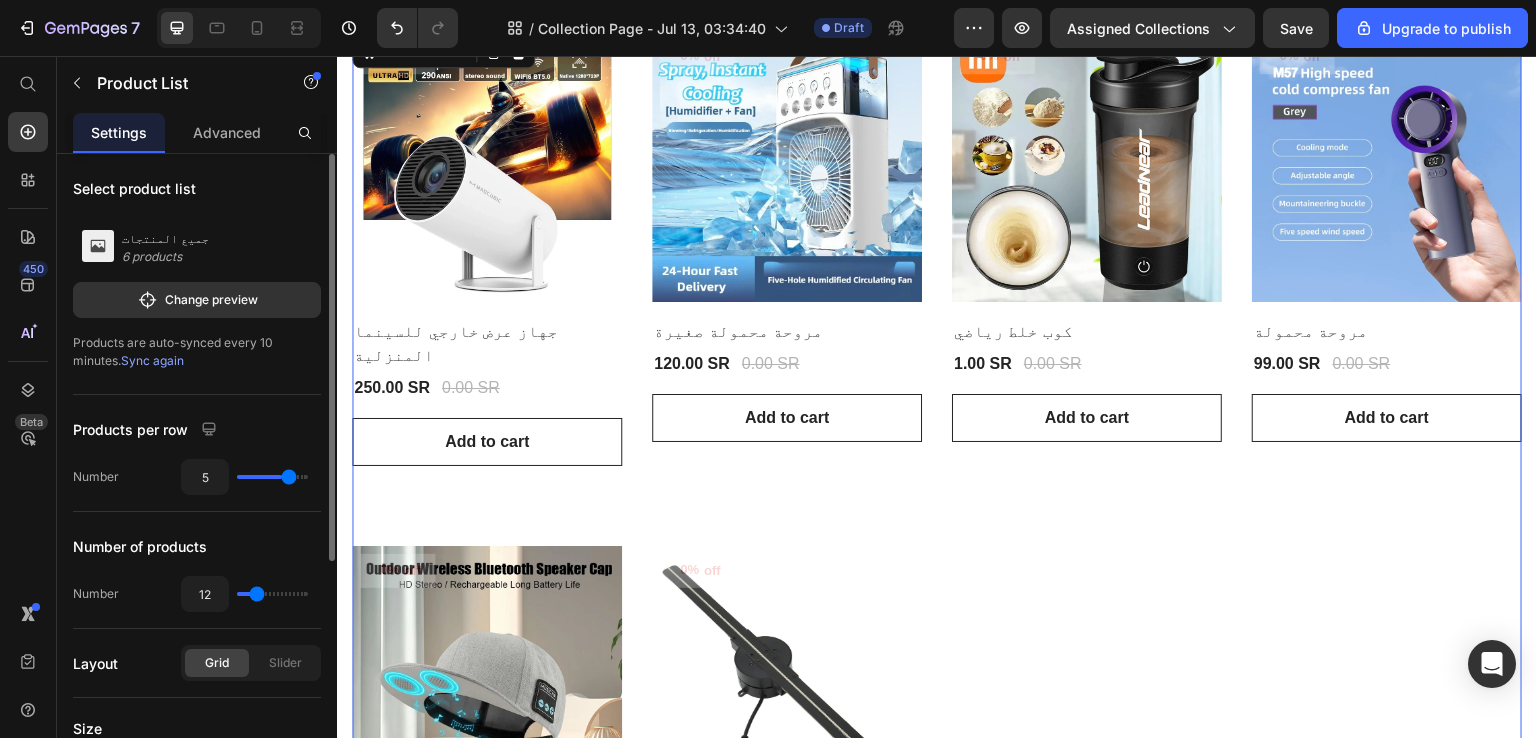 type on "6" 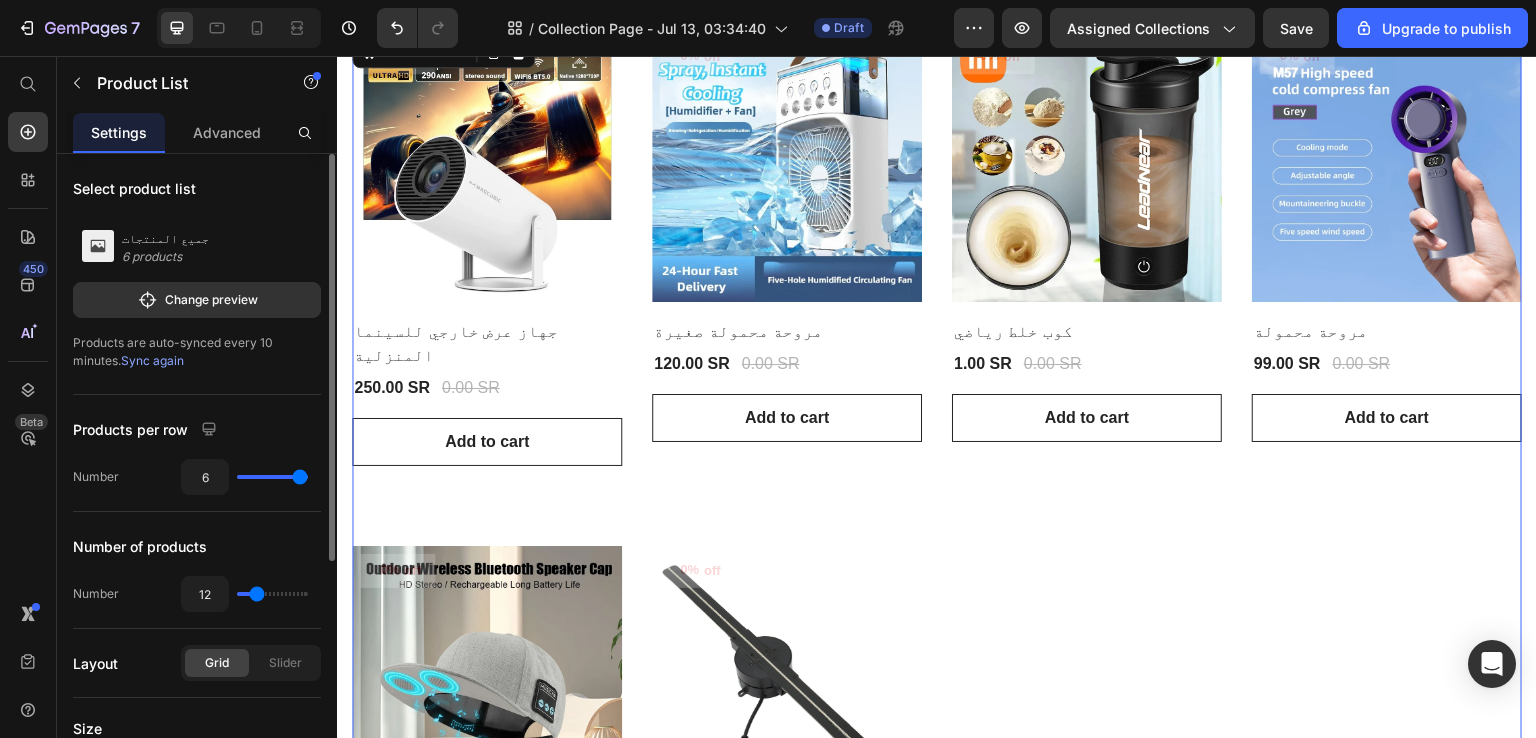 drag, startPoint x: 273, startPoint y: 479, endPoint x: 315, endPoint y: 489, distance: 43.174065 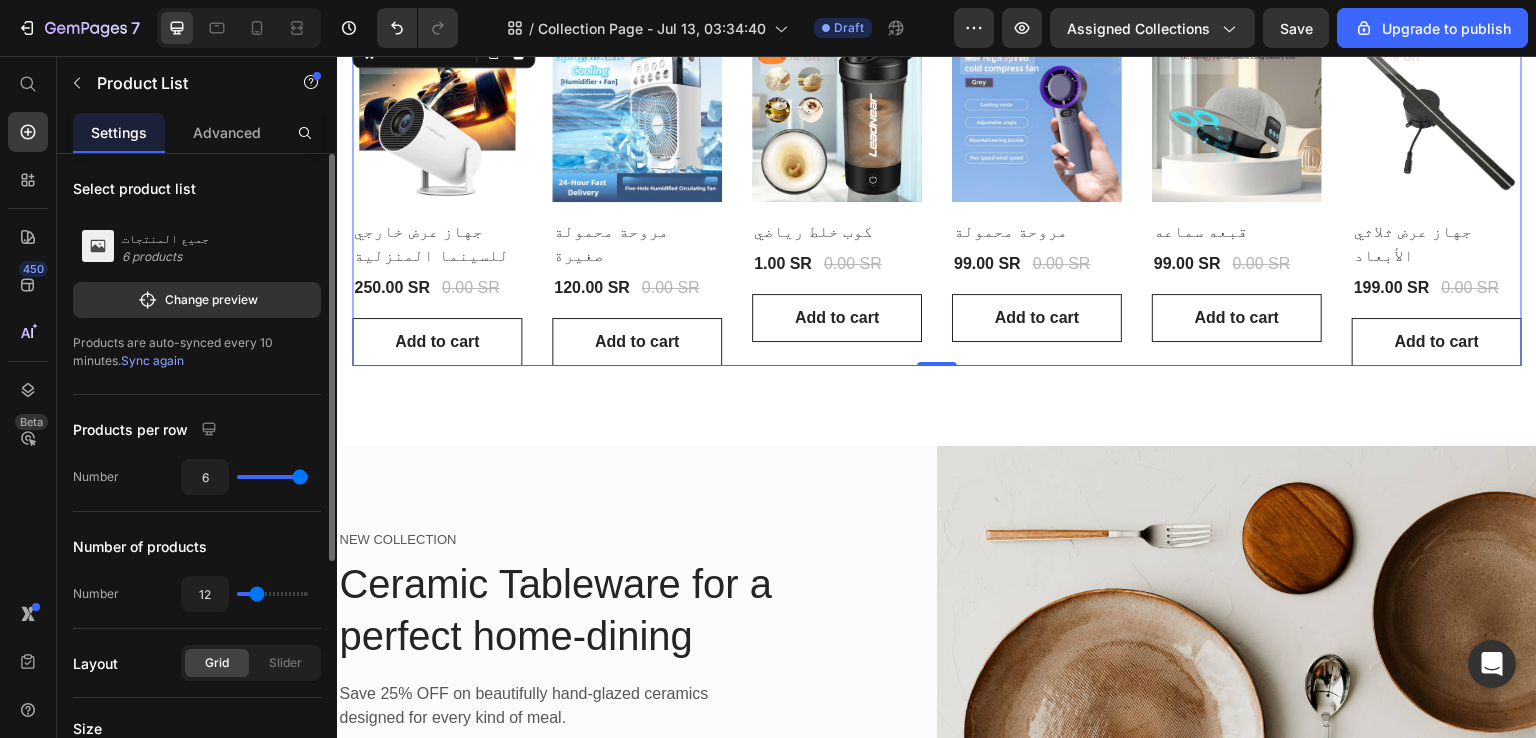type on "5" 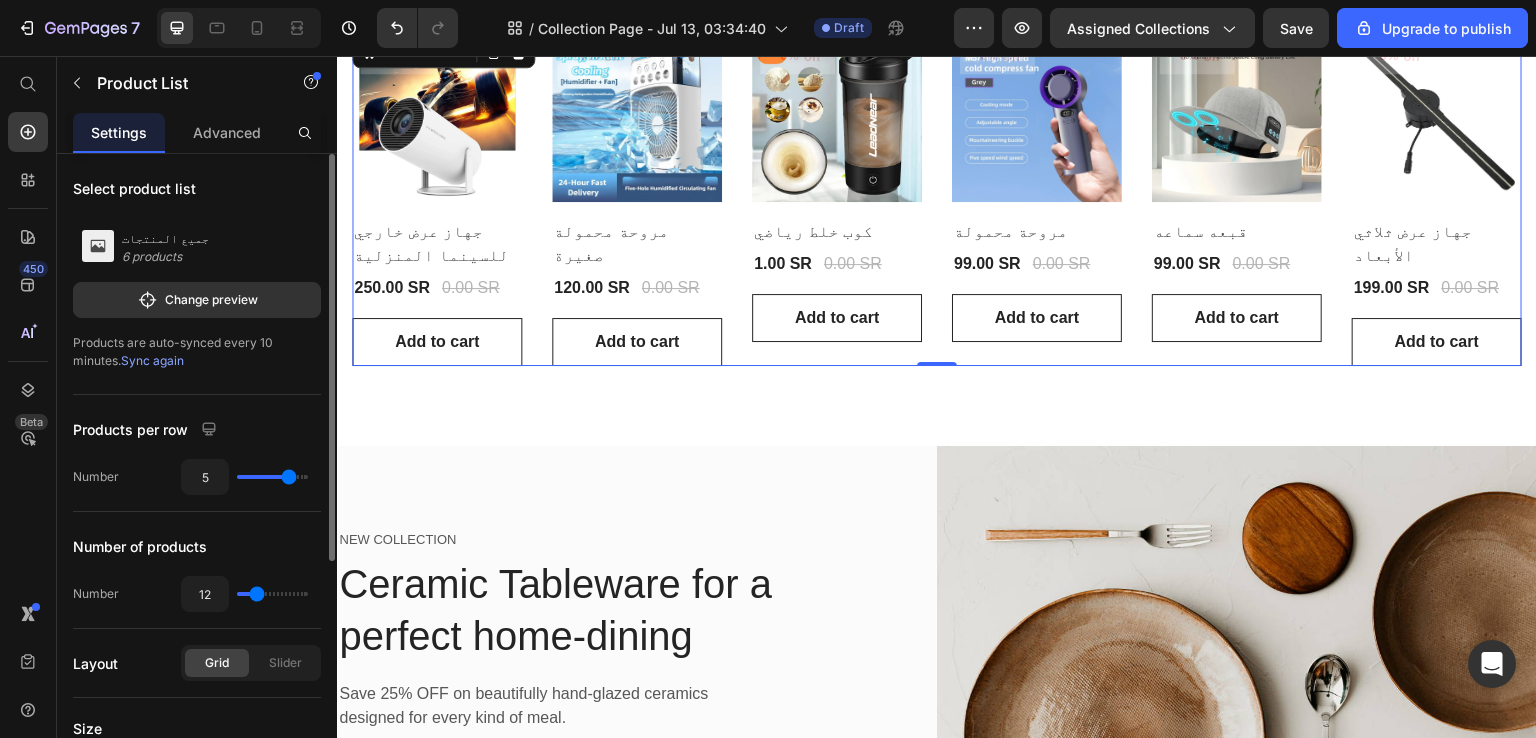 type on "4" 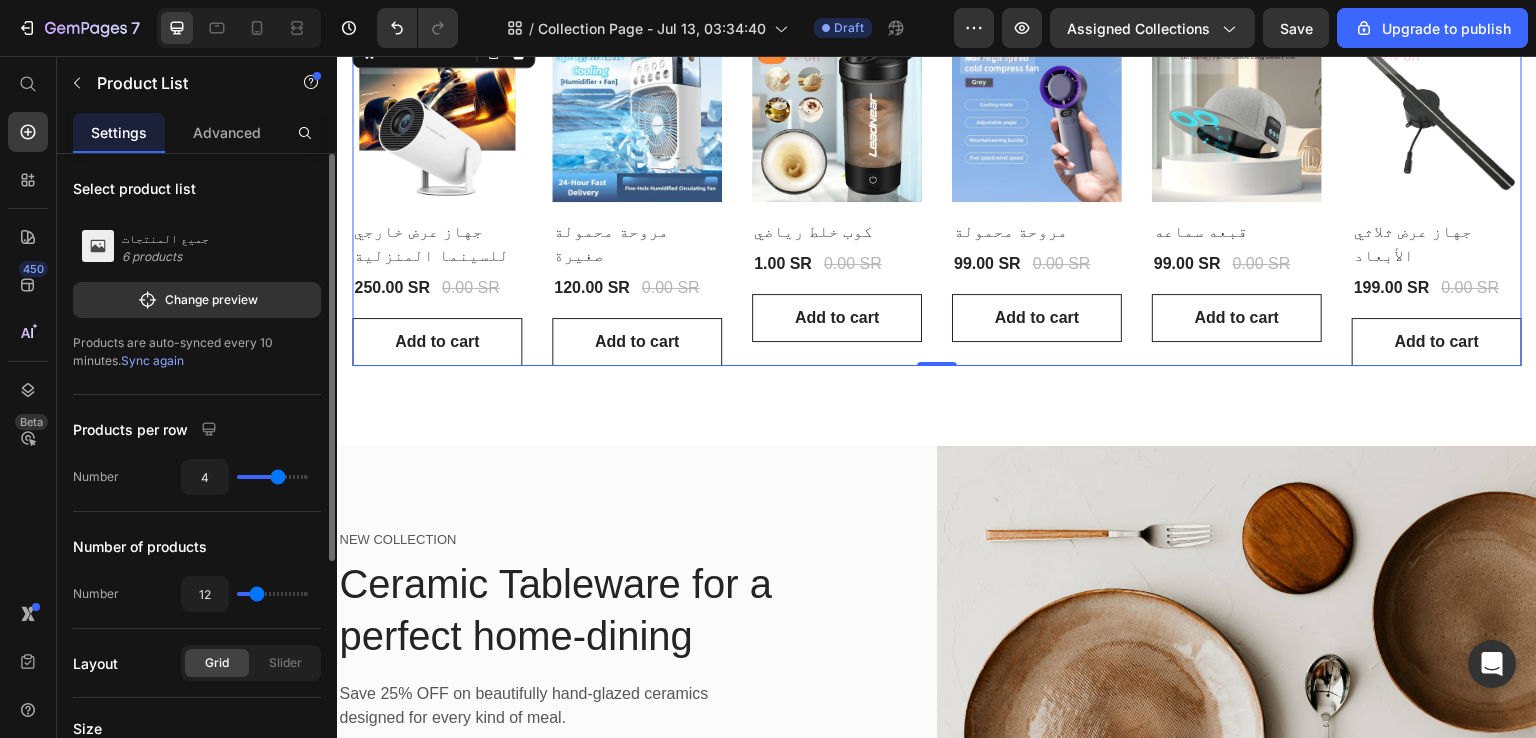drag, startPoint x: 300, startPoint y: 476, endPoint x: 283, endPoint y: 476, distance: 17 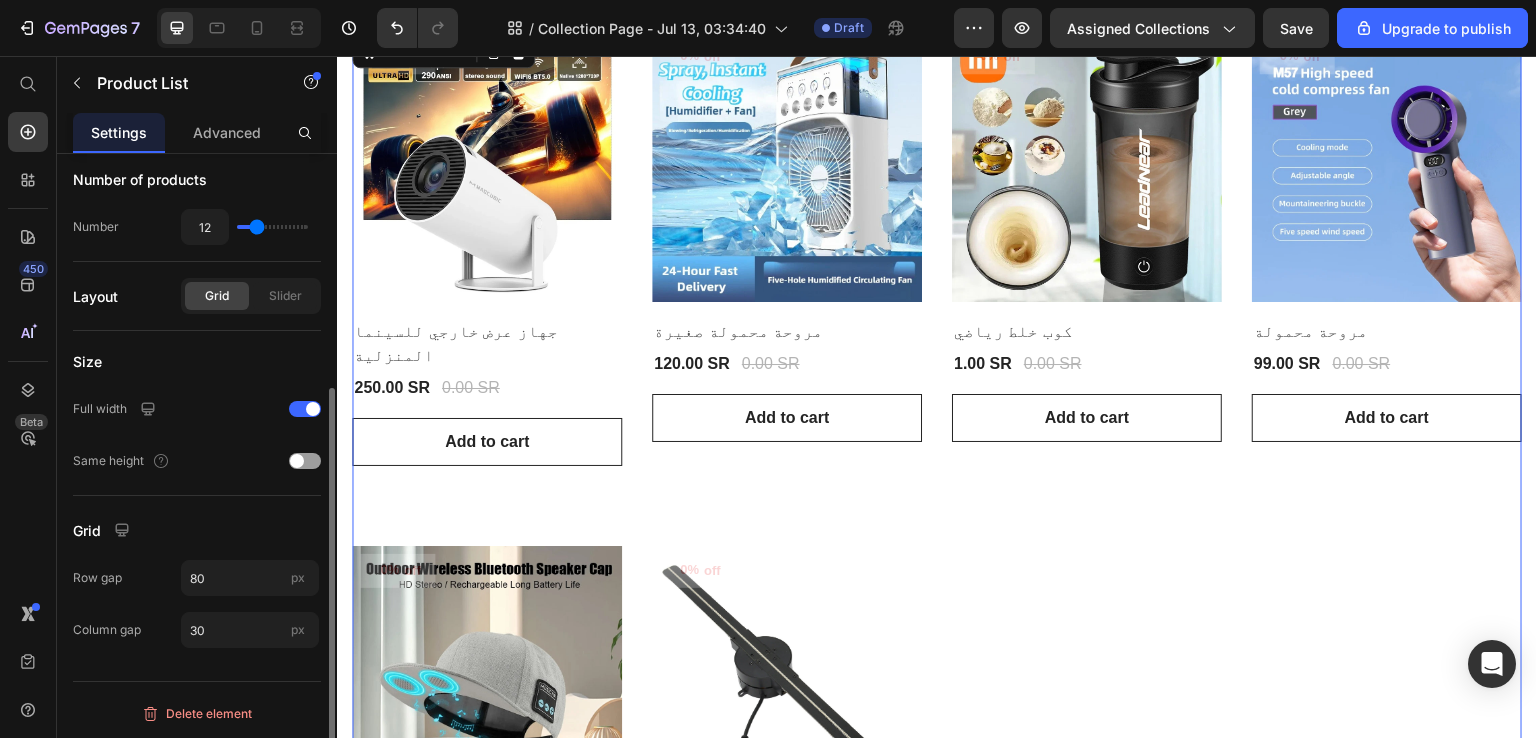 scroll, scrollTop: 167, scrollLeft: 0, axis: vertical 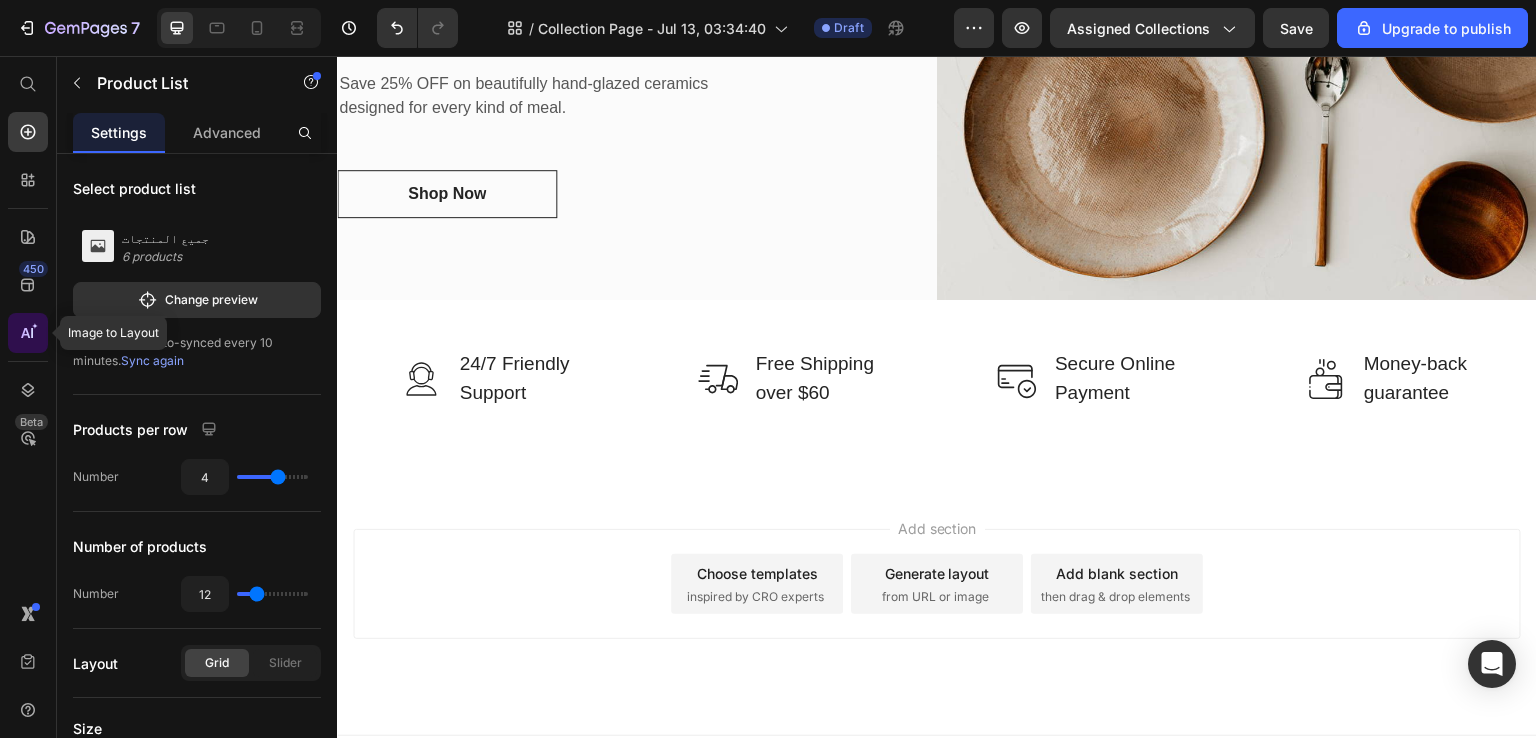 click 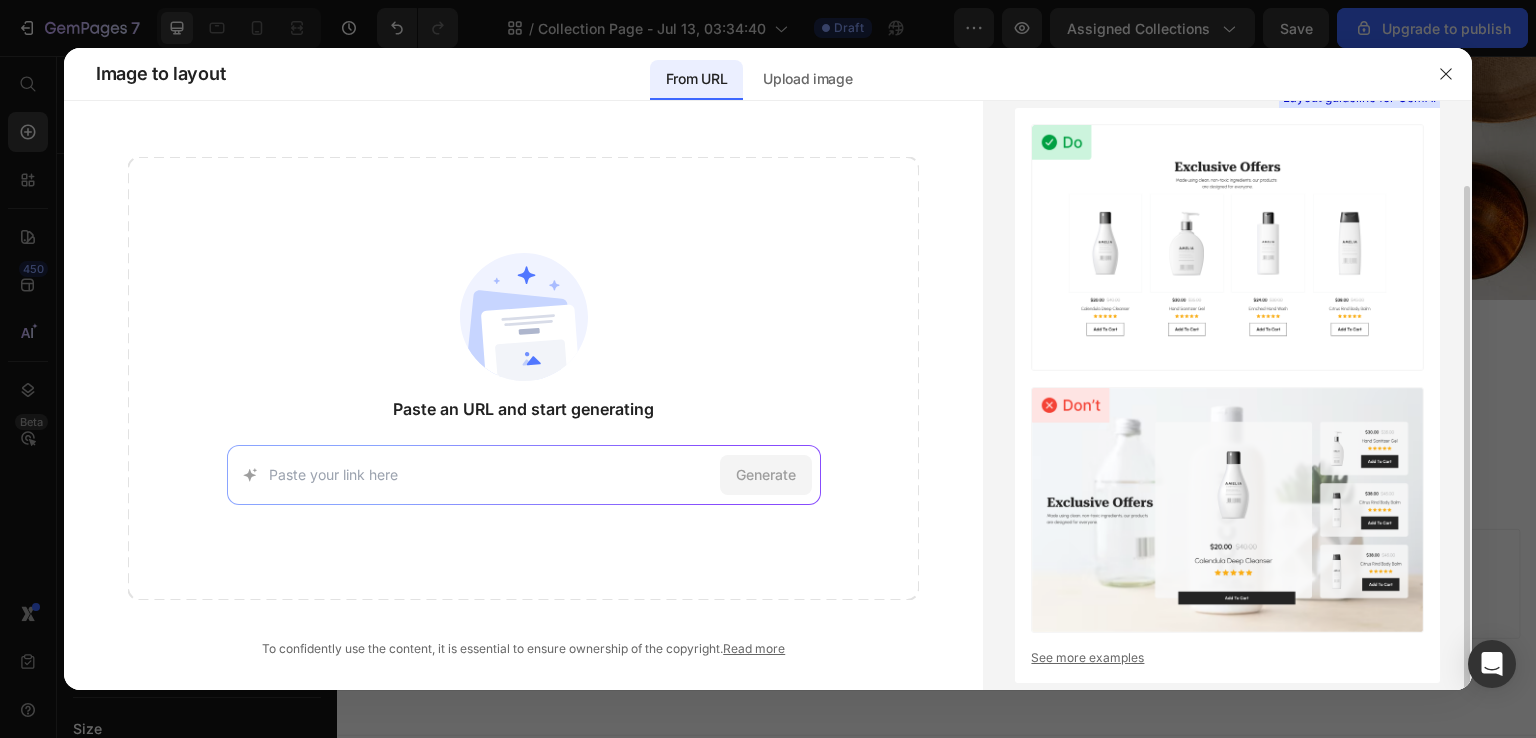 scroll, scrollTop: 44, scrollLeft: 0, axis: vertical 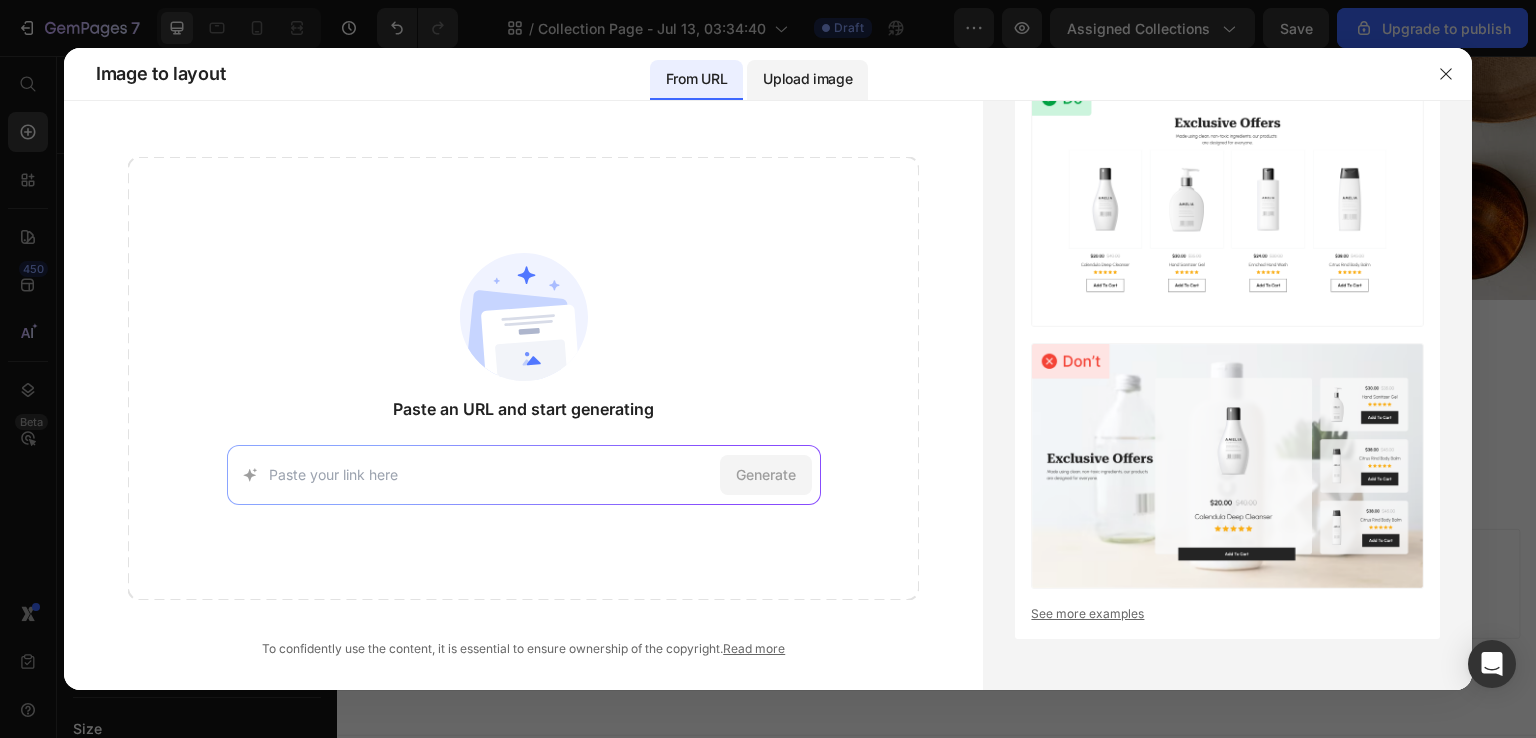 click on "Upload image" at bounding box center [807, 79] 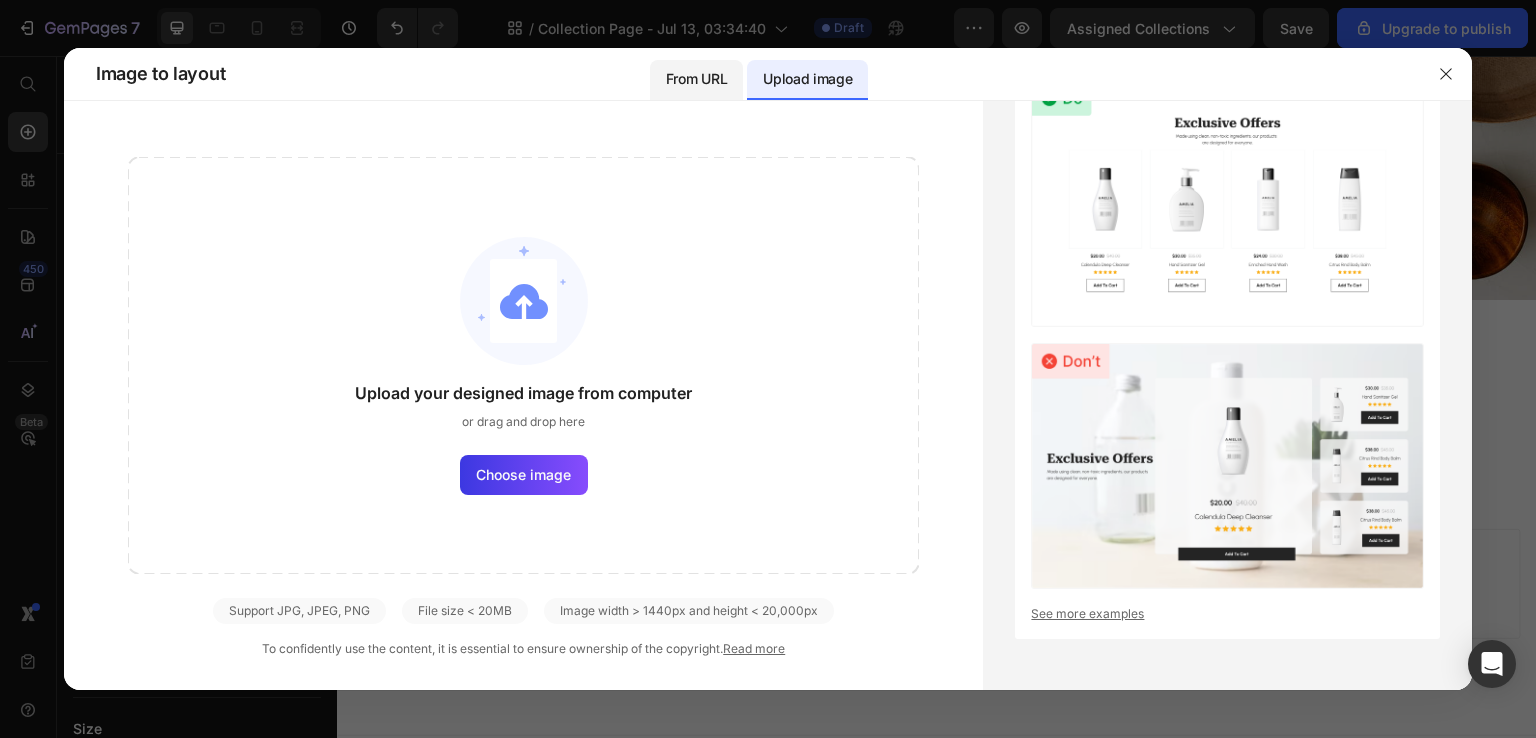 click on "From URL" at bounding box center (696, 80) 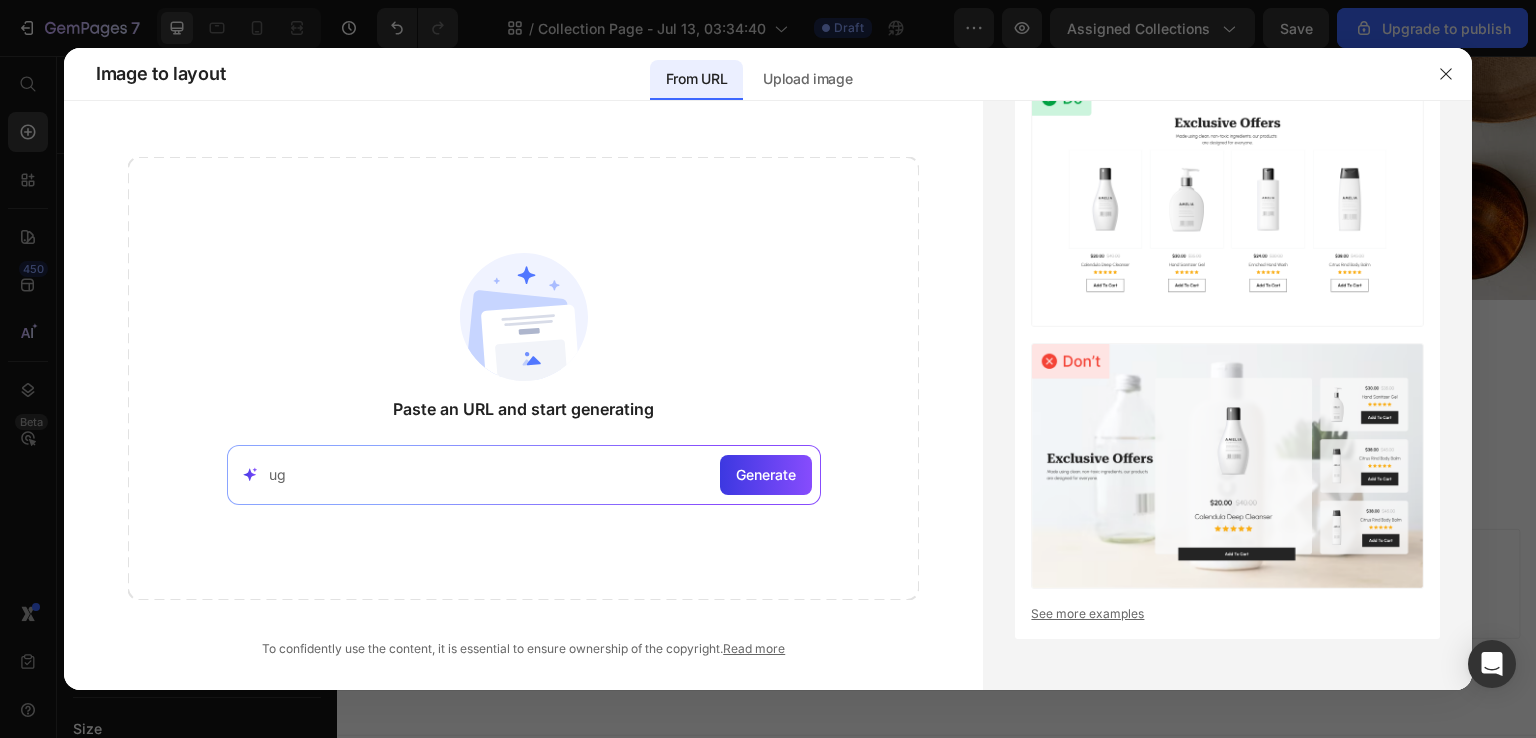 type on "u" 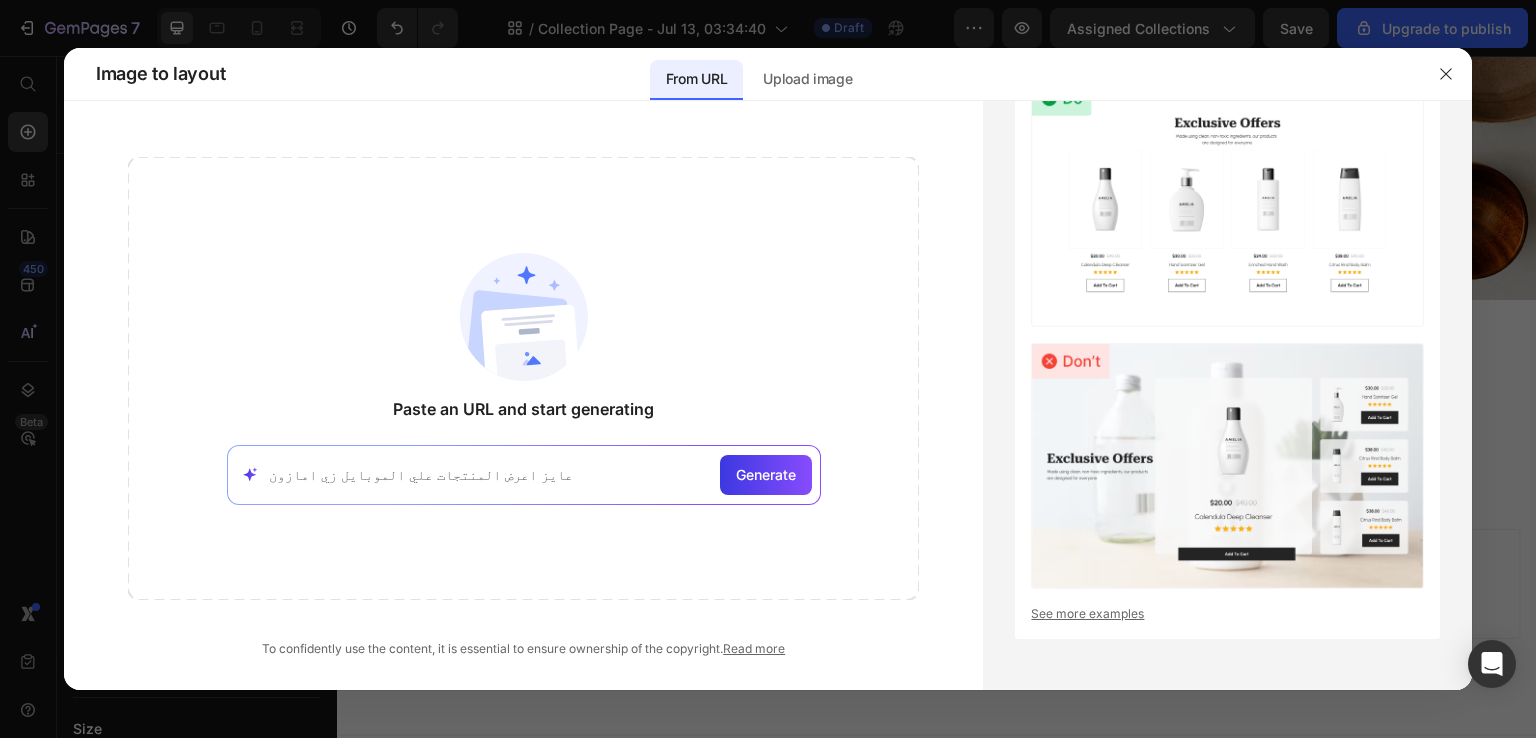 type on "عايز اعرض المنتجات علي الموبايل زي امازون" 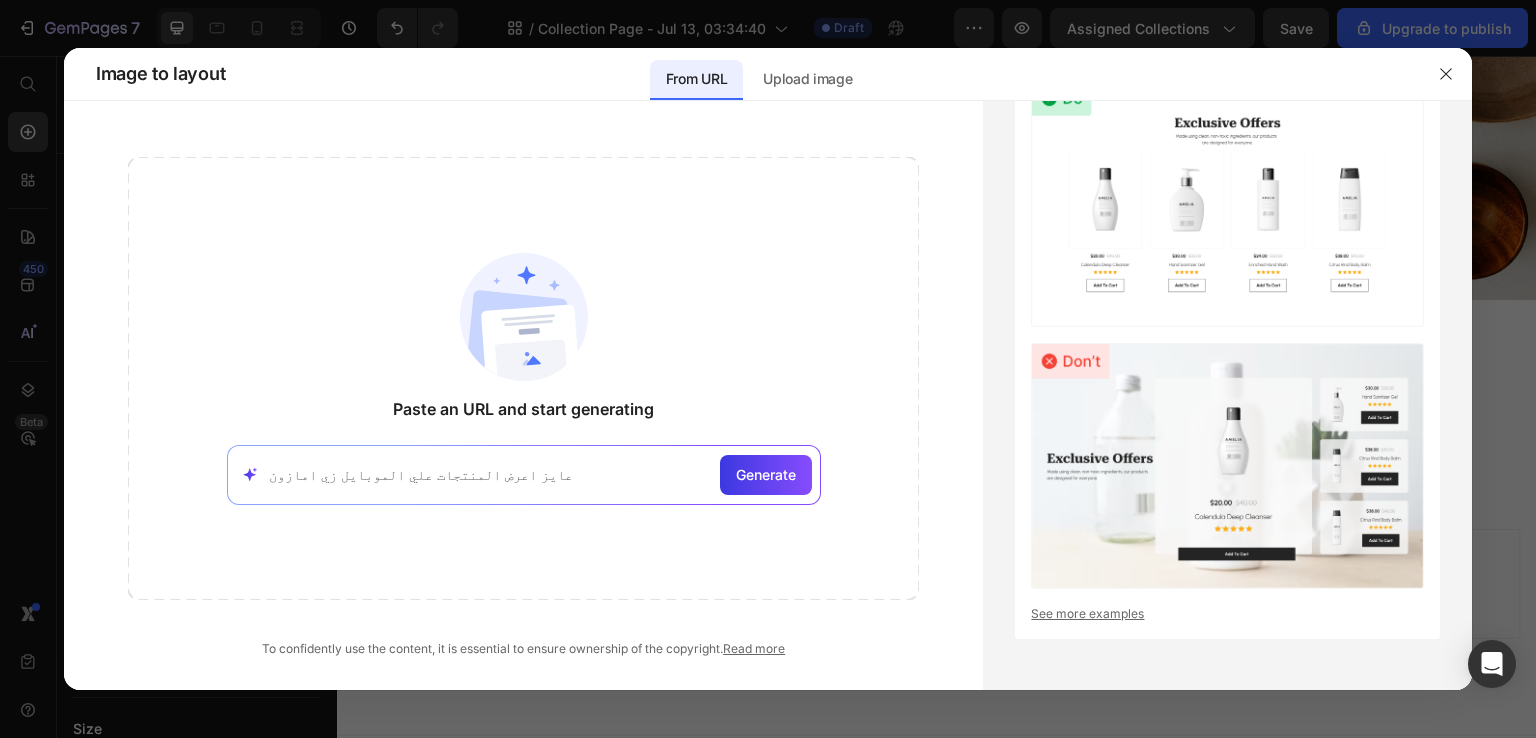 click on "Generate" at bounding box center (766, 475) 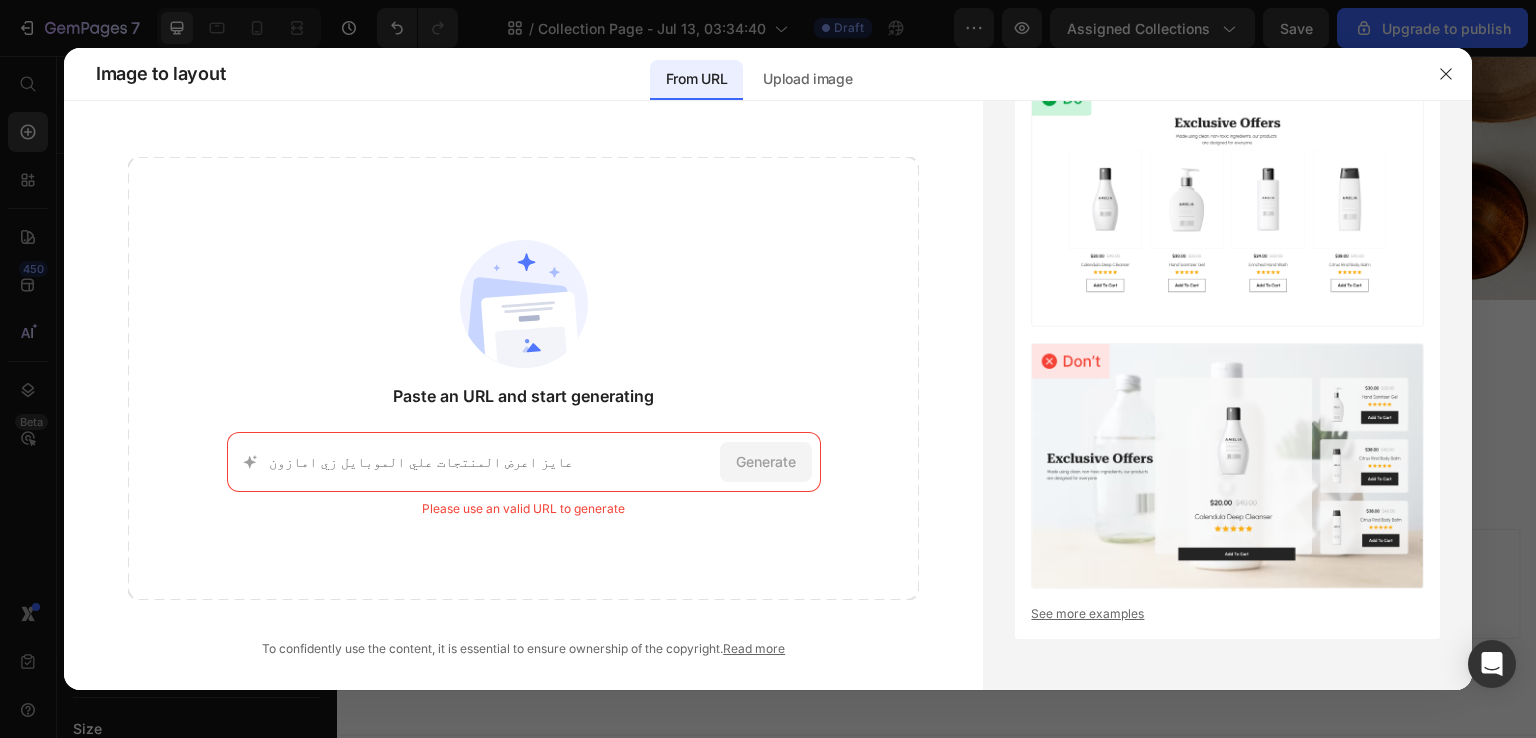 drag, startPoint x: 463, startPoint y: 451, endPoint x: 188, endPoint y: 455, distance: 275.02908 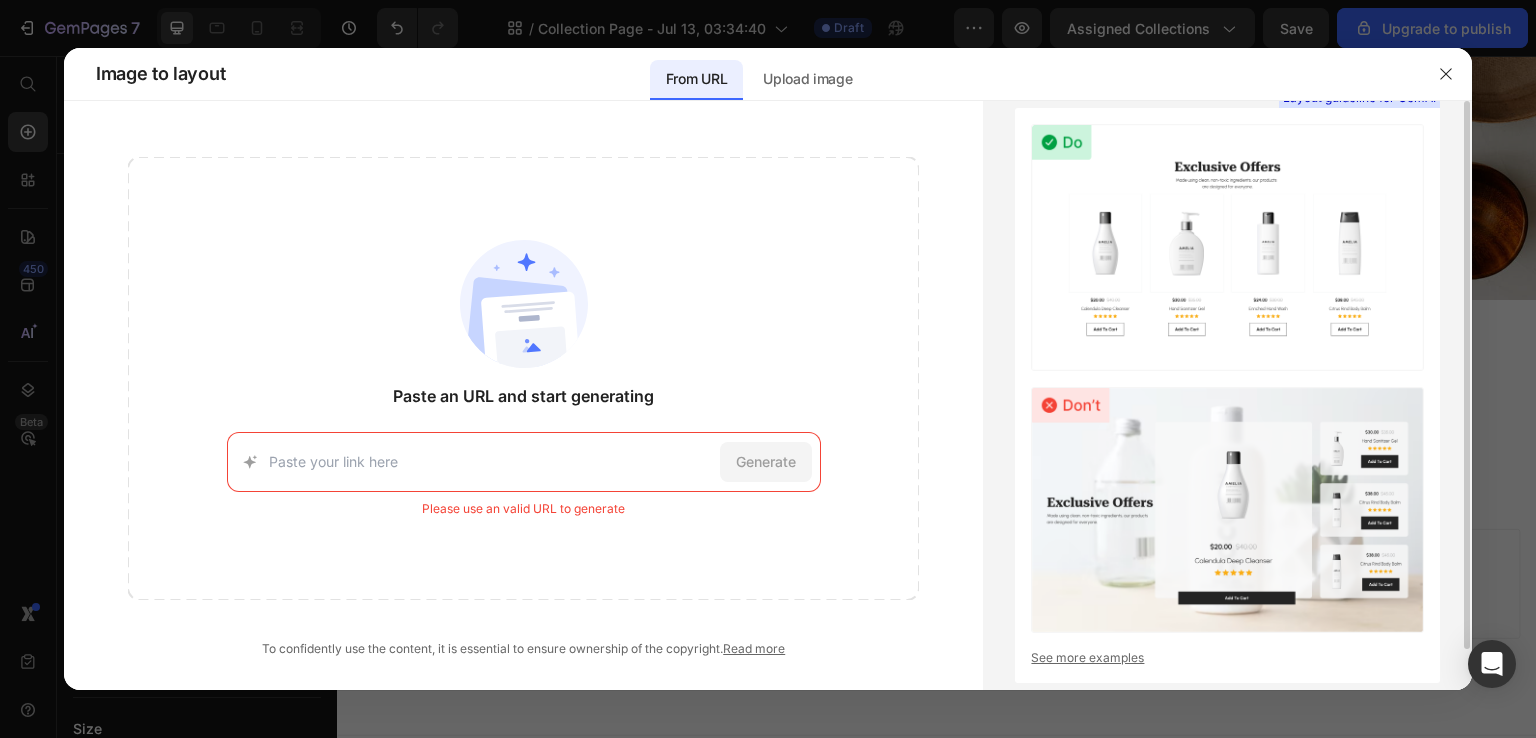 scroll, scrollTop: 44, scrollLeft: 0, axis: vertical 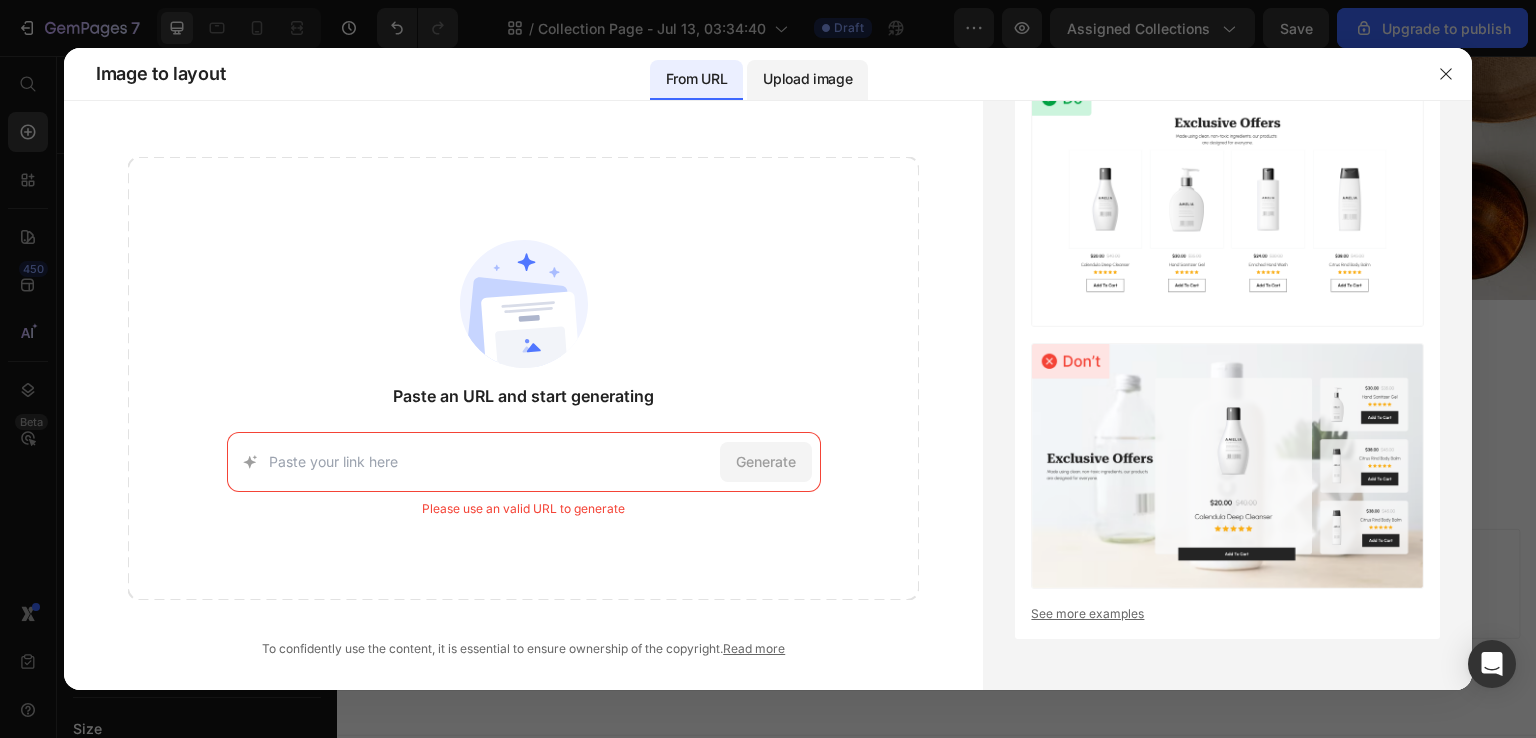 type 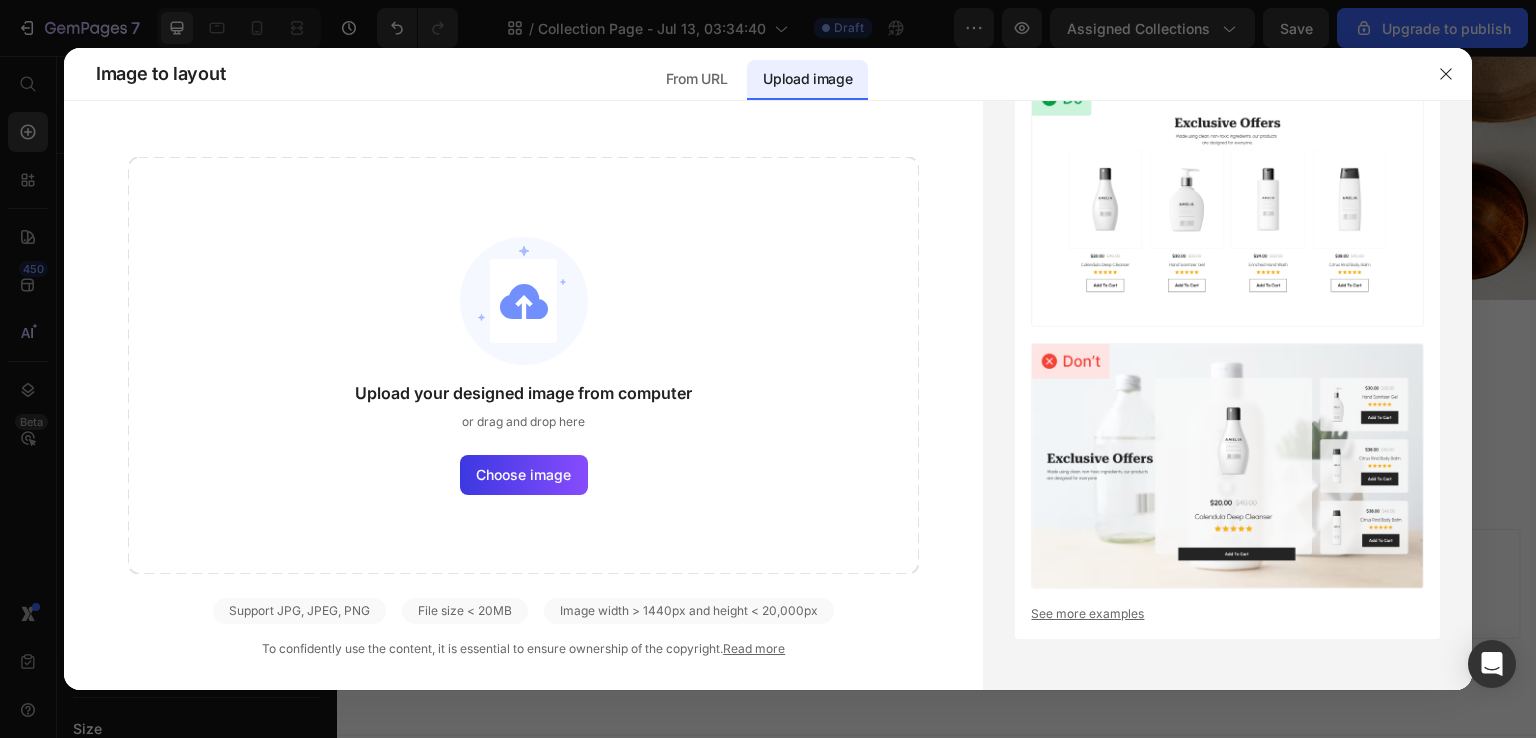 click on "From URL Upload image" at bounding box center [759, 74] 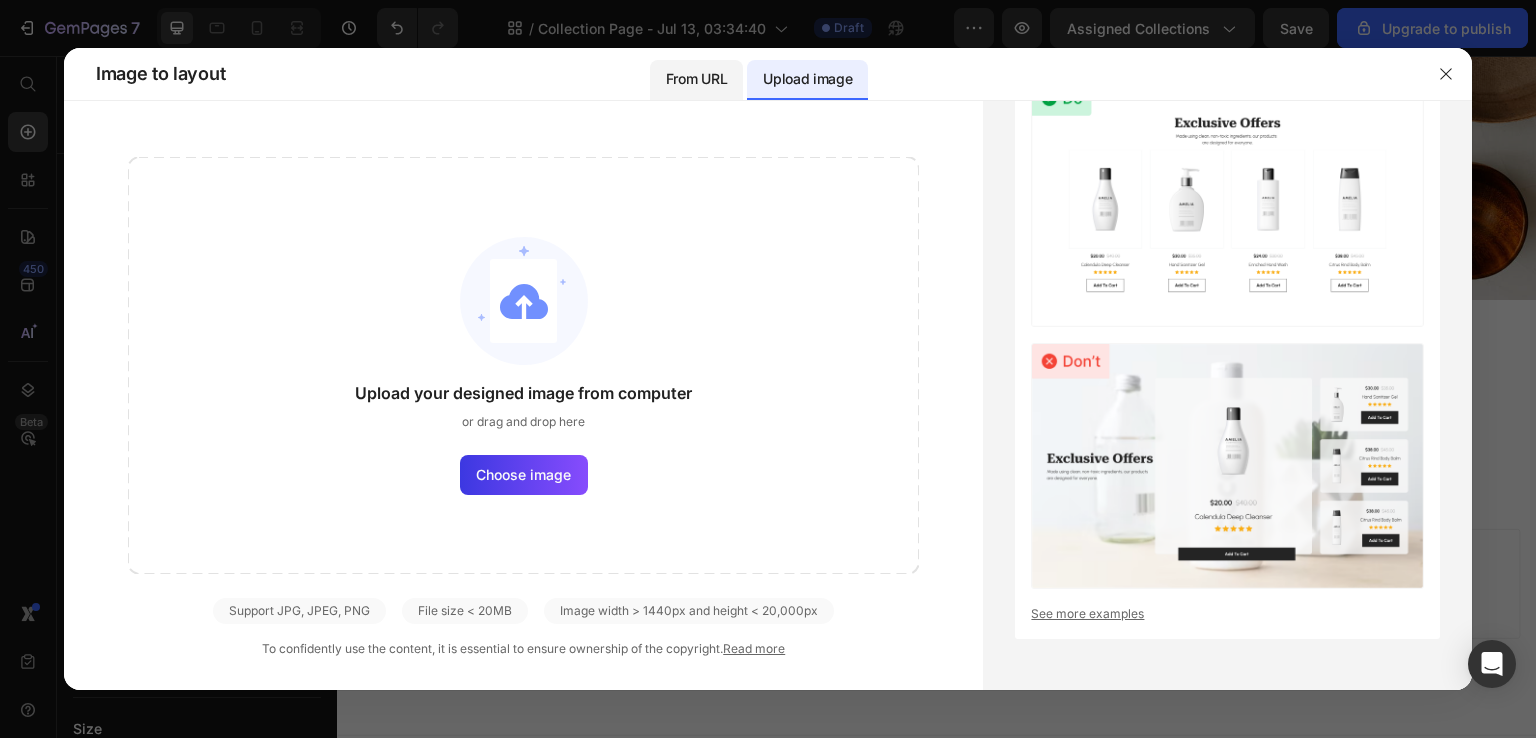 click on "From URL" at bounding box center [696, 79] 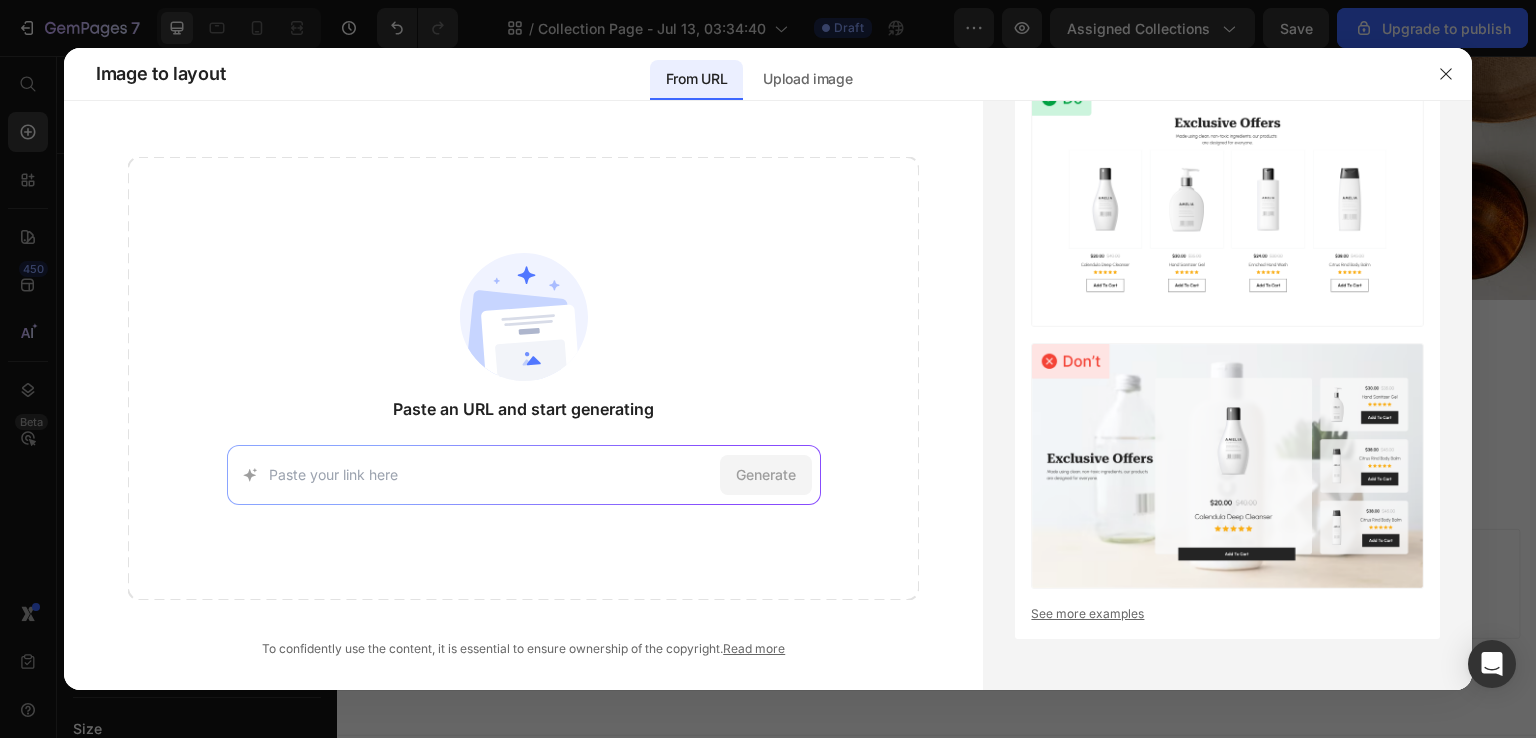click at bounding box center (490, 474) 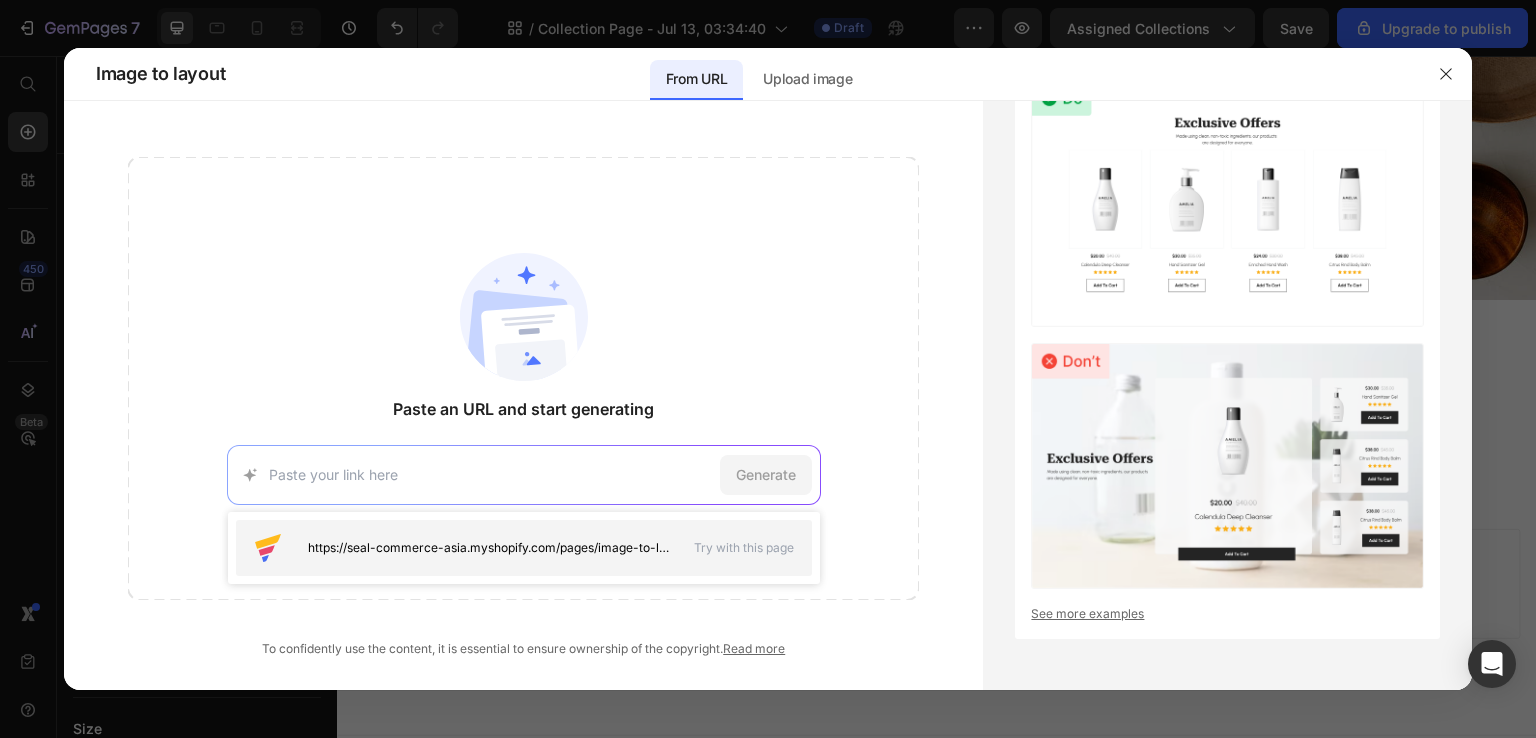 click on "https://seal-commerce-asia.myshopify.com/pages/image-to-layout-demo-page" at bounding box center (489, 548) 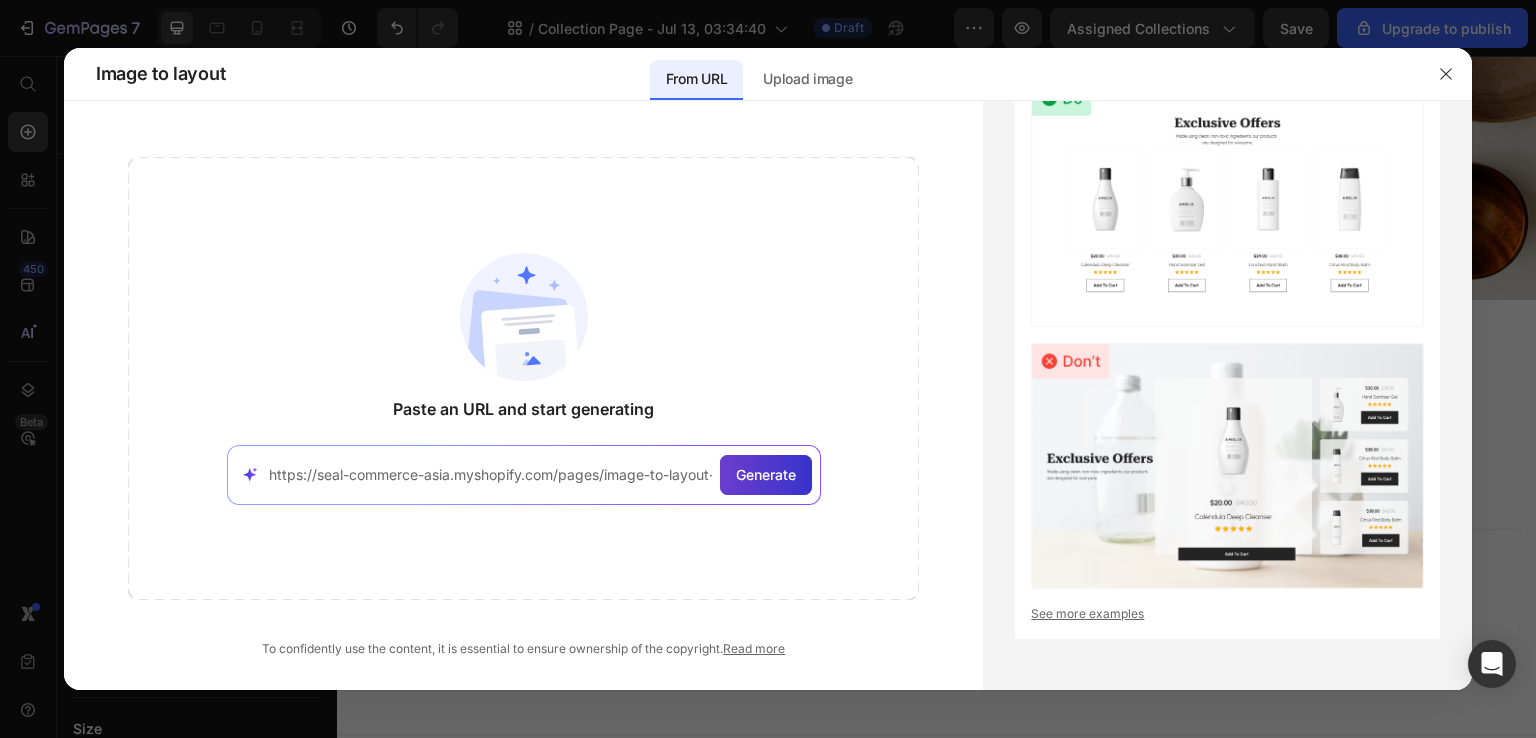 click on "Generate" 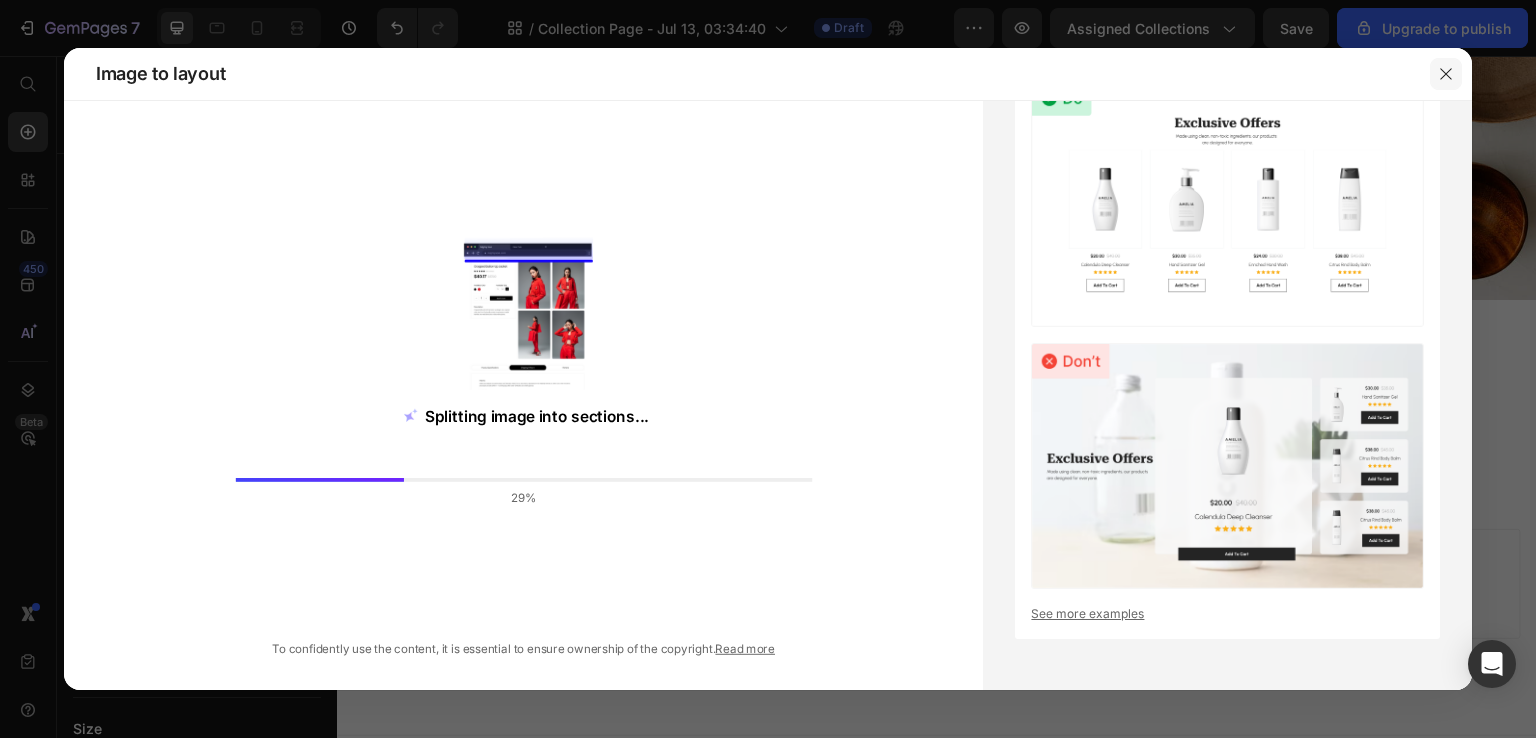click 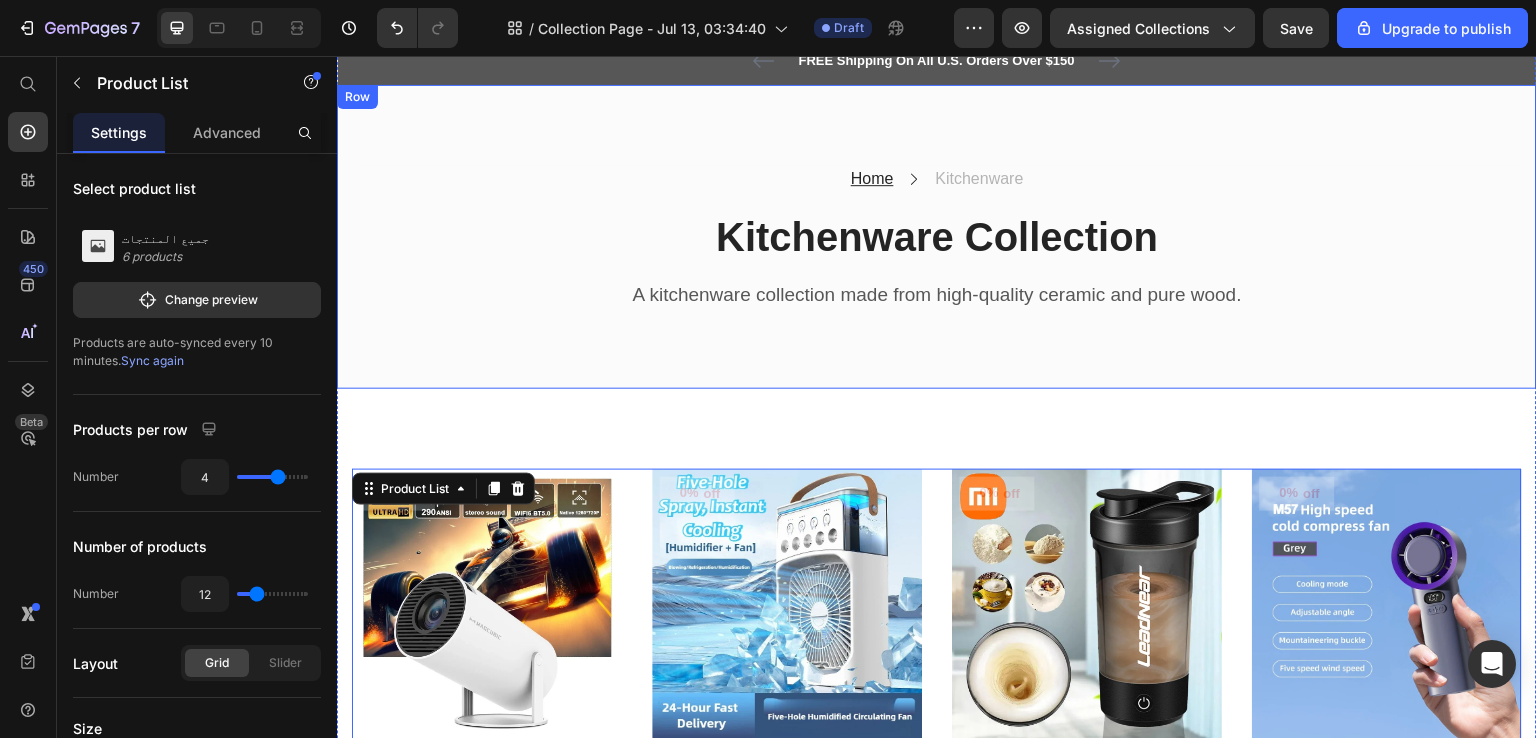 scroll, scrollTop: 0, scrollLeft: 0, axis: both 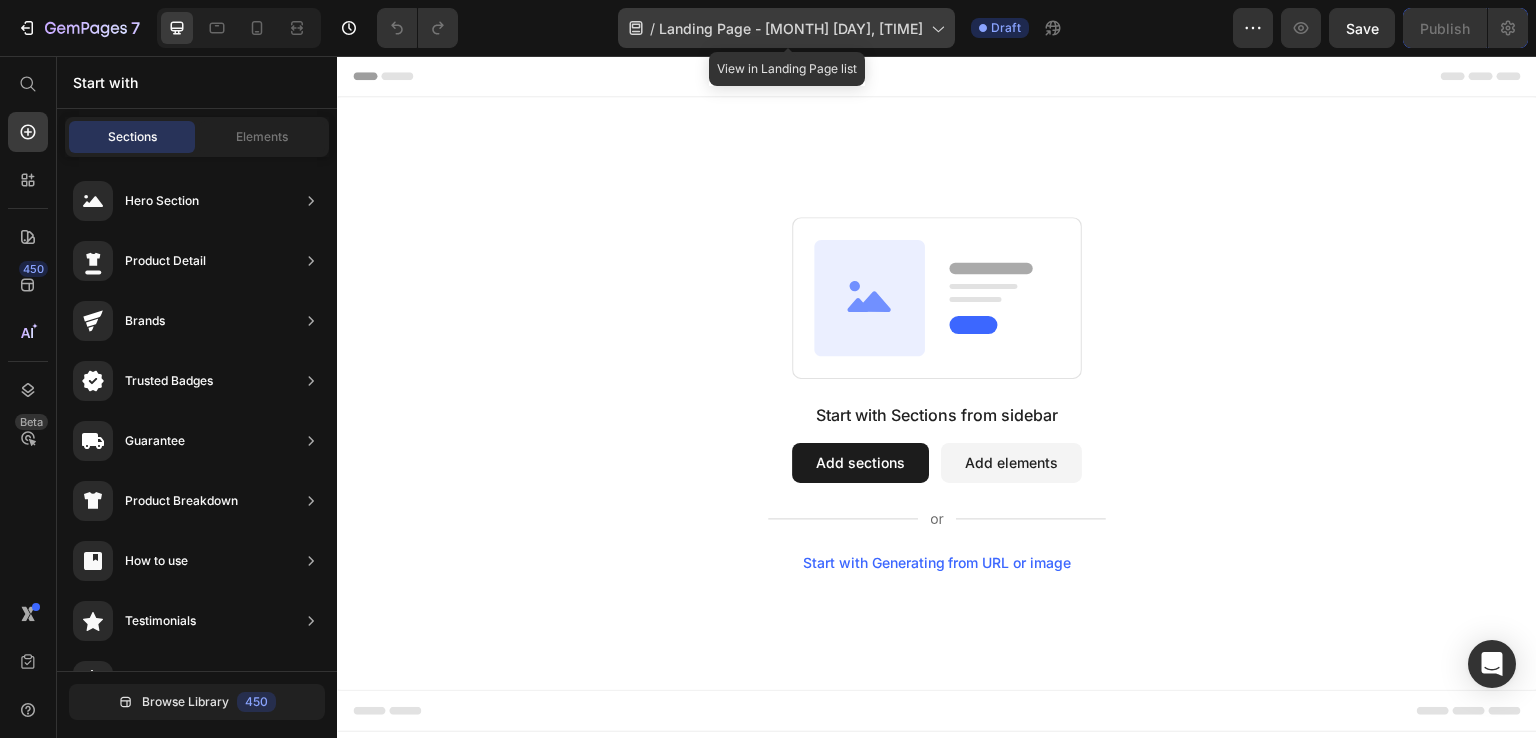 click on "Landing Page - [MONTH] [DAY], [TIME]" at bounding box center [791, 28] 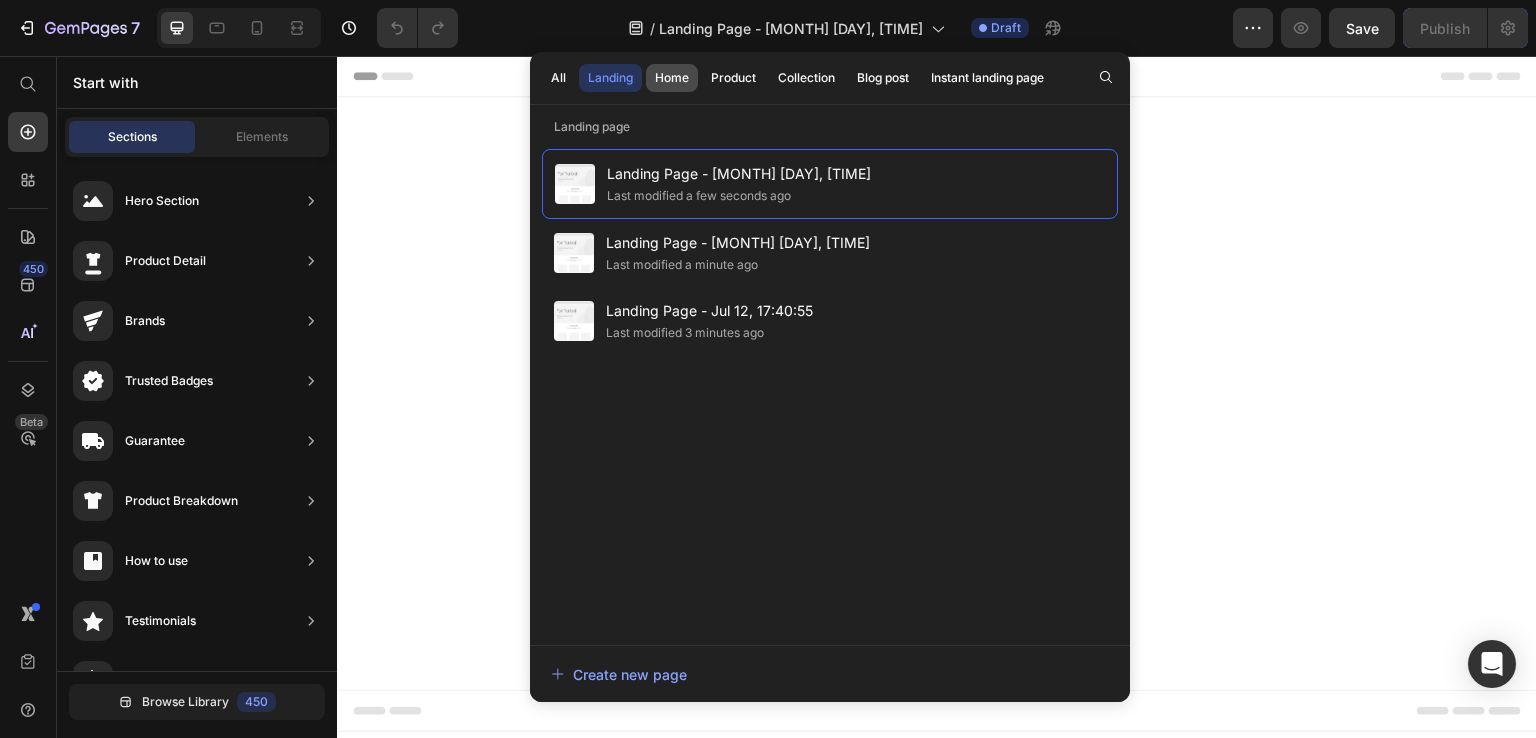 click on "Home" at bounding box center [672, 78] 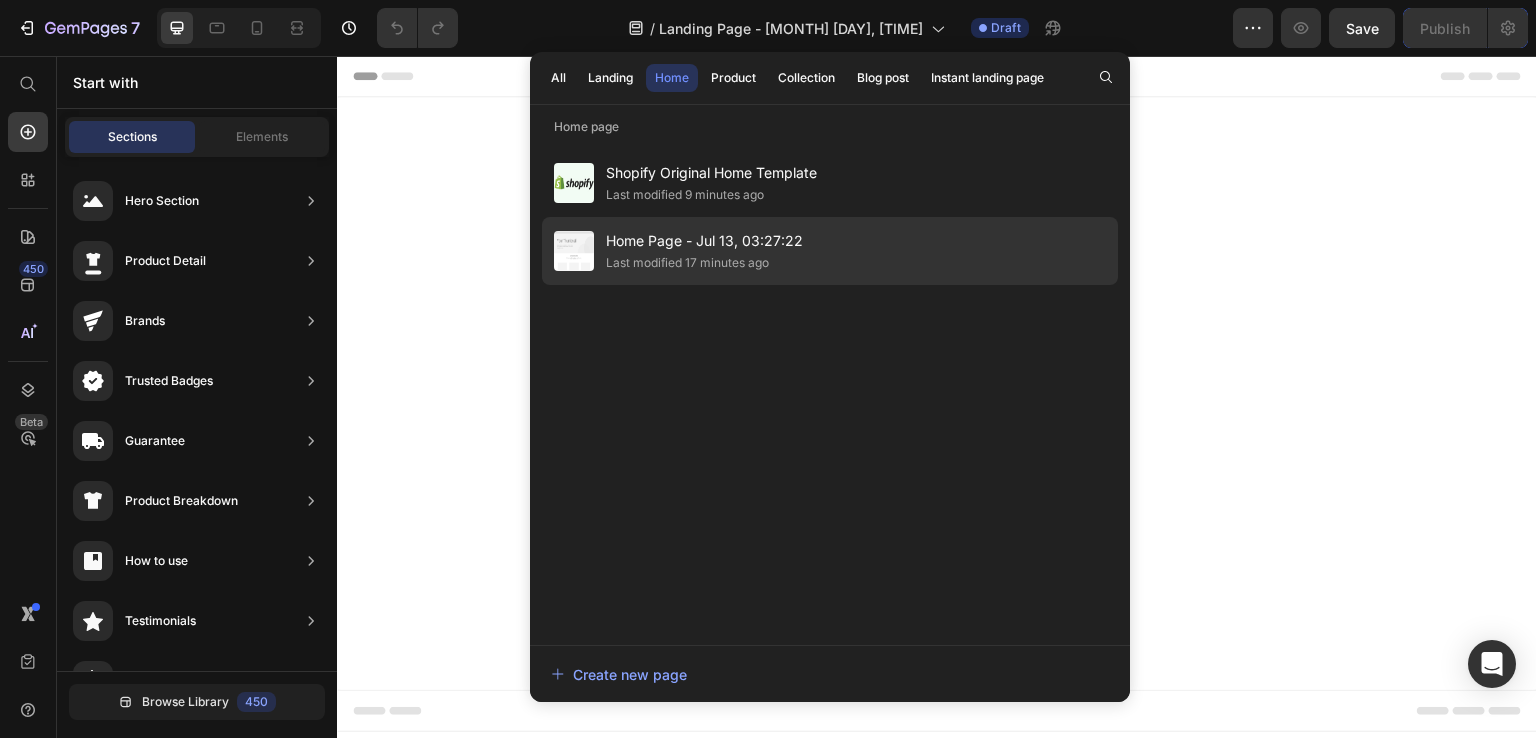click on "Home Page - [MONTH] [DAY], [TIME] Last modified [MINUTES] minutes ago" 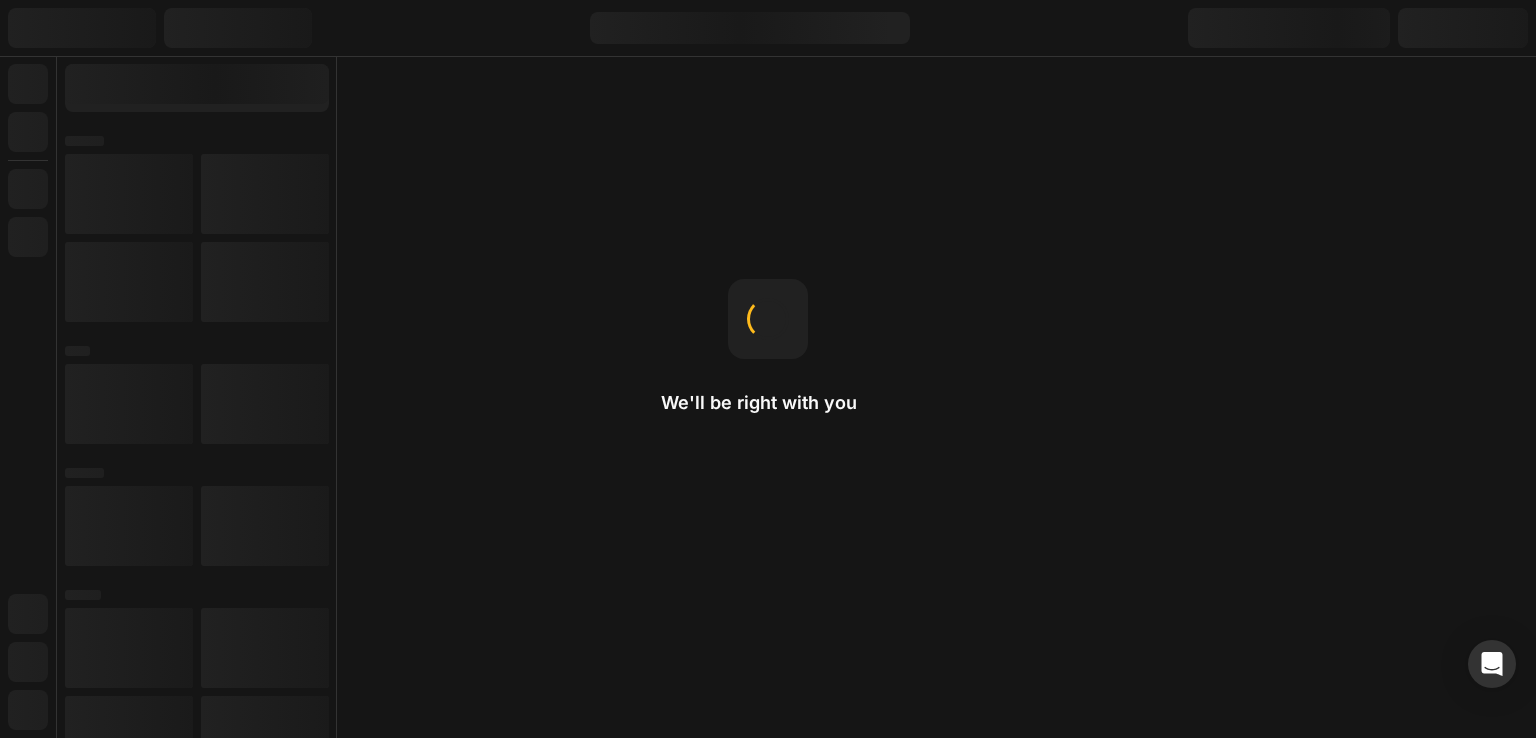 scroll, scrollTop: 0, scrollLeft: 0, axis: both 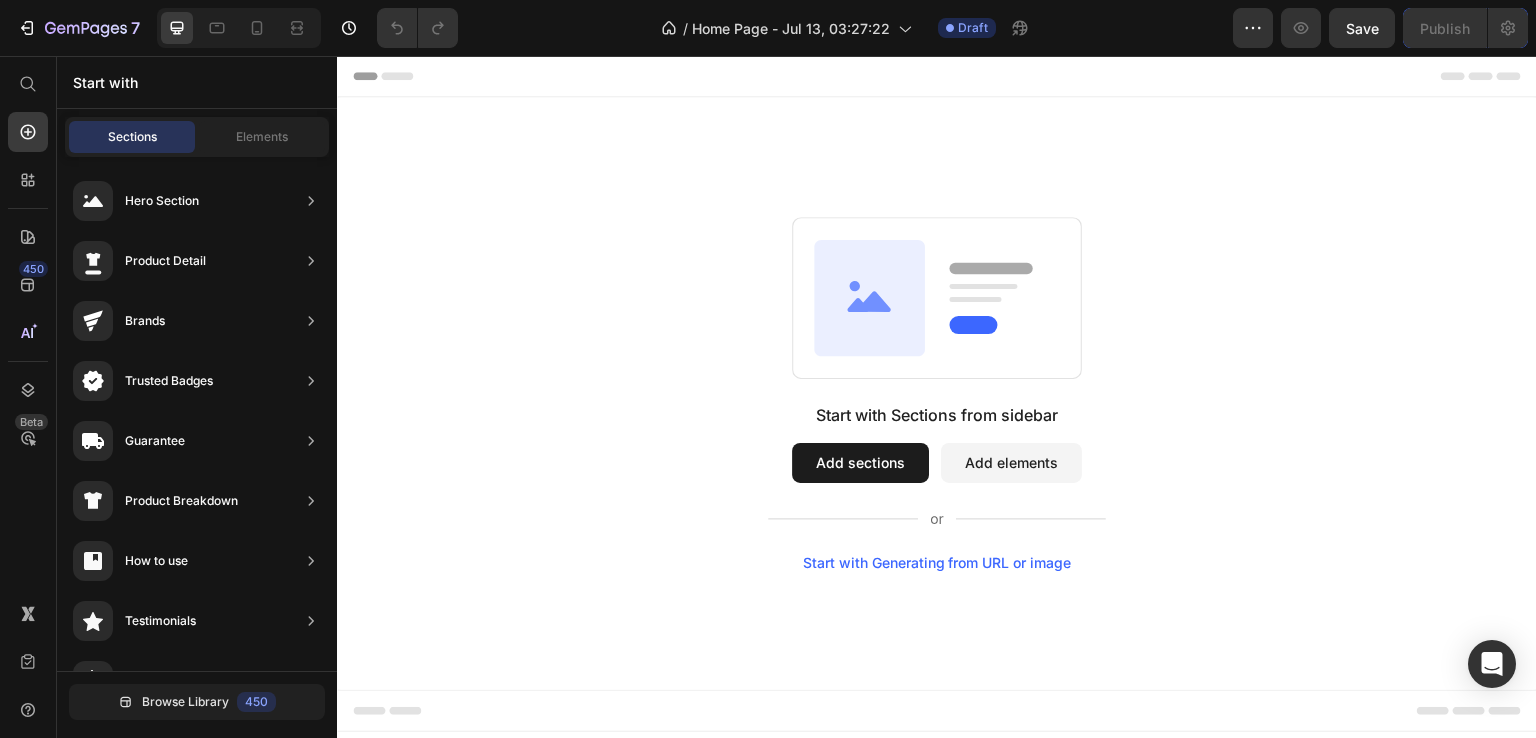 click on "Add sections" at bounding box center [860, 463] 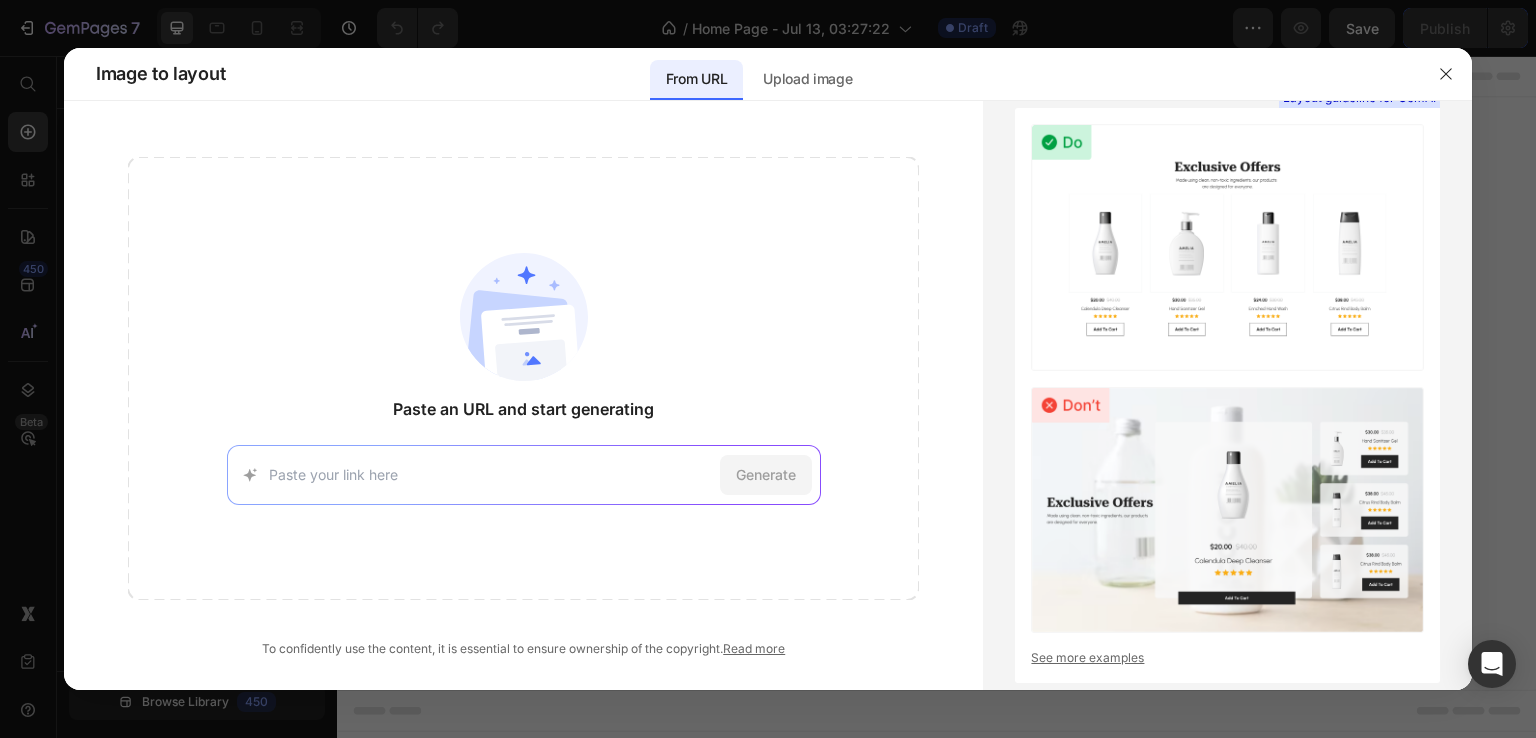 click at bounding box center [490, 474] 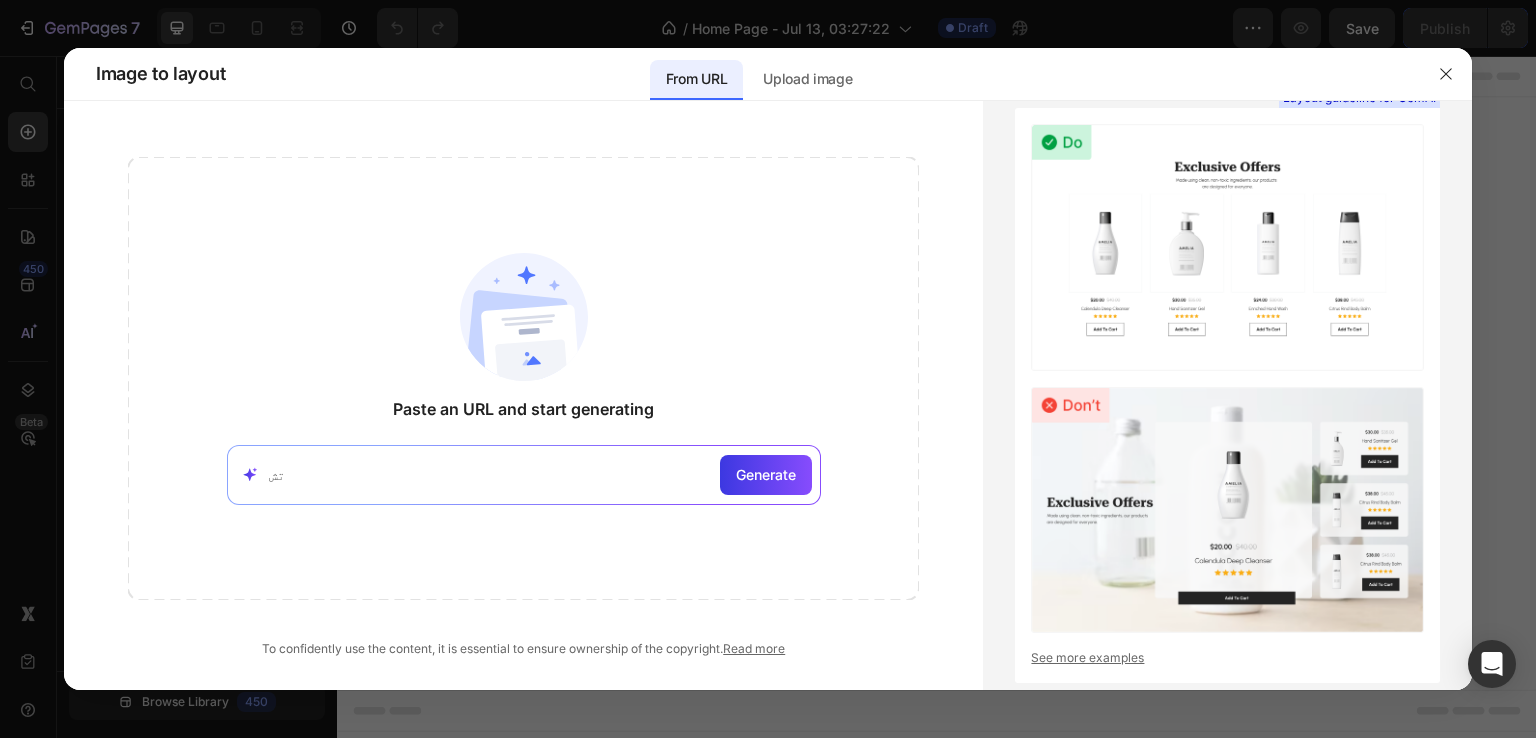 type on "ت" 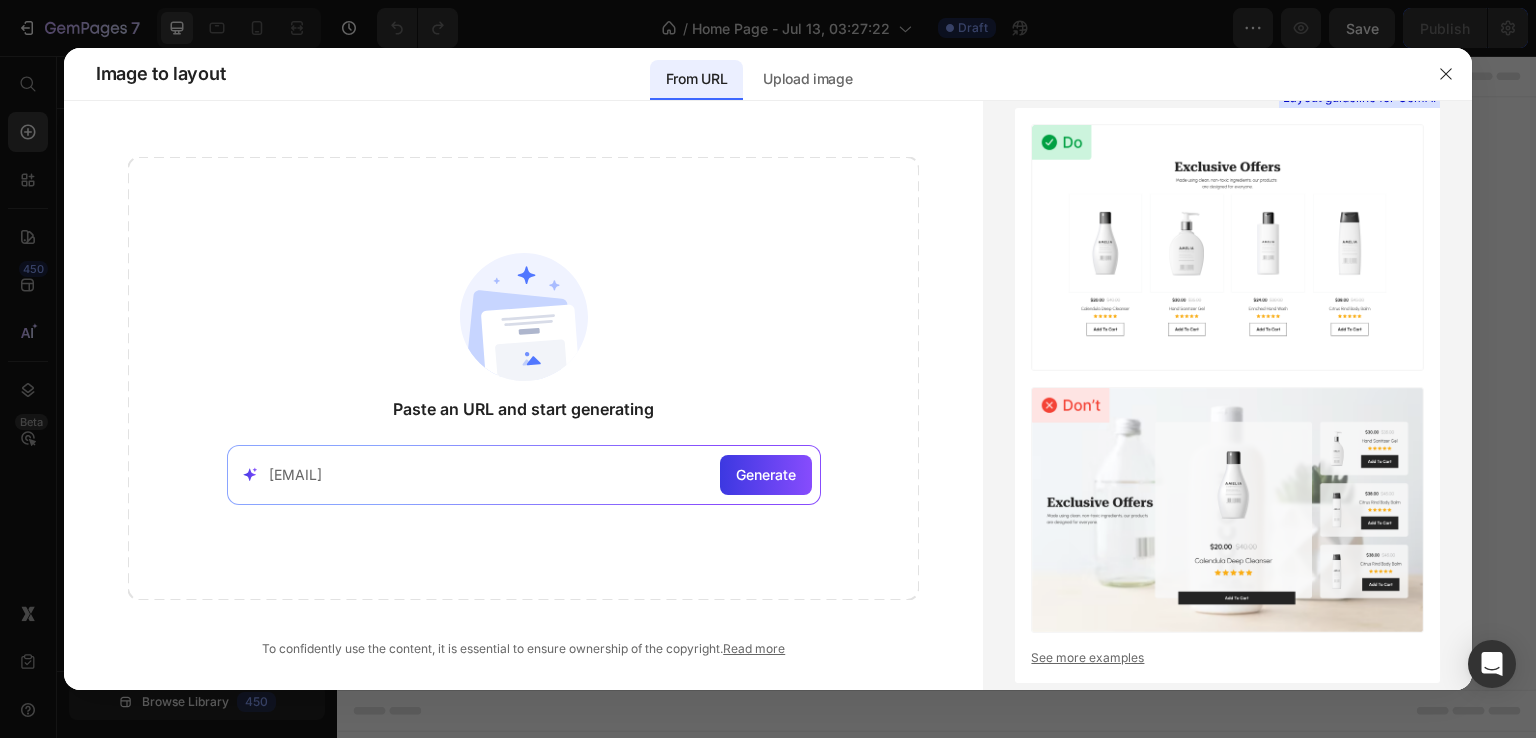type on "[EMAIL]" 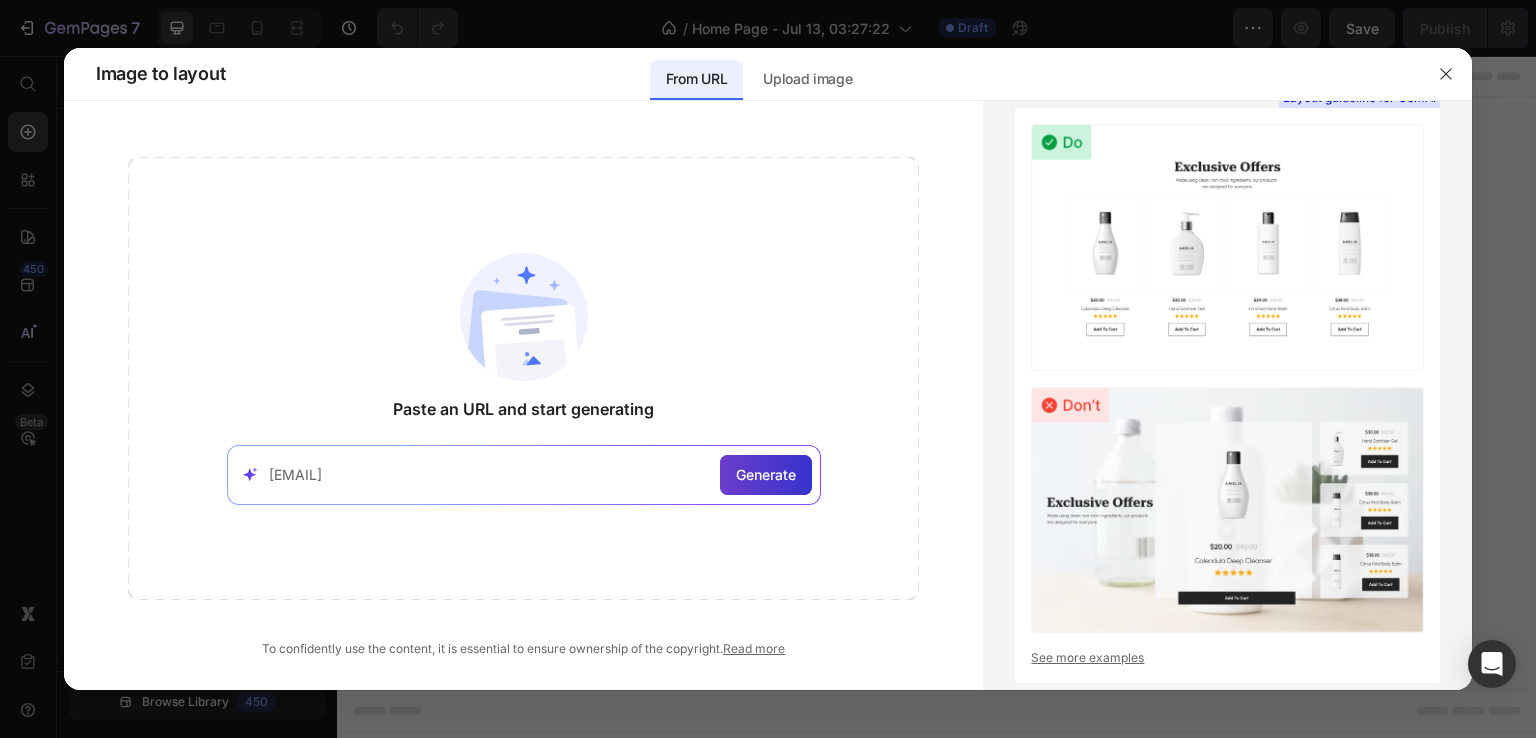 click on "Generate" 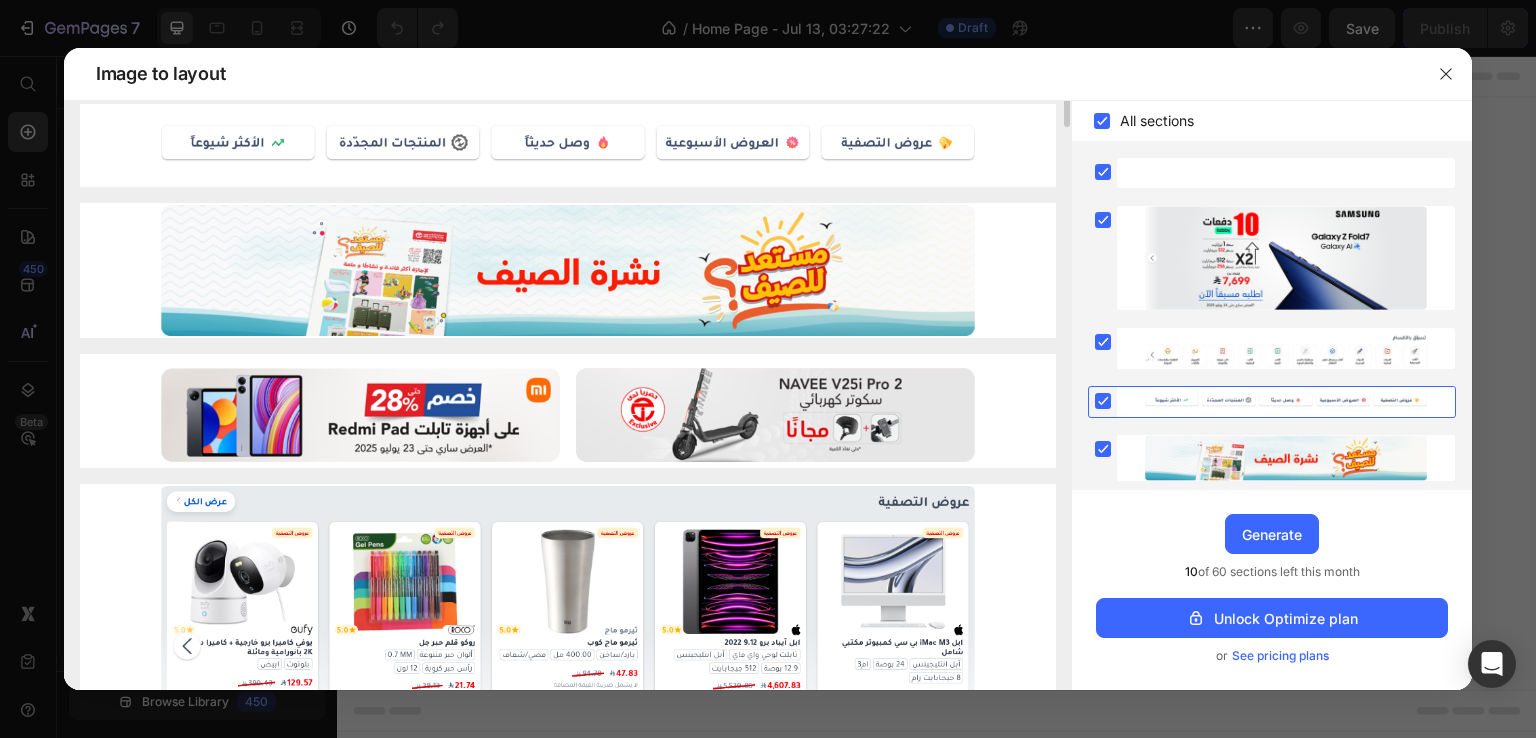 scroll, scrollTop: 900, scrollLeft: 0, axis: vertical 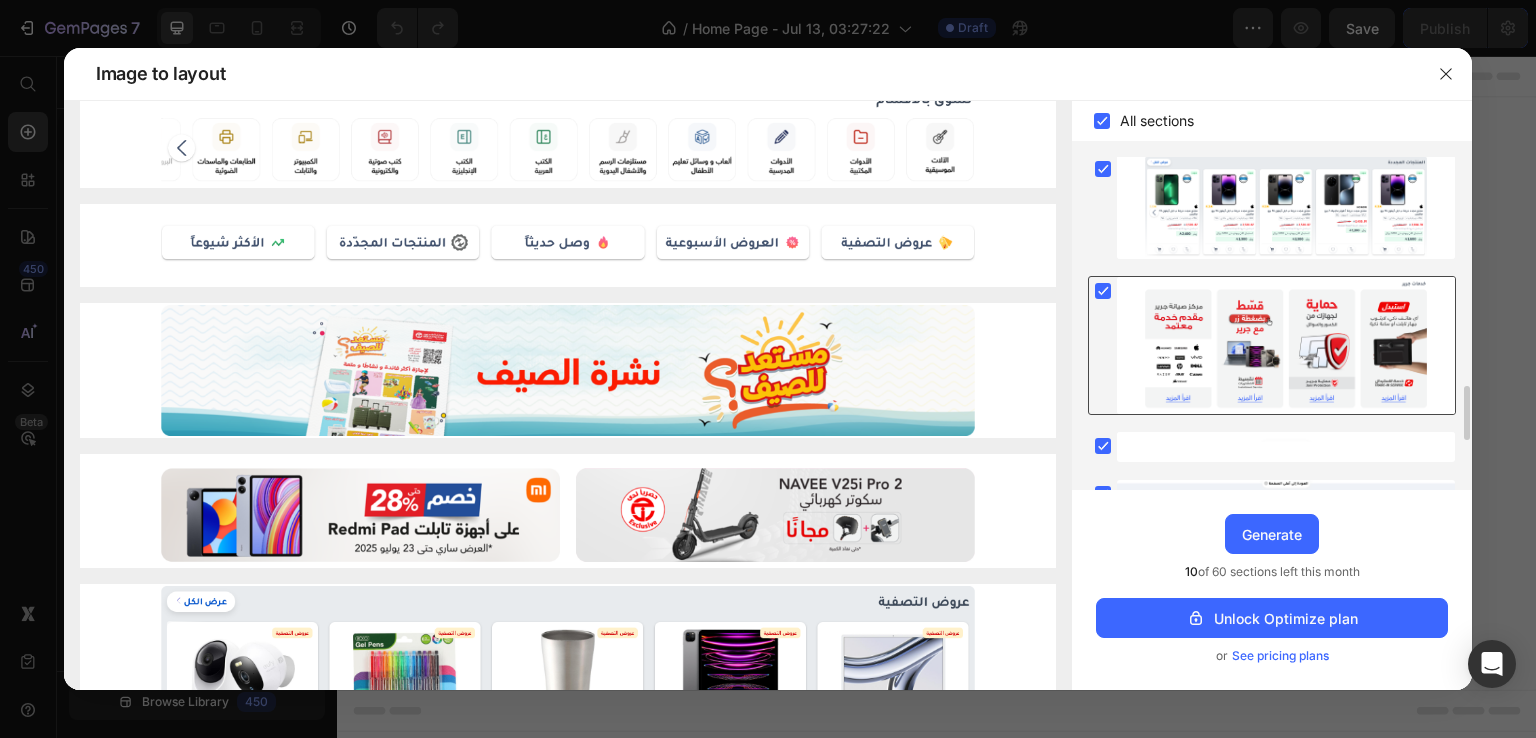 click 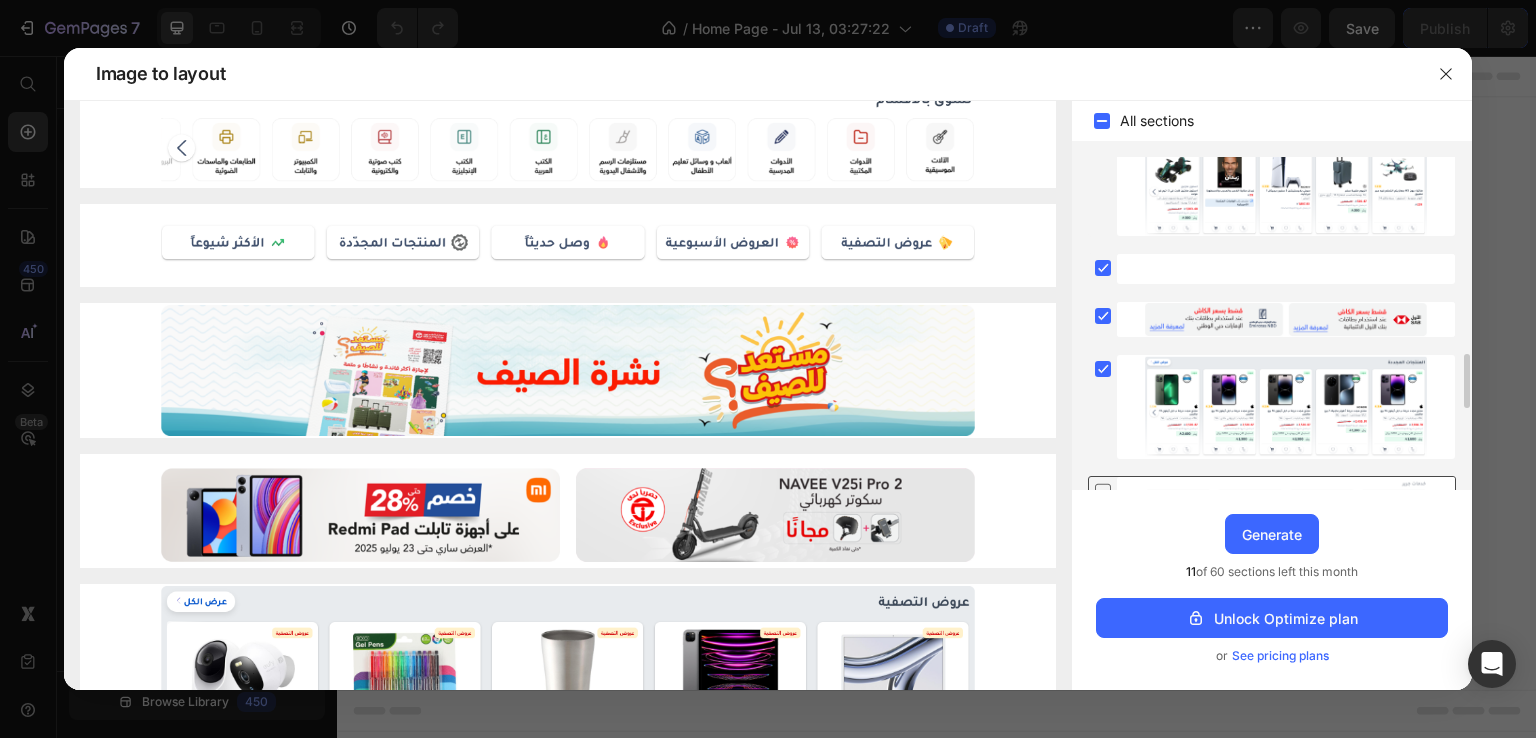 scroll, scrollTop: 1103, scrollLeft: 0, axis: vertical 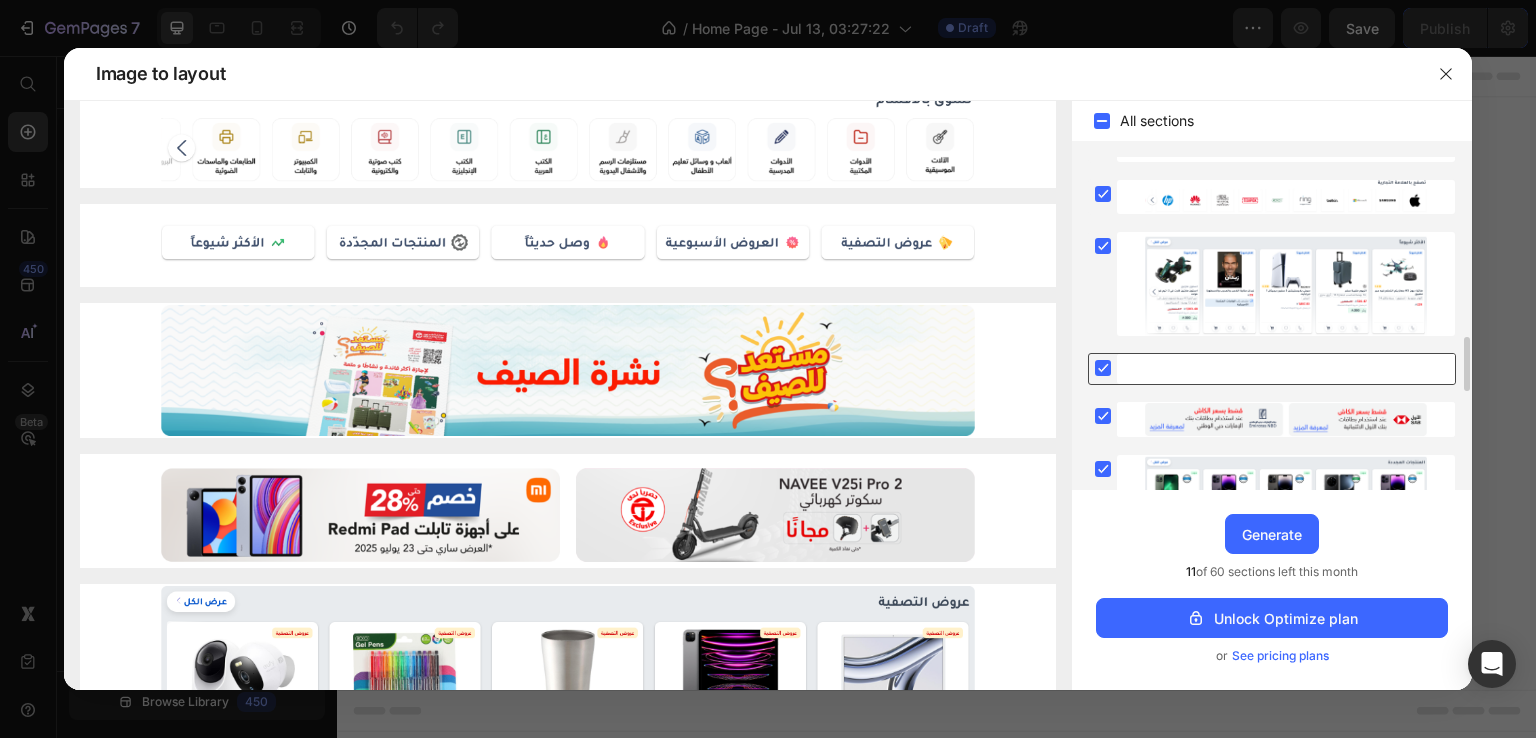 click 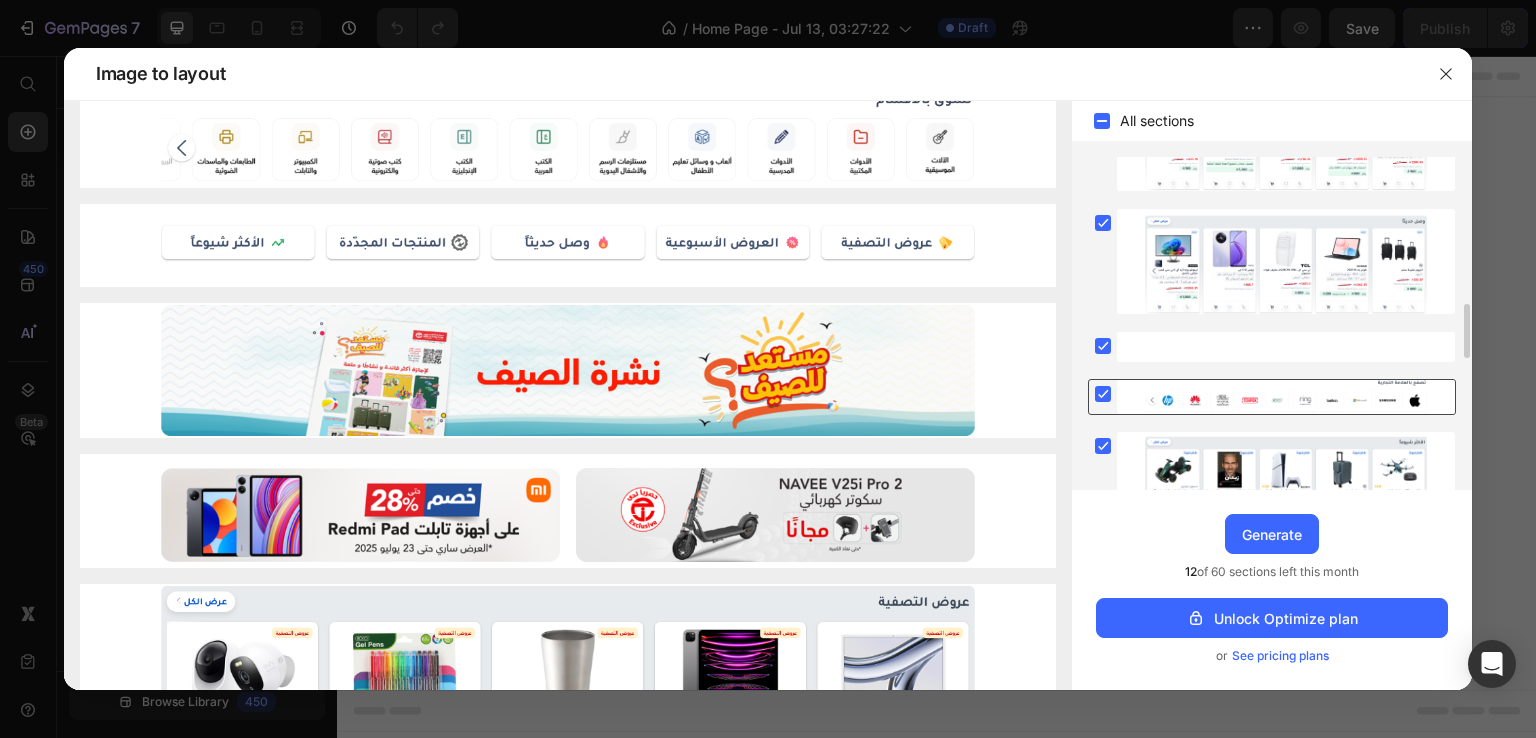 scroll, scrollTop: 1003, scrollLeft: 0, axis: vertical 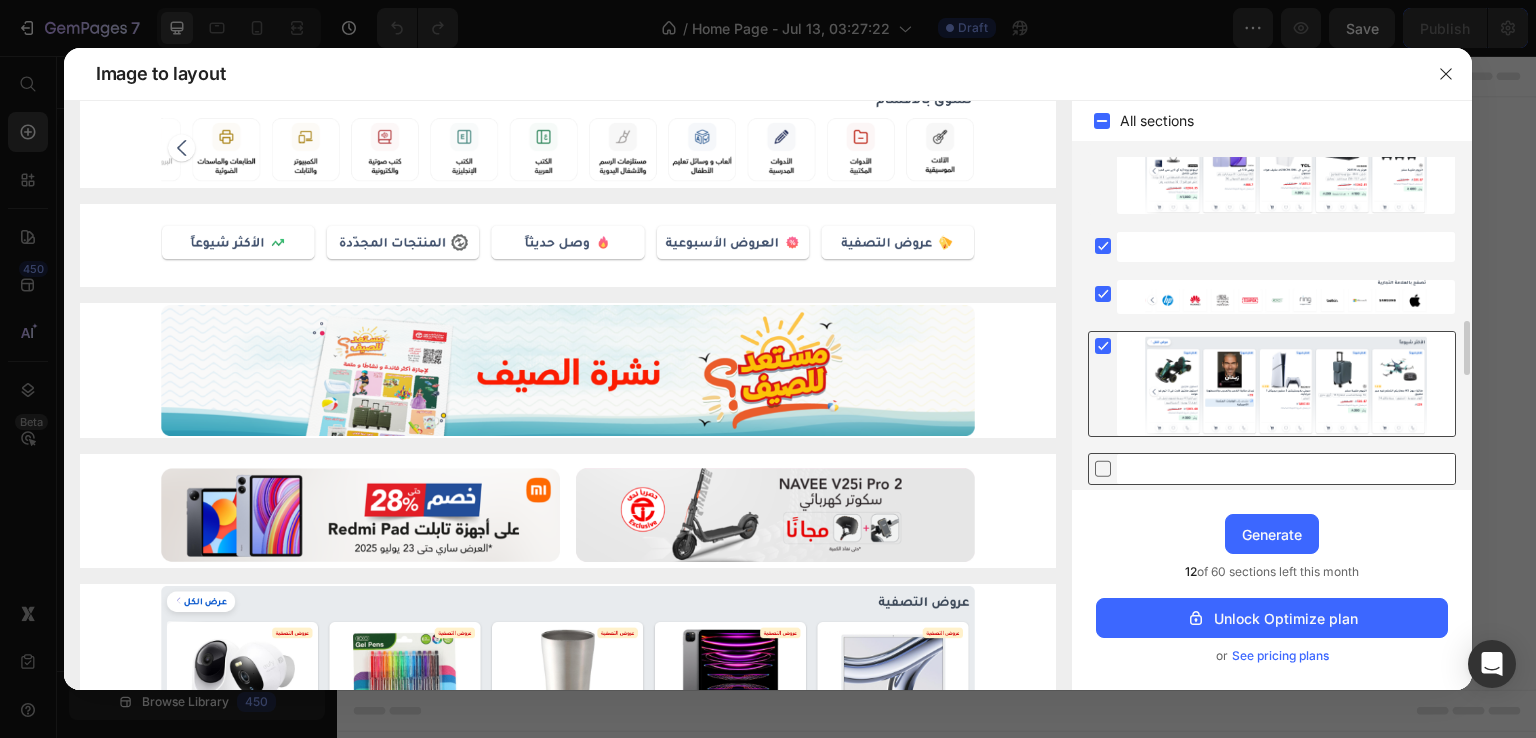 click 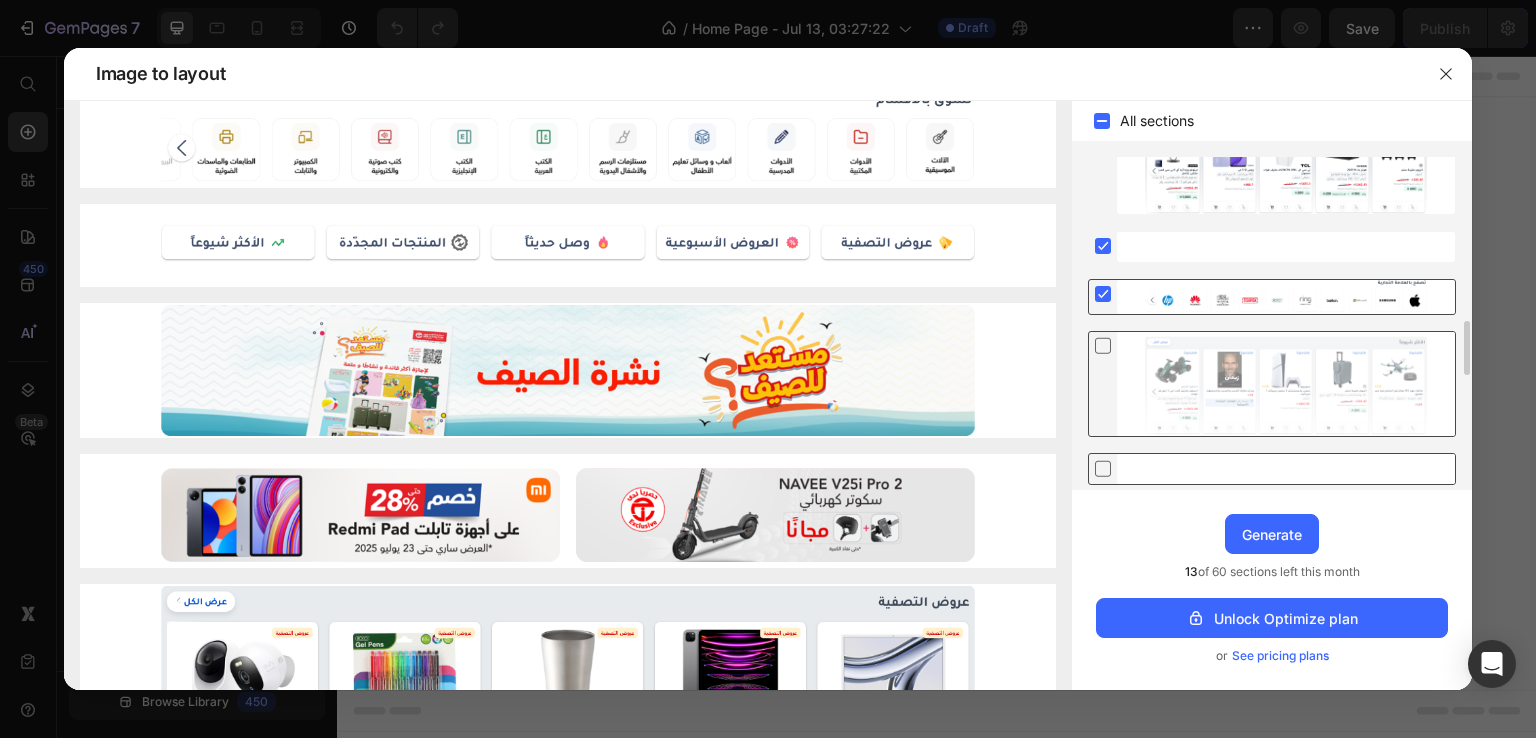 click 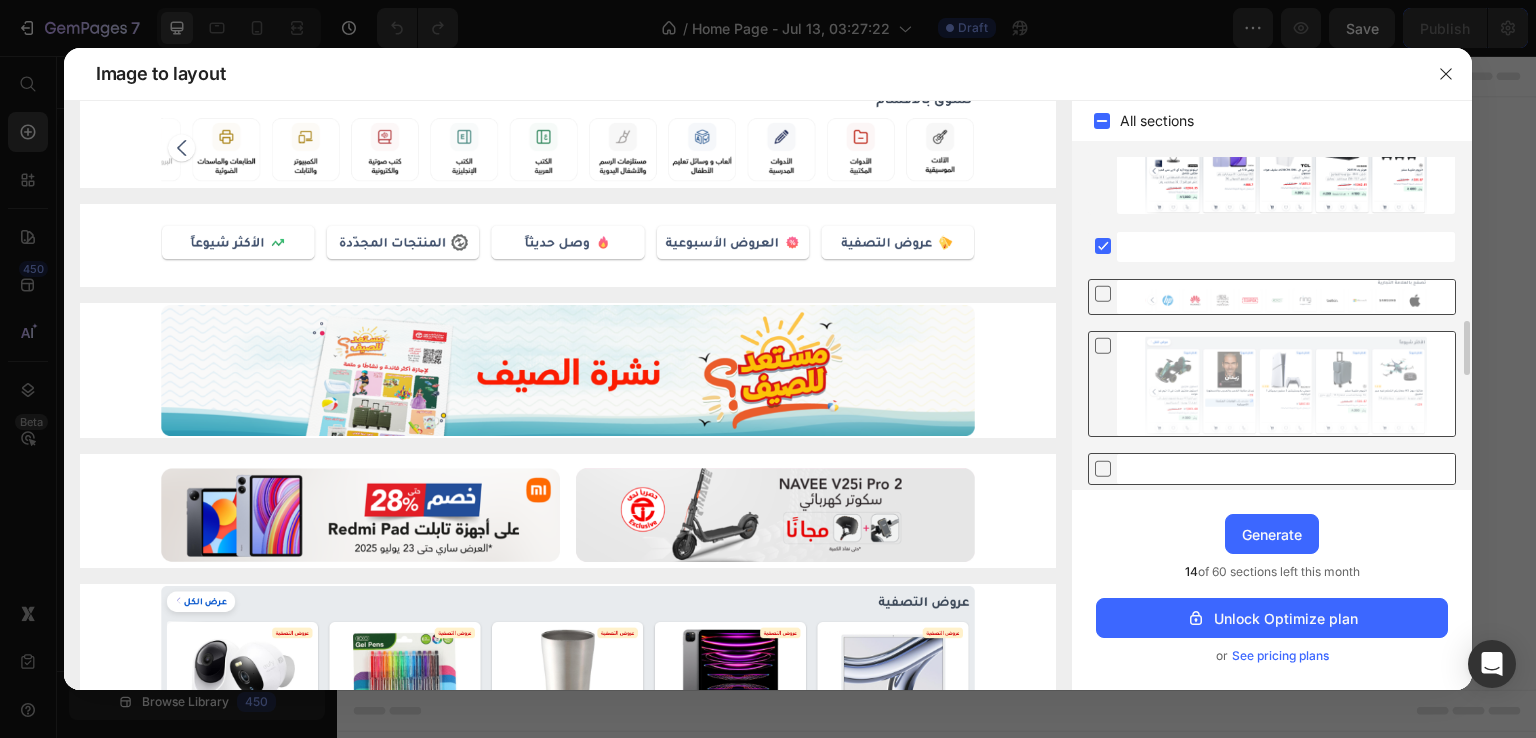 scroll, scrollTop: 1503, scrollLeft: 0, axis: vertical 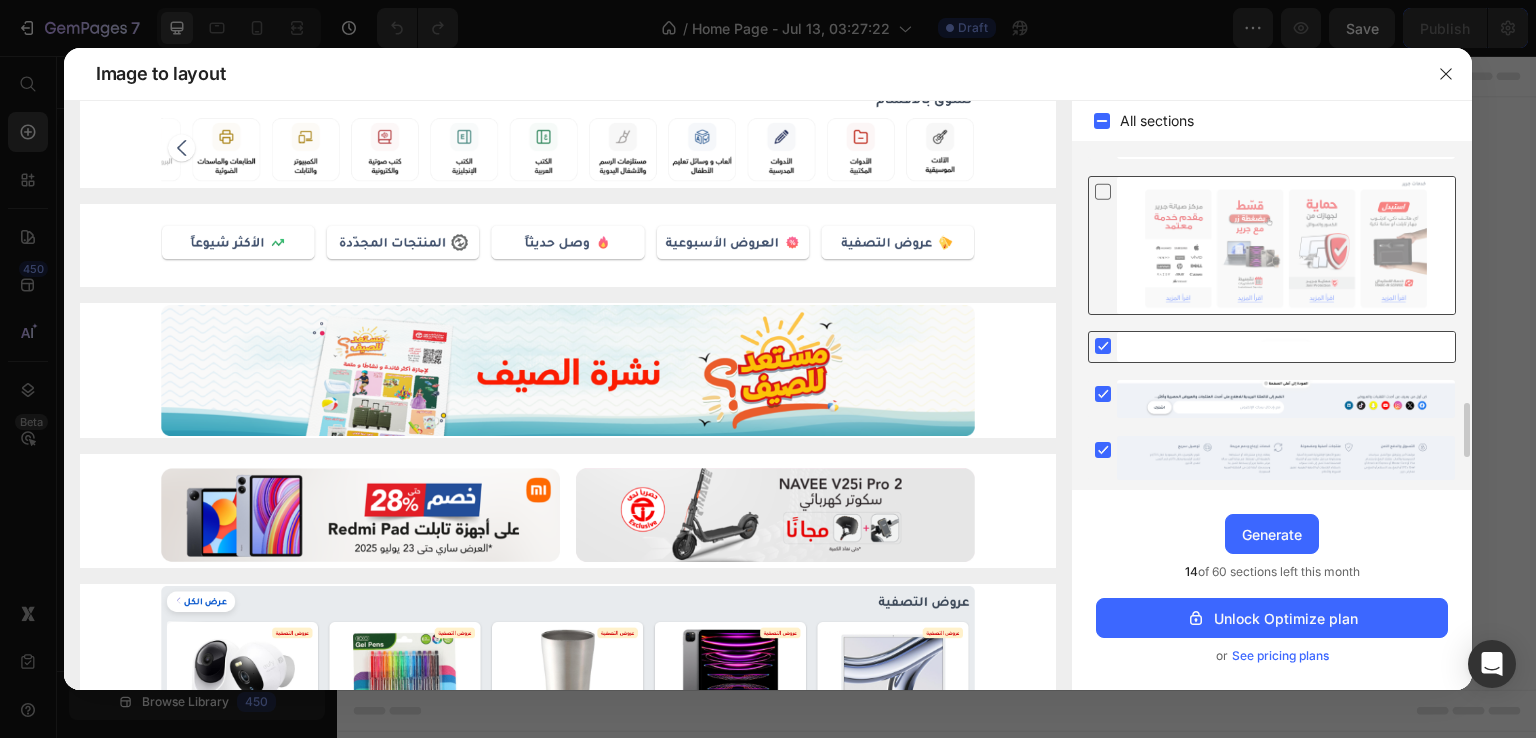 click 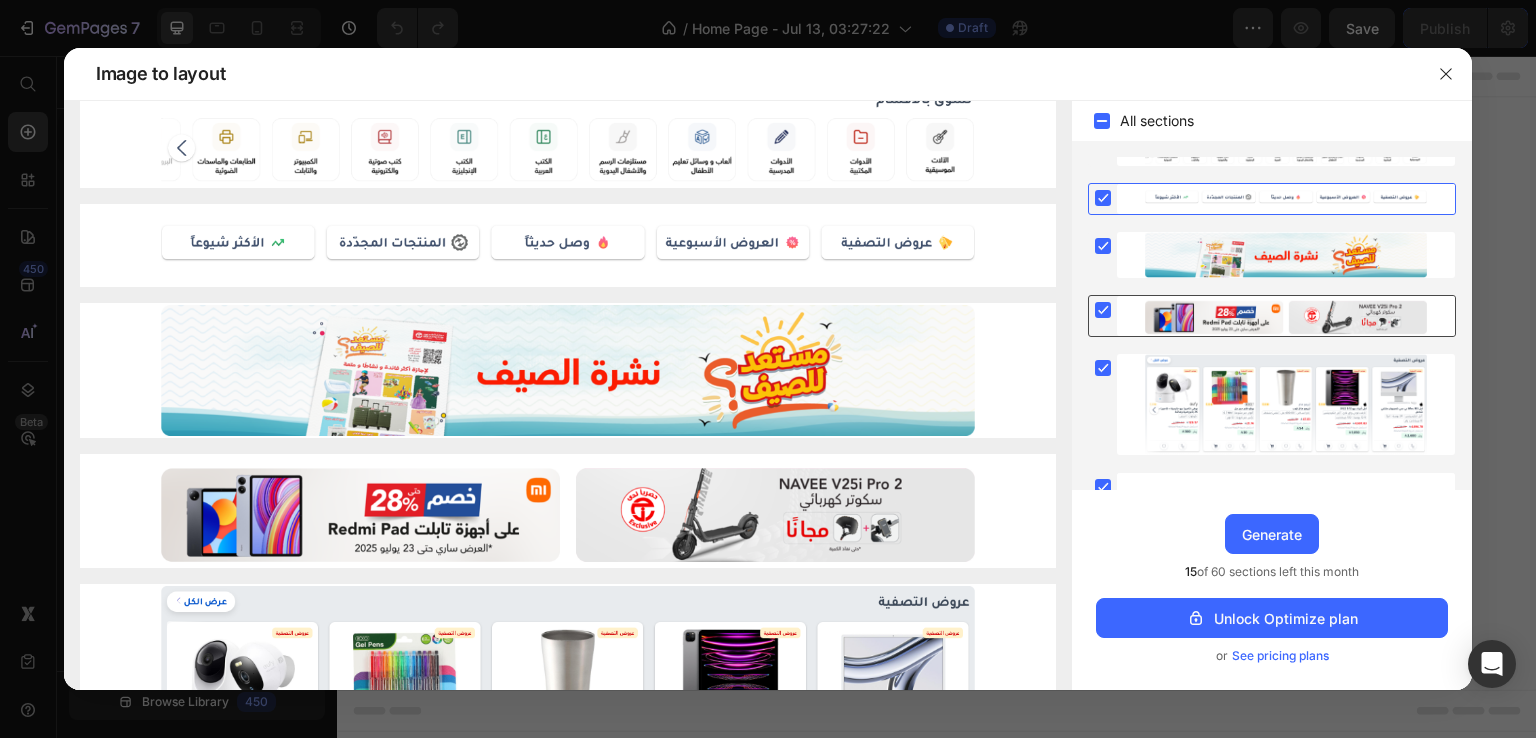 scroll, scrollTop: 0, scrollLeft: 0, axis: both 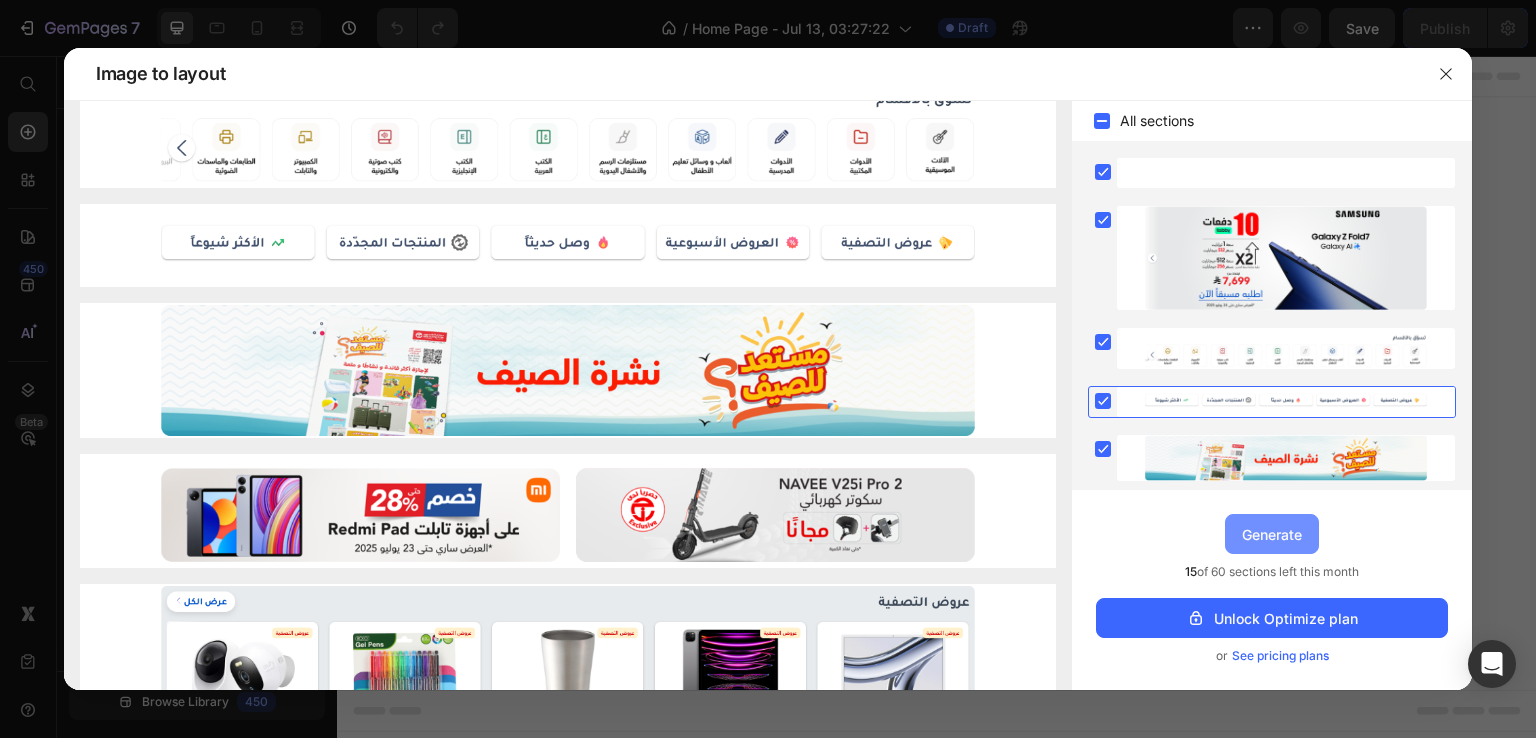 click on "Generate" at bounding box center (1272, 534) 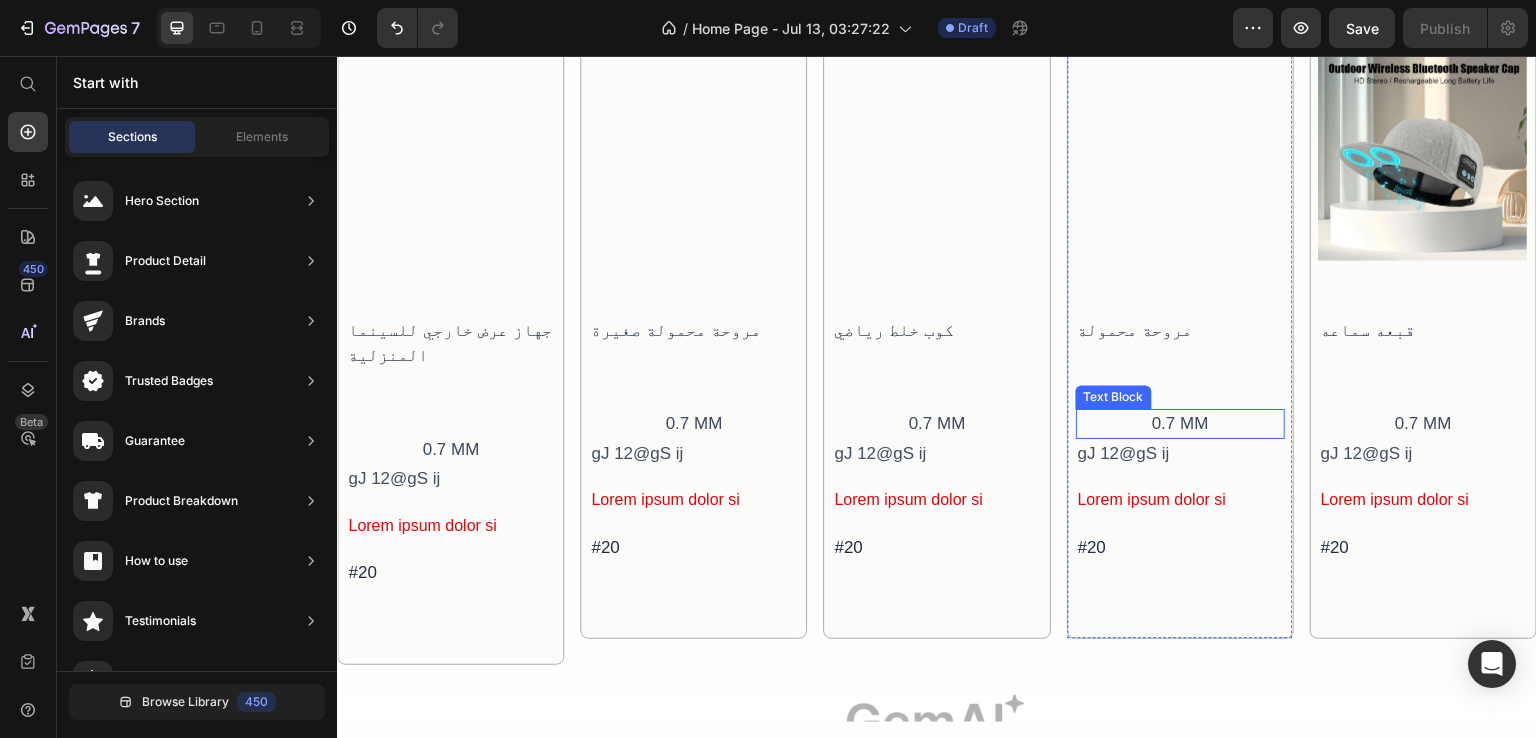 scroll 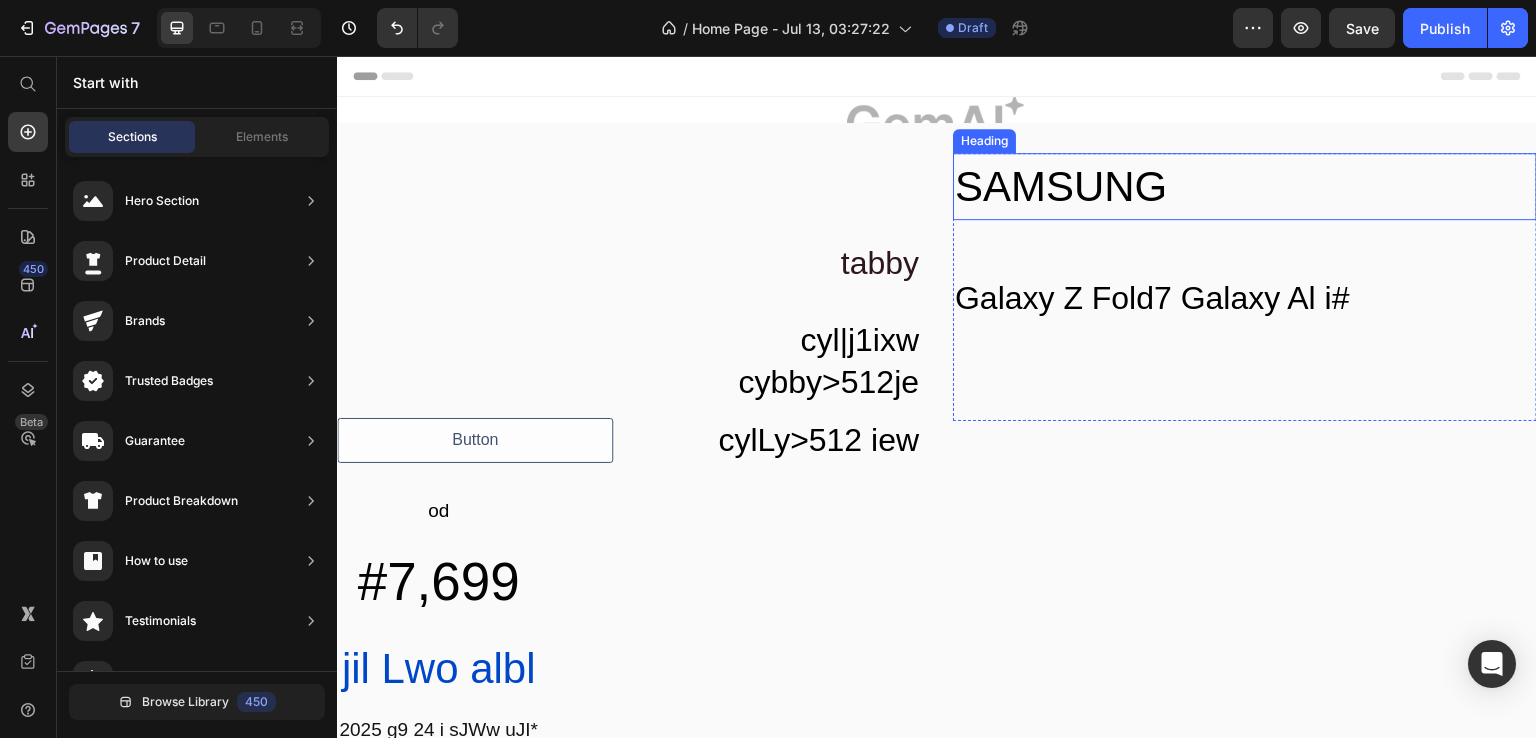 click on "SAMSUNG" at bounding box center [1245, 186] 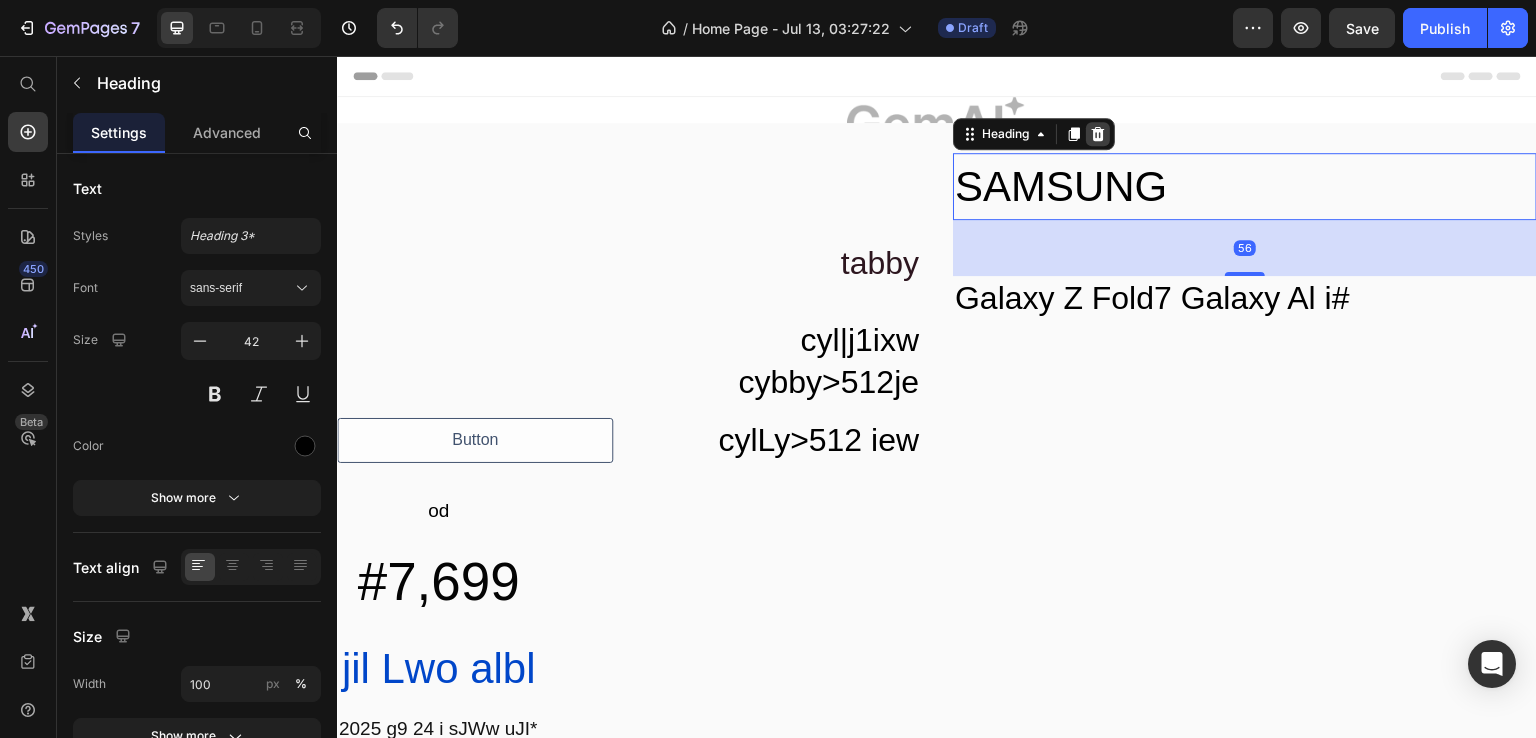click at bounding box center (1098, 134) 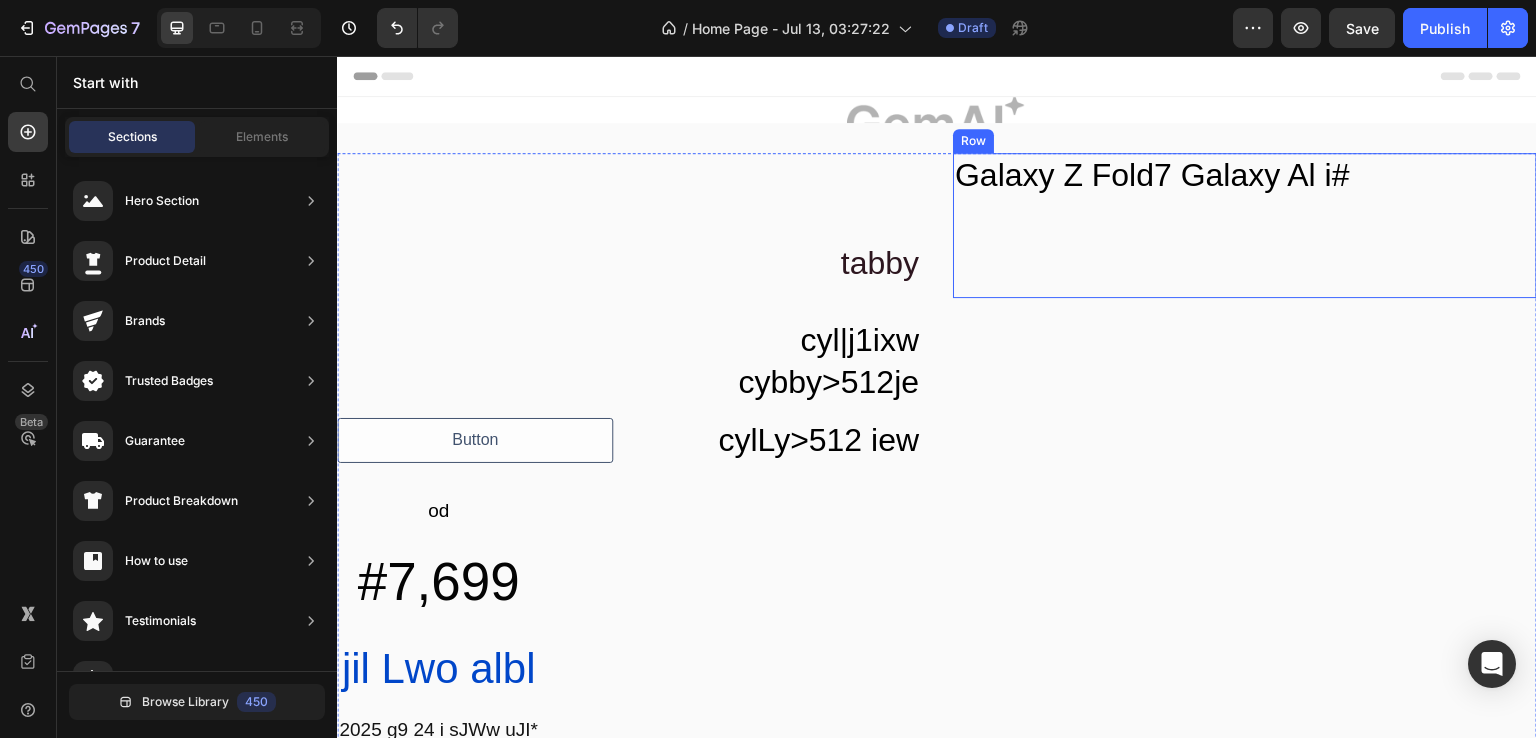 click on "Galaxy Z Fold7 Galaxy Al i# Heading Row" at bounding box center [1245, 226] 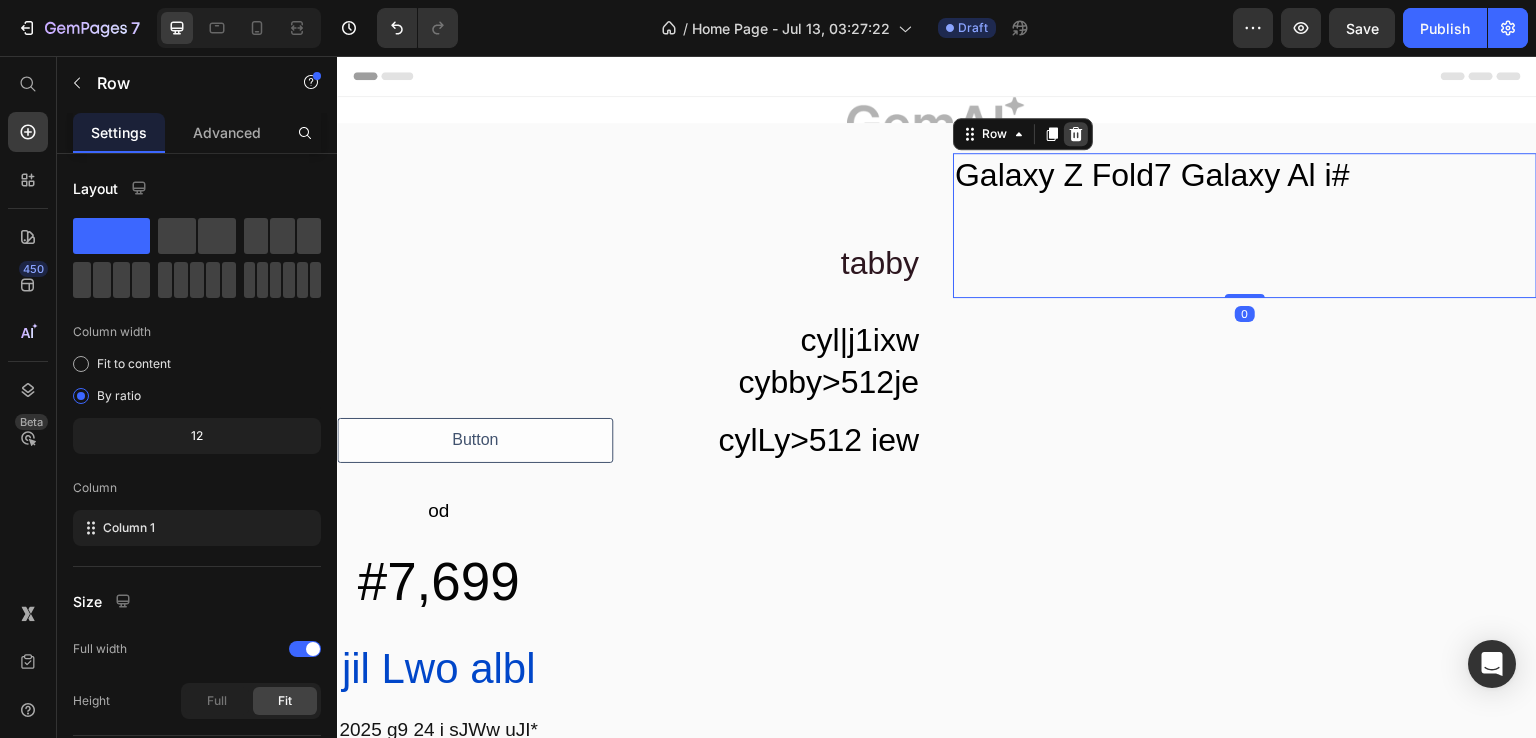 click 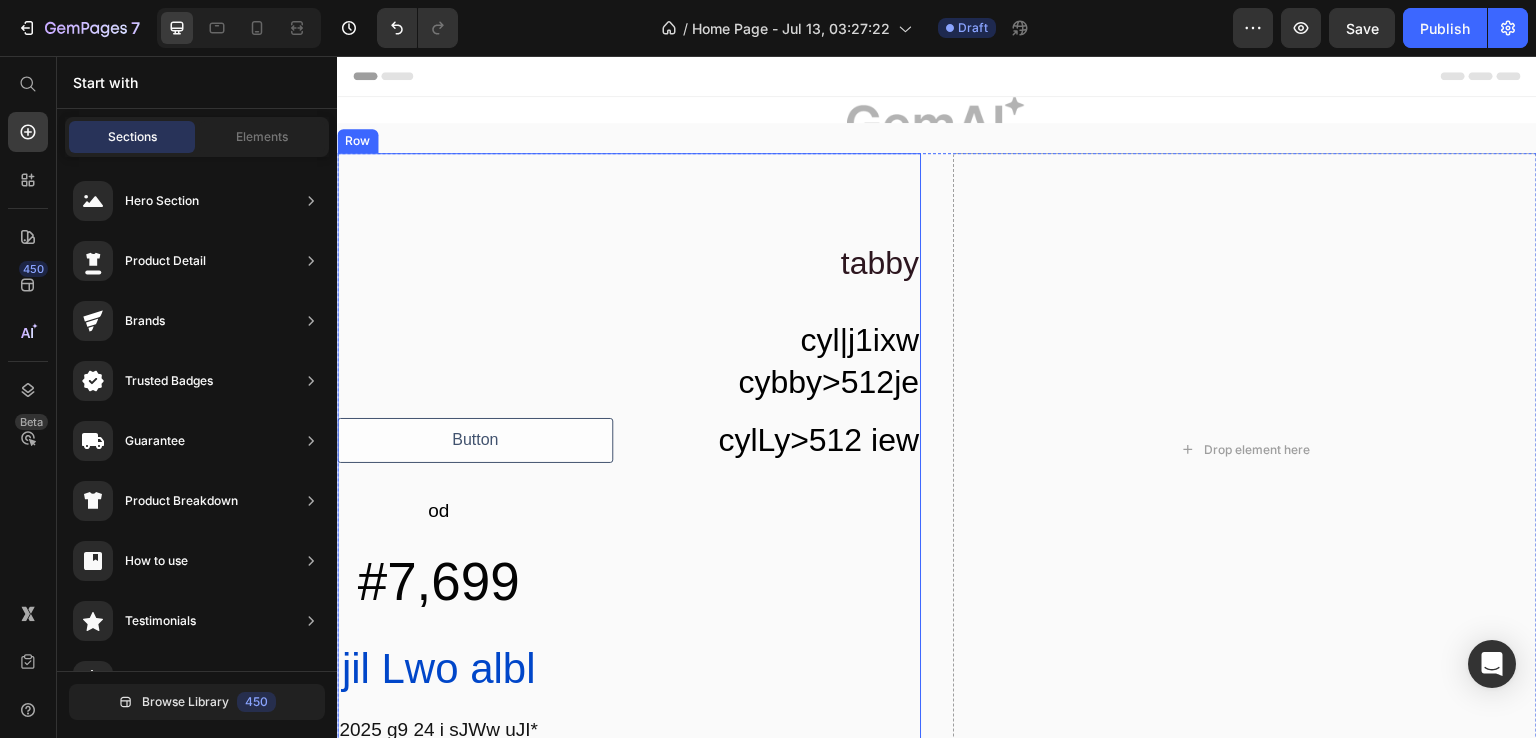 click on "Button Button tabby Heading cyl|j1ixw cybby>512je Heading cylLy>512 iew Heading Row Row od Text Block #7,699 Heading jil Lwo albl Heading 2025 g9 24 i sJWw uJI* Text Block Row Row" at bounding box center [629, 450] 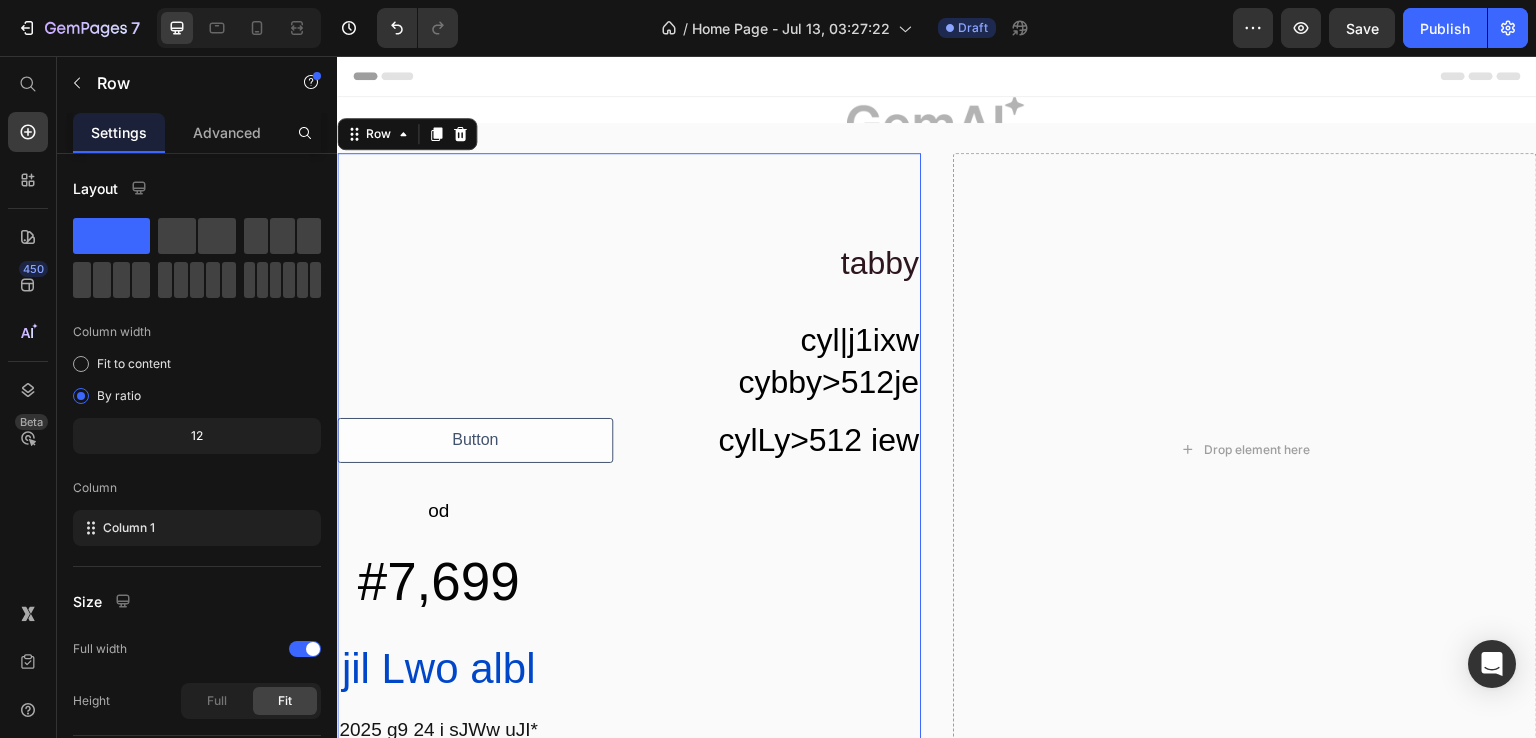 click at bounding box center (460, 134) 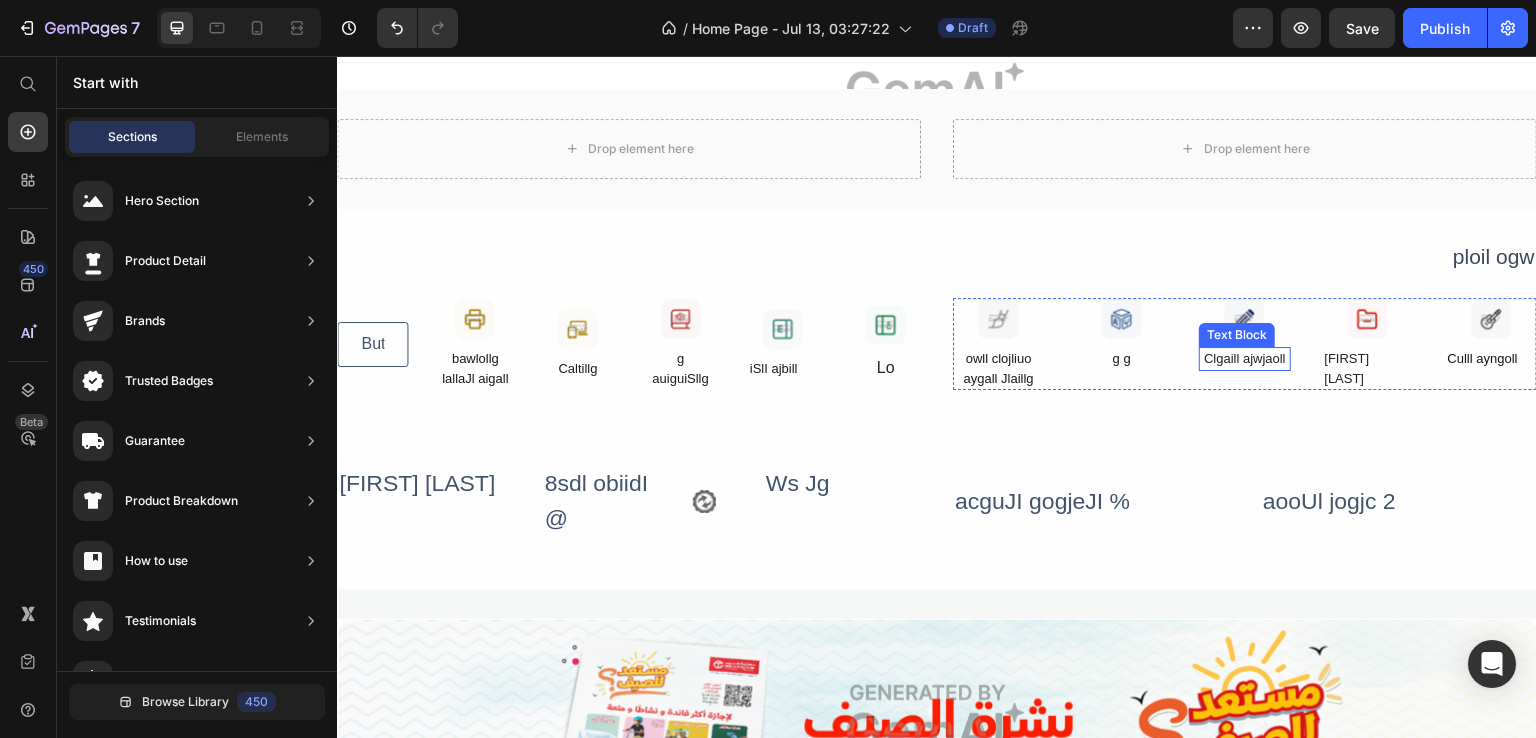 scroll, scrollTop: 0, scrollLeft: 0, axis: both 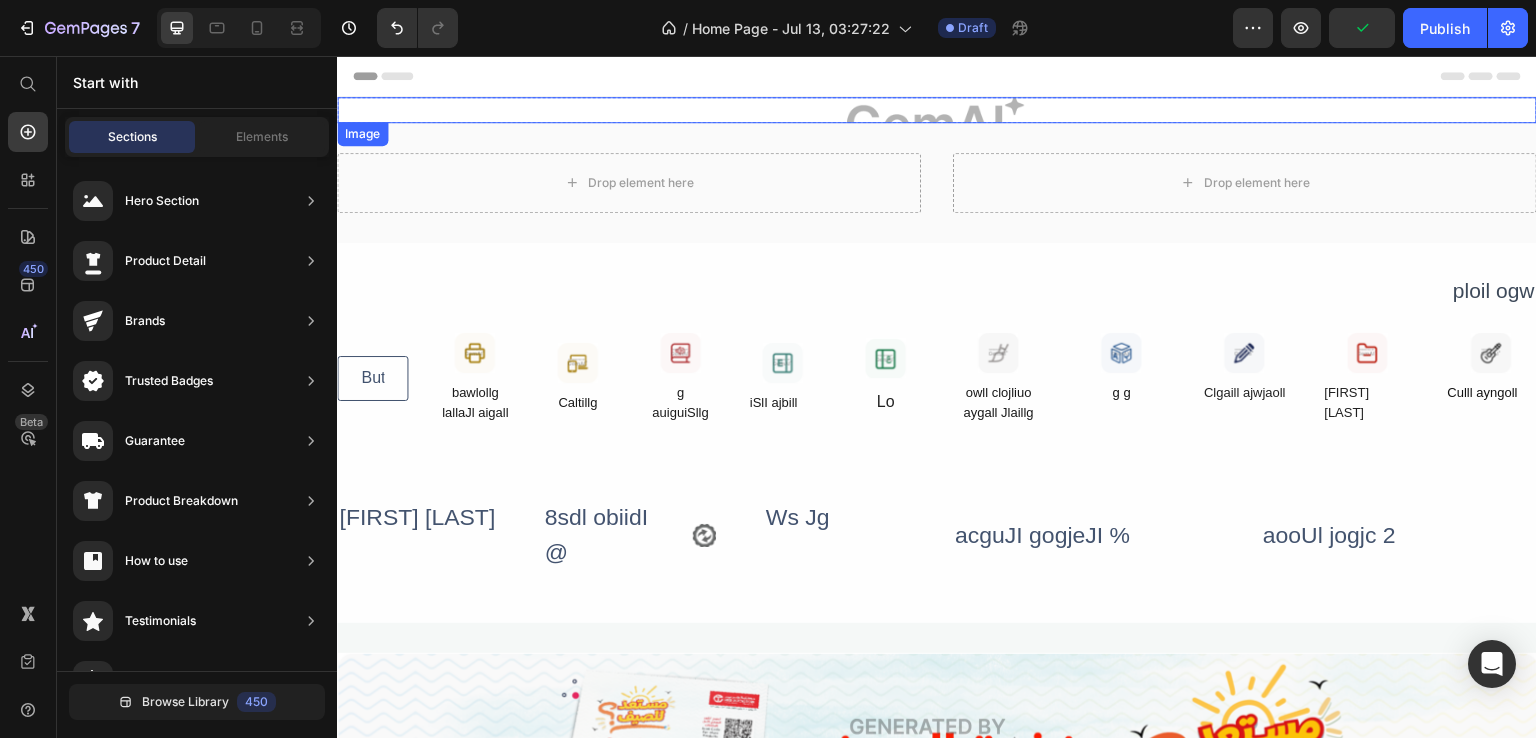 click at bounding box center (937, 110) 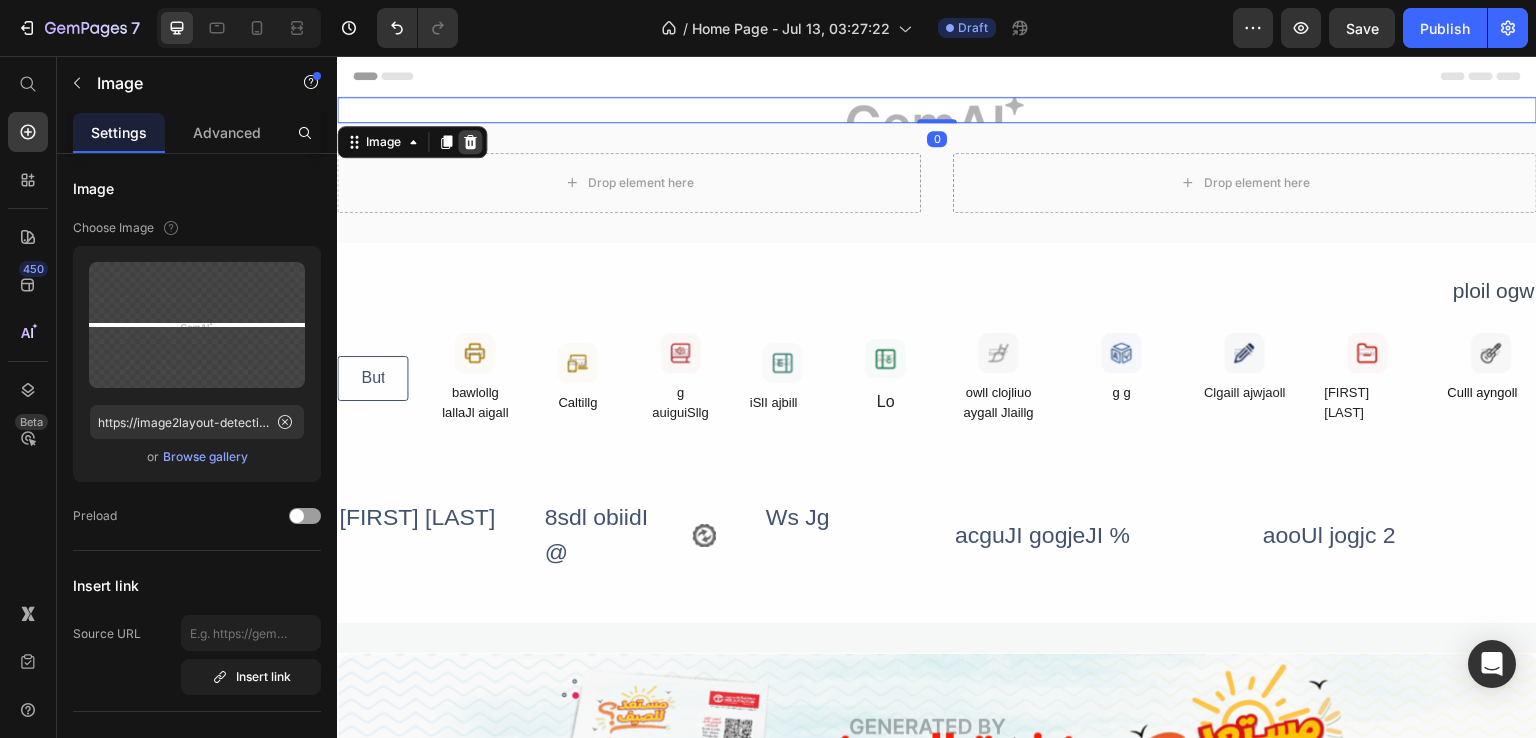 click 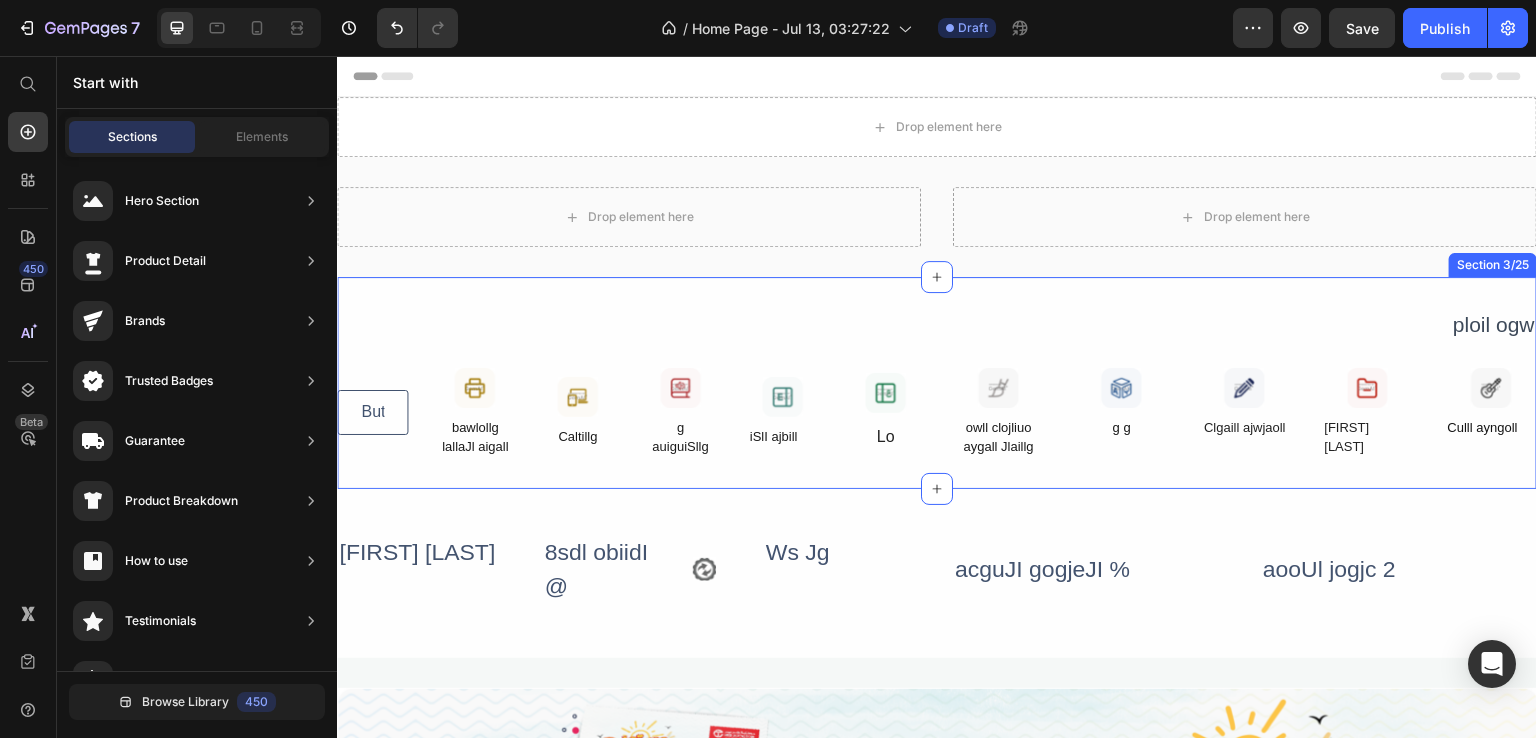 click on "ploil ogw Text Block Button Button Image bawlollg lallaJl aigall Text Block Row Image Caltillg Text Block Row Image g auiguiSllg Text Block Row Image iSlI ajbill Text Block Row Image Lo Text Block Row Row Image owll clojliuo aygall Jlaillg Text Block Image g g Text Block Image Clgaill ajwjaoll Text Block Image Clgaill ayiSoll Text Block Image Culll ayngoll Text Block Row Row Row Section 3/25" at bounding box center [937, 383] 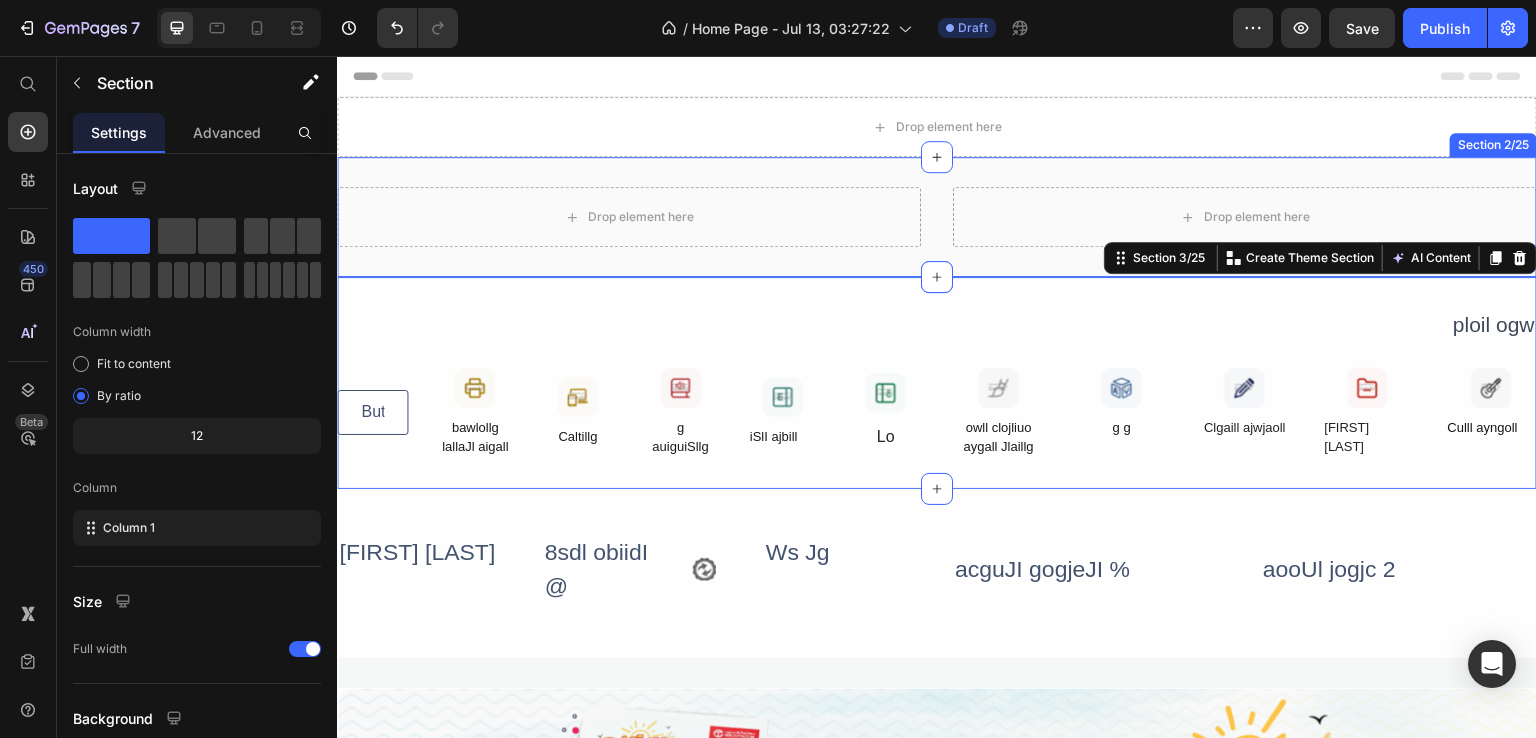 click on "Drop element here
Drop element here Row Section 2/25" at bounding box center [937, 217] 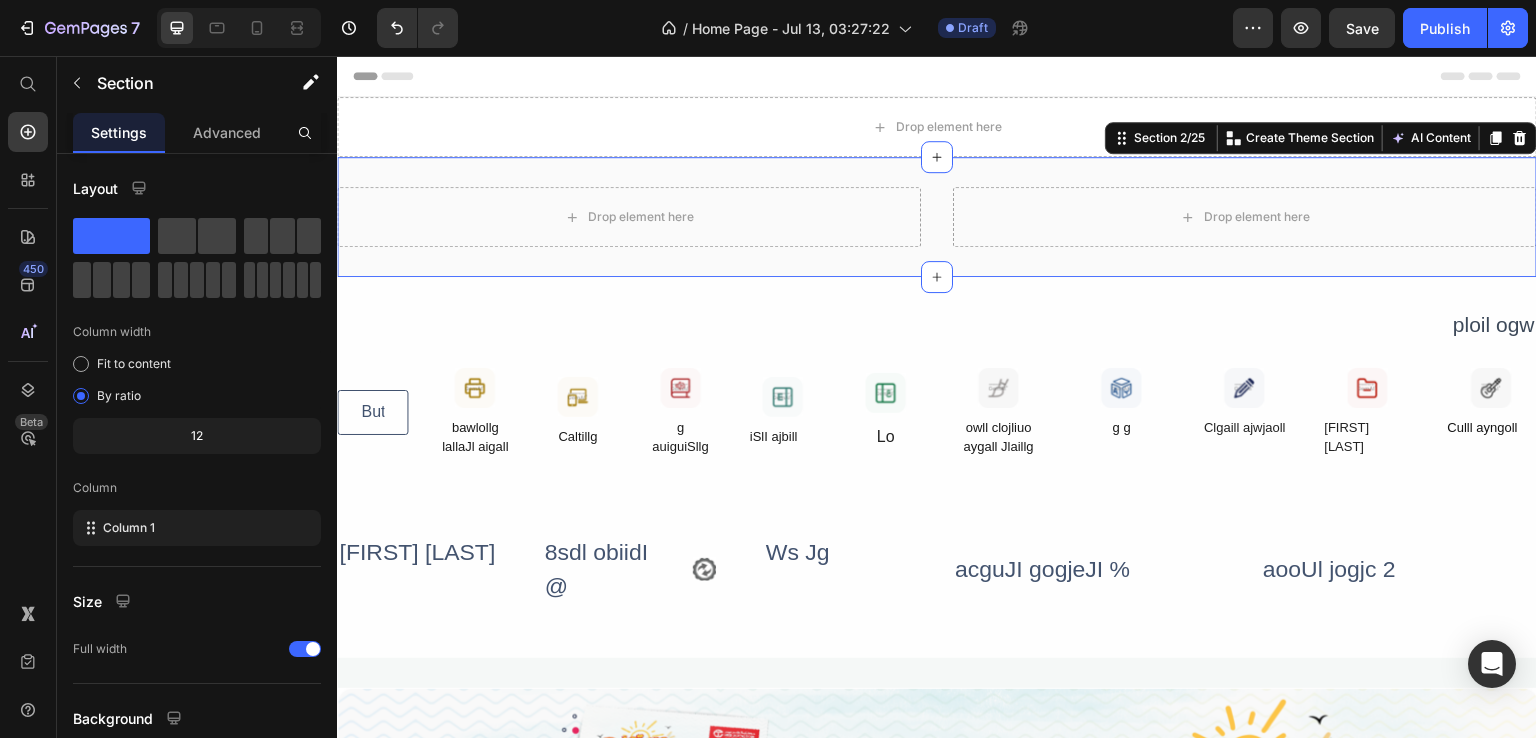 click on "Header" at bounding box center (937, 76) 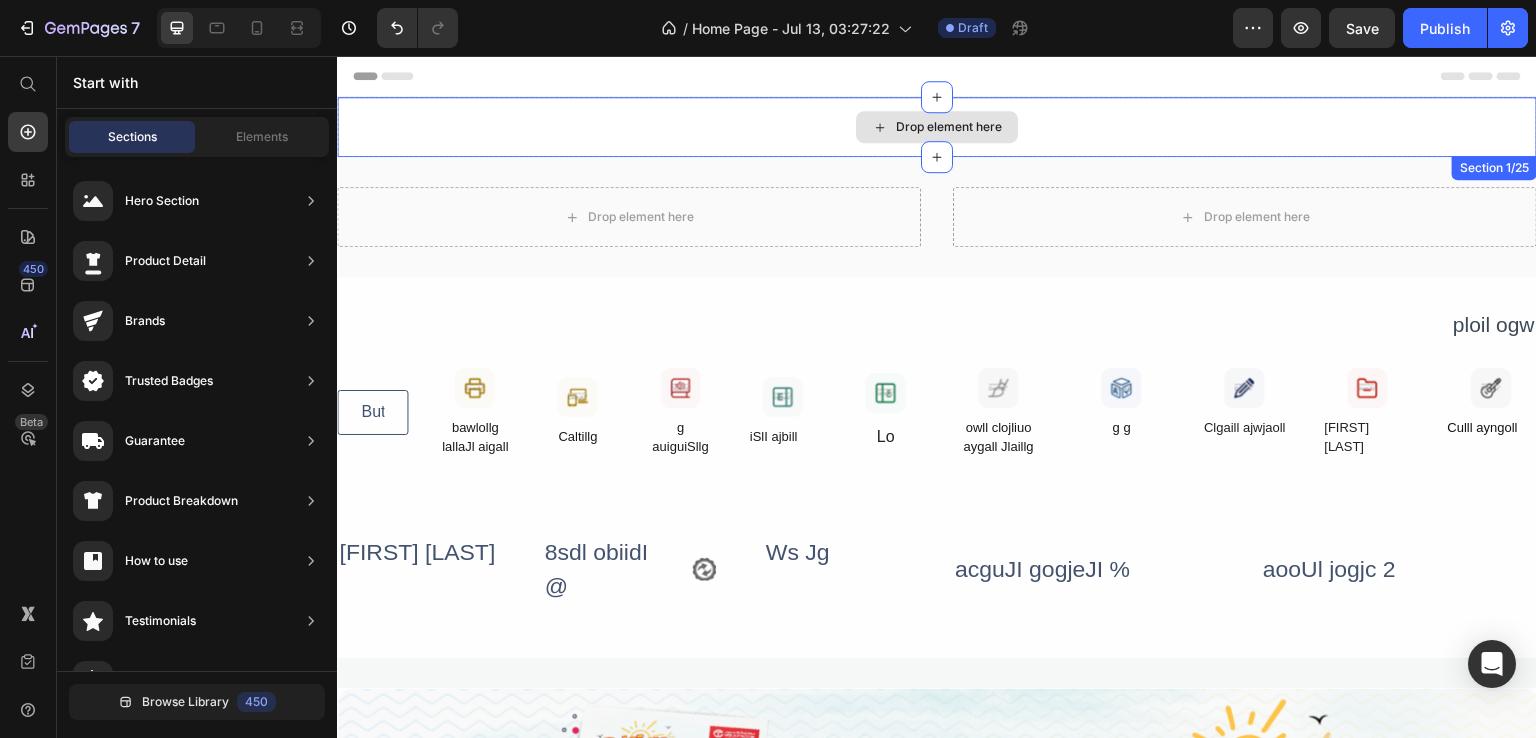 click on "Drop element here" at bounding box center [937, 127] 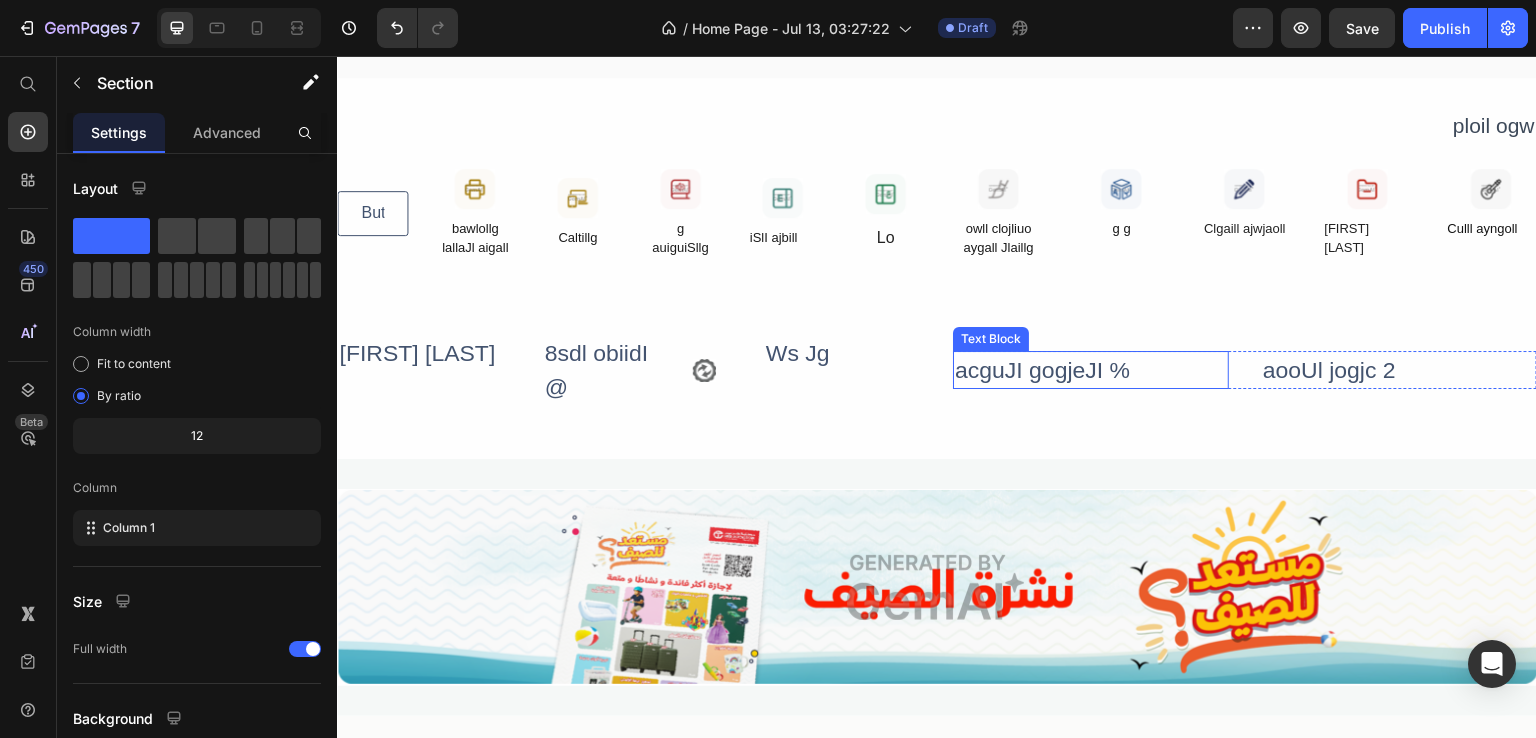 scroll, scrollTop: 200, scrollLeft: 0, axis: vertical 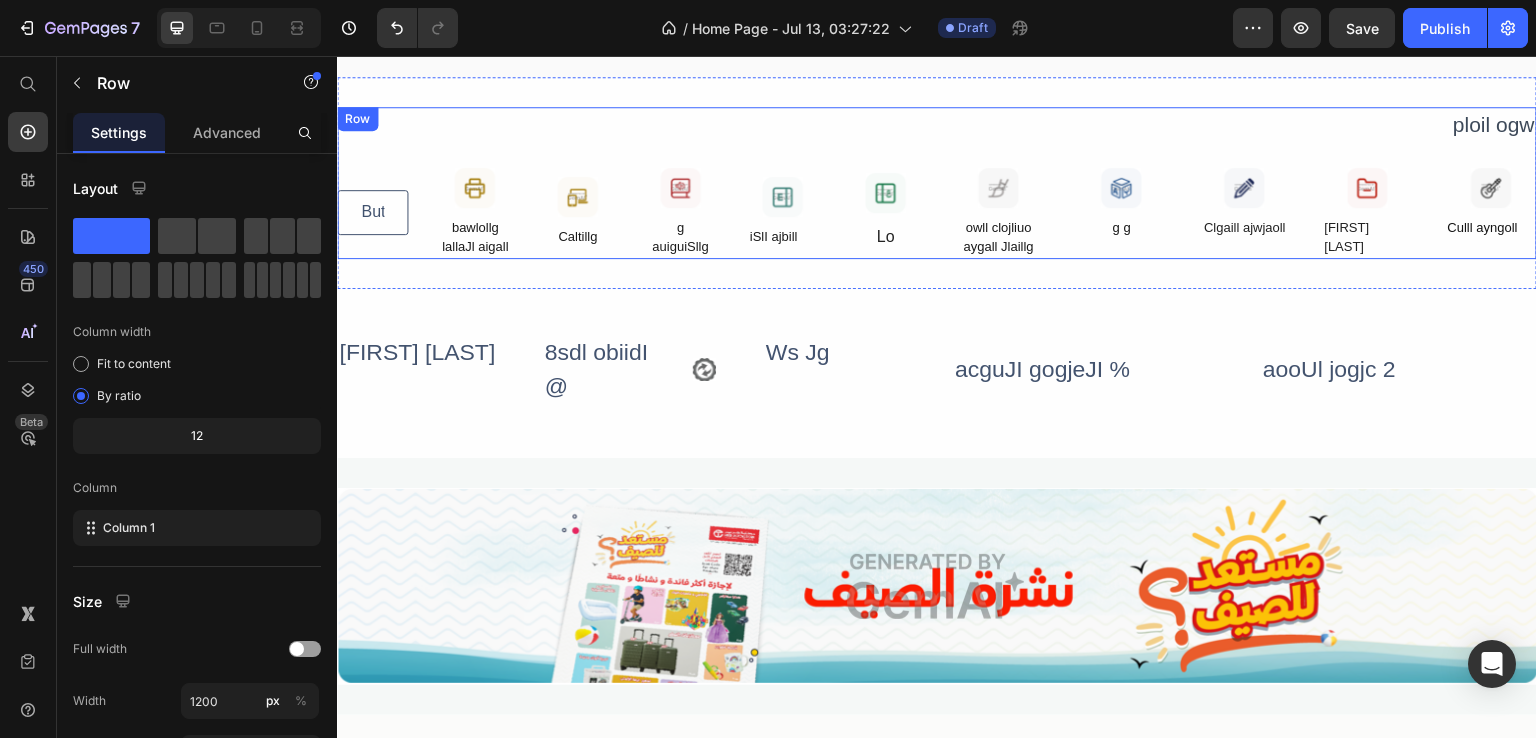 click on "ploil ogw Text Block Button Button Image bawlollg lallaJl aigall Text Block Row Image Caltillg Text Block Row Image g auiguiSllg Text Block Row Image iSlI ajbill Text Block Row Image Lo Text Block Row Row Image owll clojliuo aygall Jlaillg Text Block Image g g Text Block Image Clgaill ajwjaoll Text Block Image Clgaill ayiSoll Text Block Image Culll ayngoll Text Block Row Row" at bounding box center [937, 183] 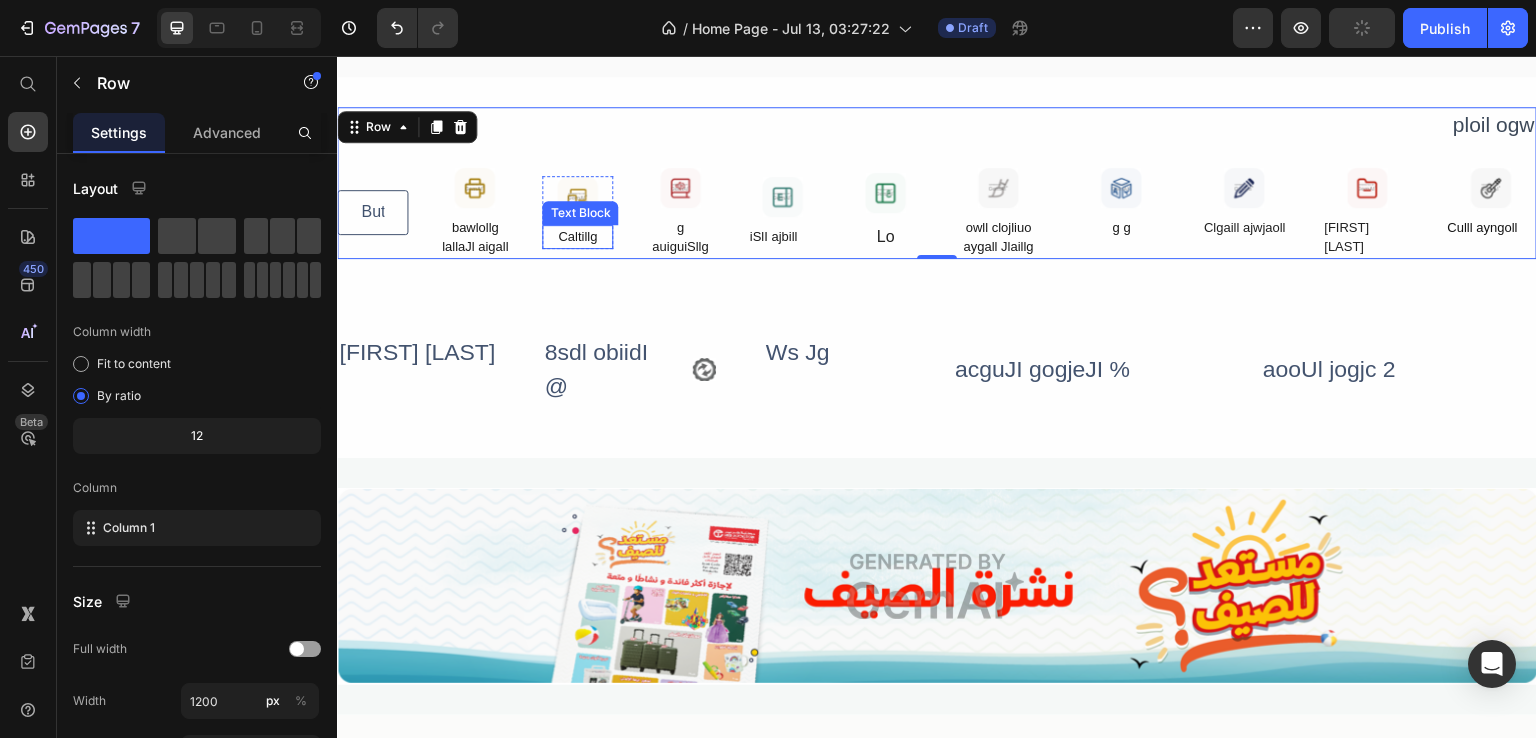 click on "Caltillg" at bounding box center [577, 237] 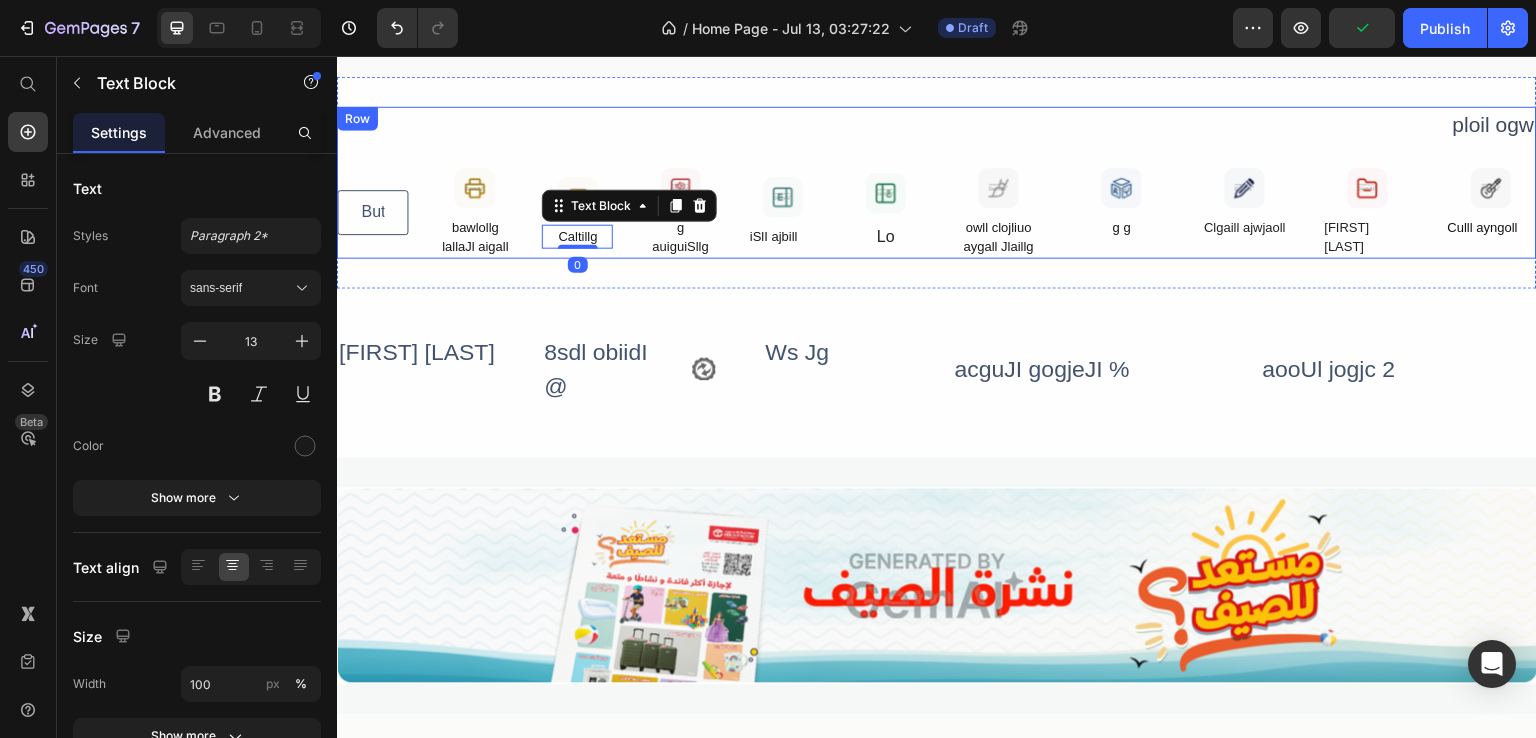 click on "ploil ogw Text Block Button Button Image bawlollg lallaJl aigall Text Block Row Image Caltillg Text Block   0 Row Image g auiguiSllg Text Block Row Image iSlI ajbill Text Block Row Image Lo Text Block Row Row Image owll clojliuo aygall Jlaillg Text Block Image g g Text Block Image Clgaill ajwjaoll Text Block Image Clgaill ayiSoll Text Block Image Culll ayngoll Text Block Row Row" at bounding box center (937, 183) 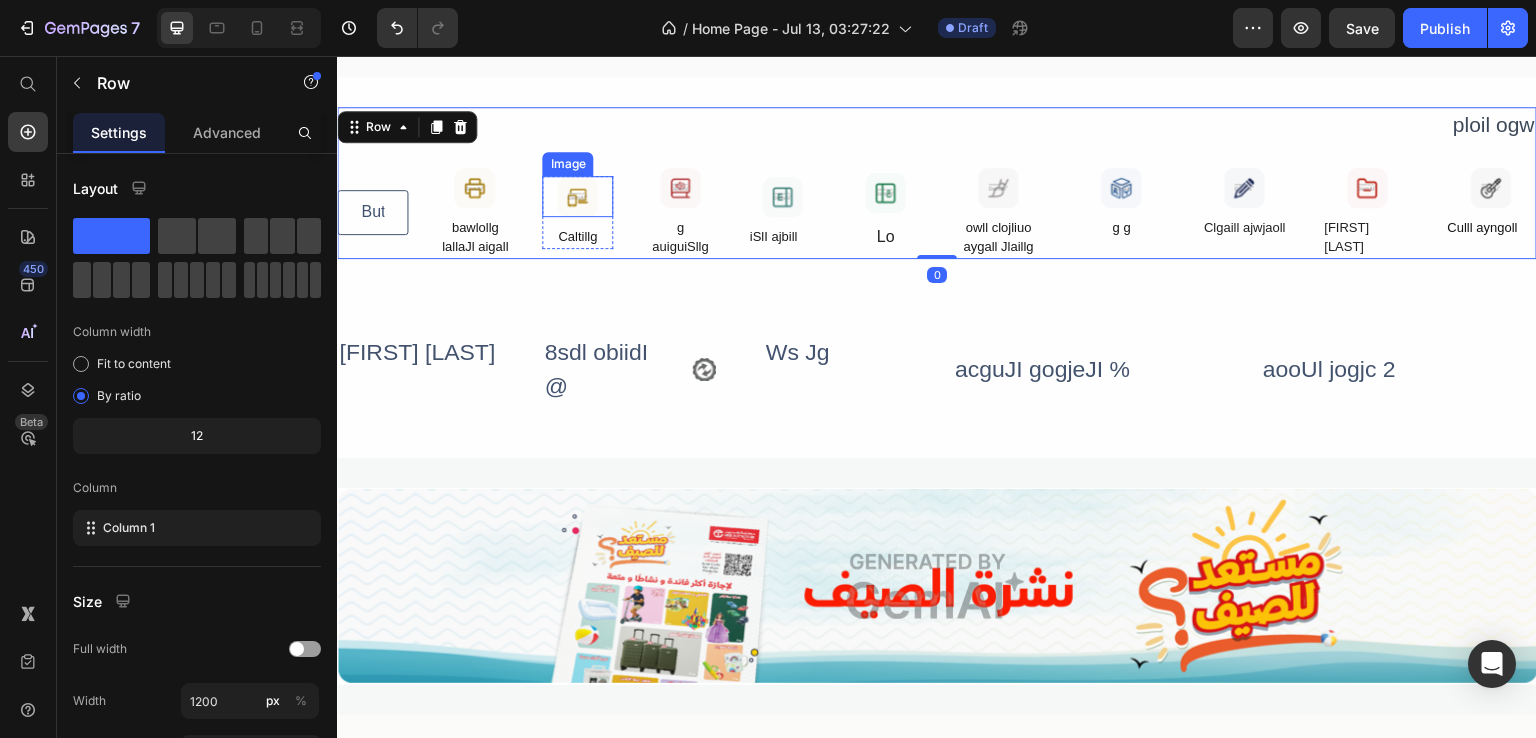 click at bounding box center [577, 196] 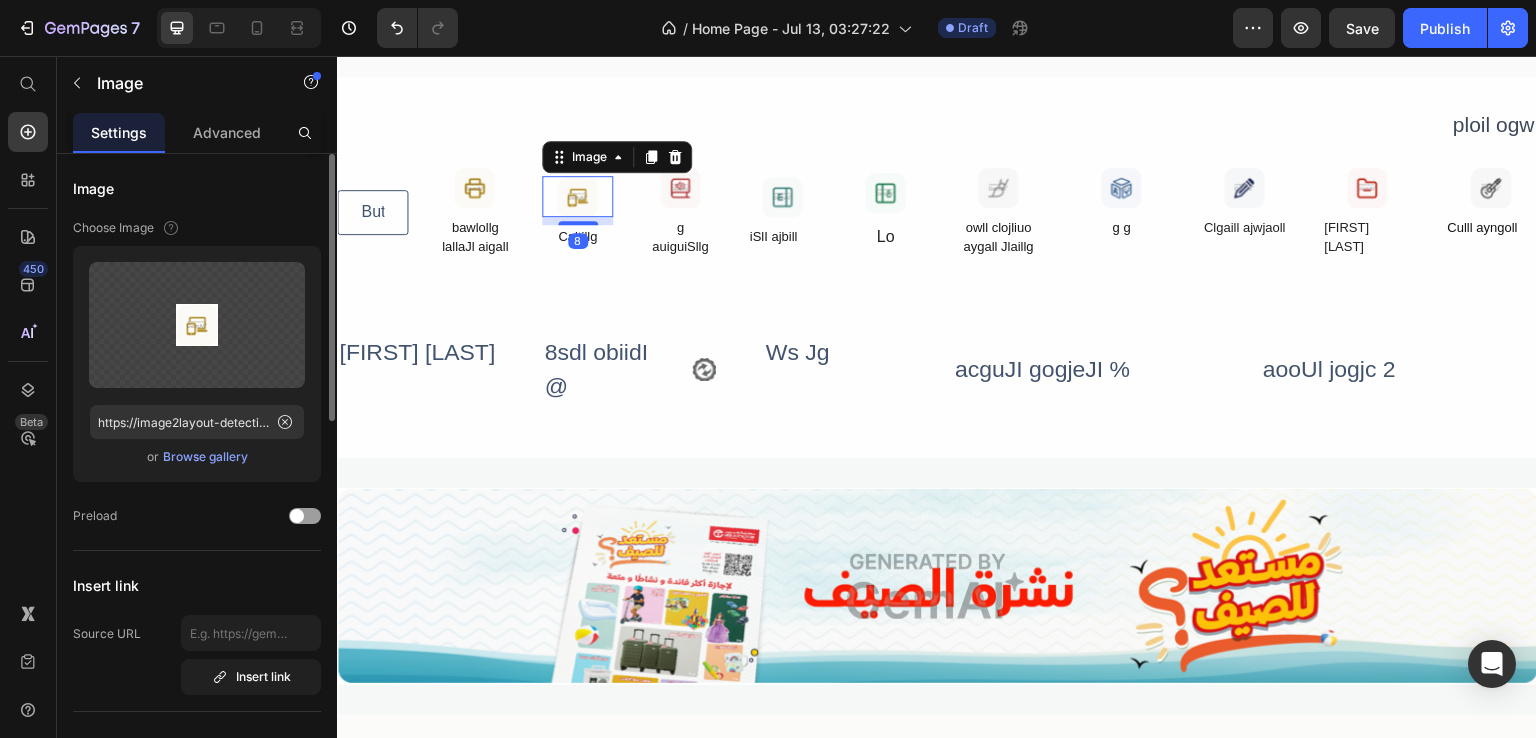 scroll, scrollTop: 200, scrollLeft: 0, axis: vertical 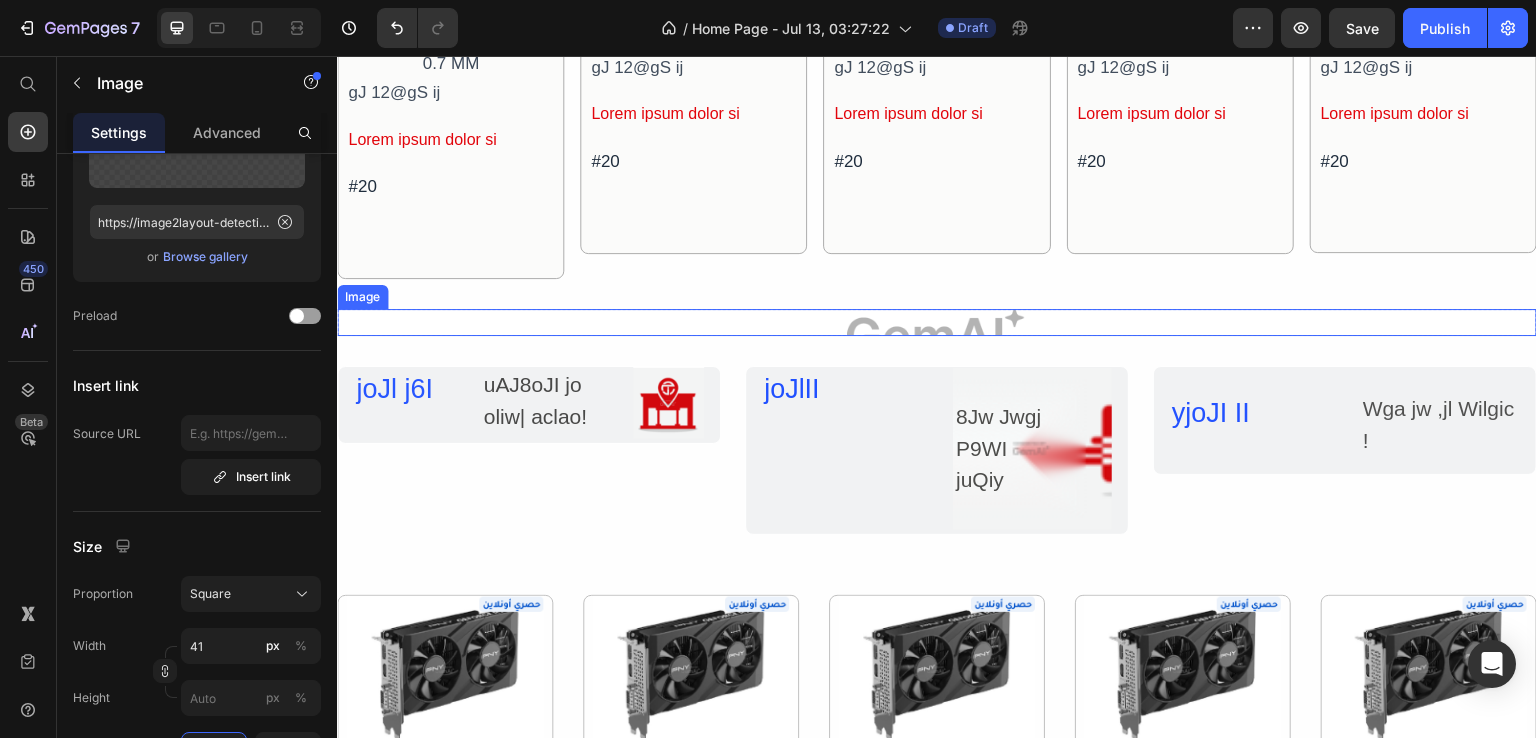 click at bounding box center [937, 323] 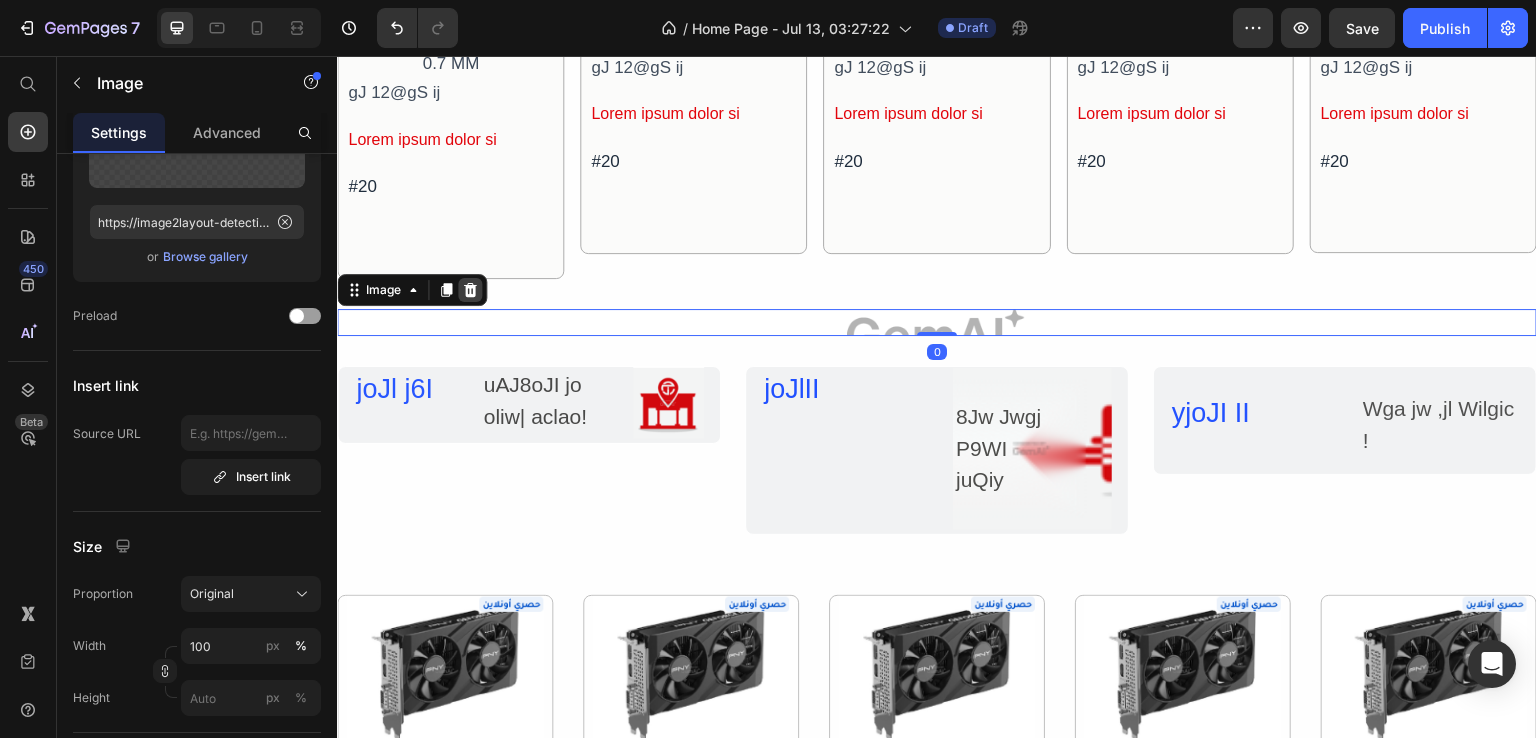 click 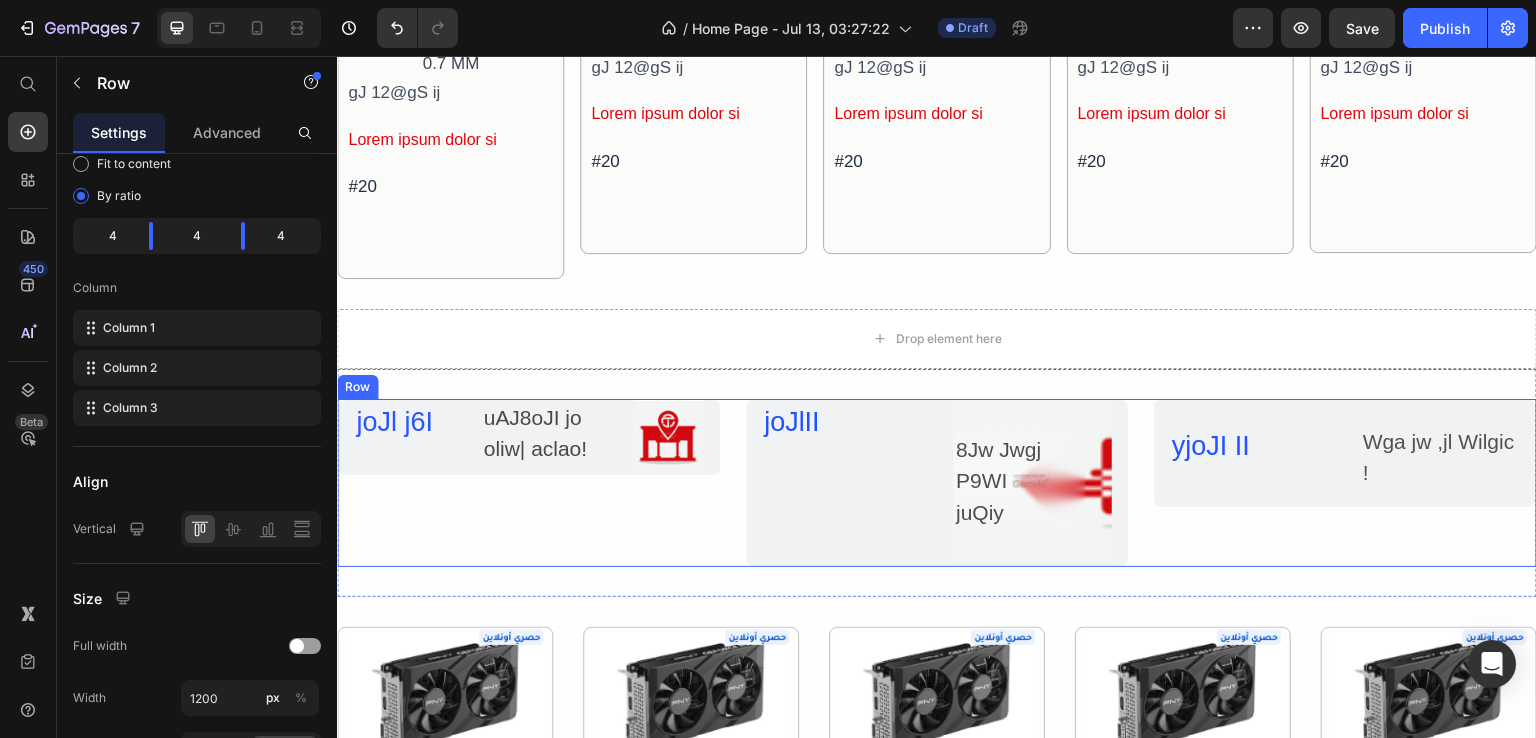 click on "joJl j6I Text Block uAJ8oJI jo oliw| aclao! Text Block Image Row" at bounding box center (529, 483) 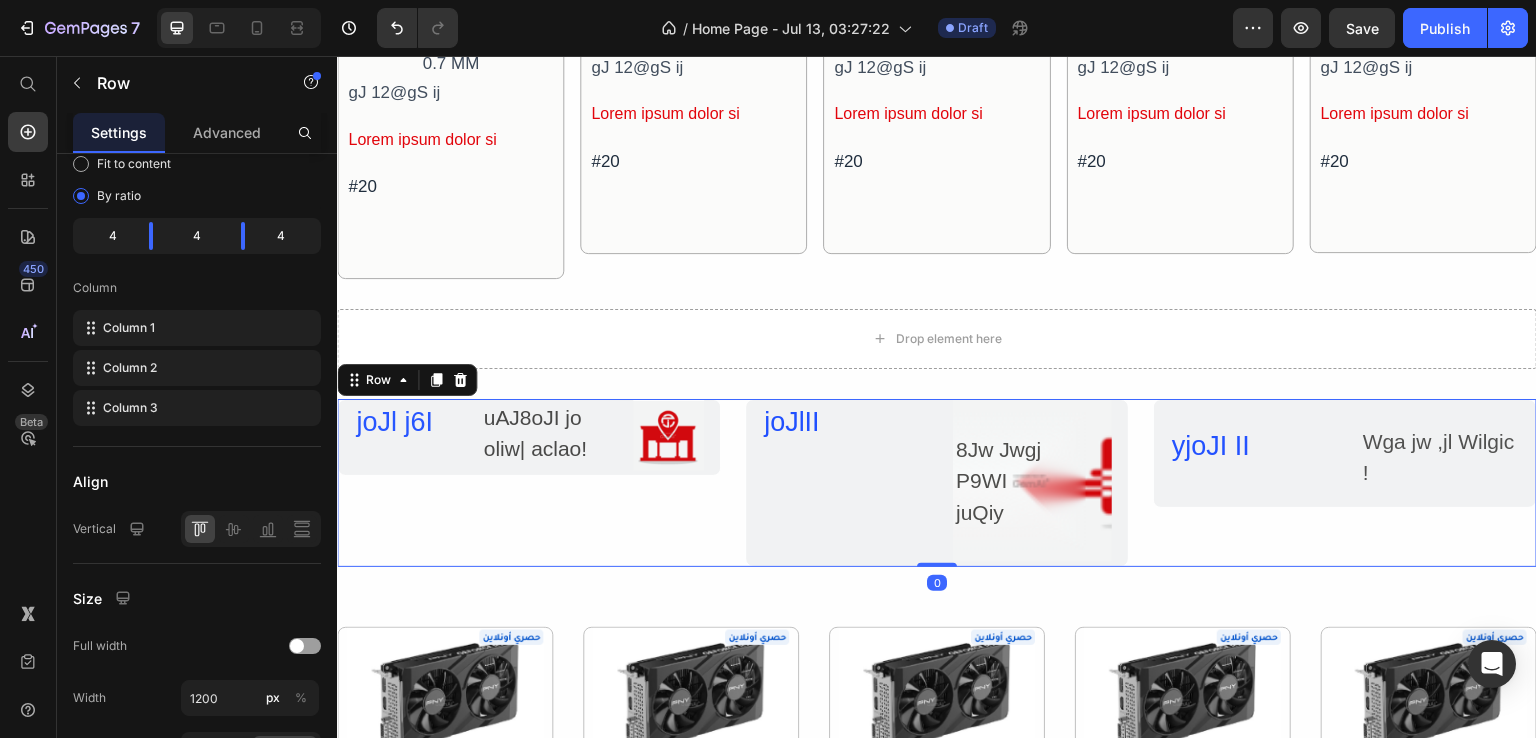 scroll, scrollTop: 0, scrollLeft: 0, axis: both 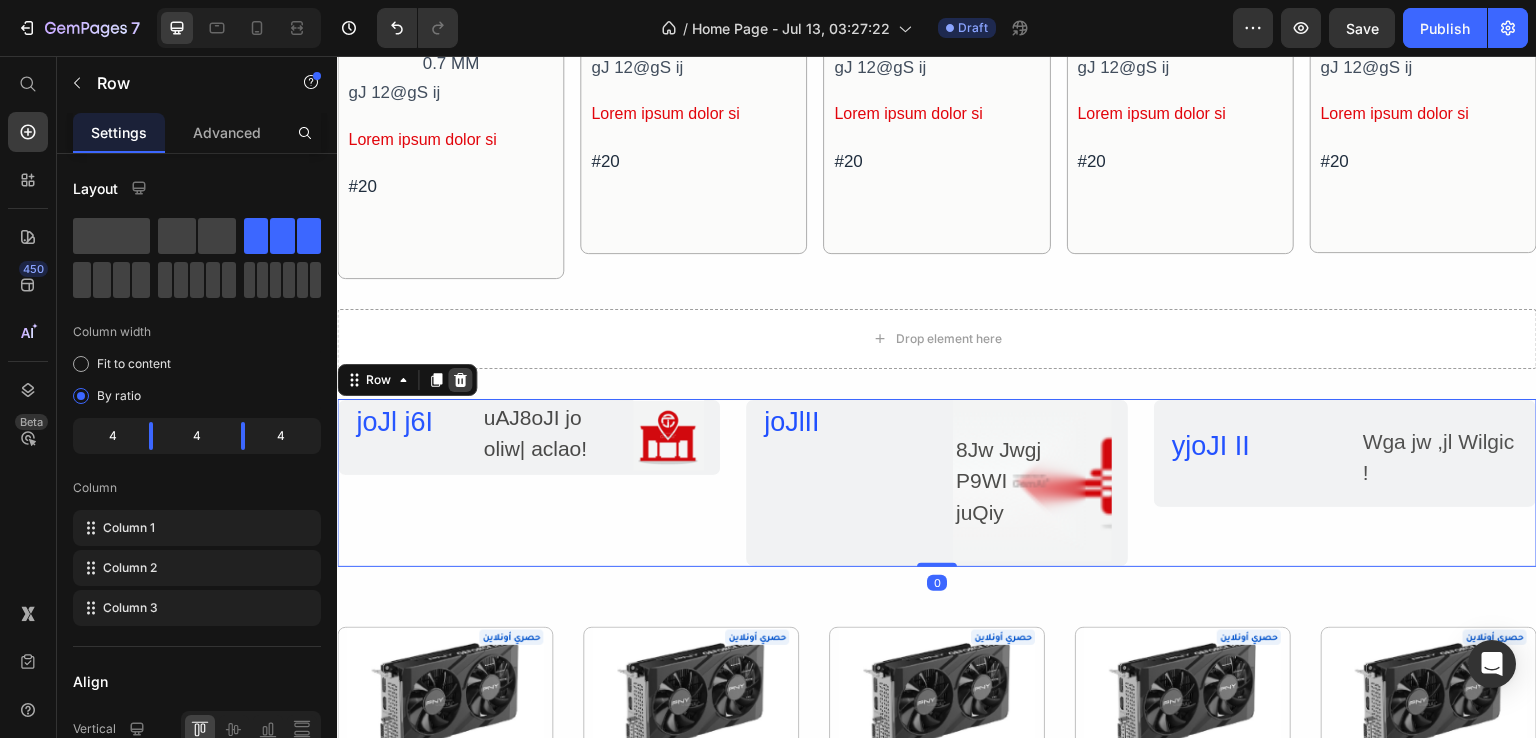 click 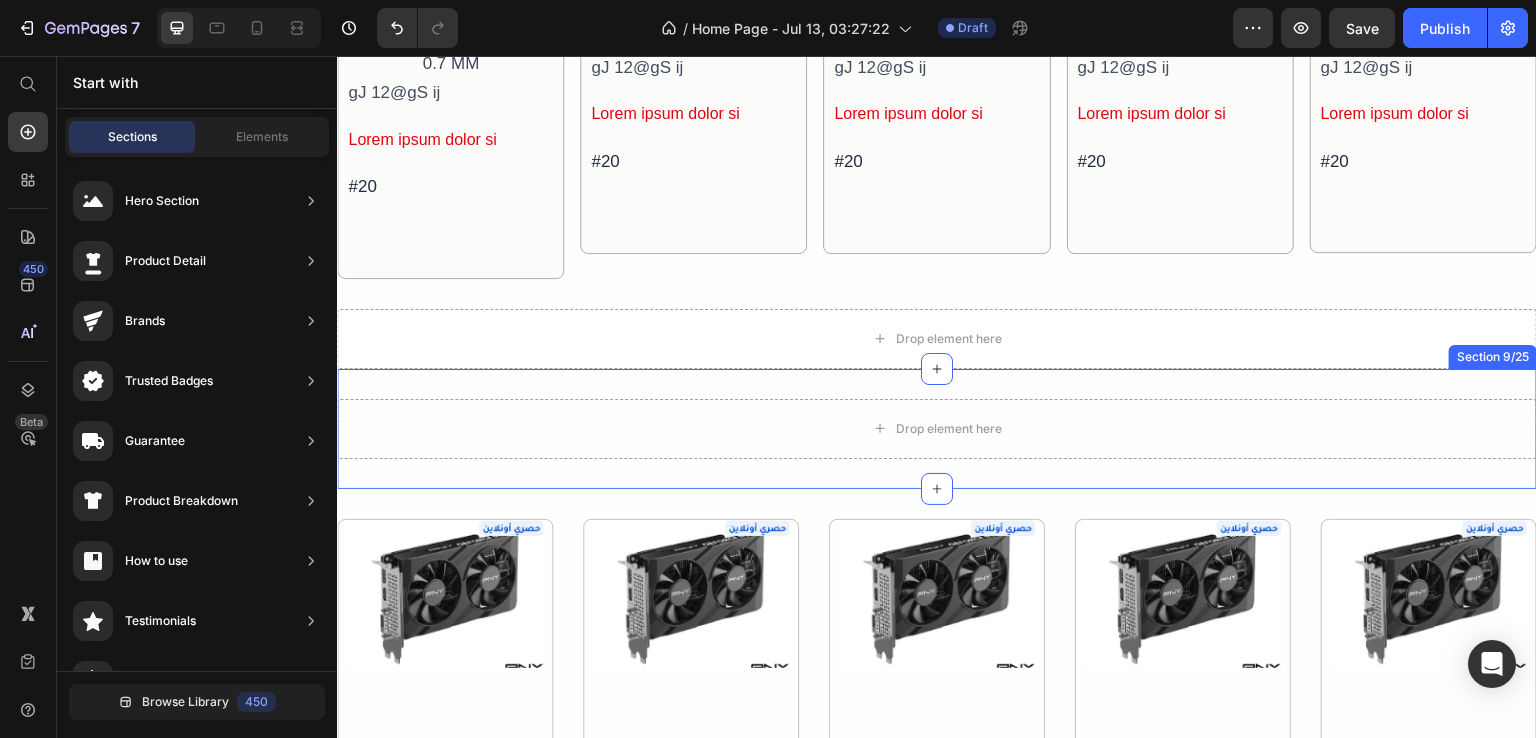 click on "Drop element here Section 9/25" at bounding box center [937, 429] 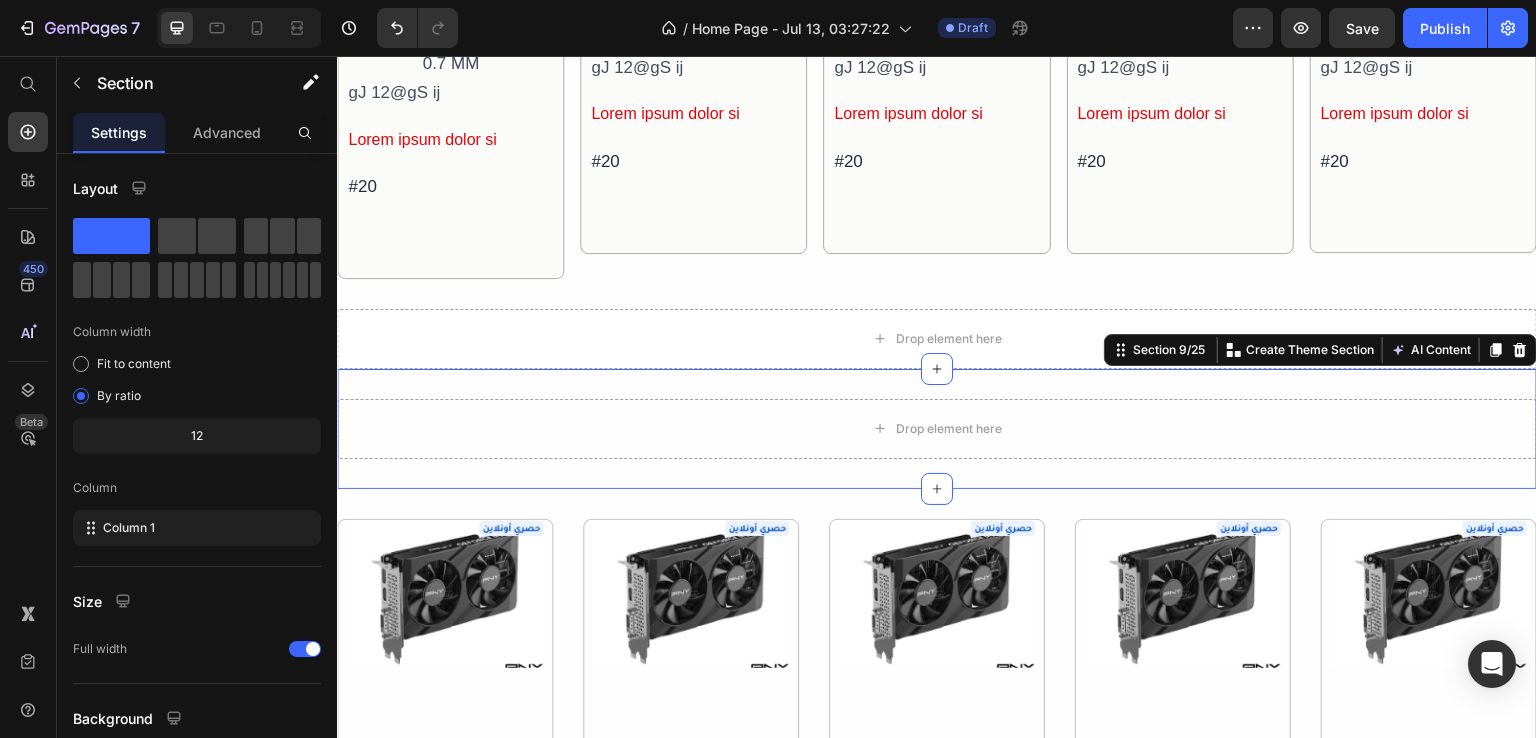 click 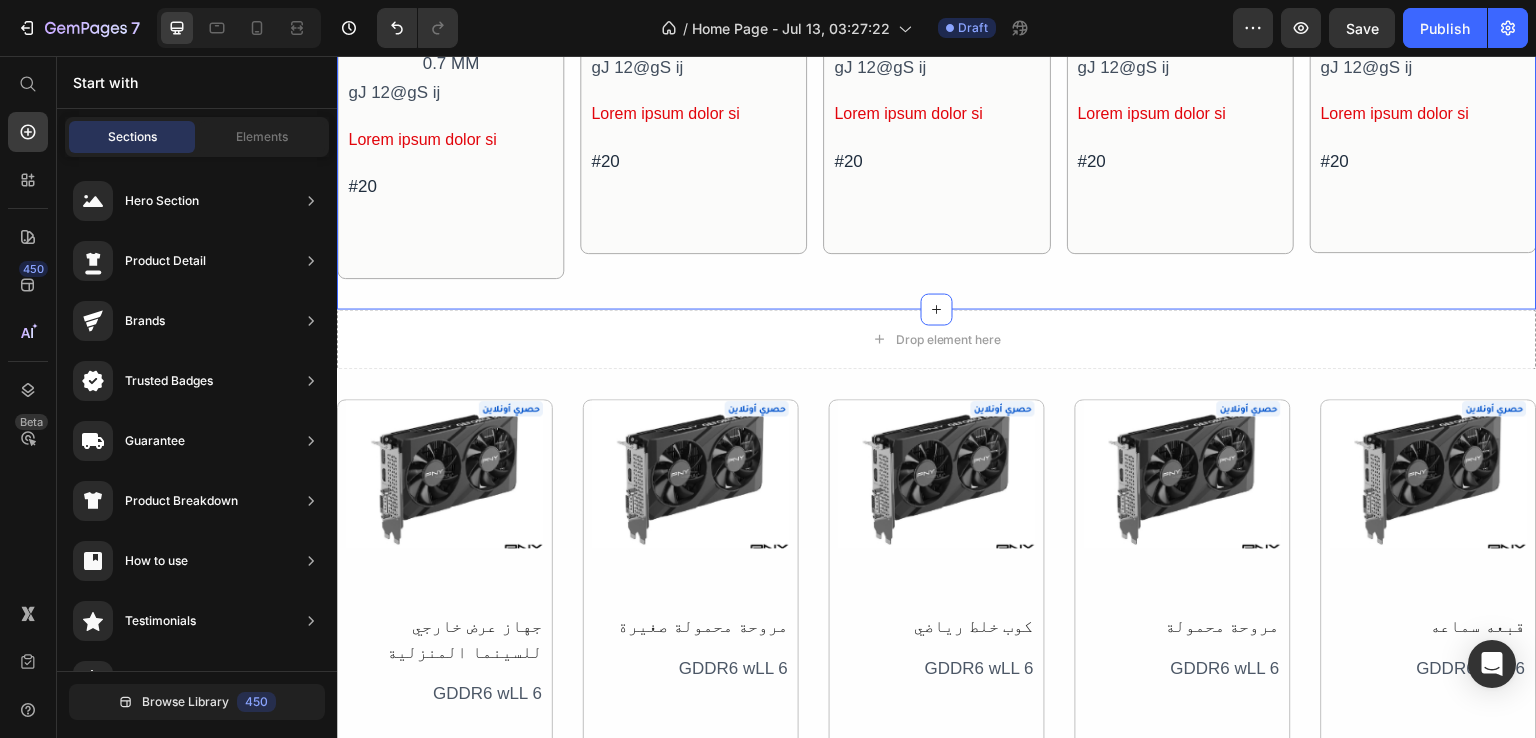 click on "Product Images جهاز عرض خارجي للسينما المنزلية Product Title 0.7 MM Text Block gJ 12@gS  ij Text Block Lorem ipsum dolor si Text Block #20 Text Block Row Product Images مروحة محمولة صغيرة Product Title 0.7 MM Text Block gJ 12@gS  ij Text Block Lorem ipsum dolor si Text Block #20 Text Block Row Product Images كوب خلط رياضي Product Title 0.7 MM Text Block gJ 12@gS  ij Text Block Lorem ipsum dolor si Text Block #20 Text Block Row Product Images مروحة محمولة Product Title 0.7 MM Text Block gJ 12@gS  ij Text Block Lorem ipsum dolor si Text Block #20 Text Block Row Product Images قبعه  سماعه Product Title 0.7 MM Text Block gJ 12@gS  ij Text Block Lorem ipsum dolor si Text Block #20 Text Block Row Product List Section 7/25" at bounding box center (937, -29) 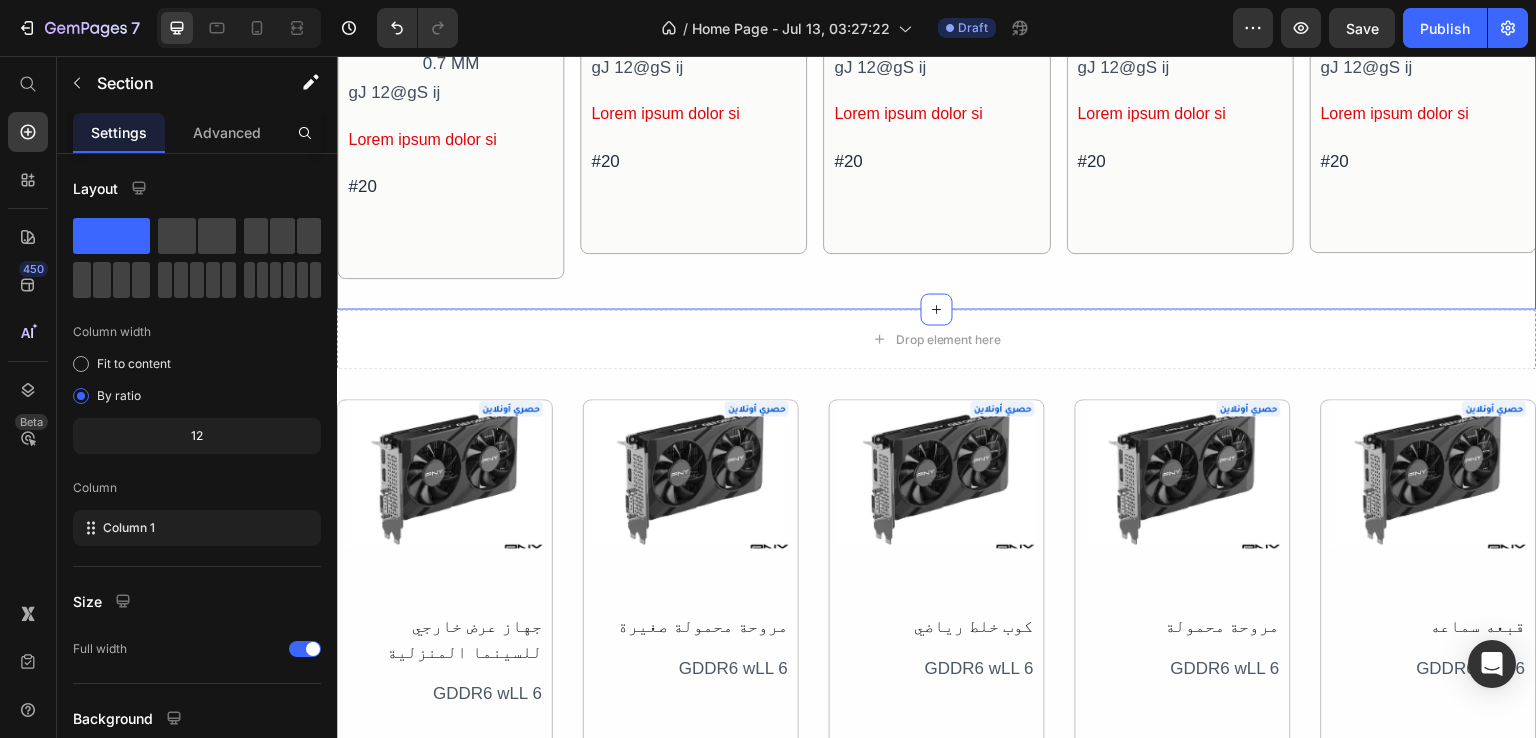click on "Product Images جهاز عرض خارجي للسينما المنزلية Product Title 0.7 MM Text Block gJ 12@gS  ij Text Block Lorem ipsum dolor si Text Block #20 Text Block Row Product Images مروحة محمولة صغيرة Product Title 0.7 MM Text Block gJ 12@gS  ij Text Block Lorem ipsum dolor si Text Block #20 Text Block Row Product Images كوب خلط رياضي Product Title 0.7 MM Text Block gJ 12@gS  ij Text Block Lorem ipsum dolor si Text Block #20 Text Block Row Product Images مروحة محمولة Product Title 0.7 MM Text Block gJ 12@gS  ij Text Block Lorem ipsum dolor si Text Block #20 Text Block Row Product Images قبعه  سماعه Product Title 0.7 MM Text Block gJ 12@gS  ij Text Block Lorem ipsum dolor si Text Block #20 Text Block Row Product List Section 7/25   You can create reusable sections Create Theme Section AI Content Write with GemAI What would you like to describe here? Tone and Voice Persuasive Product جهاز عرض خارجي للسينما المنزلية Show more" at bounding box center (937, -29) 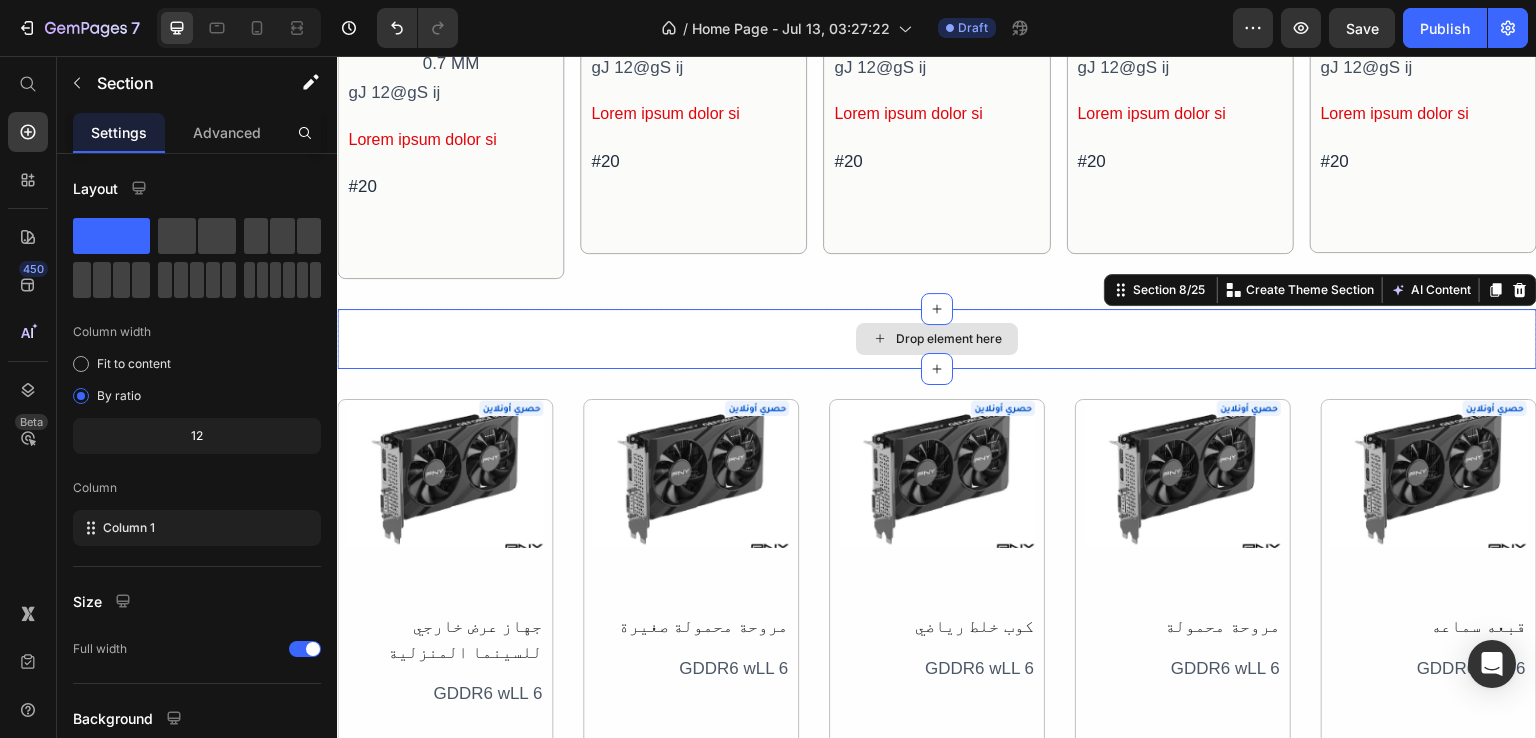 click on "Drop element here" at bounding box center (937, 339) 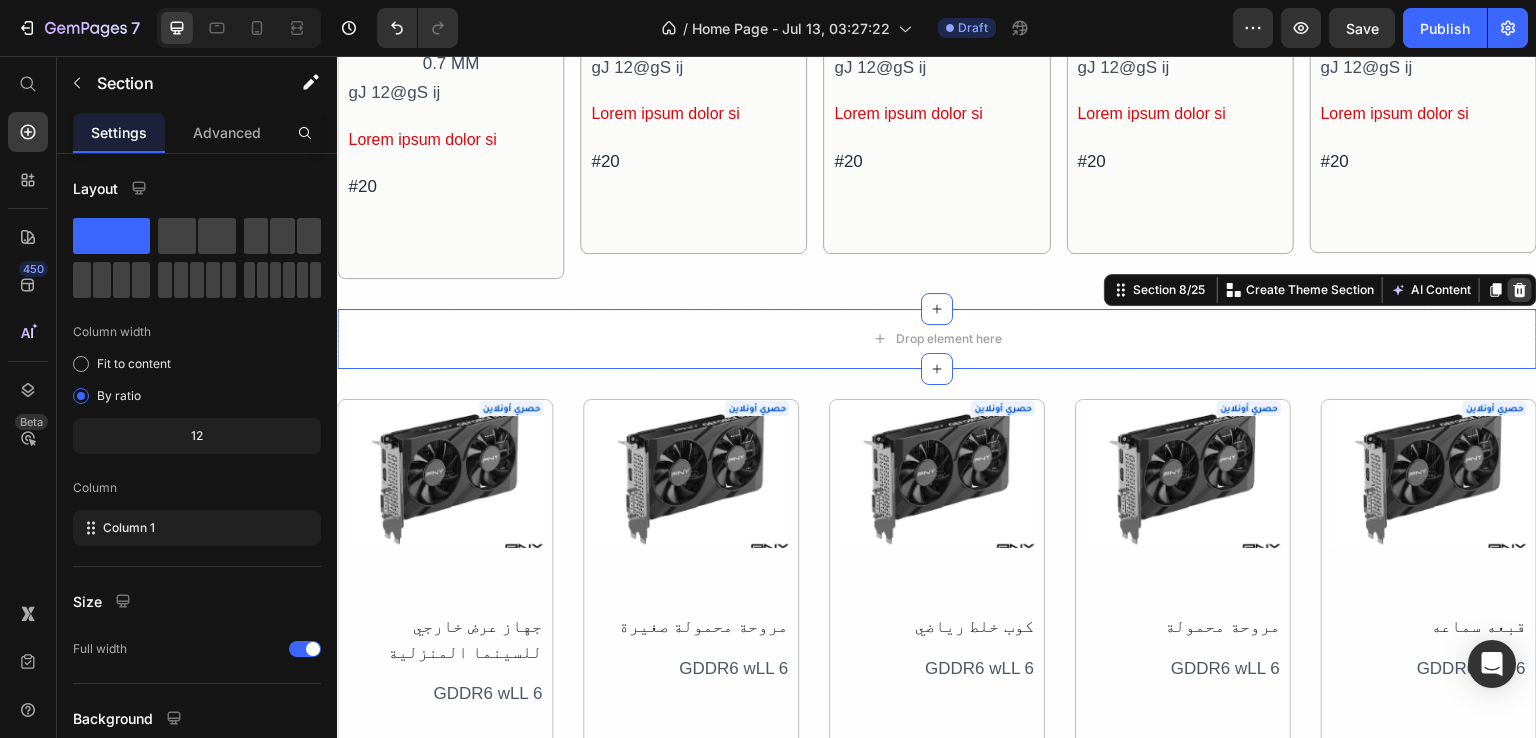 click 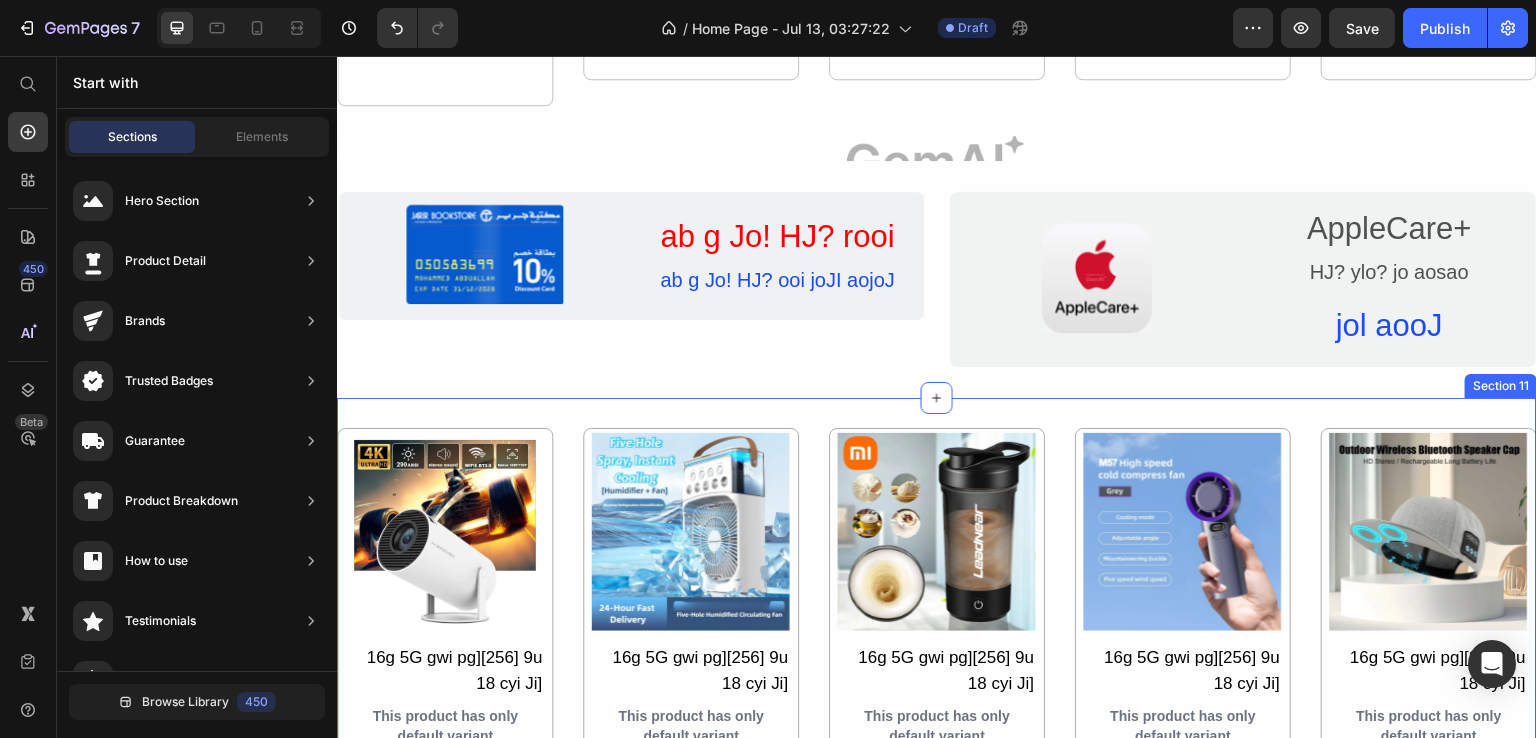 scroll, scrollTop: 1893, scrollLeft: 0, axis: vertical 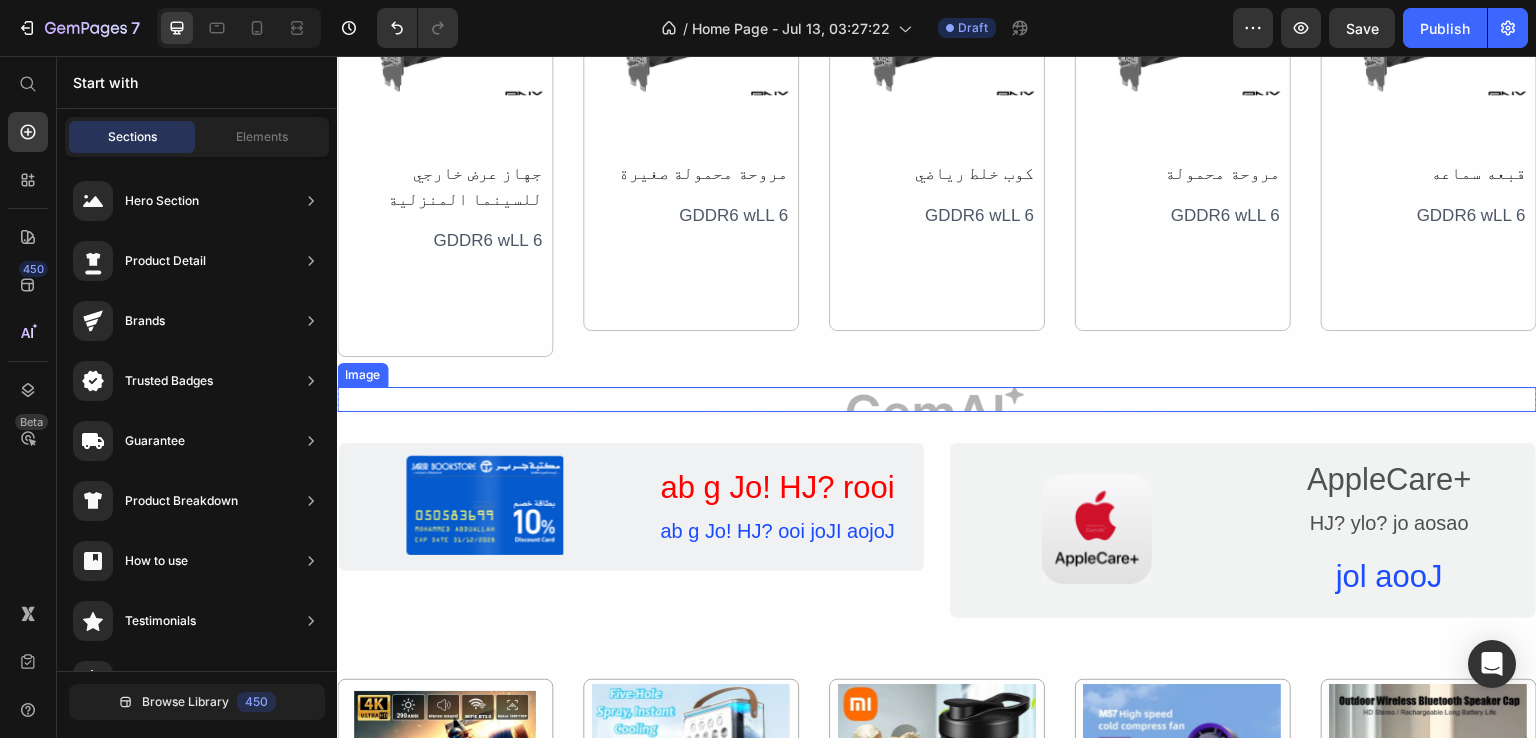 click at bounding box center [937, 400] 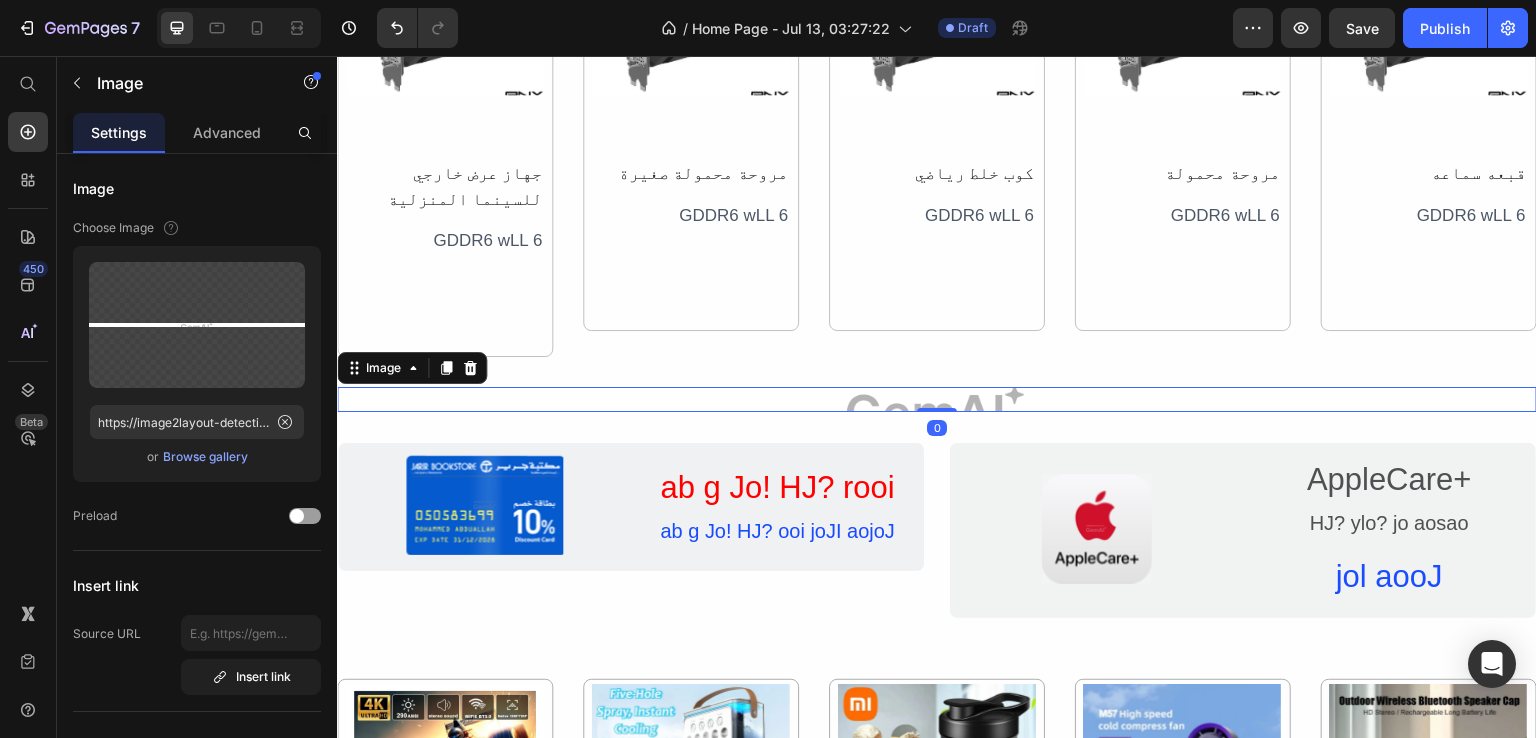 click 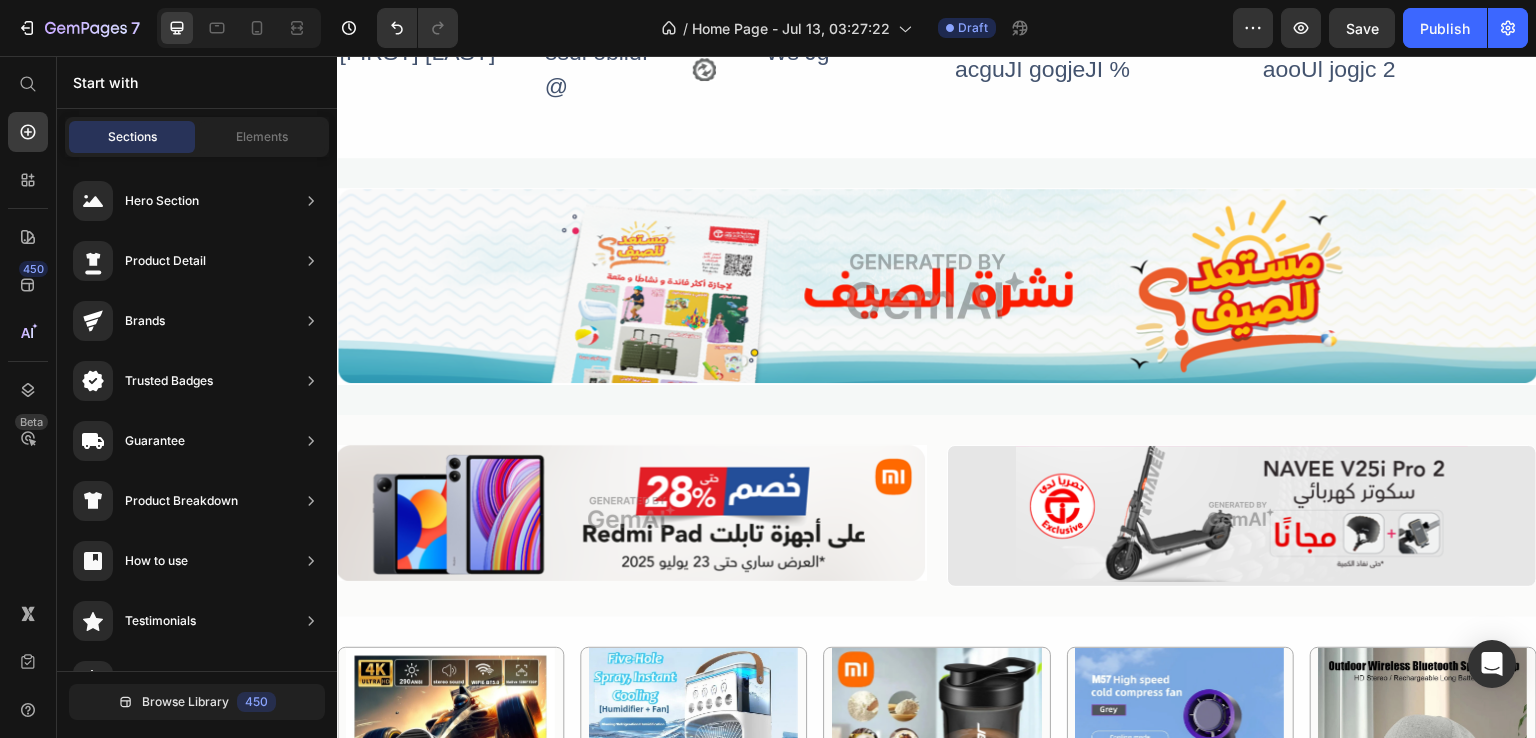 scroll, scrollTop: 200, scrollLeft: 0, axis: vertical 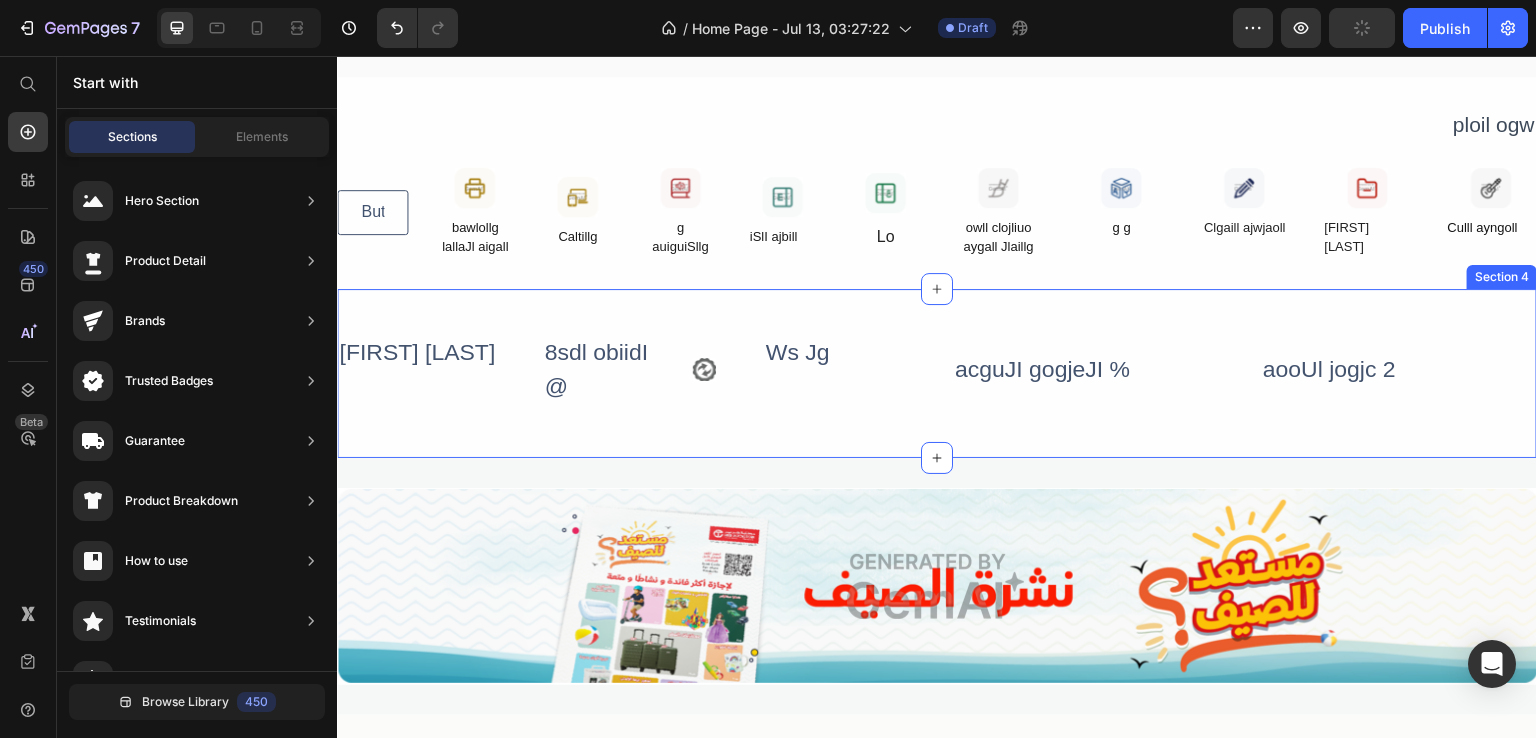 click on "Lcguw jisil M Text Block 8sdl obiidI @ Text Block     Icon Advanced list Icon Ws Jg Text Block Advanced list Row acguJI gogjeJI % Text Block aooUl jogjc 2 Text Block Row Row Section 4" at bounding box center (937, 373) 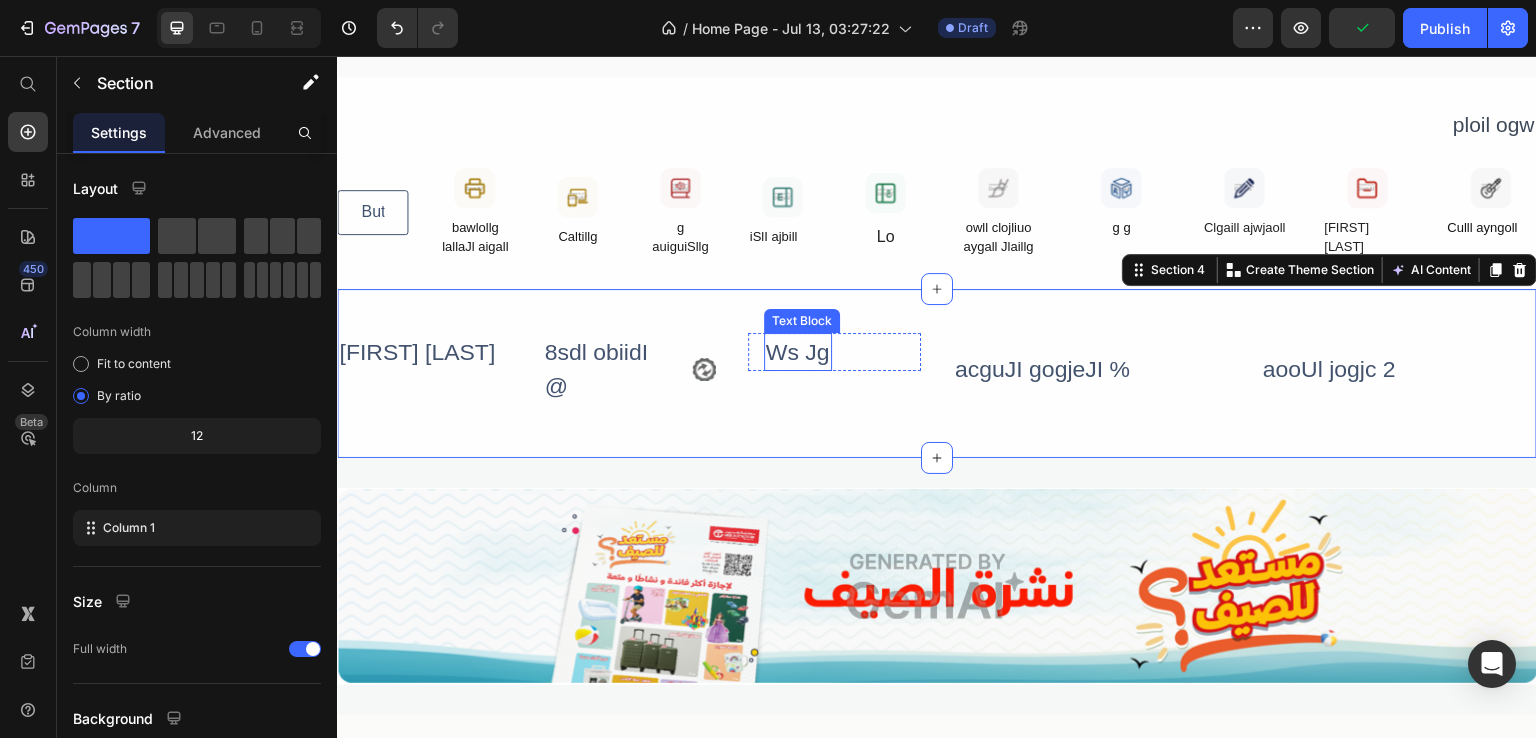 click on "Ws Jg" at bounding box center (798, 352) 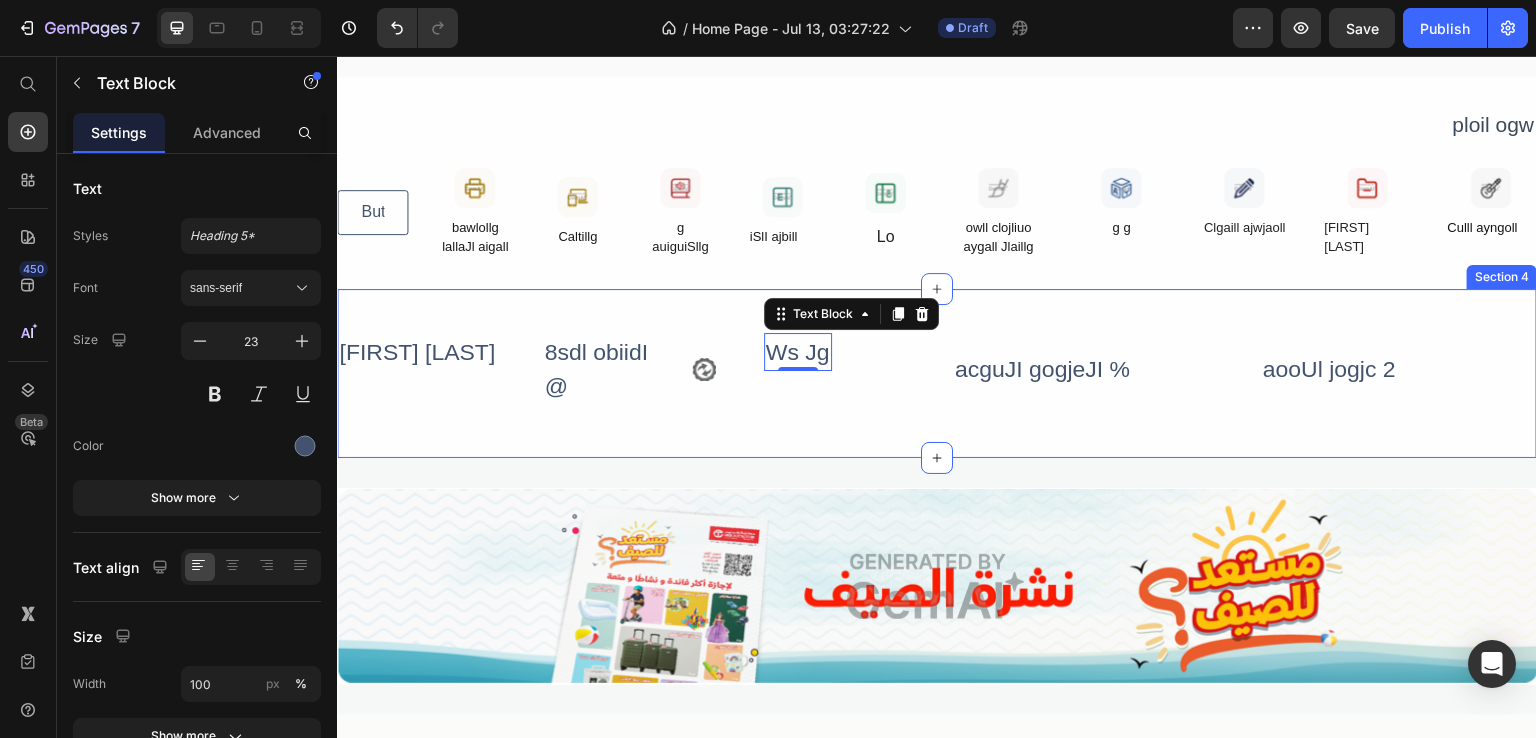 click on "Lcguw jisil M Text Block 8sdl obiidI @ Text Block     Icon Advanced list Icon Ws Jg Text Block   0 Advanced list Row acguJI gogjeJI % Text Block aooUl jogjc 2 Text Block Row Row Section 4" at bounding box center [937, 373] 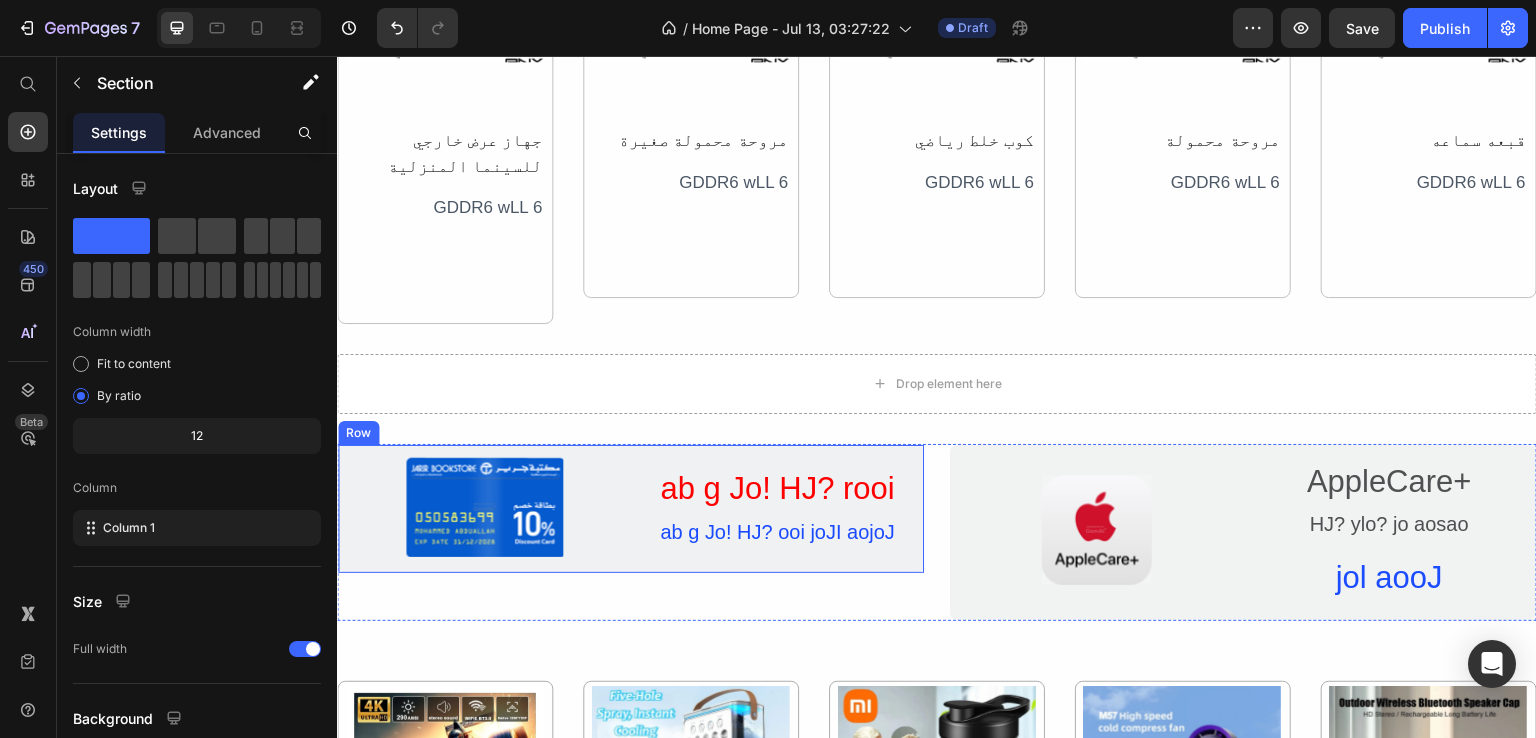 scroll, scrollTop: 2100, scrollLeft: 0, axis: vertical 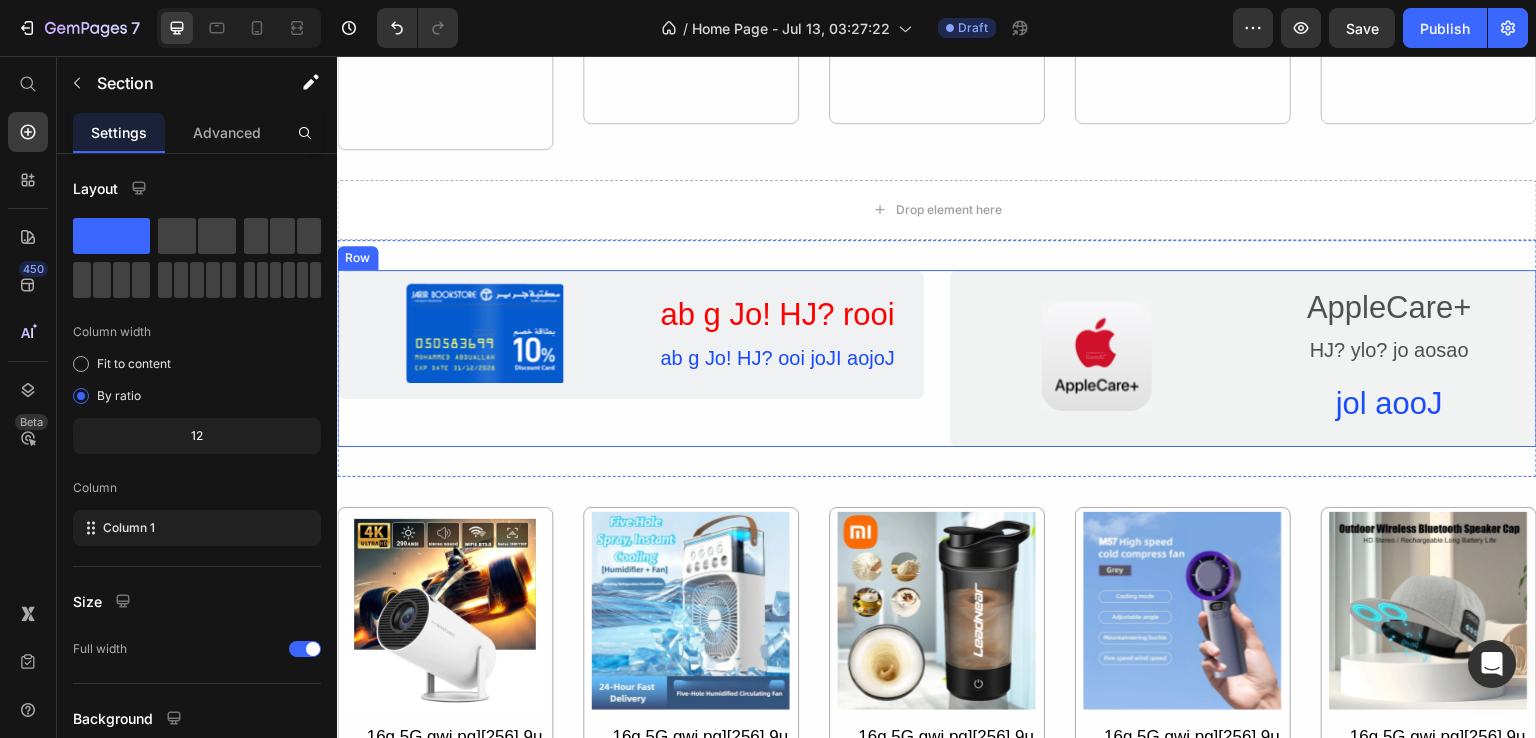 click on "Image ab g Jo! HJ? rooi Heading ab g Jo! HJ? ooi joJI aojoJ Text Block Row" at bounding box center [631, 358] 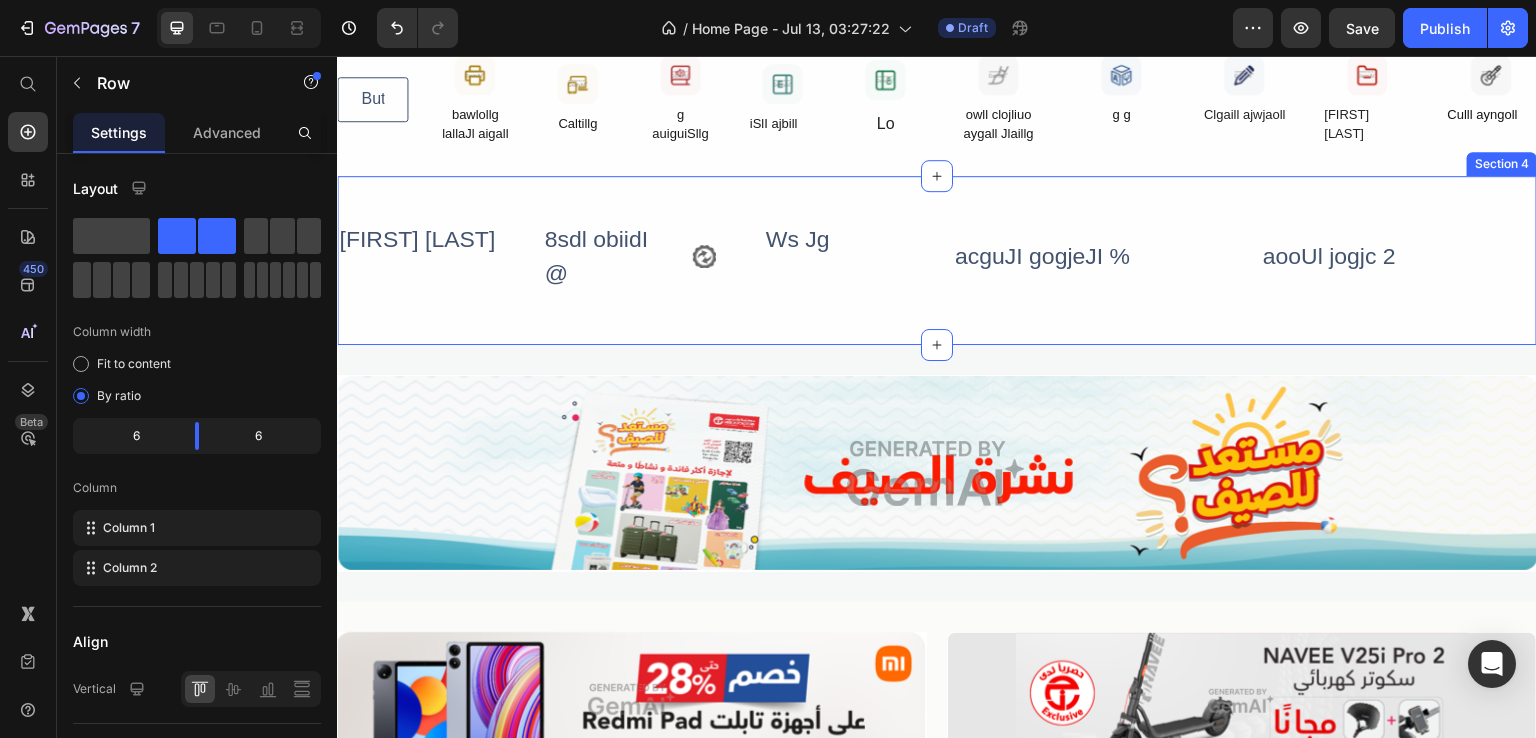 scroll, scrollTop: 500, scrollLeft: 0, axis: vertical 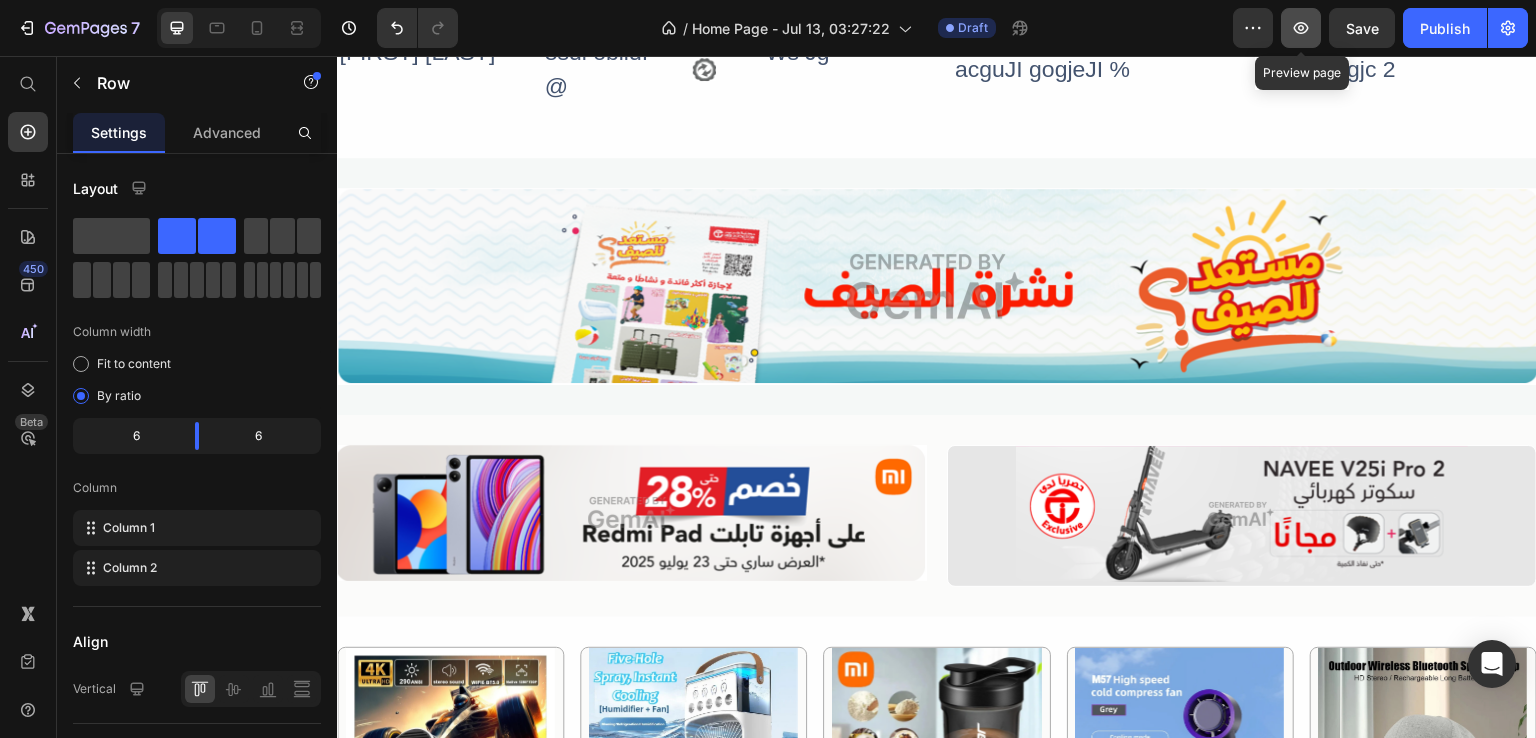 click 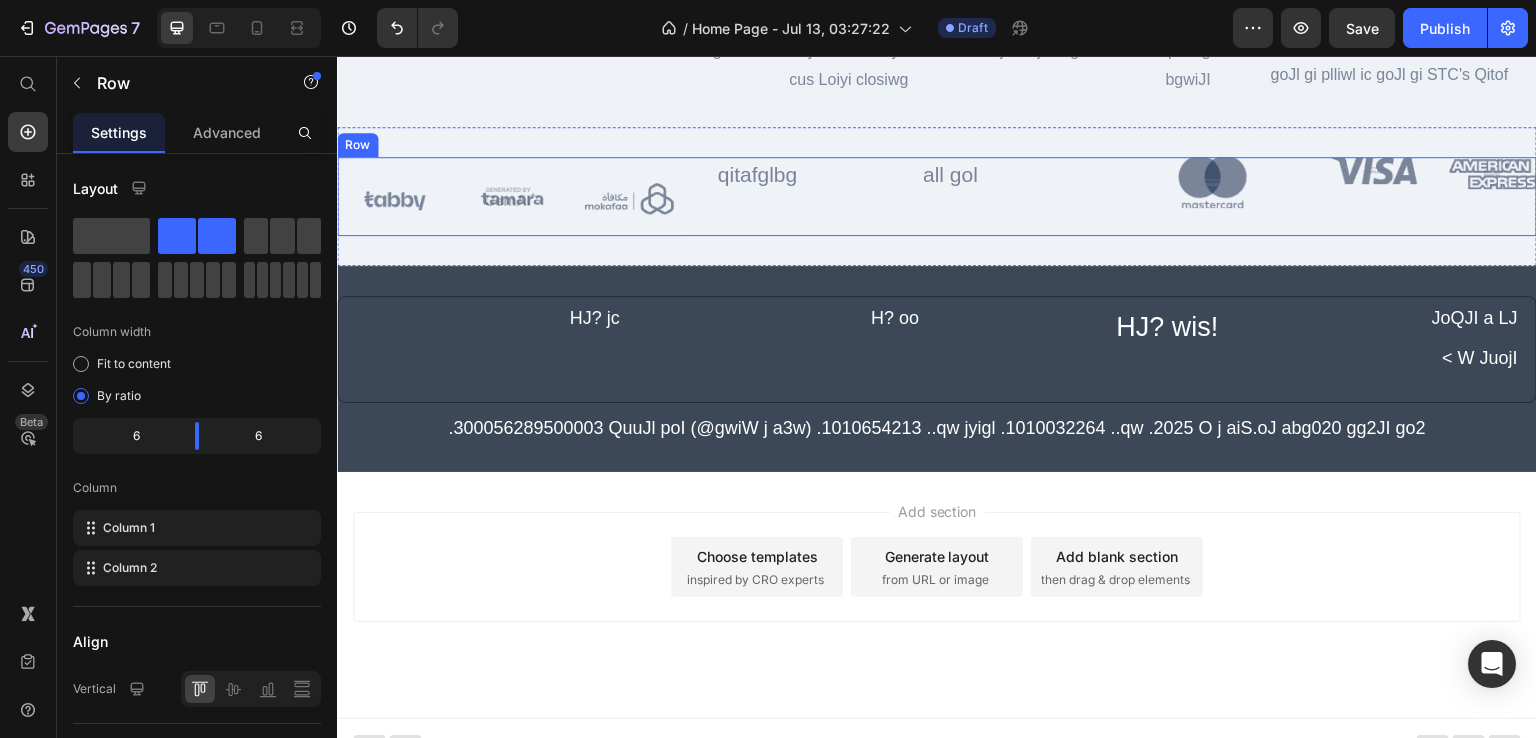 scroll, scrollTop: 3979, scrollLeft: 0, axis: vertical 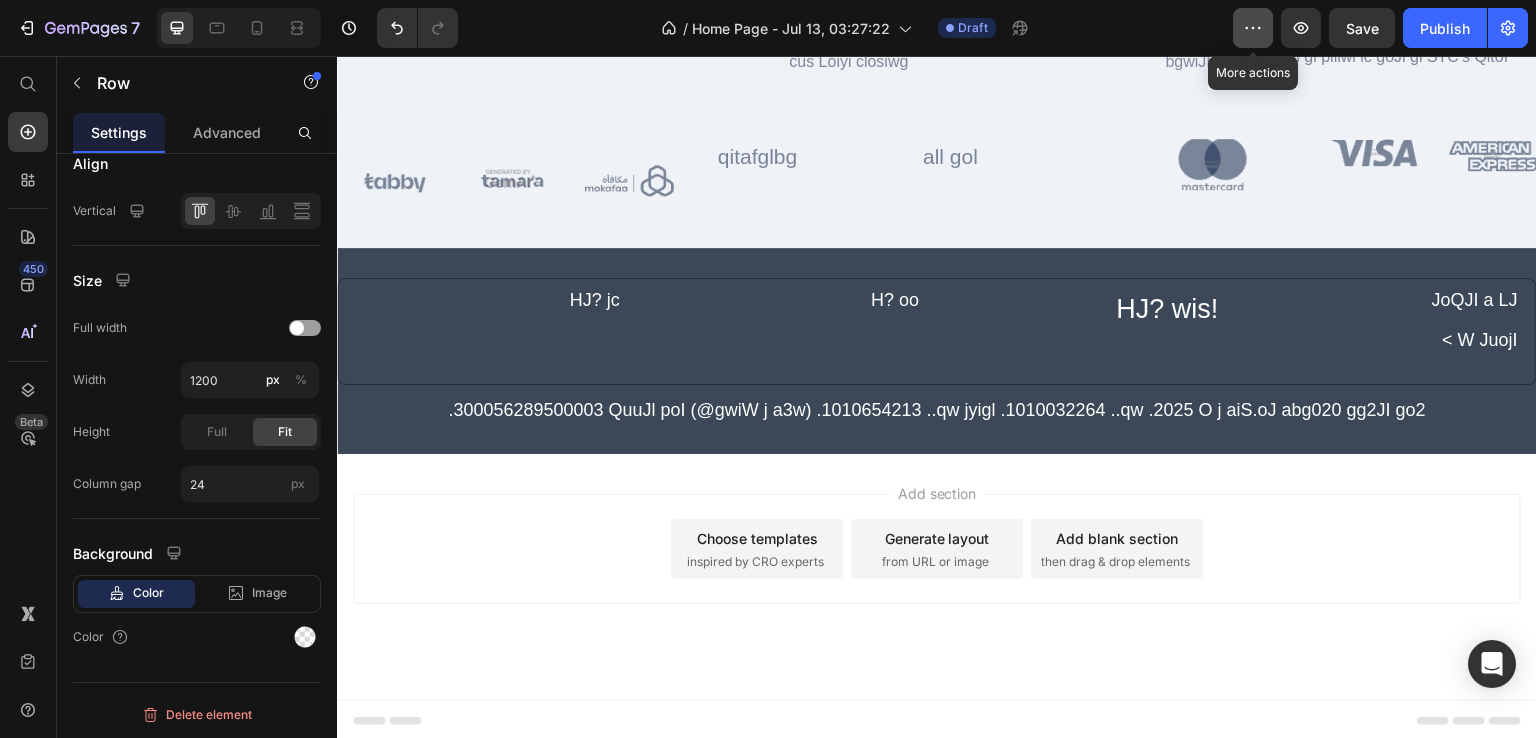 click 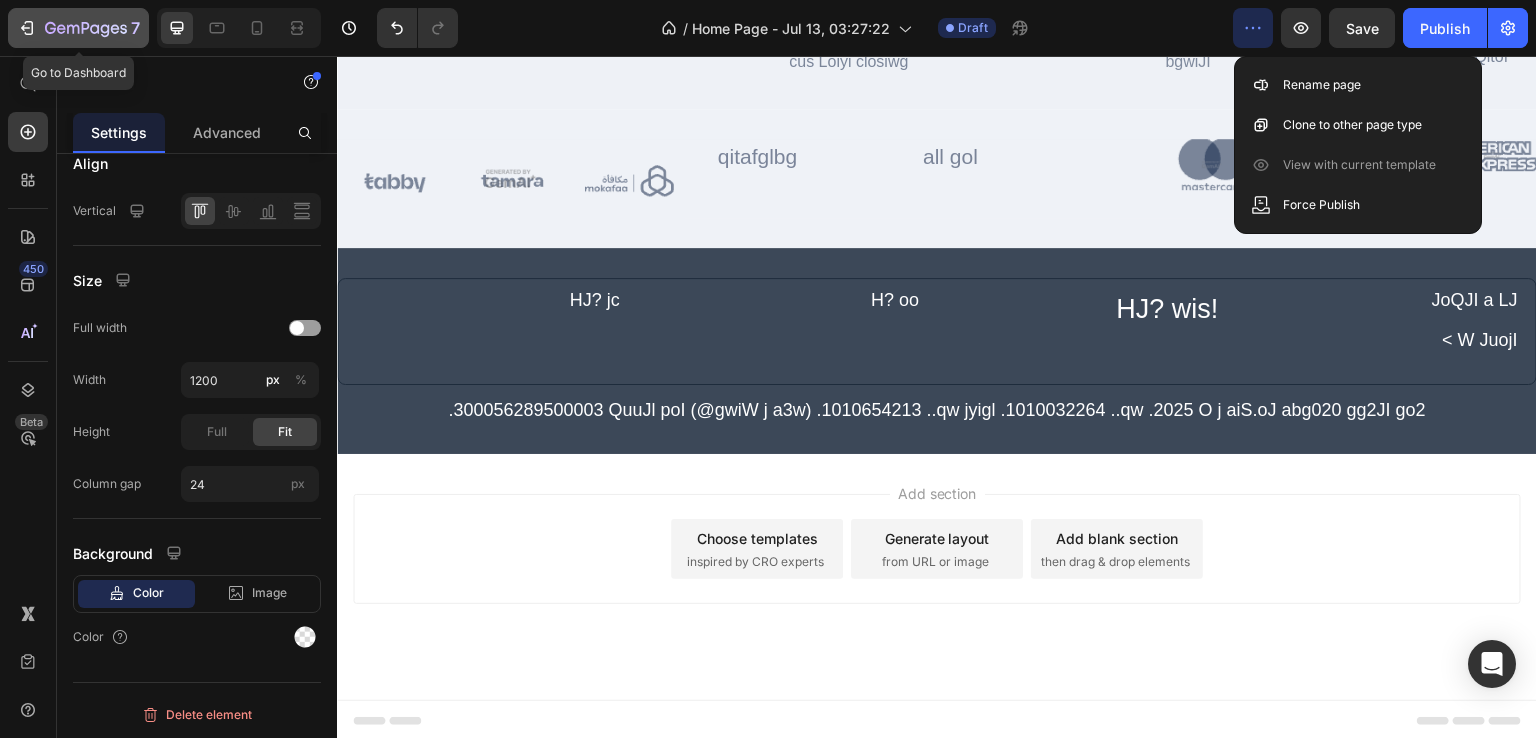click 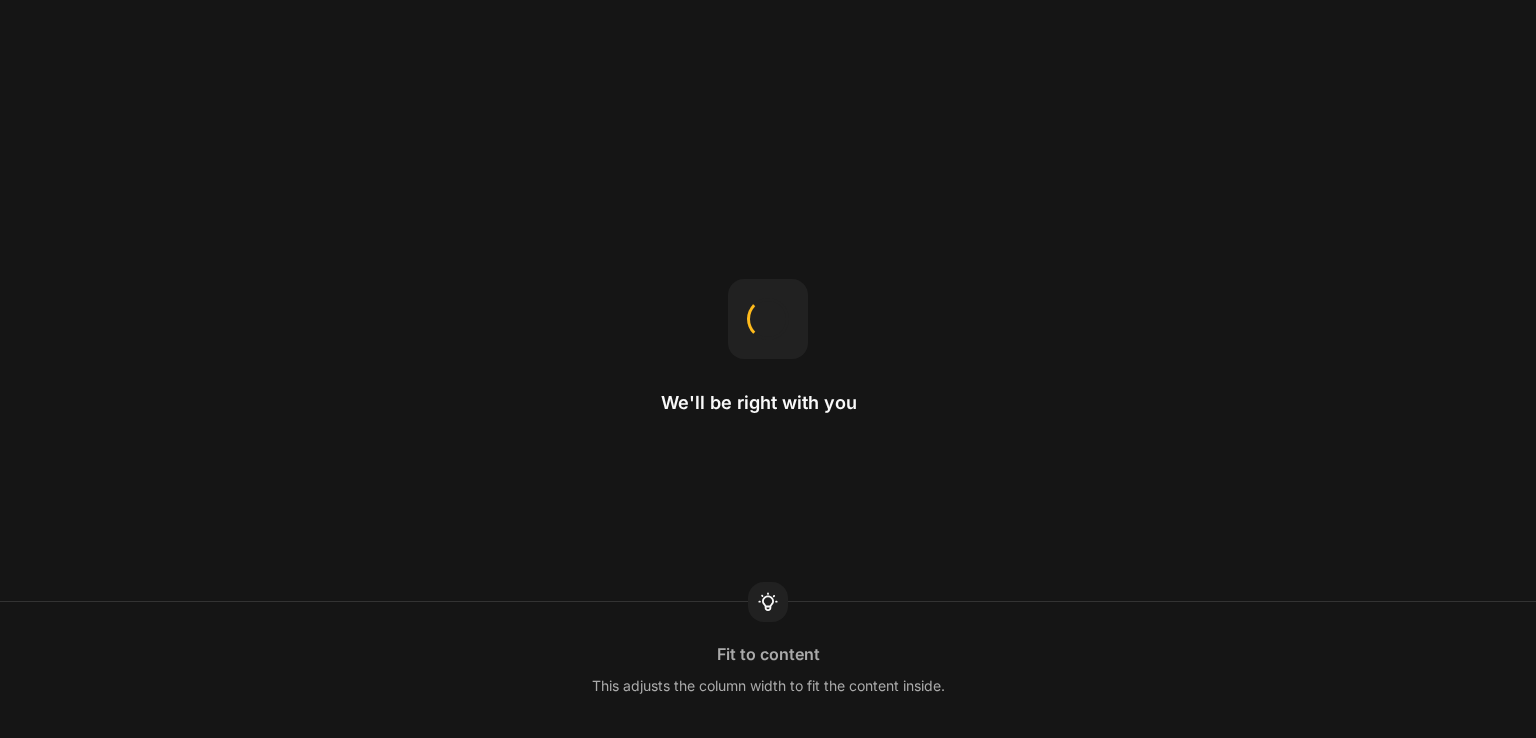 scroll, scrollTop: 0, scrollLeft: 0, axis: both 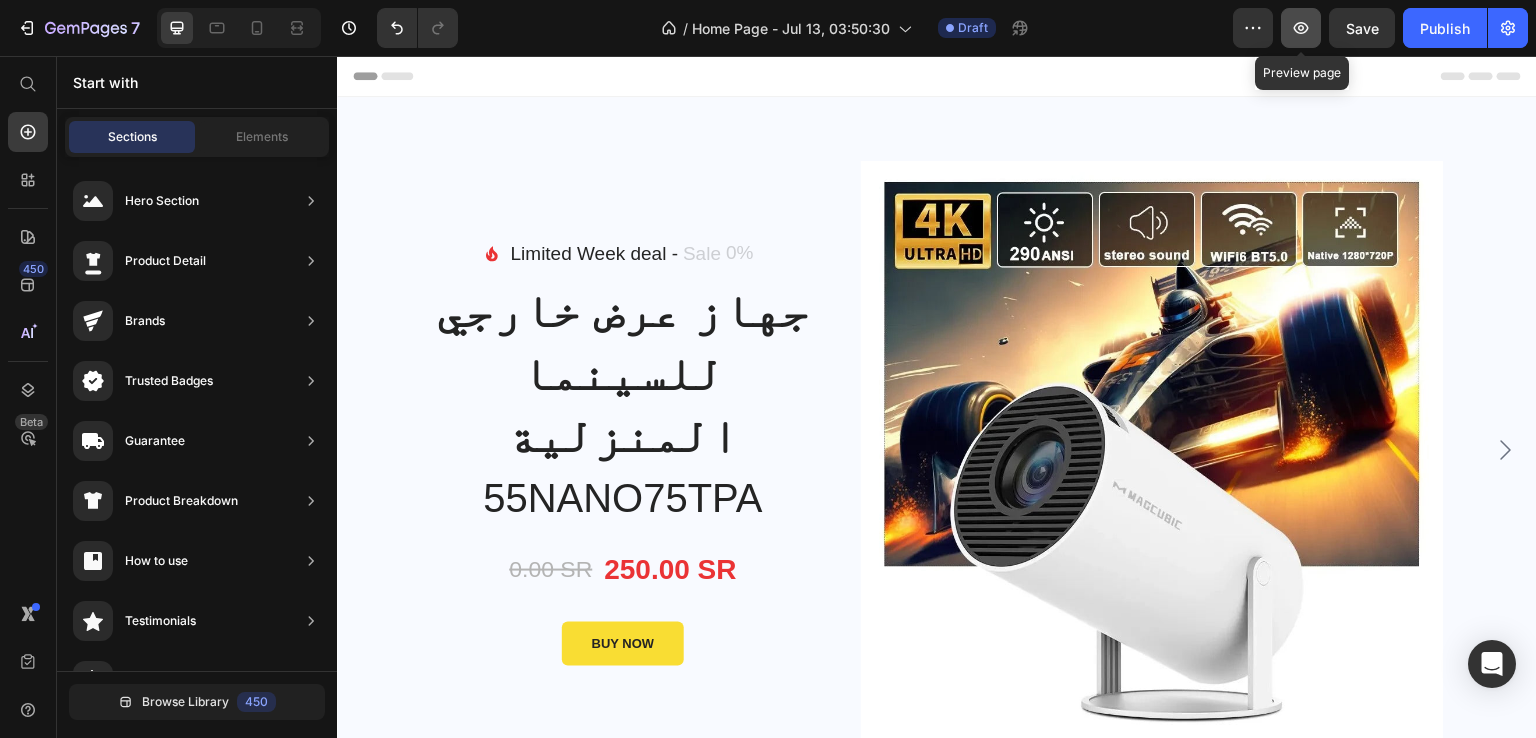 drag, startPoint x: 1036, startPoint y: 14, endPoint x: 1297, endPoint y: 27, distance: 261.32355 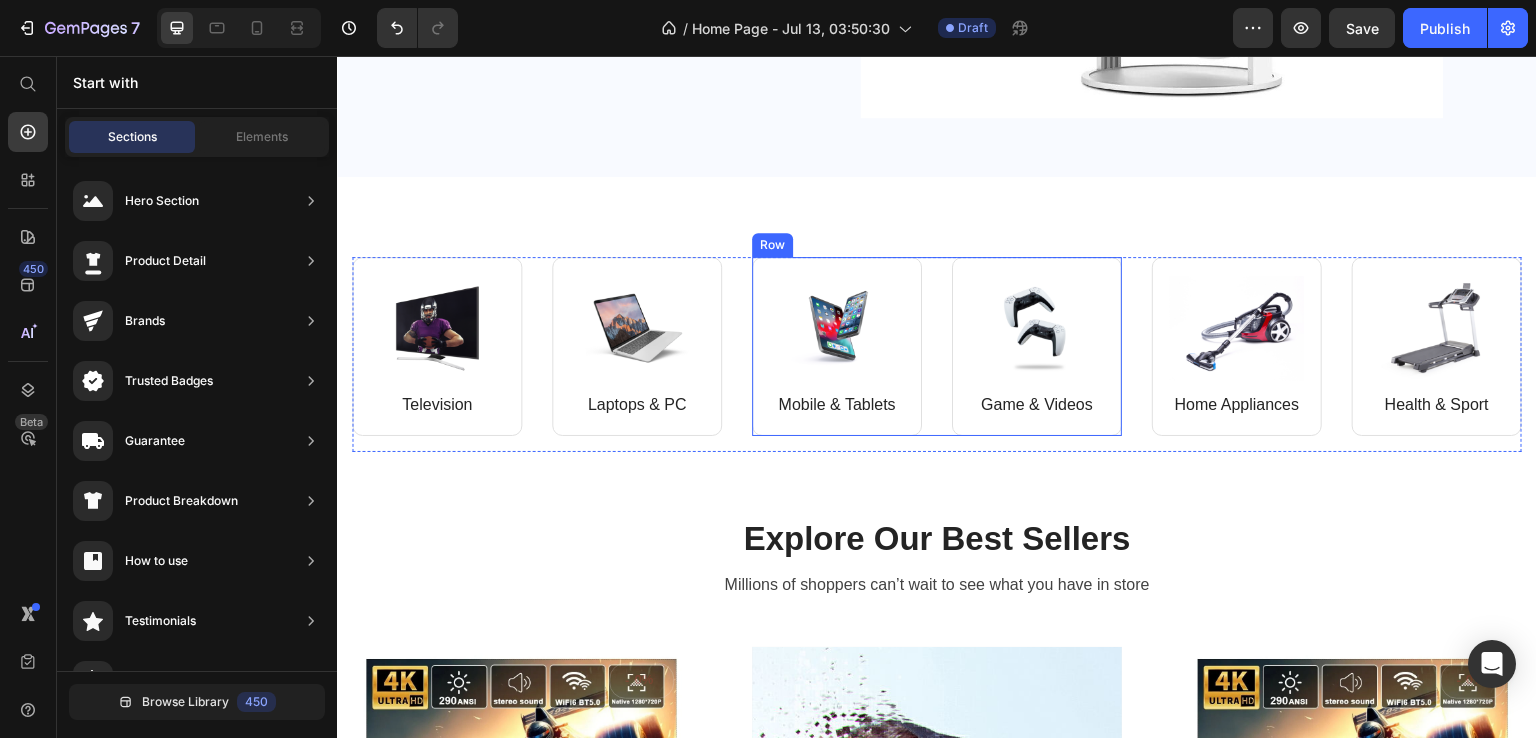 scroll, scrollTop: 800, scrollLeft: 0, axis: vertical 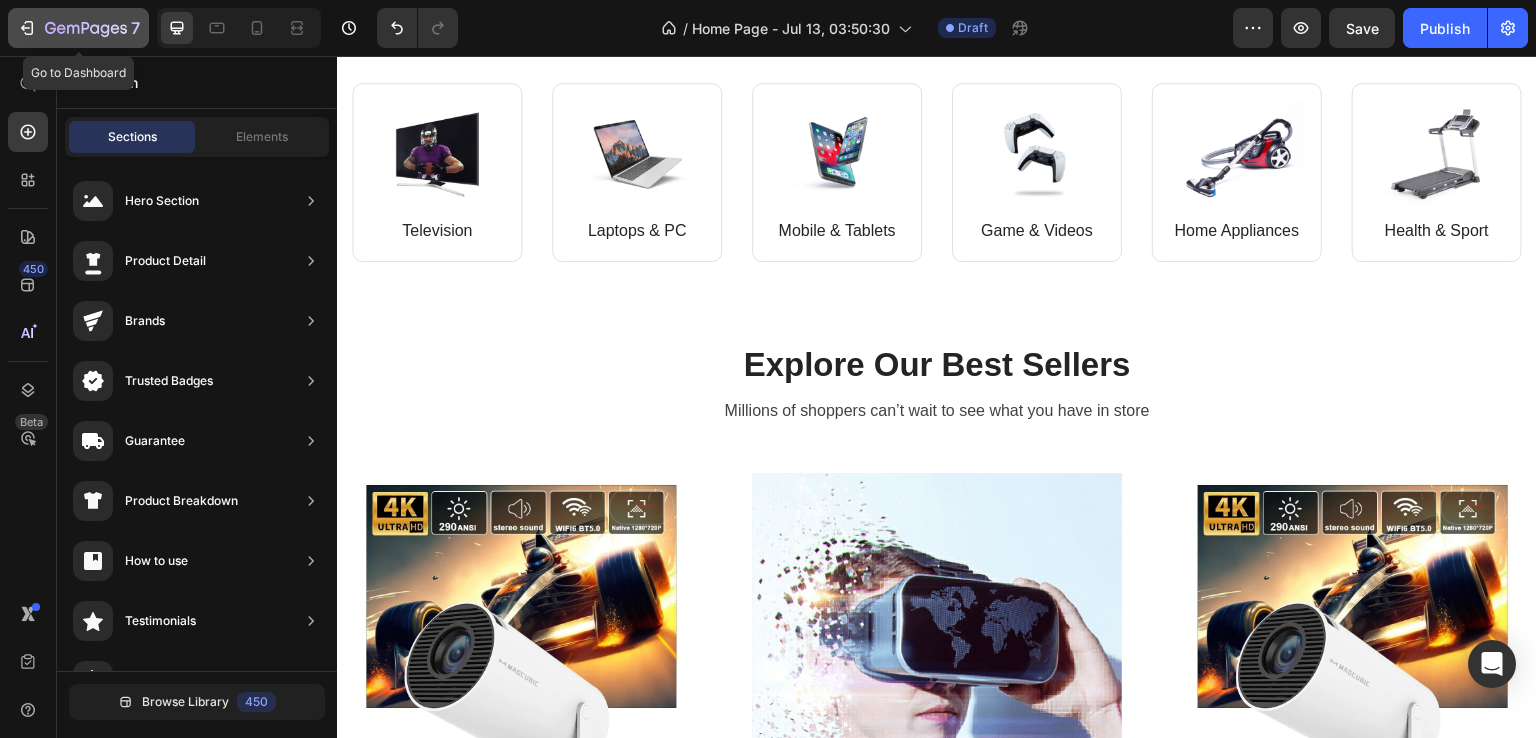 click on "7" at bounding box center [78, 28] 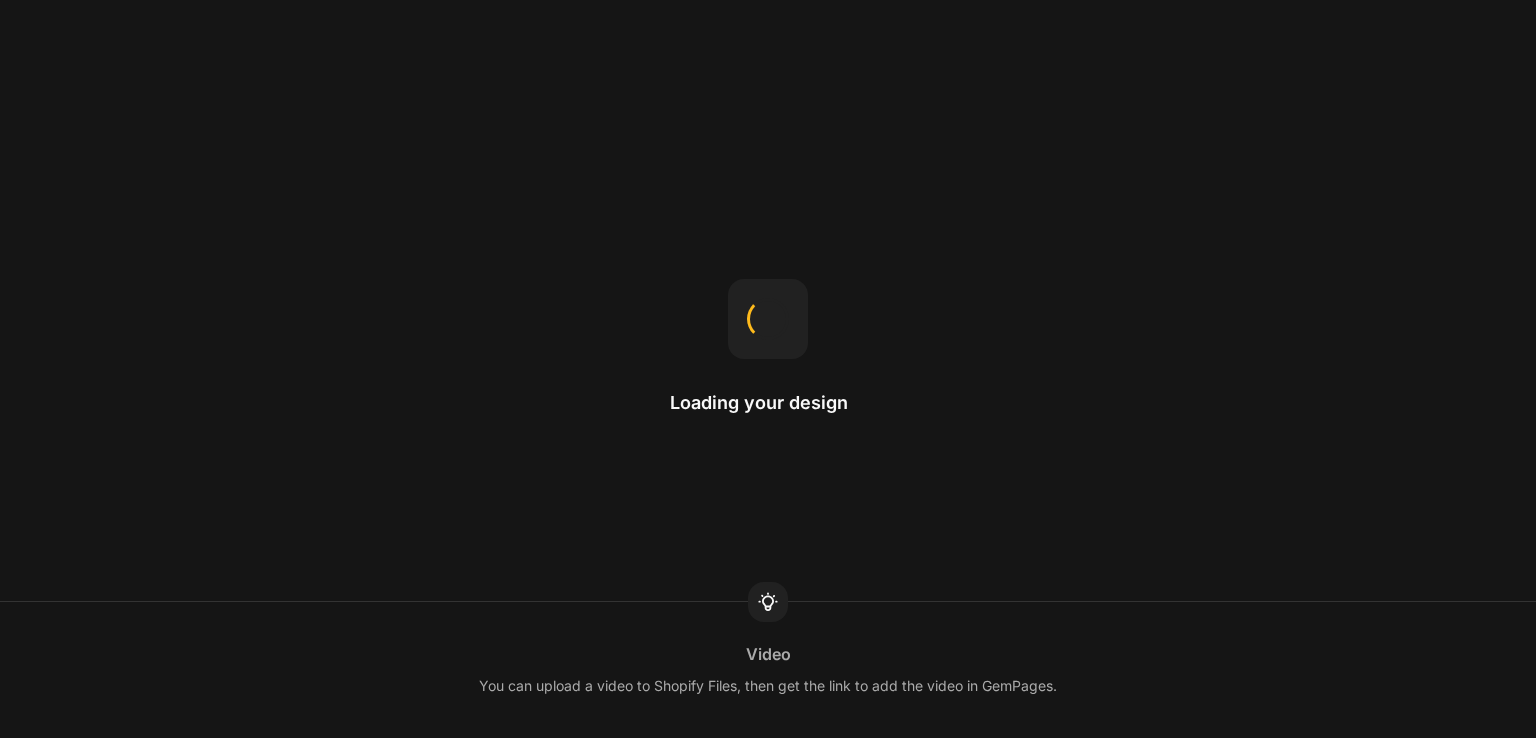 scroll, scrollTop: 0, scrollLeft: 0, axis: both 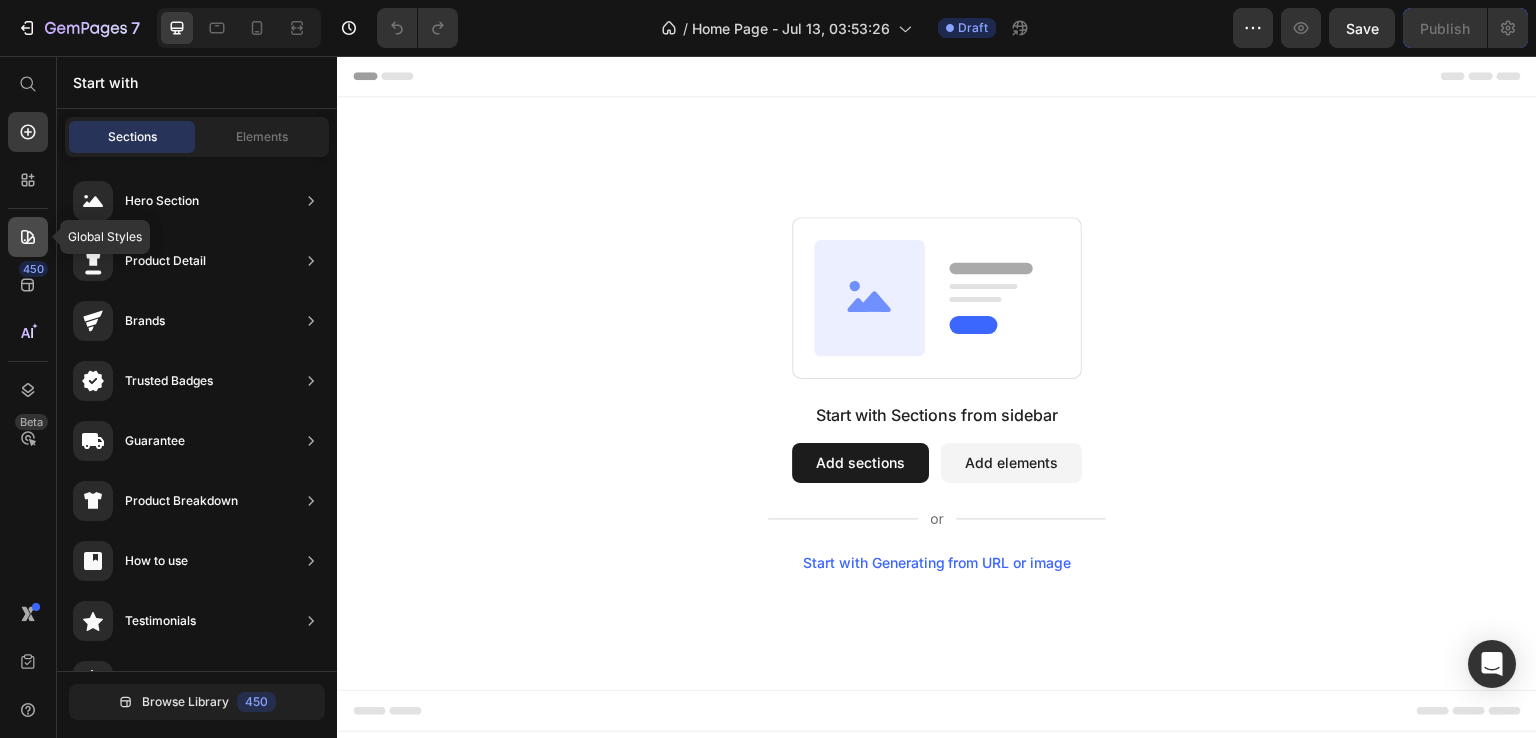 click 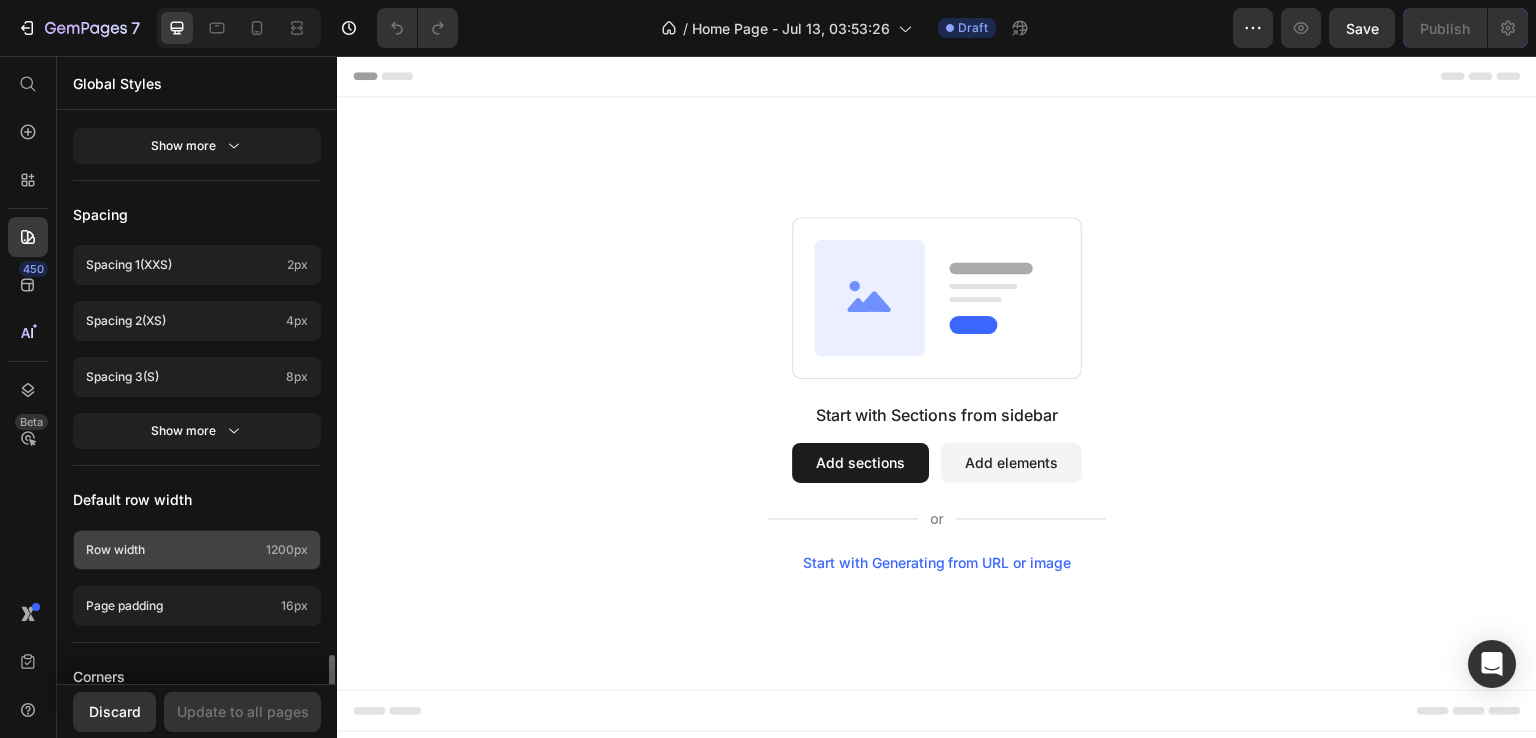 scroll, scrollTop: 893, scrollLeft: 0, axis: vertical 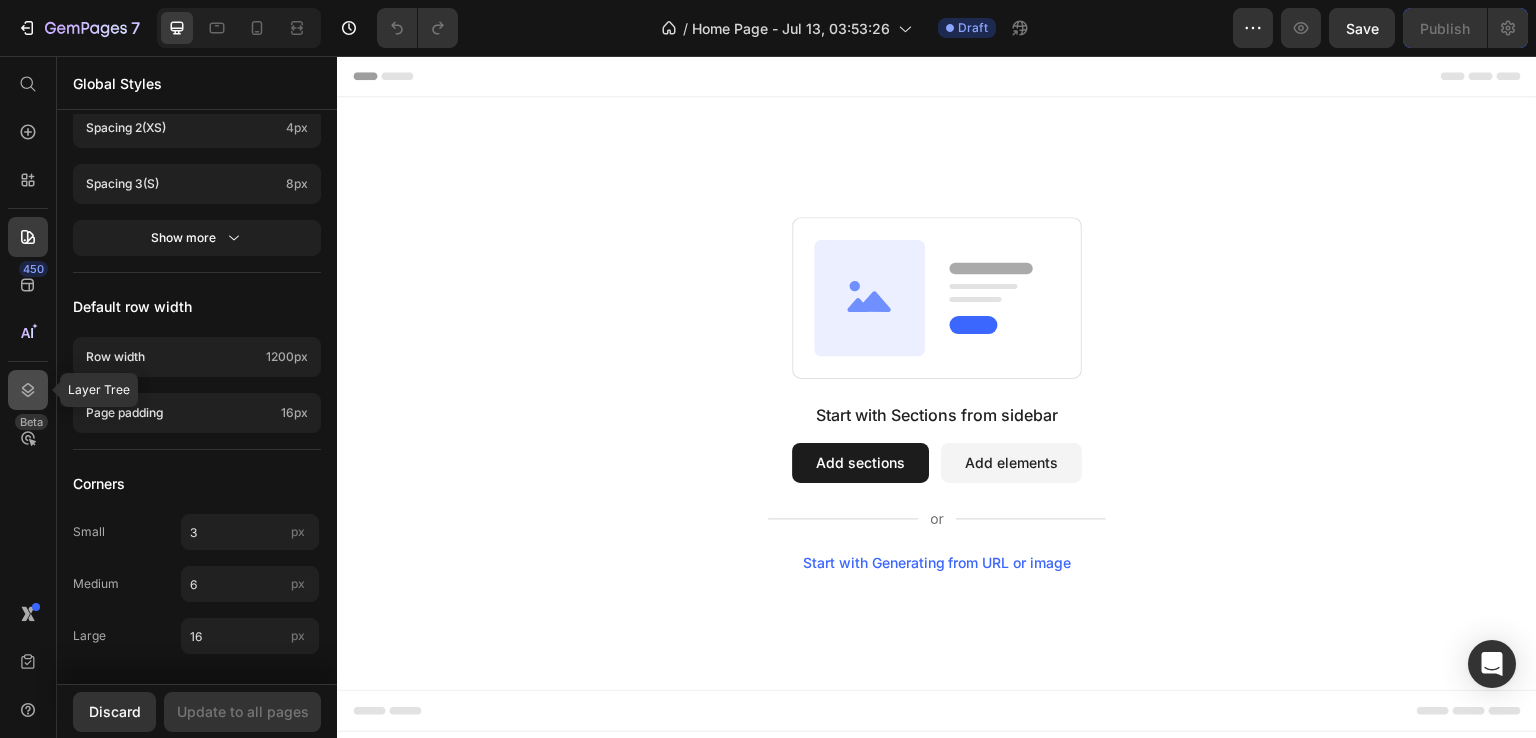 click 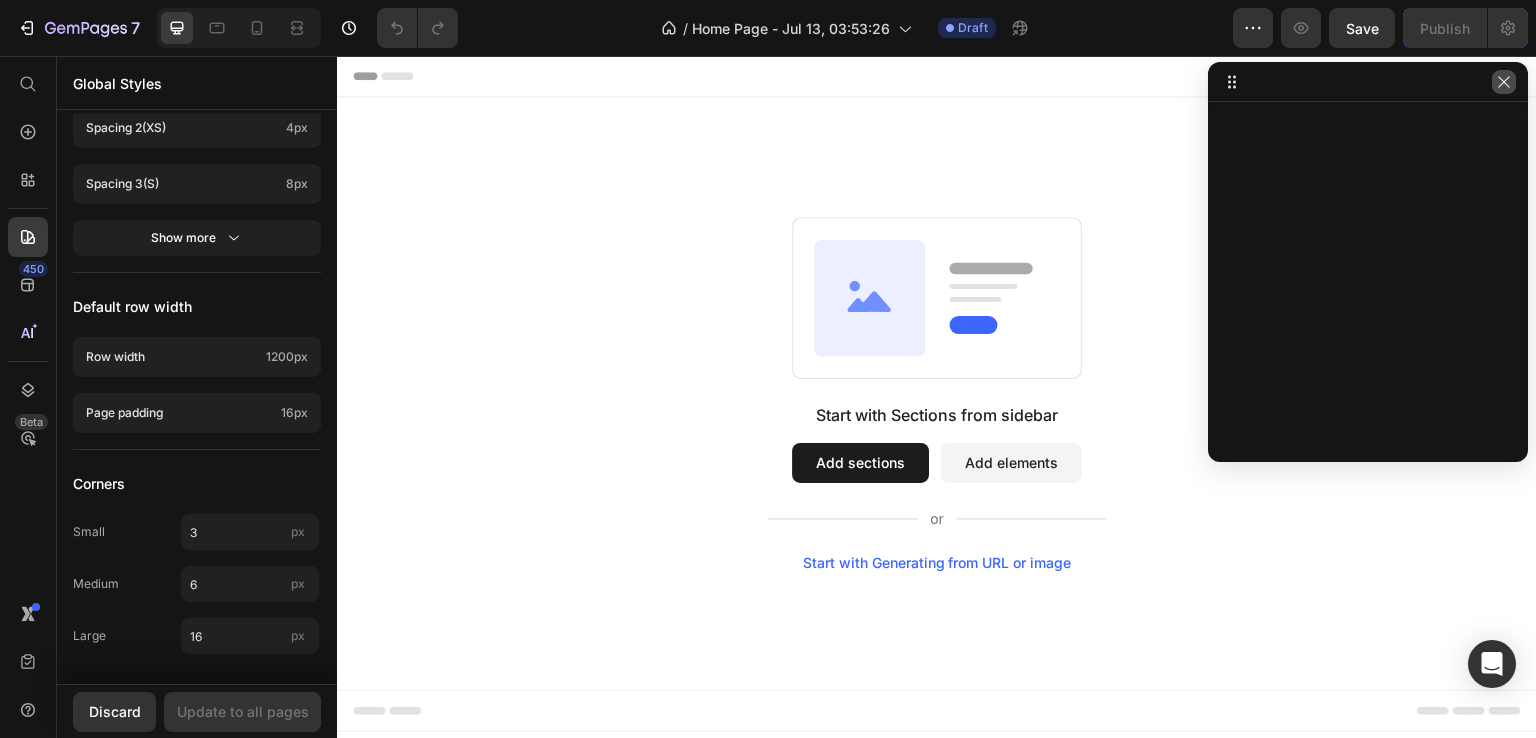 click 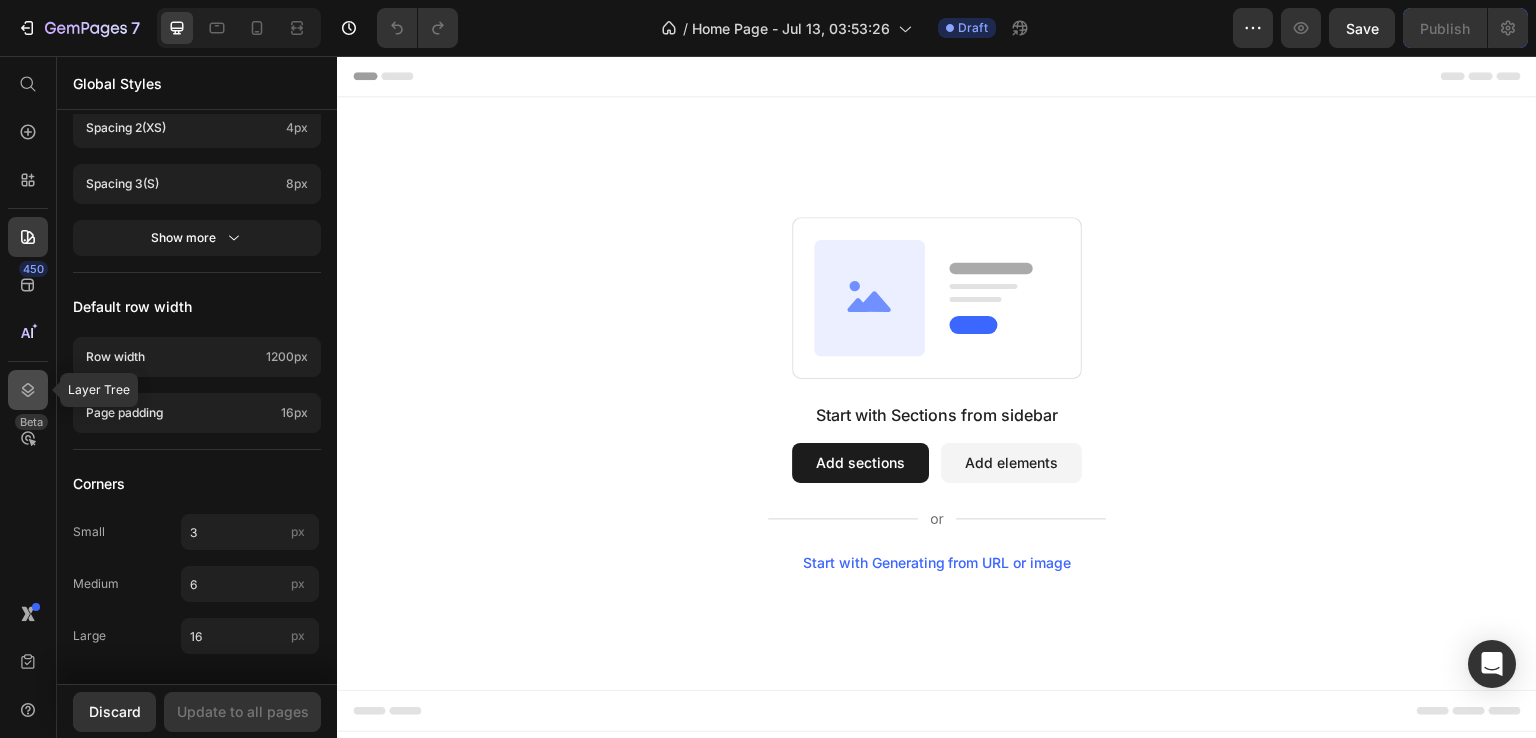 click 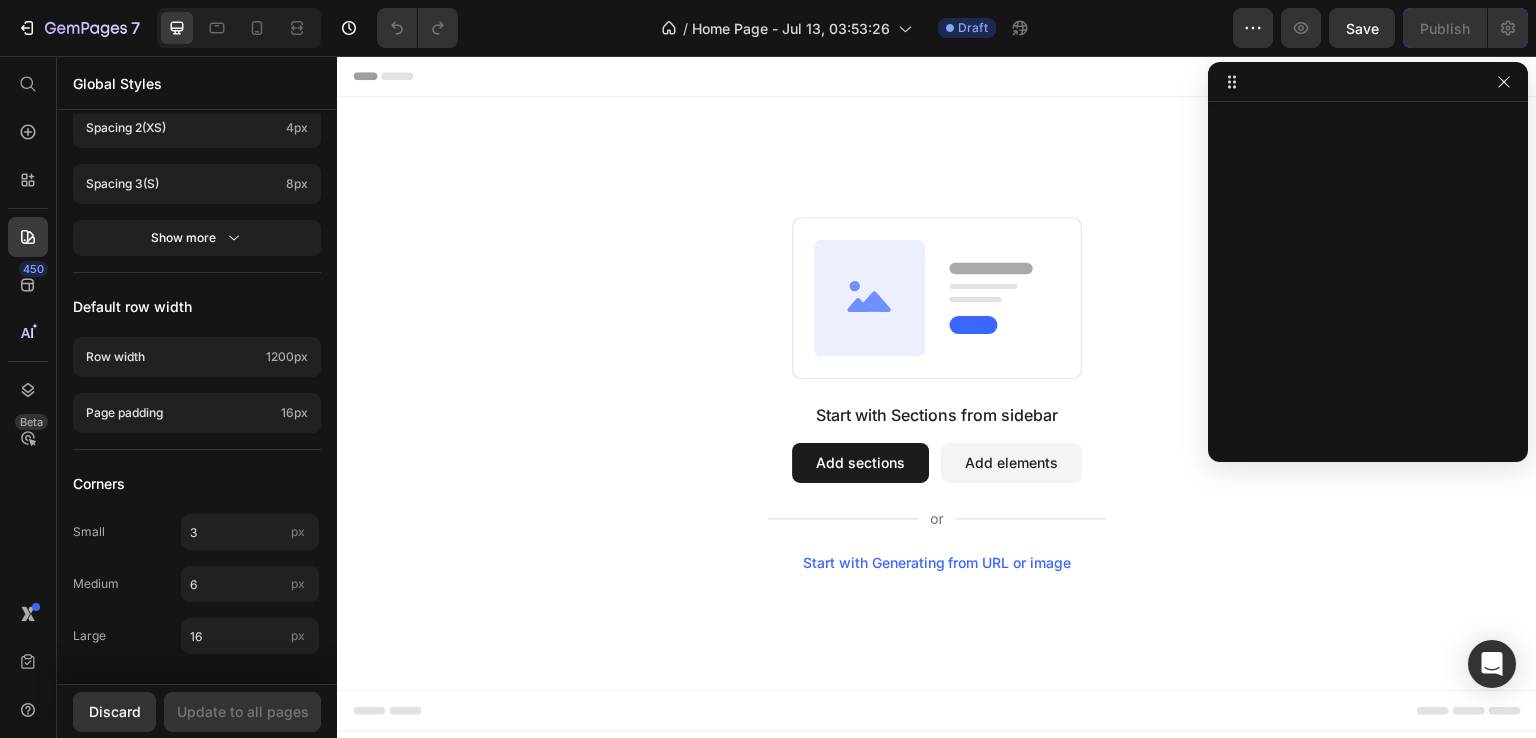 click 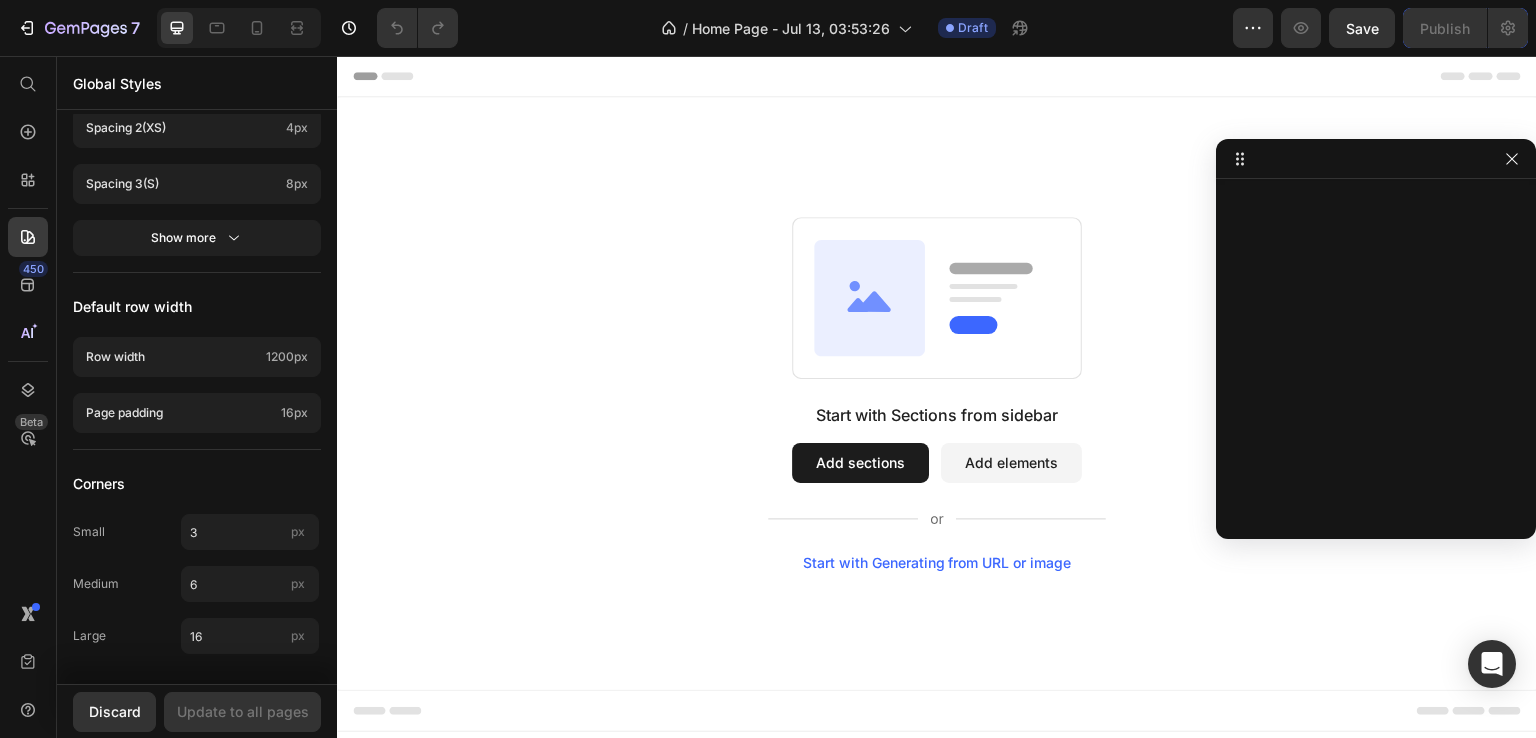 drag, startPoint x: 1312, startPoint y: 242, endPoint x: 1316, endPoint y: 310, distance: 68.117546 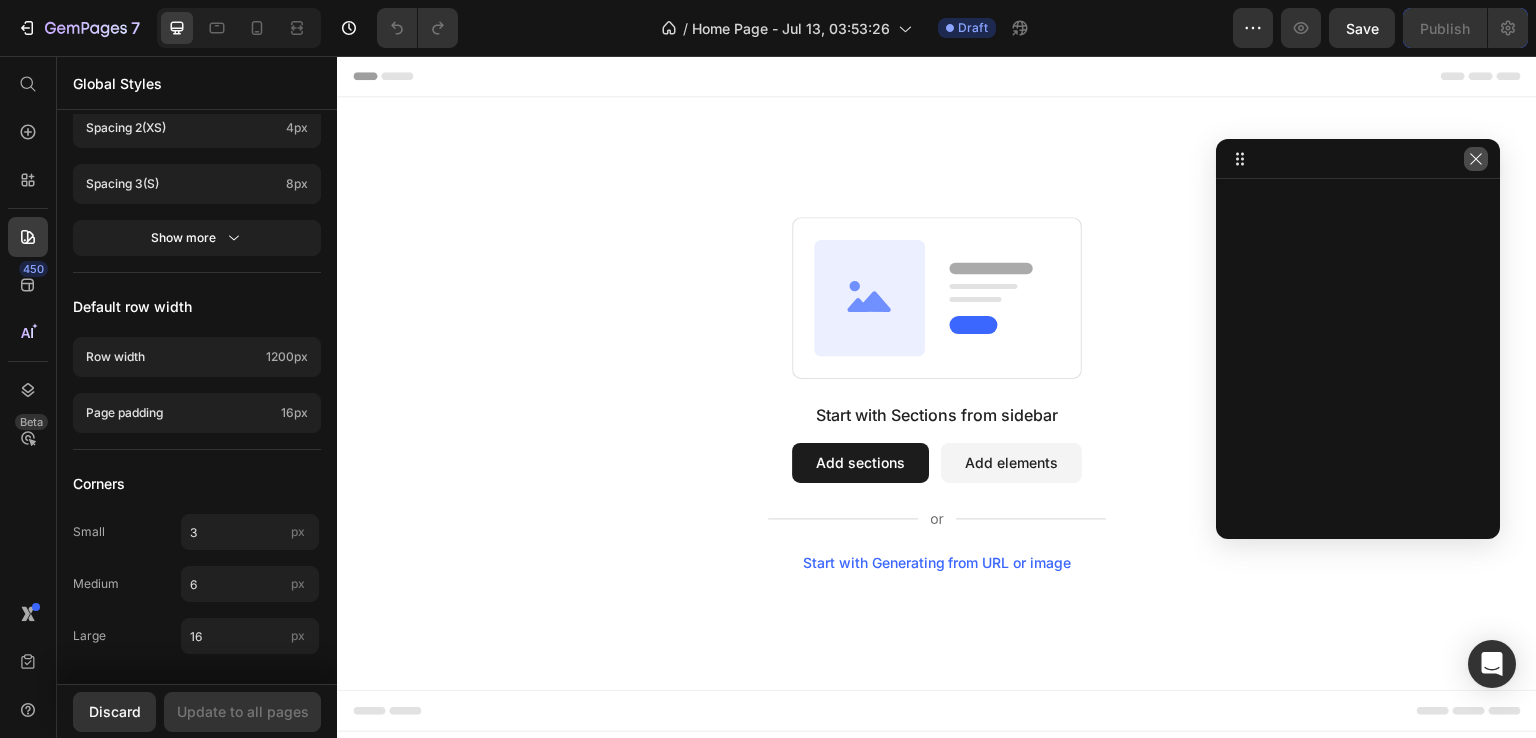 click at bounding box center (1476, 159) 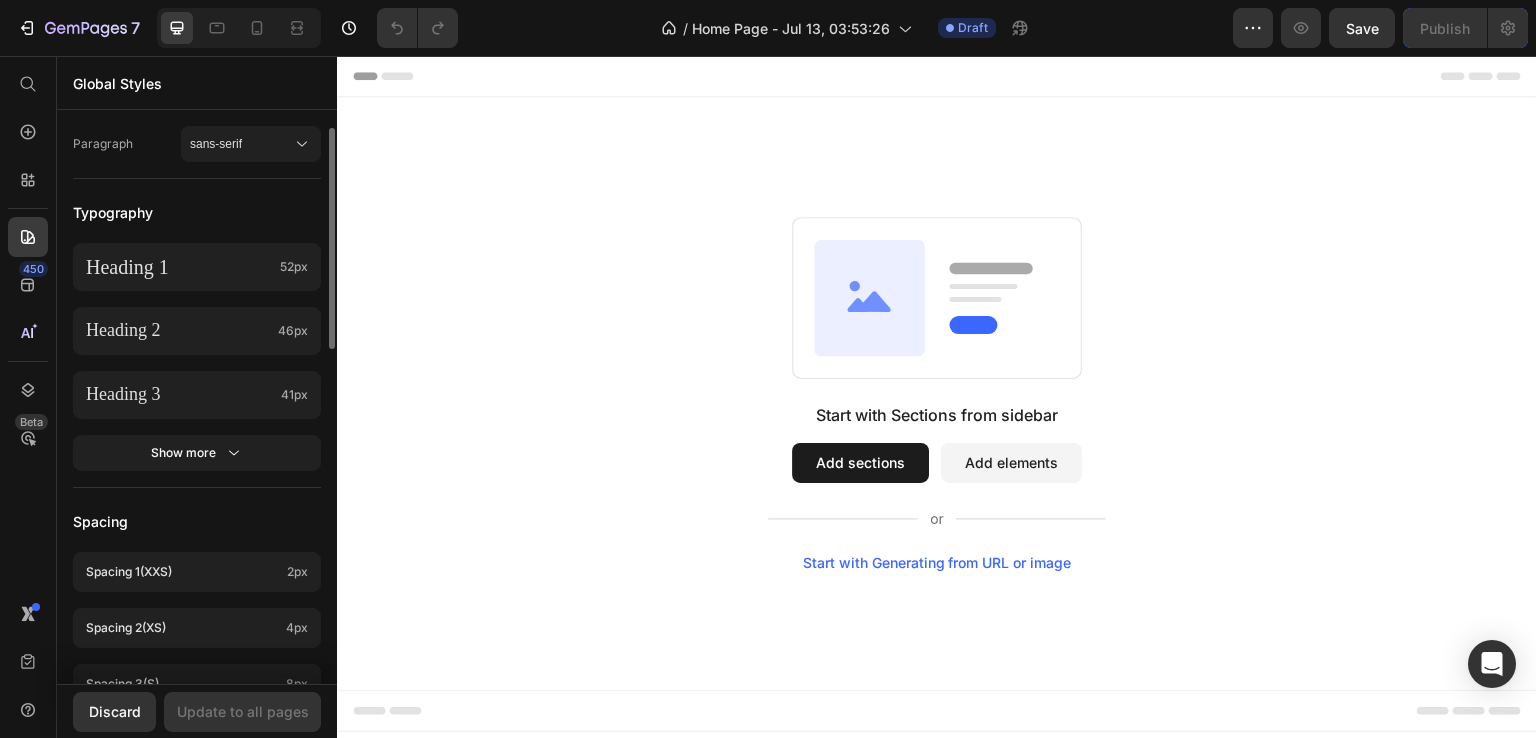 scroll, scrollTop: 293, scrollLeft: 0, axis: vertical 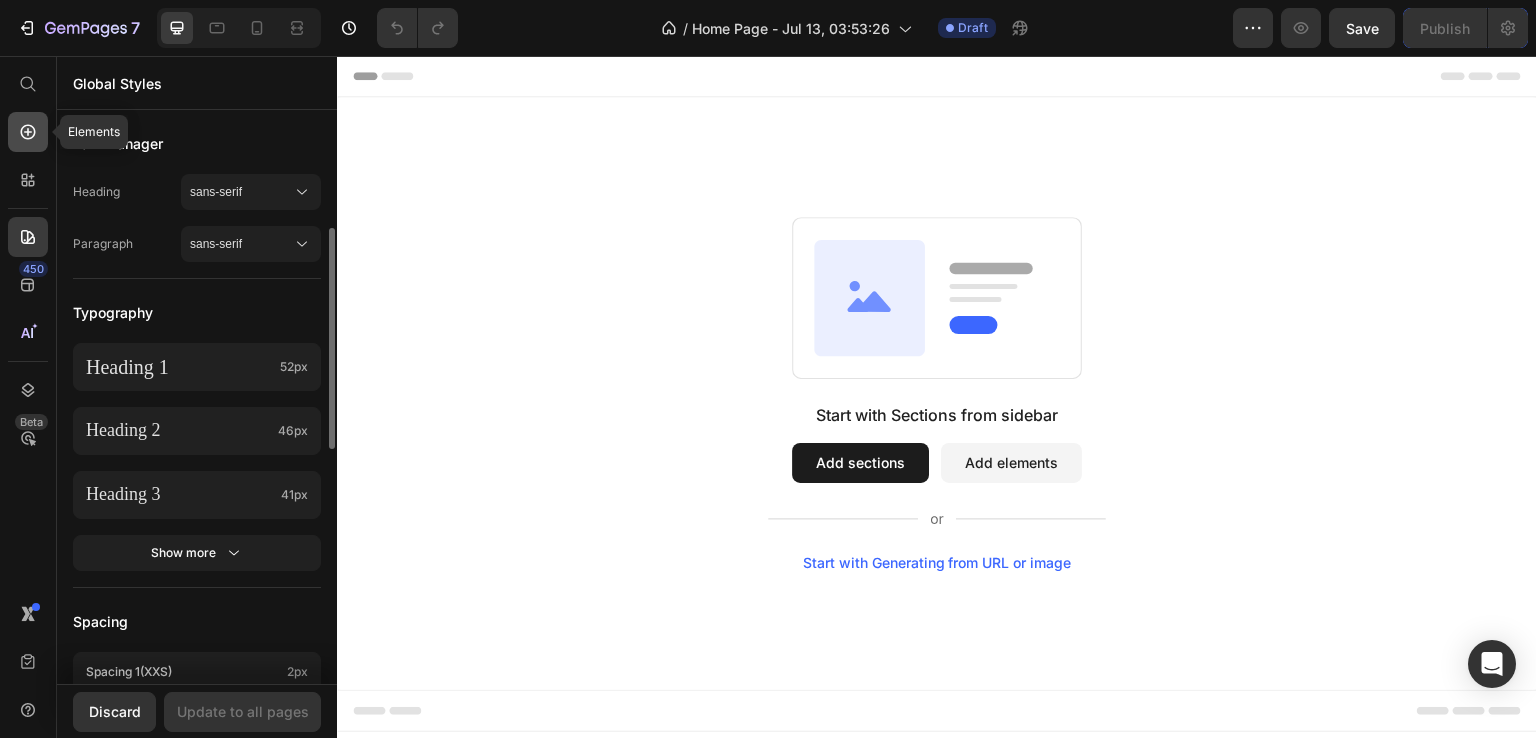 click 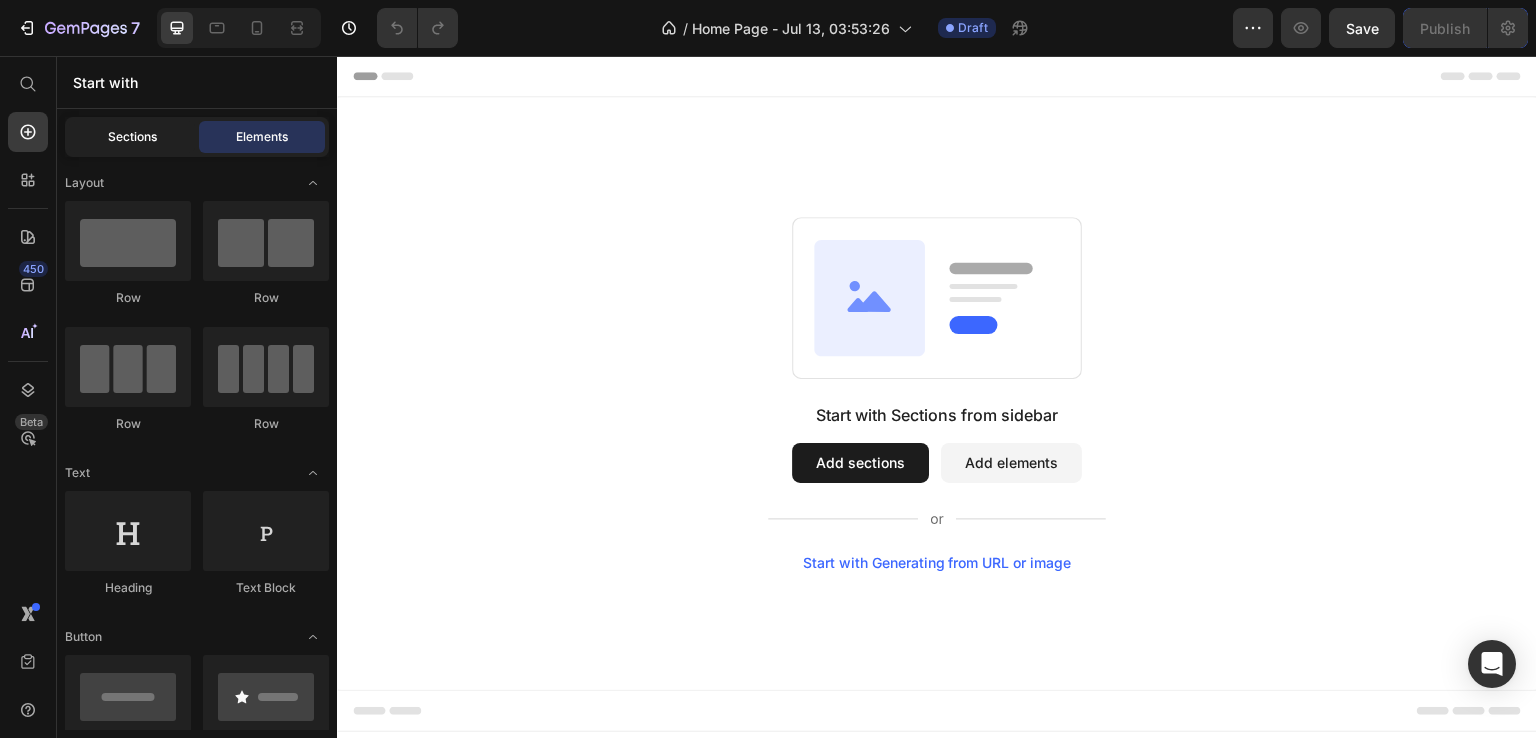 click on "Sections" 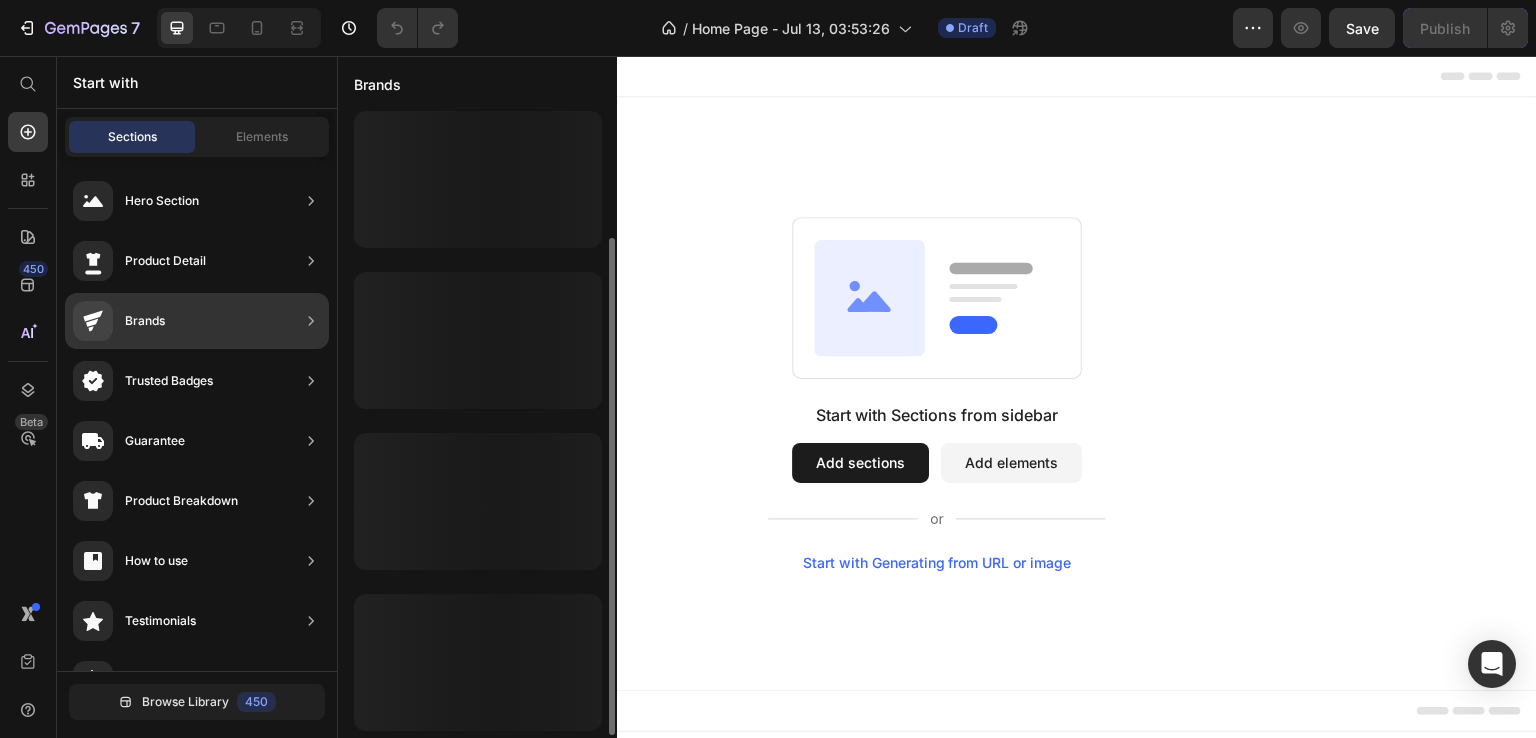 scroll, scrollTop: 164, scrollLeft: 0, axis: vertical 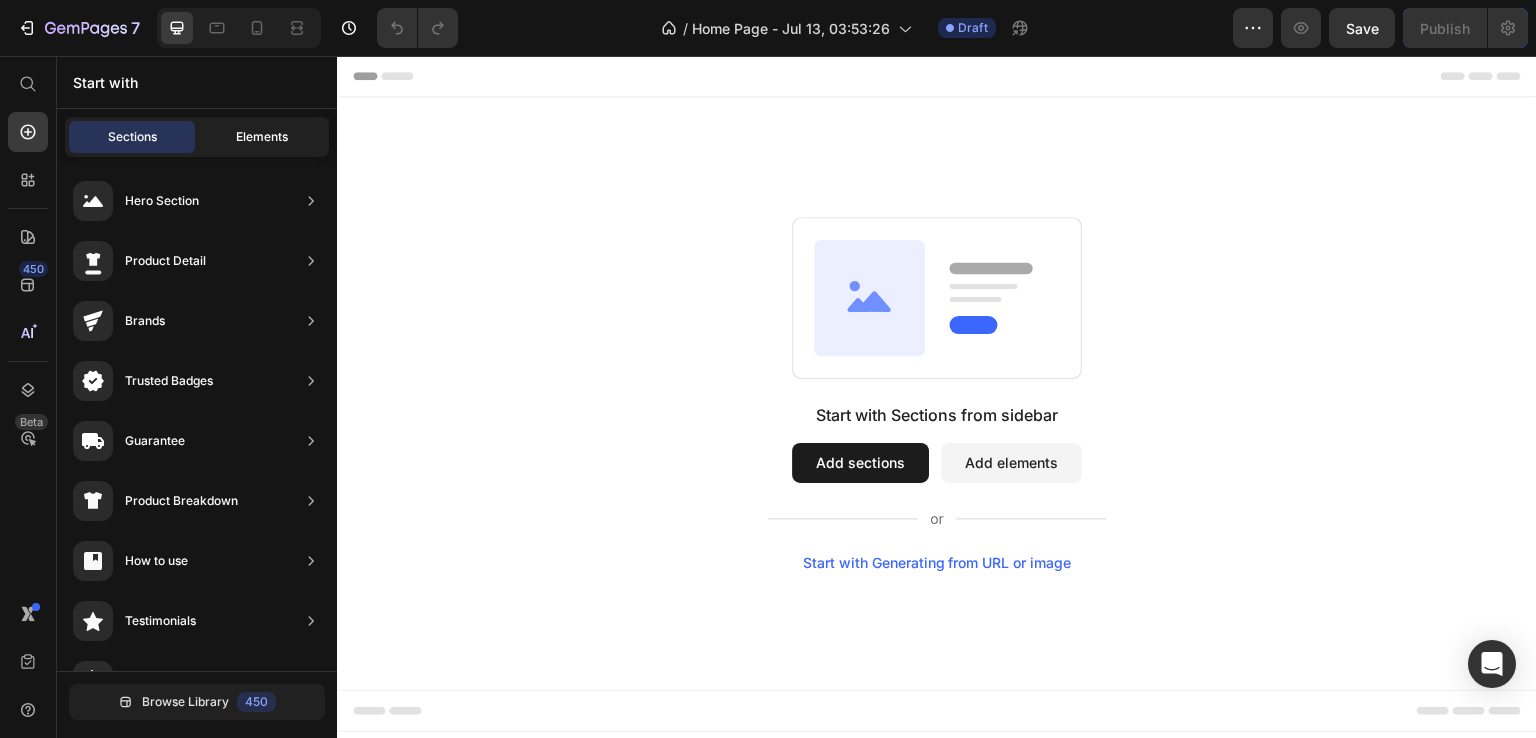 click on "Elements" at bounding box center (262, 137) 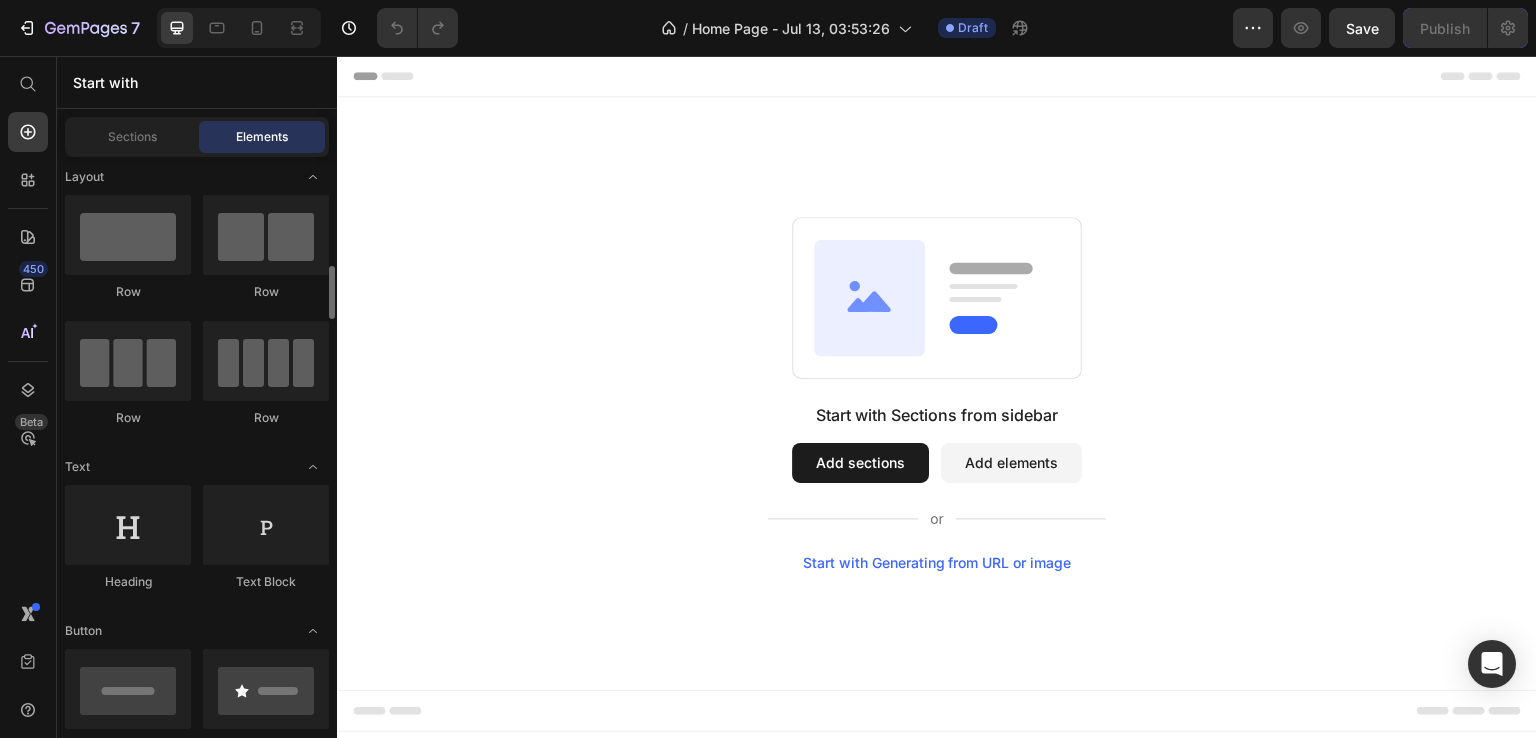 scroll, scrollTop: 0, scrollLeft: 0, axis: both 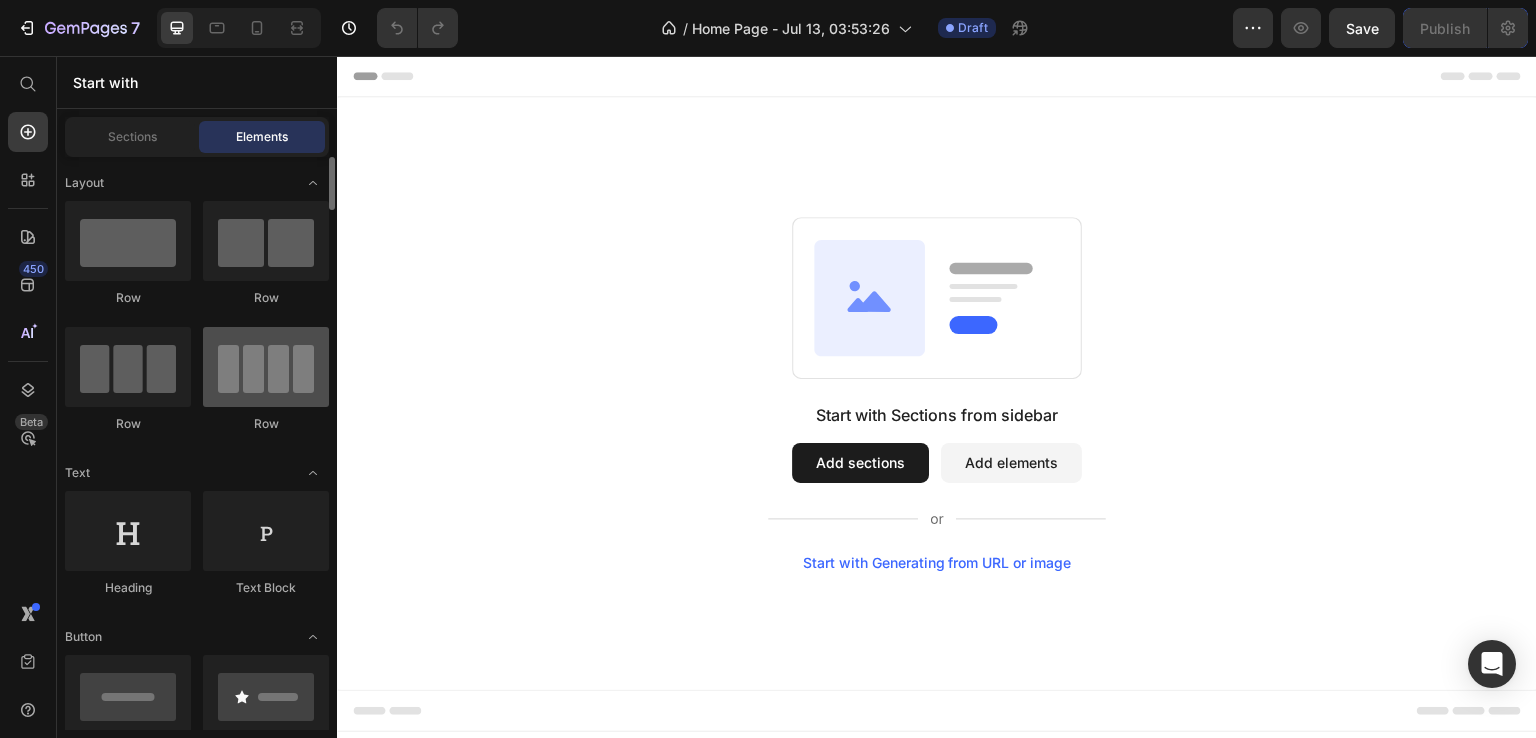 click at bounding box center (266, 367) 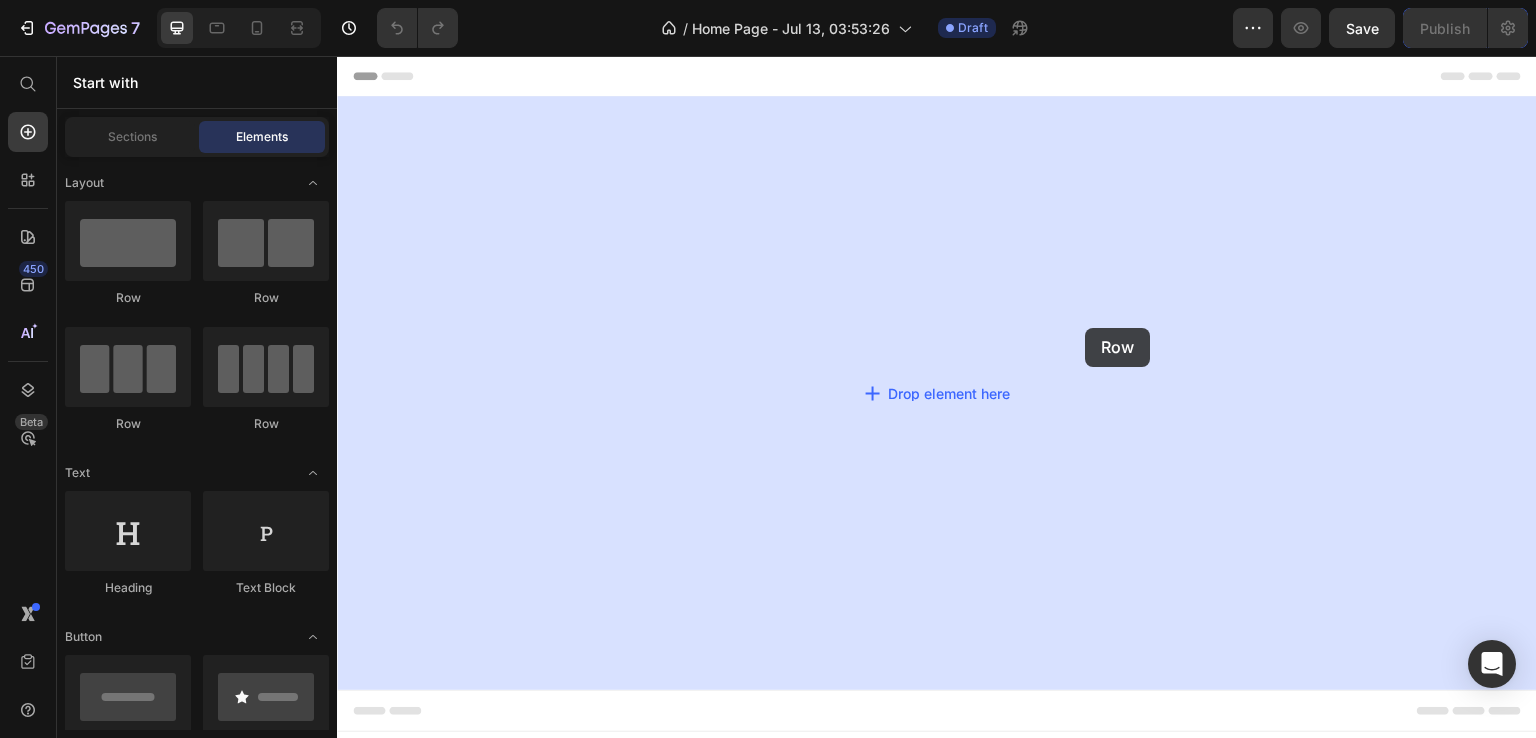drag, startPoint x: 629, startPoint y: 409, endPoint x: 1087, endPoint y: 318, distance: 466.95288 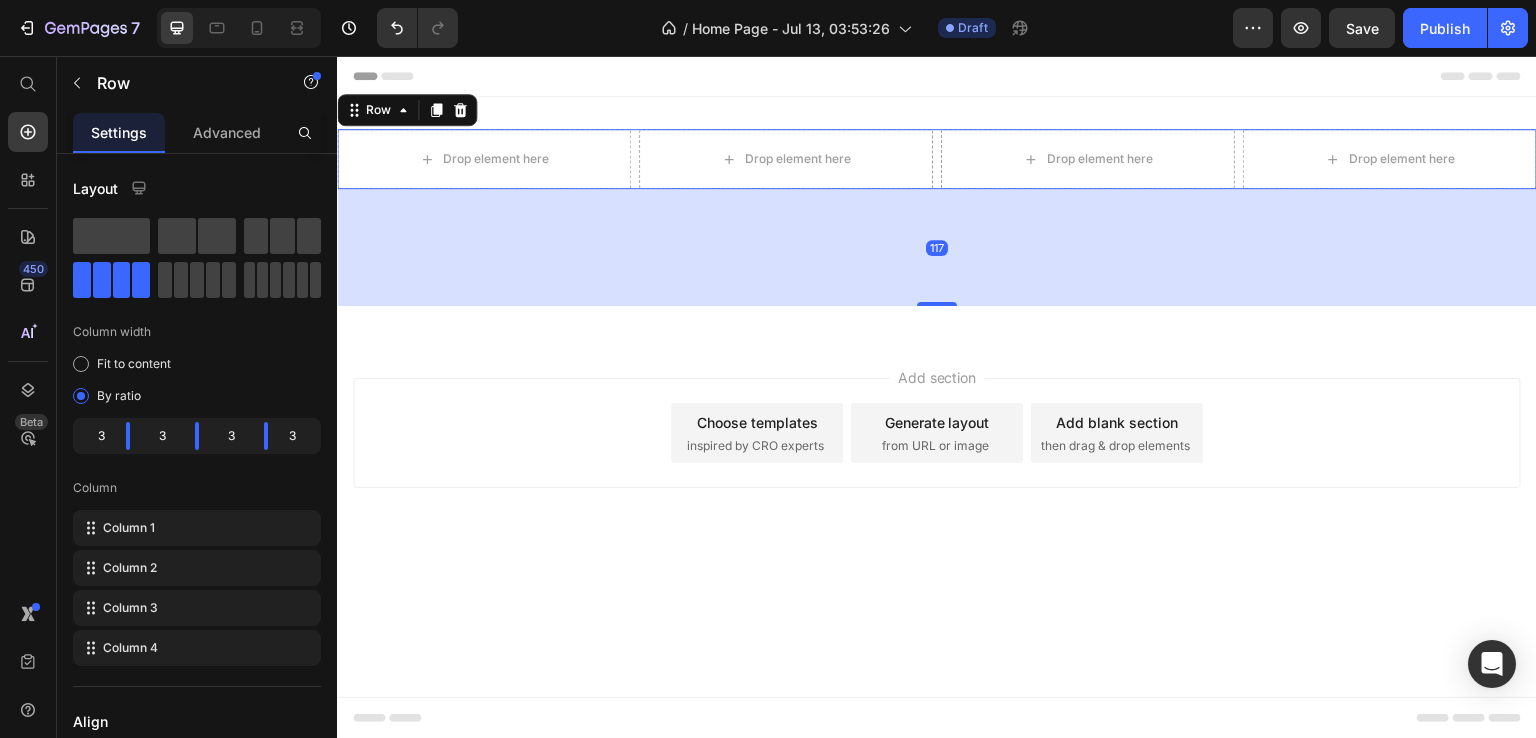 drag, startPoint x: 937, startPoint y: 201, endPoint x: 922, endPoint y: 347, distance: 146.76852 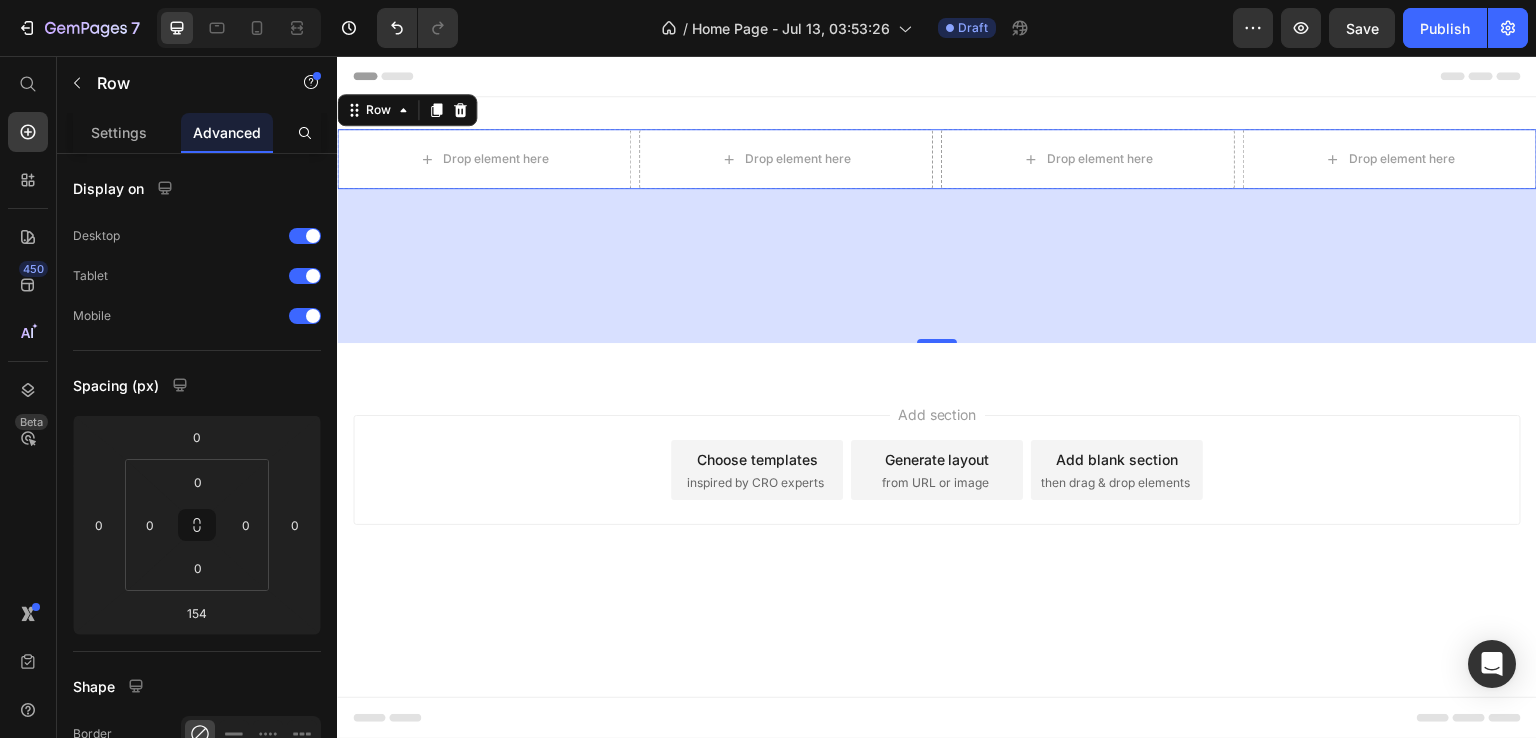 click on "154" at bounding box center [937, 266] 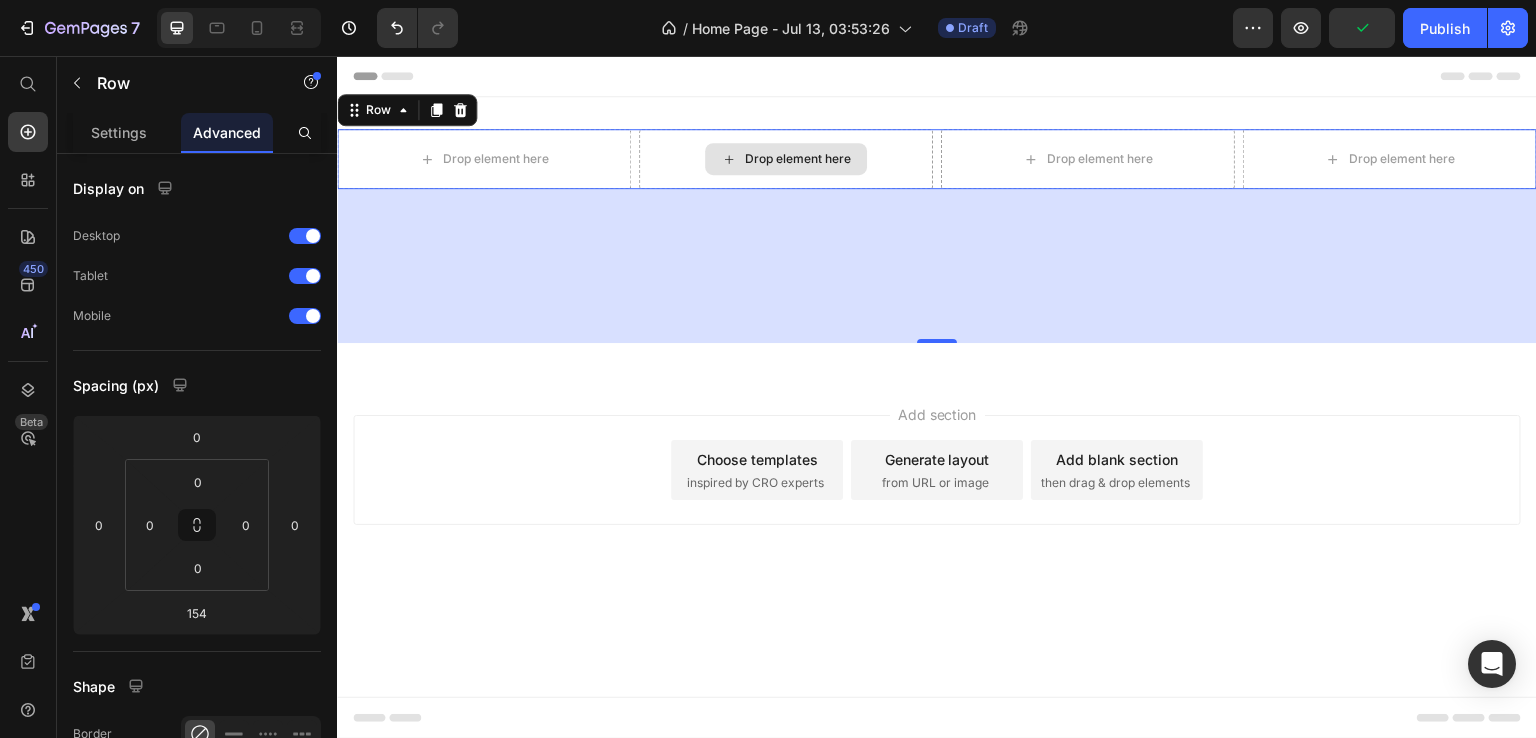 click on "Drop element here" at bounding box center (786, 159) 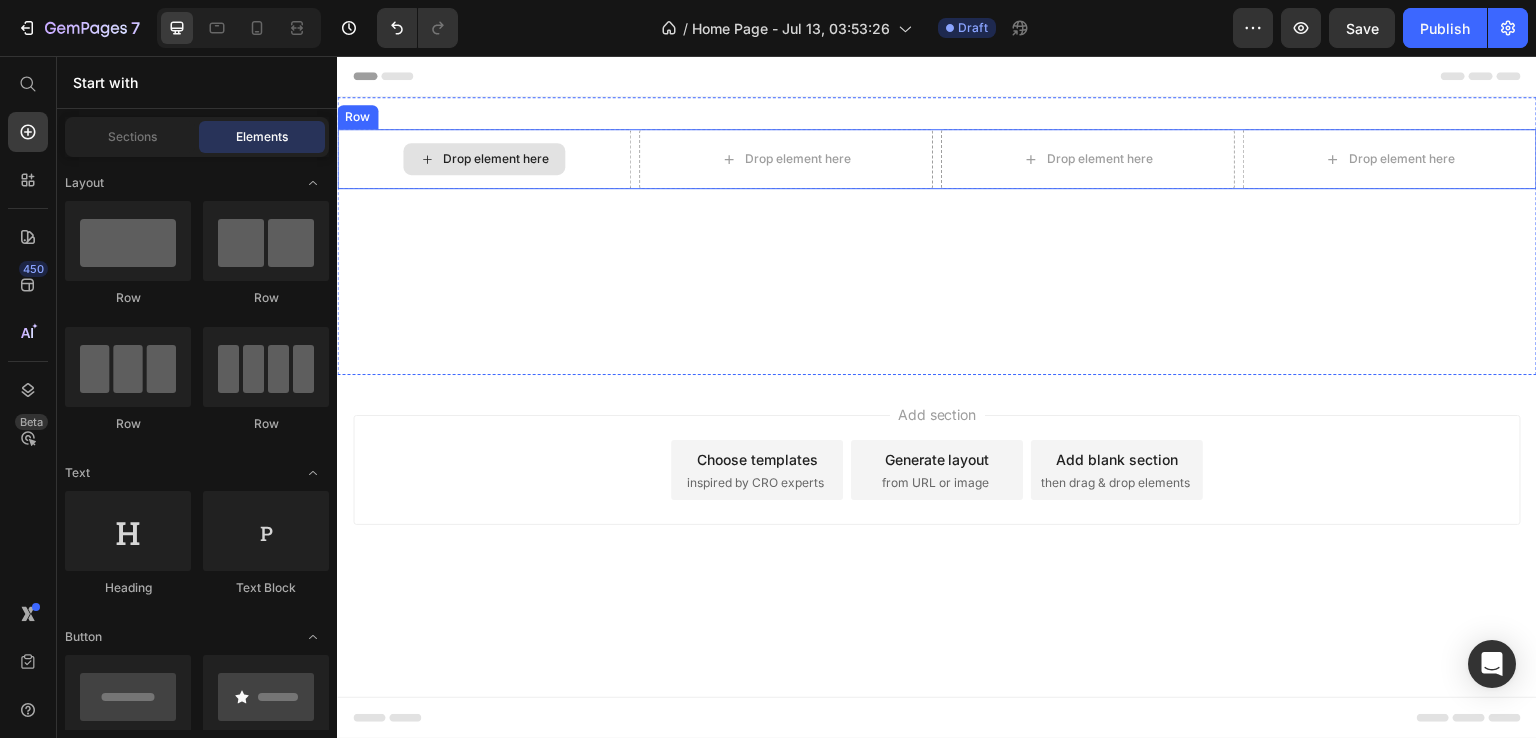 click on "Drop element here" at bounding box center (496, 159) 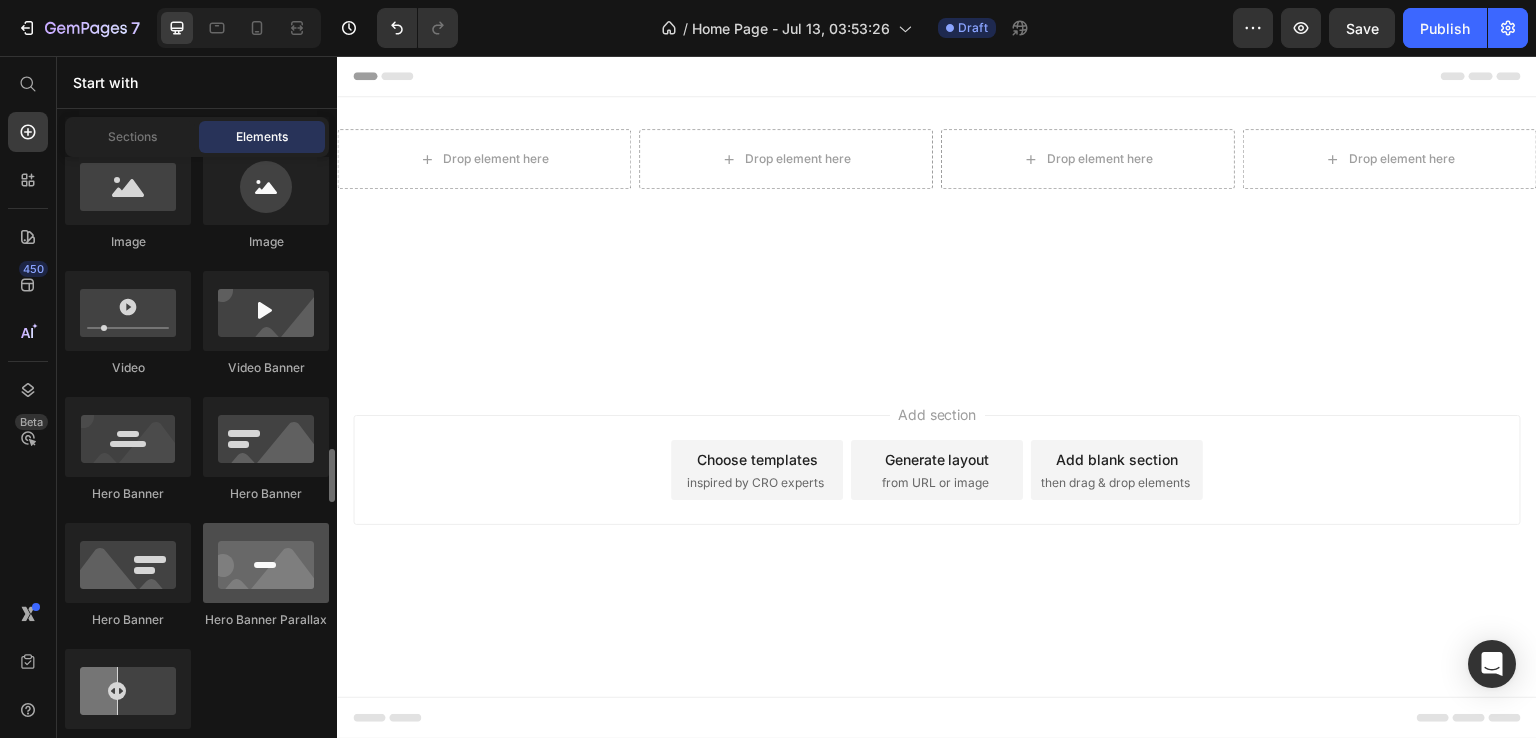 scroll, scrollTop: 1100, scrollLeft: 0, axis: vertical 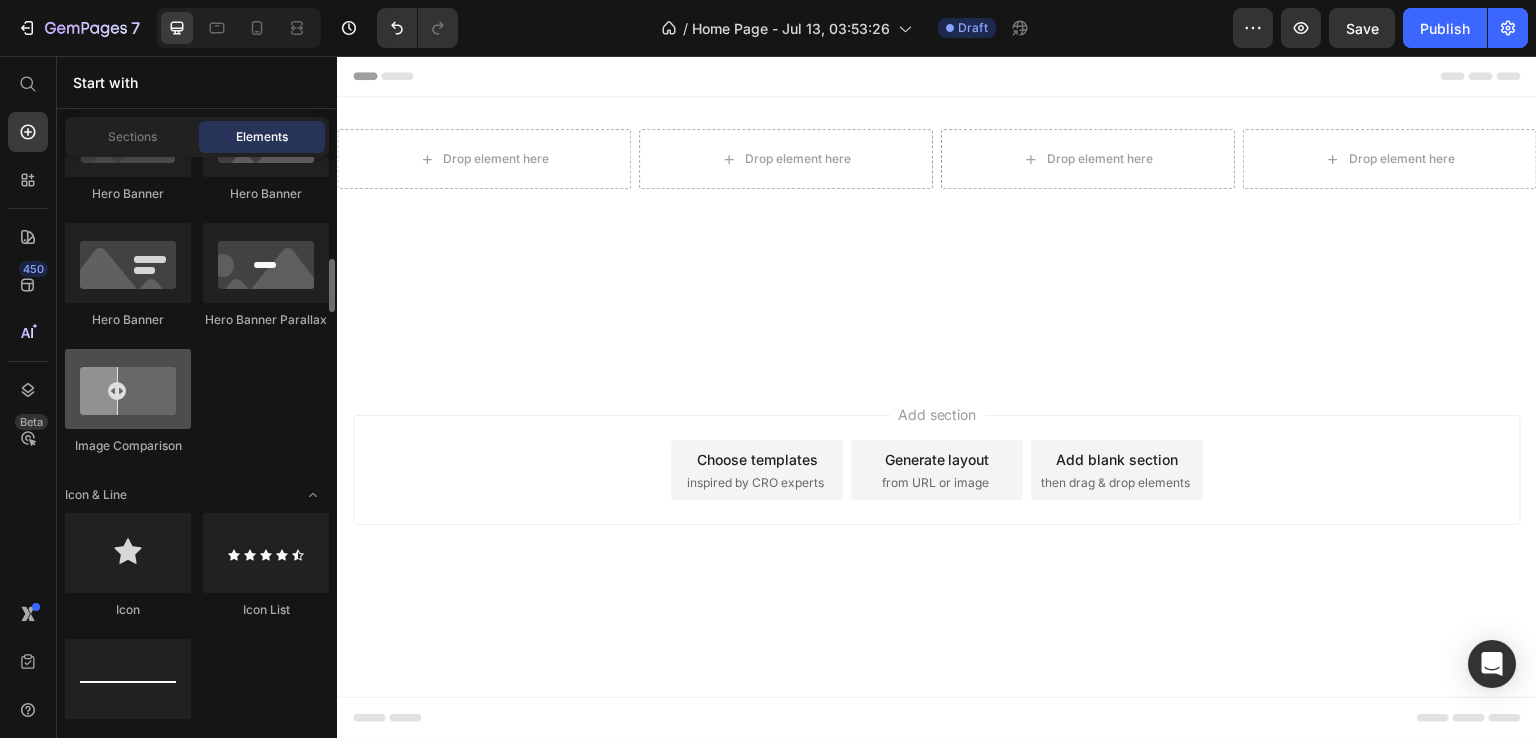 click at bounding box center (128, 389) 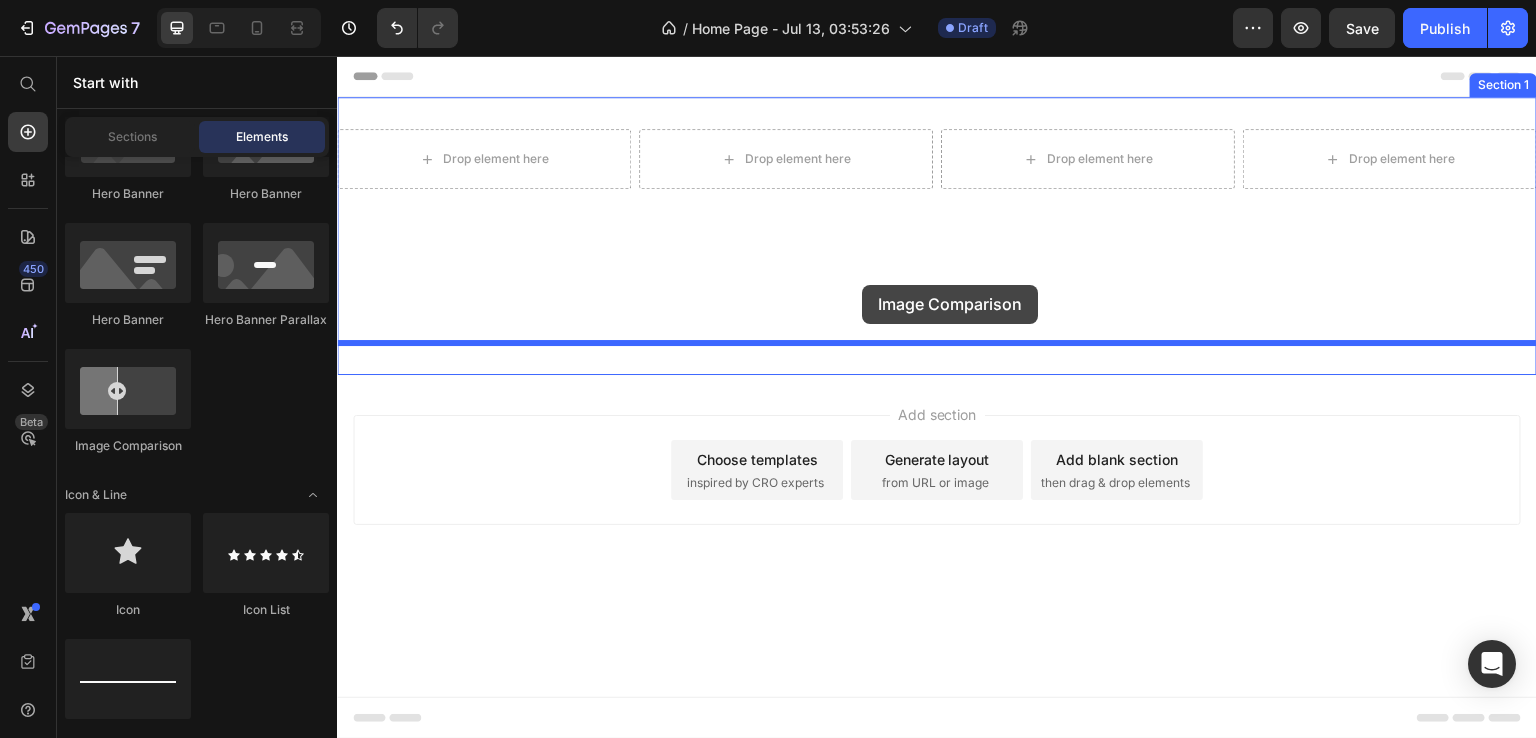 drag, startPoint x: 513, startPoint y: 476, endPoint x: 862, endPoint y: 285, distance: 397.8467 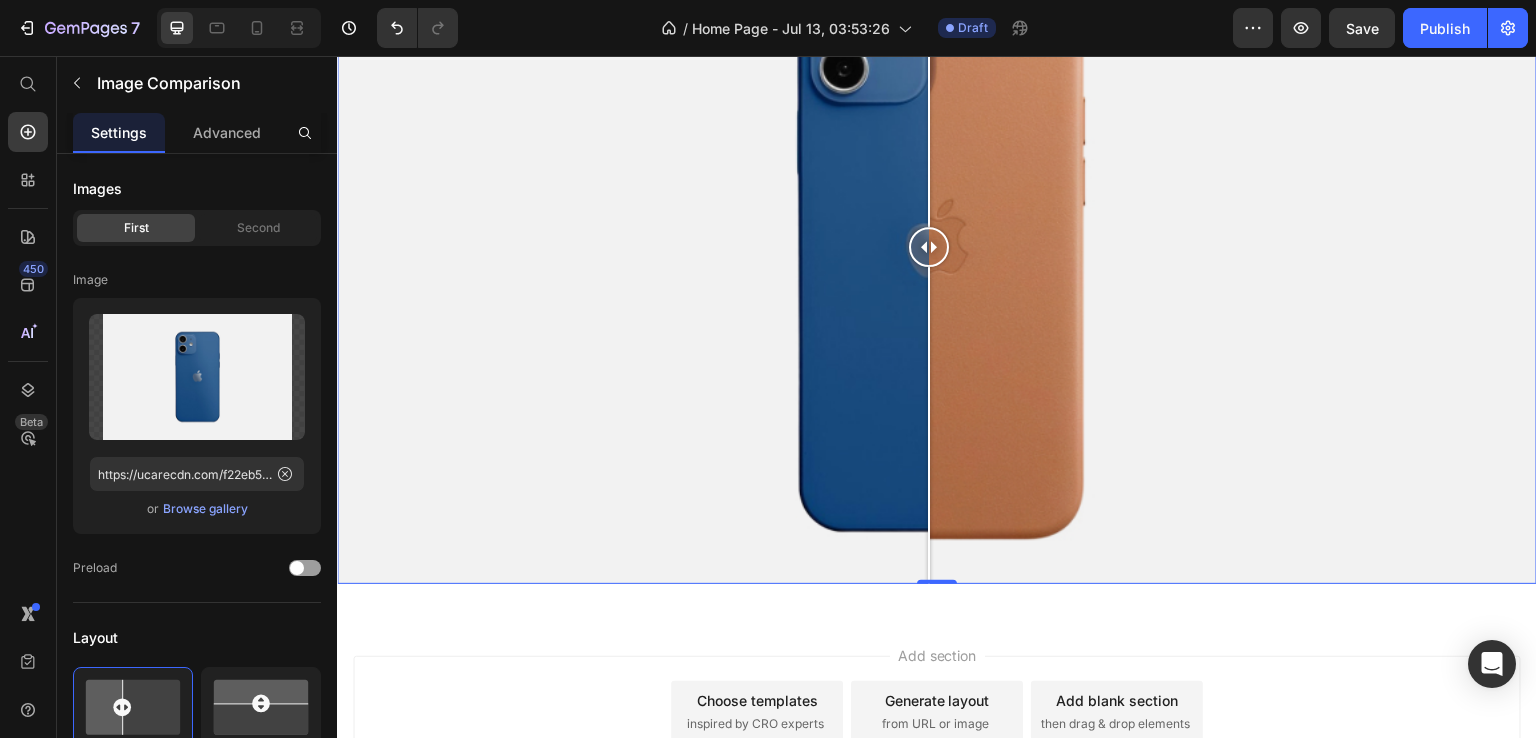 scroll, scrollTop: 400, scrollLeft: 0, axis: vertical 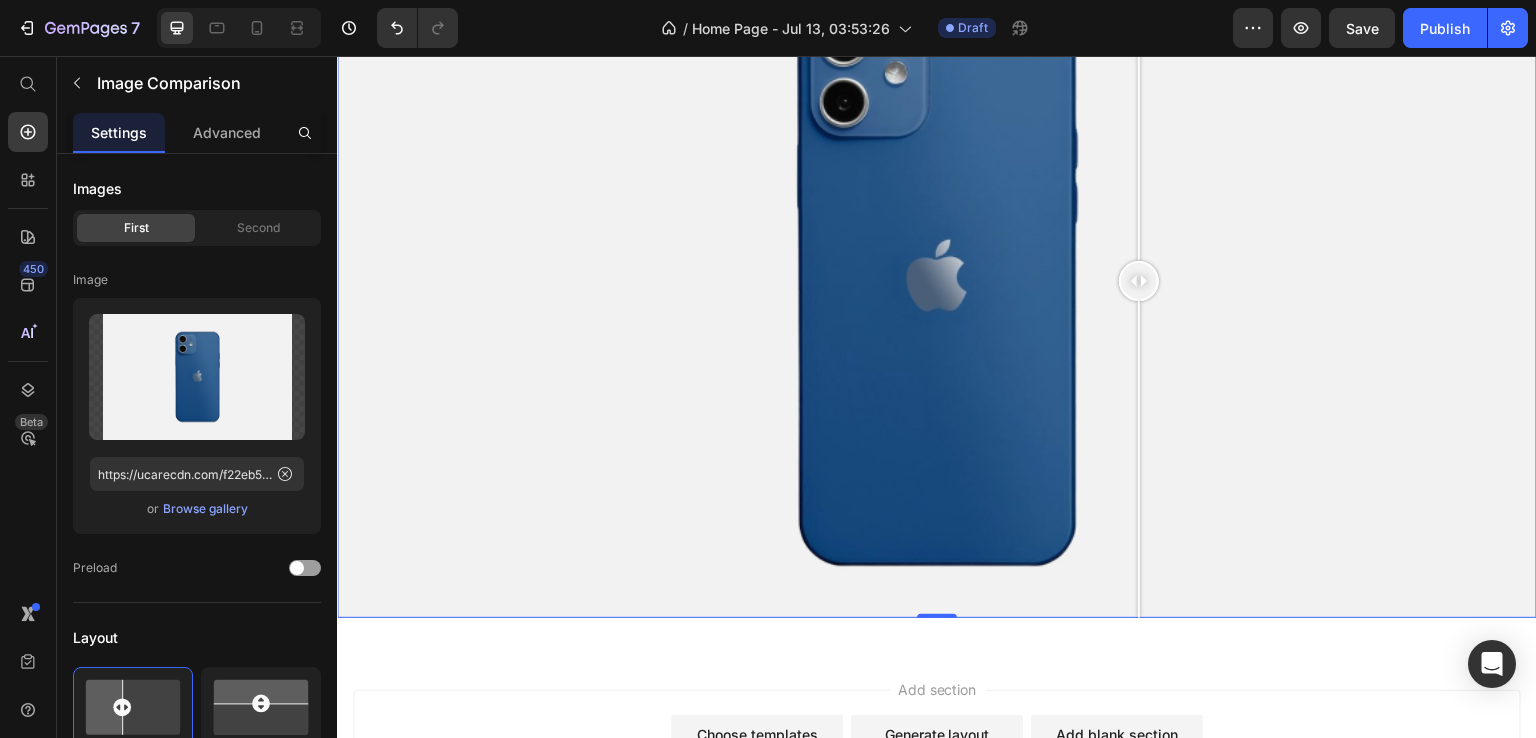 drag, startPoint x: 938, startPoint y: 270, endPoint x: 1189, endPoint y: 462, distance: 316.01425 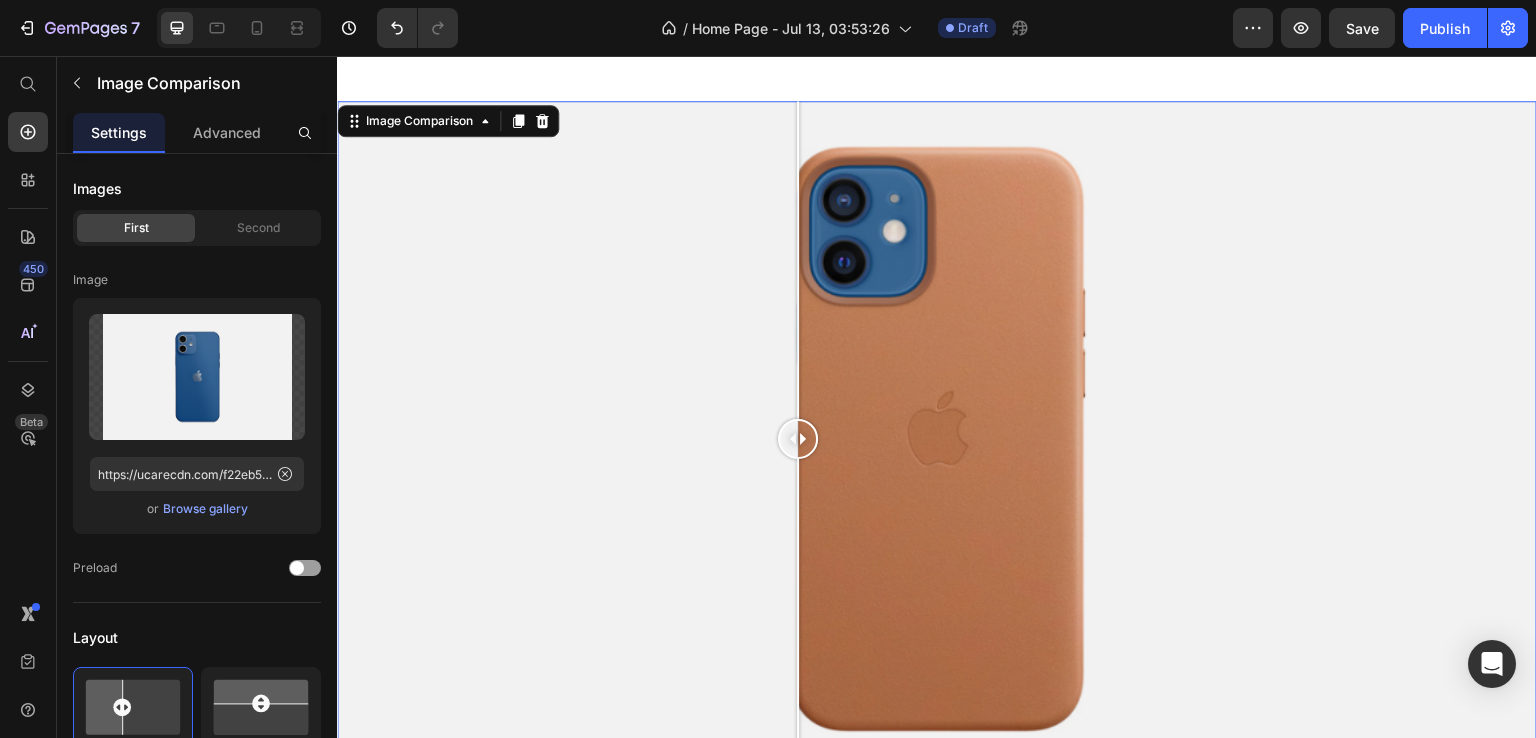 scroll, scrollTop: 200, scrollLeft: 0, axis: vertical 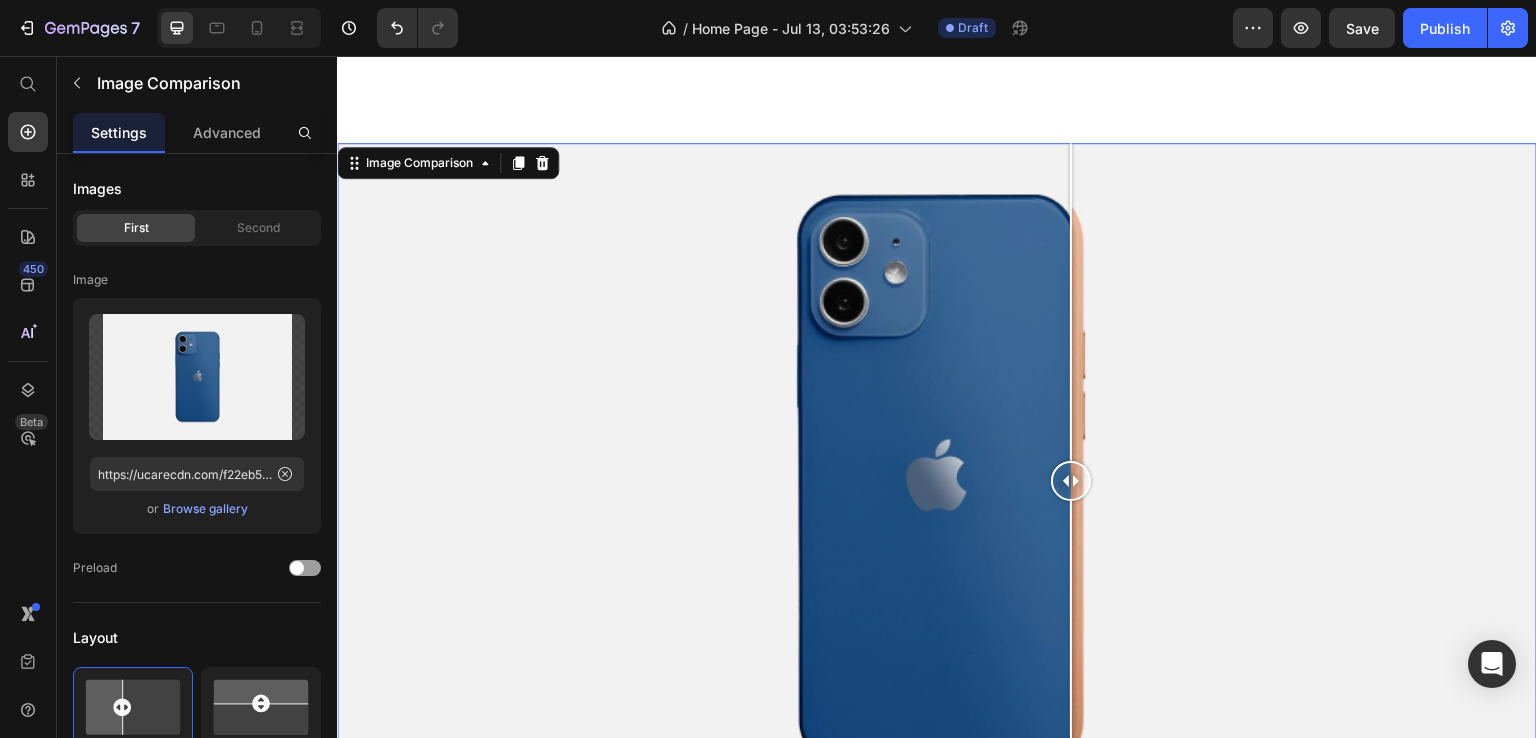 drag, startPoint x: 1203, startPoint y: 275, endPoint x: 1080, endPoint y: 351, distance: 144.58562 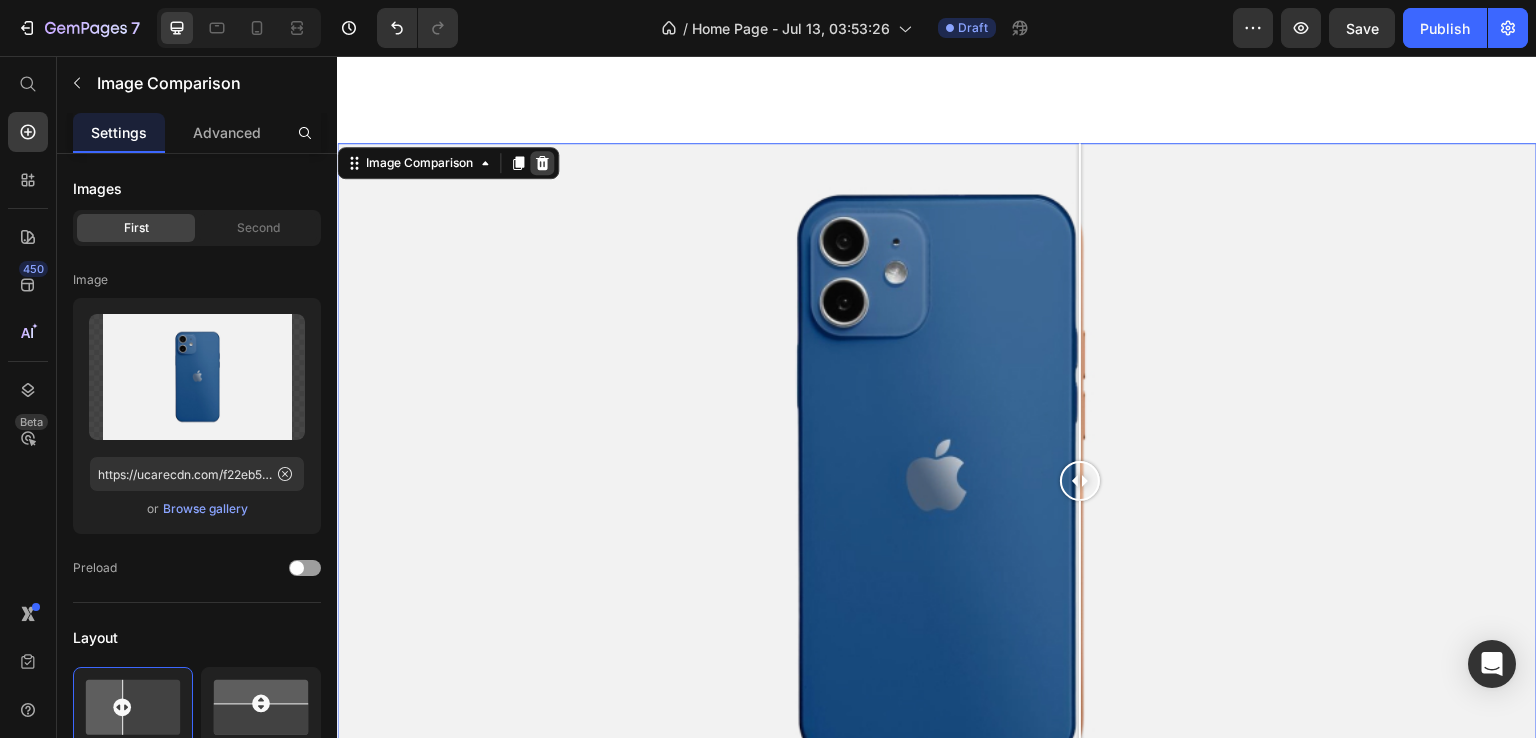 click 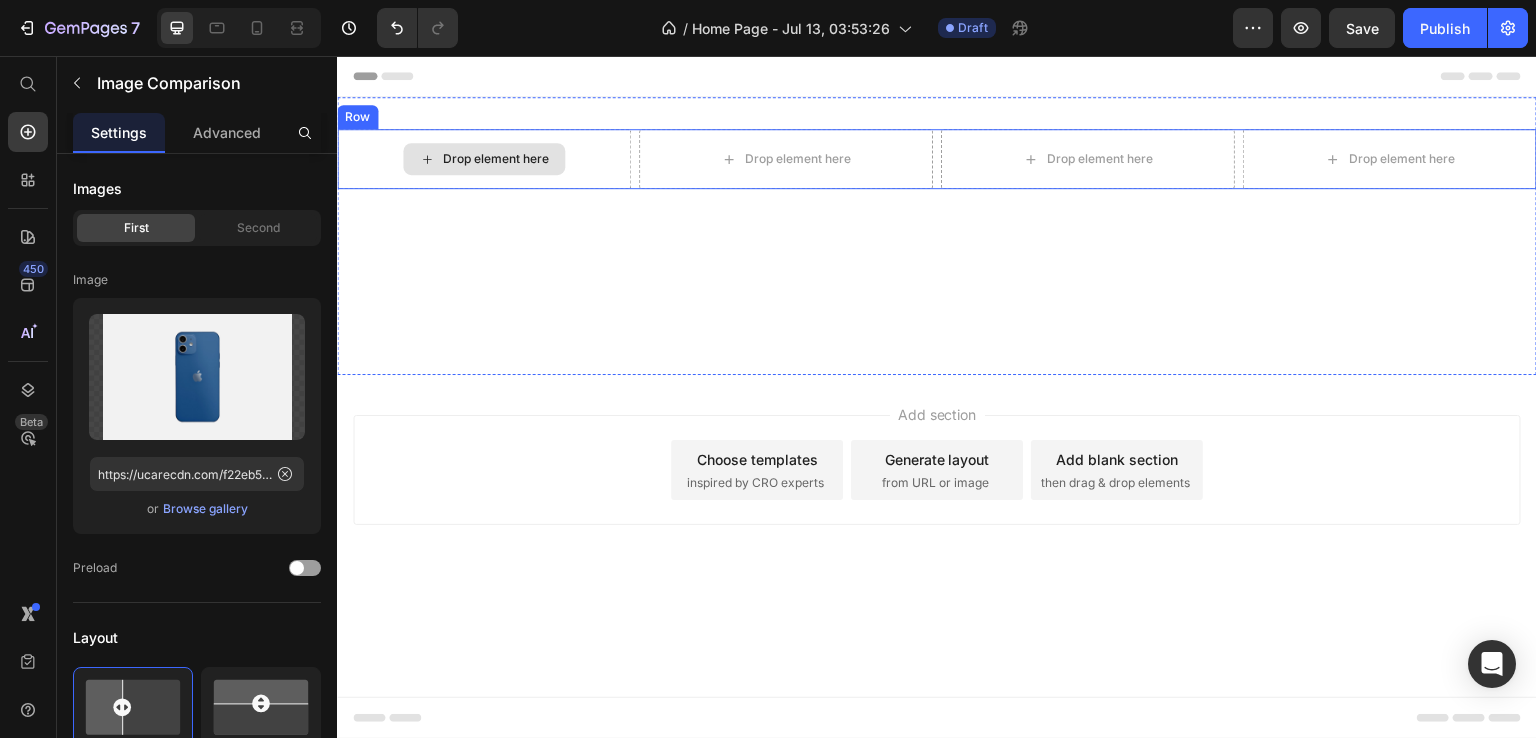 scroll, scrollTop: 0, scrollLeft: 0, axis: both 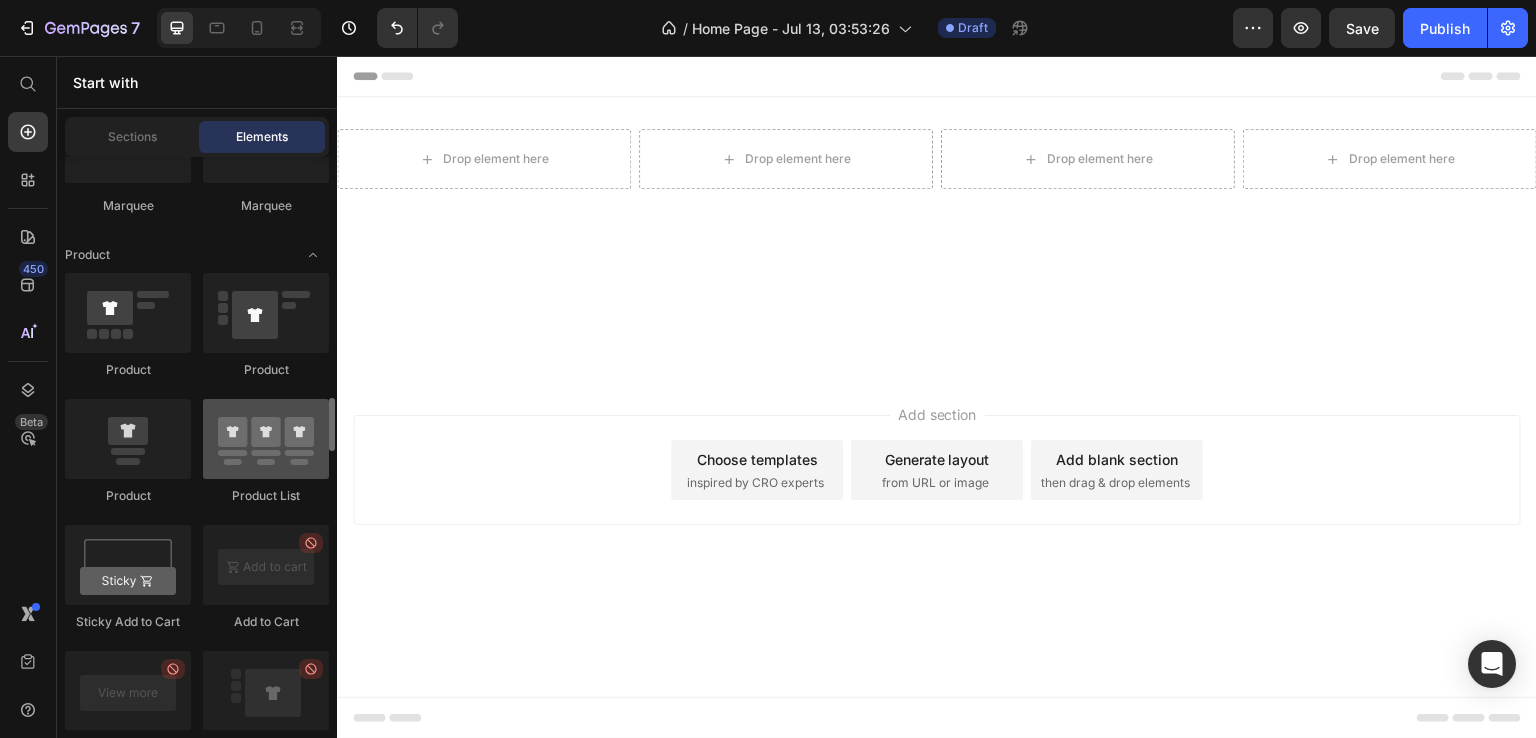 click at bounding box center (266, 439) 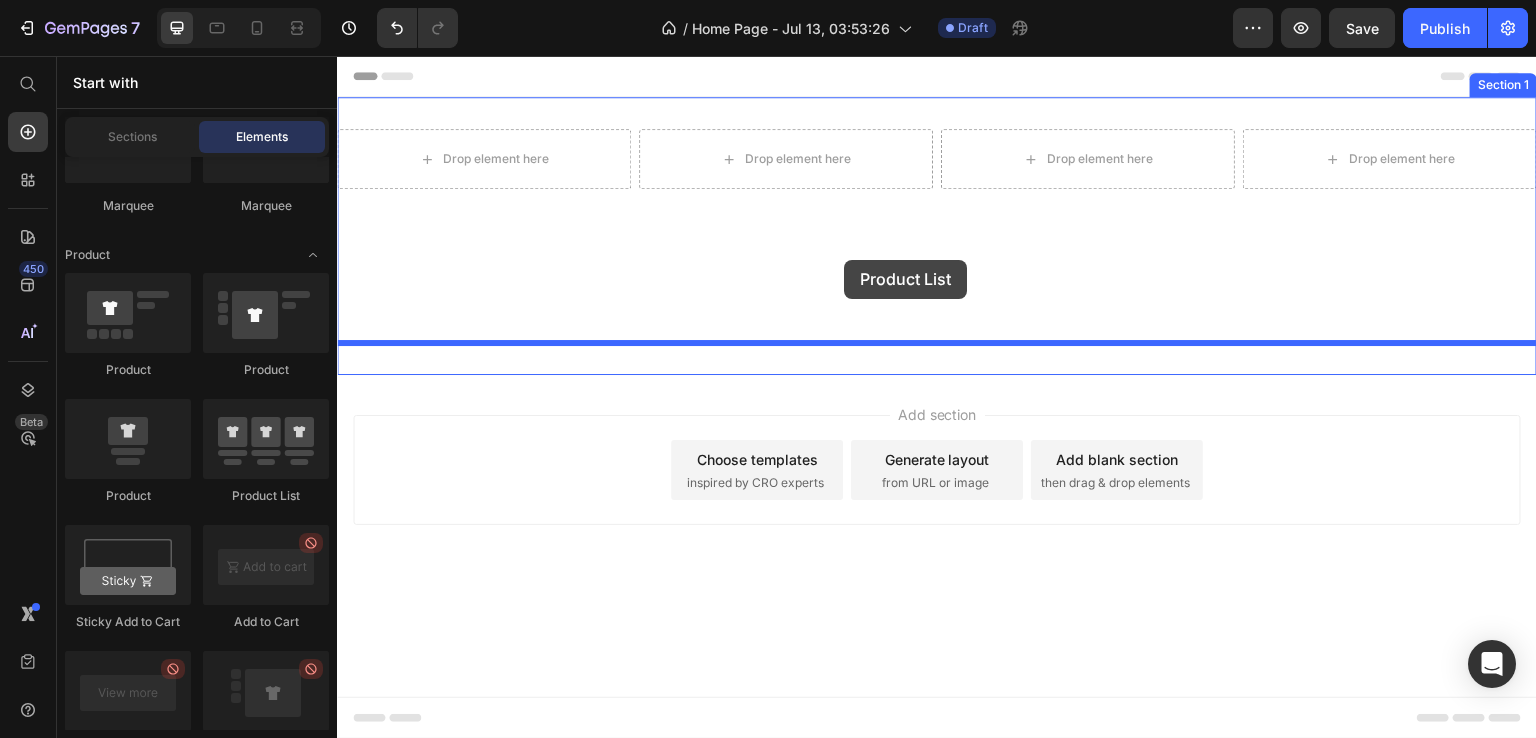 drag, startPoint x: 615, startPoint y: 521, endPoint x: 844, endPoint y: 260, distance: 347.2204 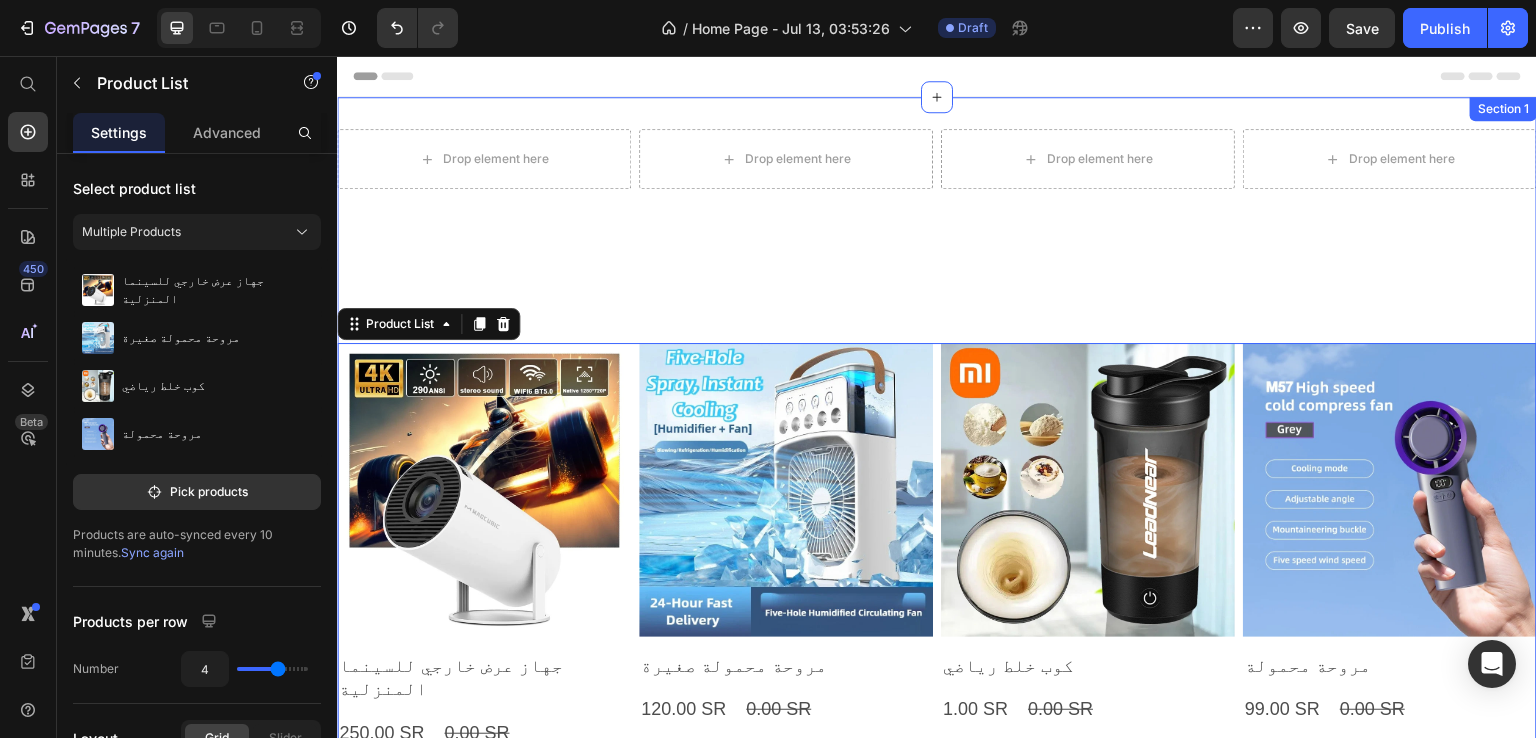 click on "Drop element here
Drop element here
Drop element here
Drop element here Row Product Images جهاز عرض خارجي للسينما المنزلية Product Title 250.00 SR Product Price 0.00 SR Product Price Row This product has only default variant Product Variants & Swatches Add To cart Product Cart Button Row Product Images مروحة محمولة صغيرة Product Title 120.00 SR Product Price 0.00 SR Product Price Row This product has only default variant Product Variants & Swatches Add To cart Product Cart Button Row Product Images كوب خلط رياضي Product Title 1.00 SR Product Price 0.00 SR Product Price Row This product has only default variant Product Variants & Swatches Add To cart Product Cart Button Row Product Images مروحة محمولة Product Title 99.00 SR Product Price 0.00 SR Product Price Row This product has only default variant Product Variants & Swatches Add To cart Product Cart Button Row Product List" at bounding box center (937, 502) 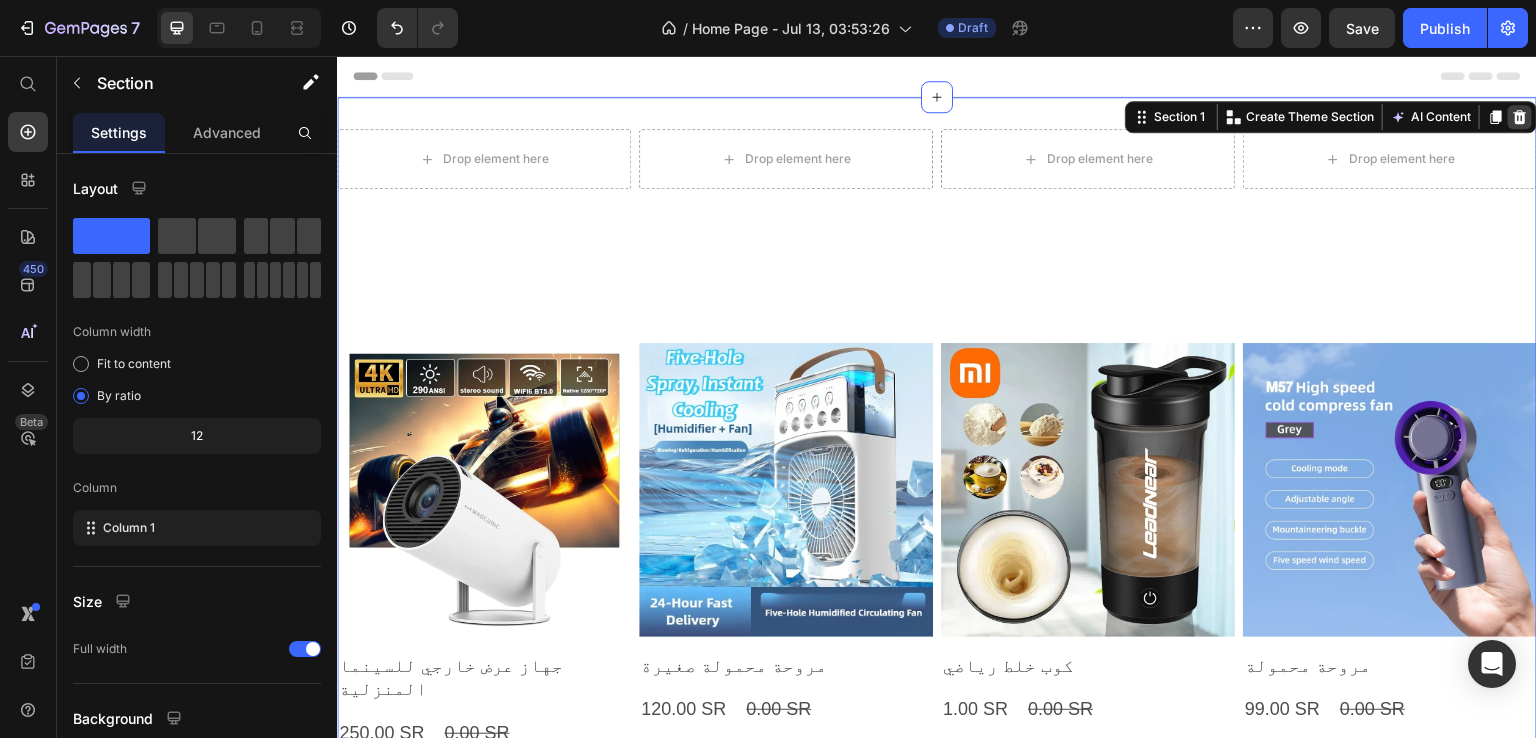 click at bounding box center (1520, 117) 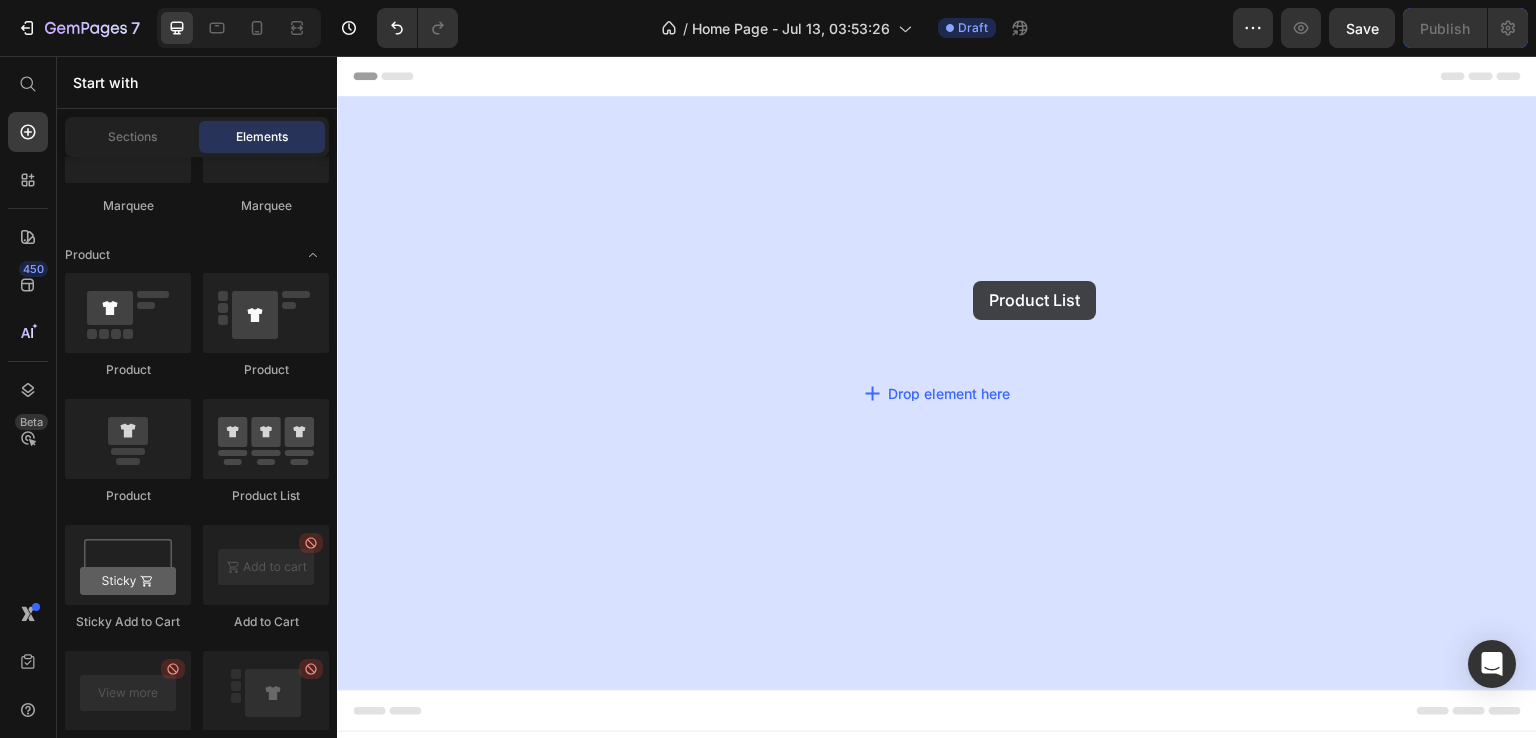drag, startPoint x: 570, startPoint y: 492, endPoint x: 976, endPoint y: 279, distance: 458.4812 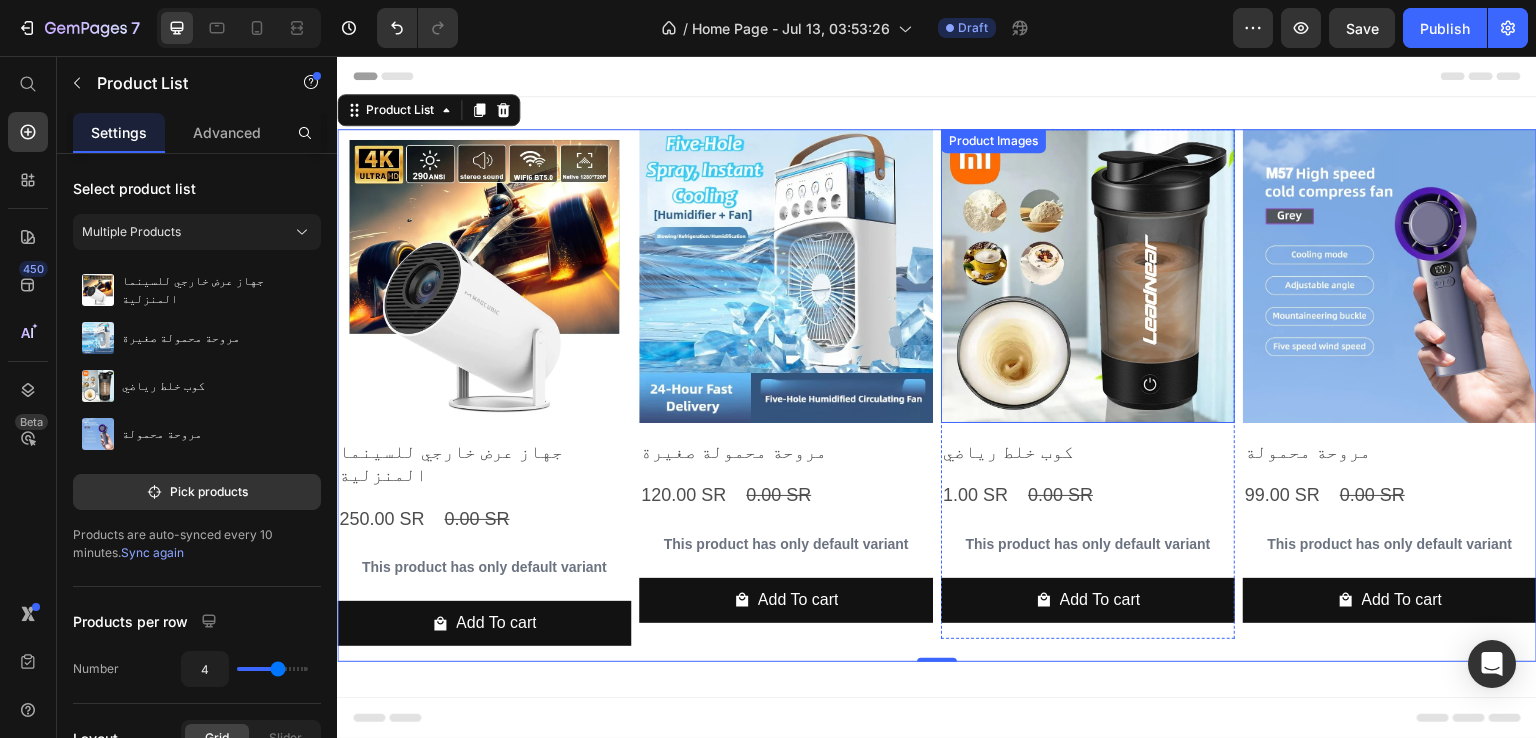 scroll, scrollTop: 0, scrollLeft: 0, axis: both 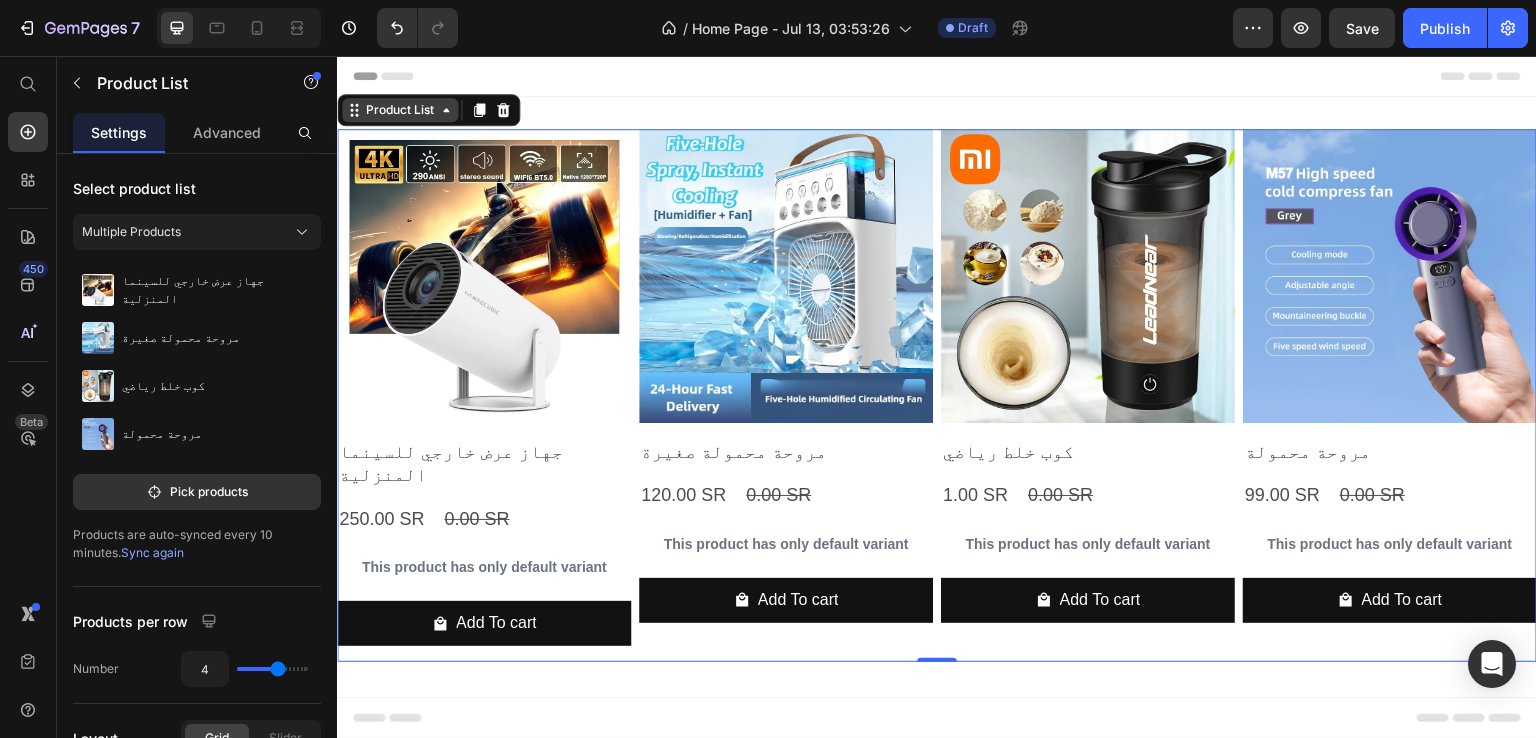 click 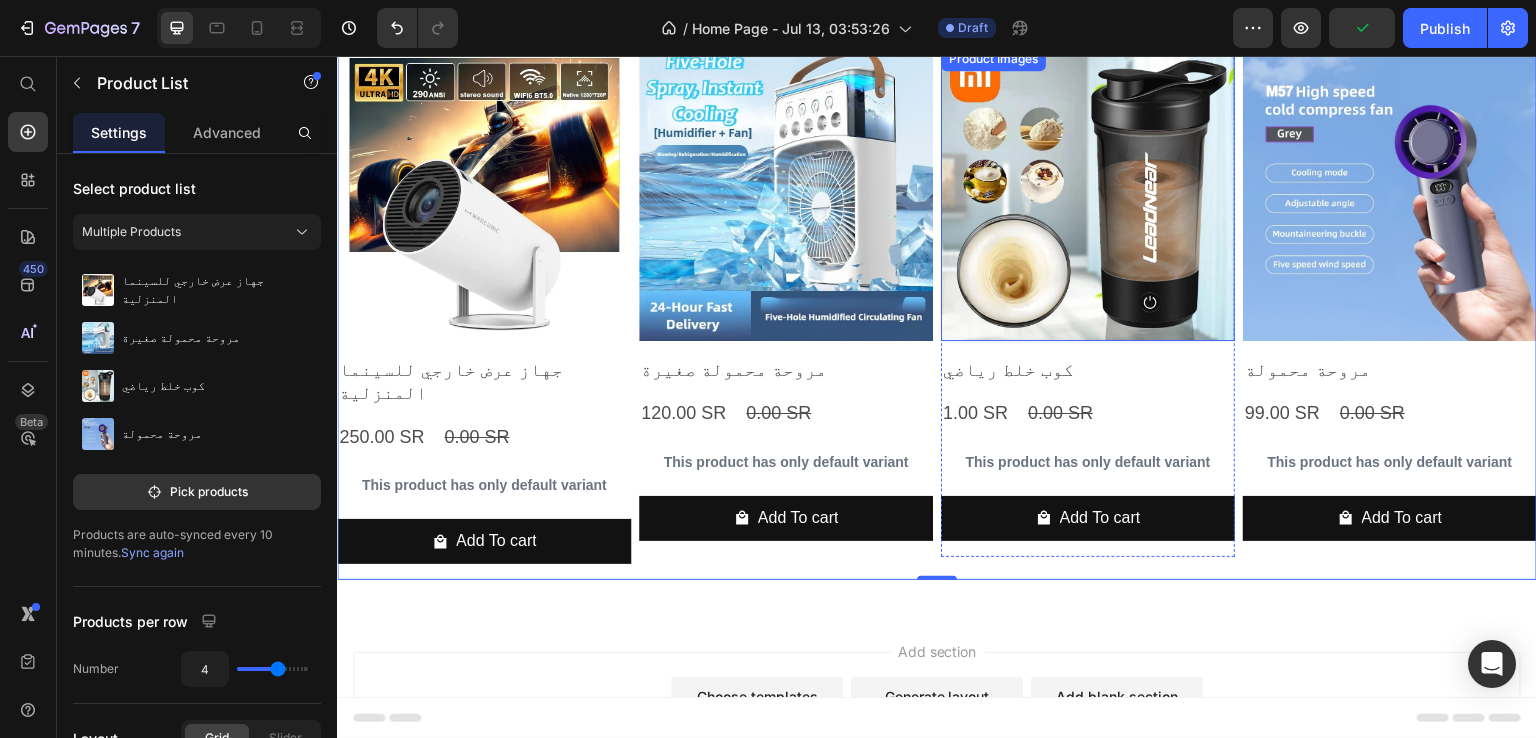 scroll, scrollTop: 173, scrollLeft: 0, axis: vertical 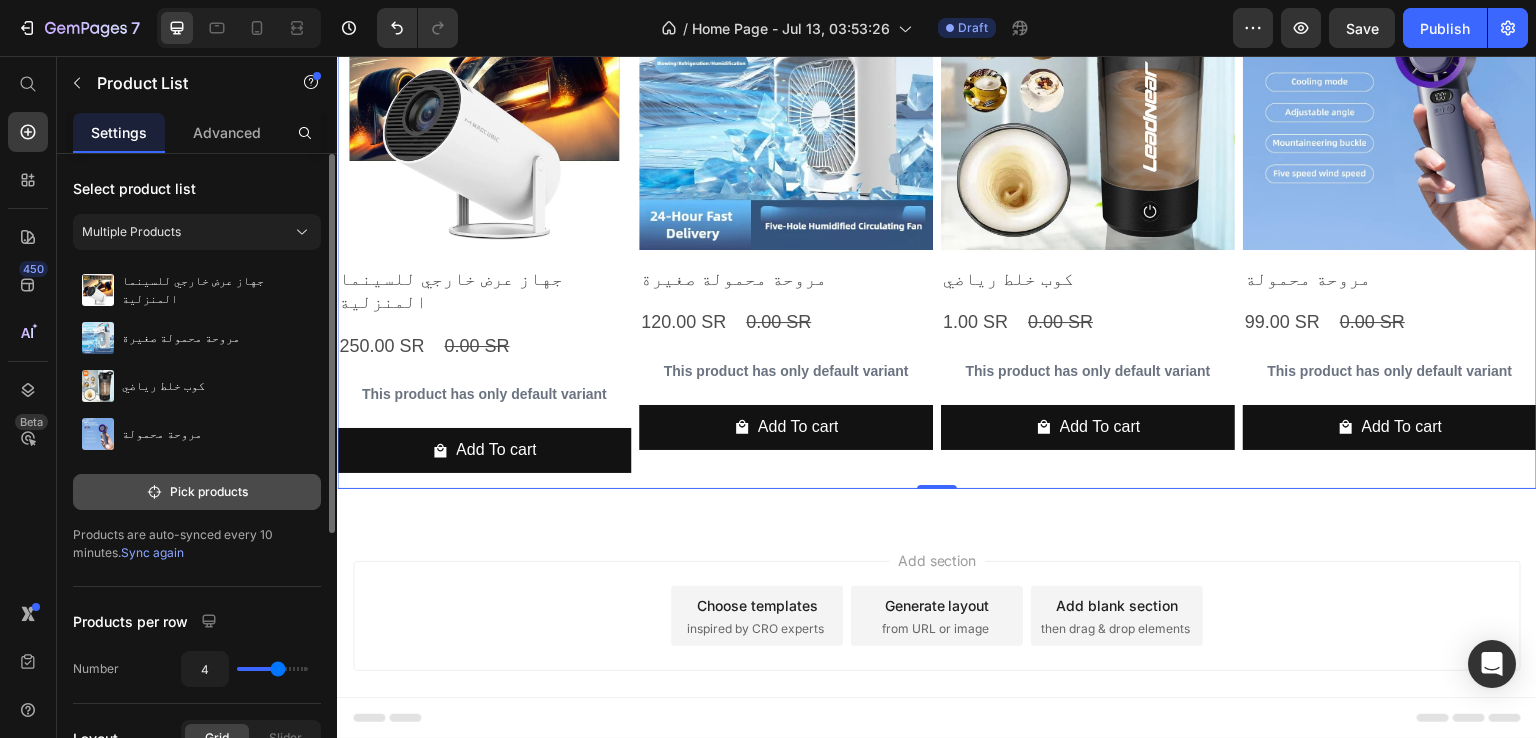 click on "Pick products" at bounding box center [197, 492] 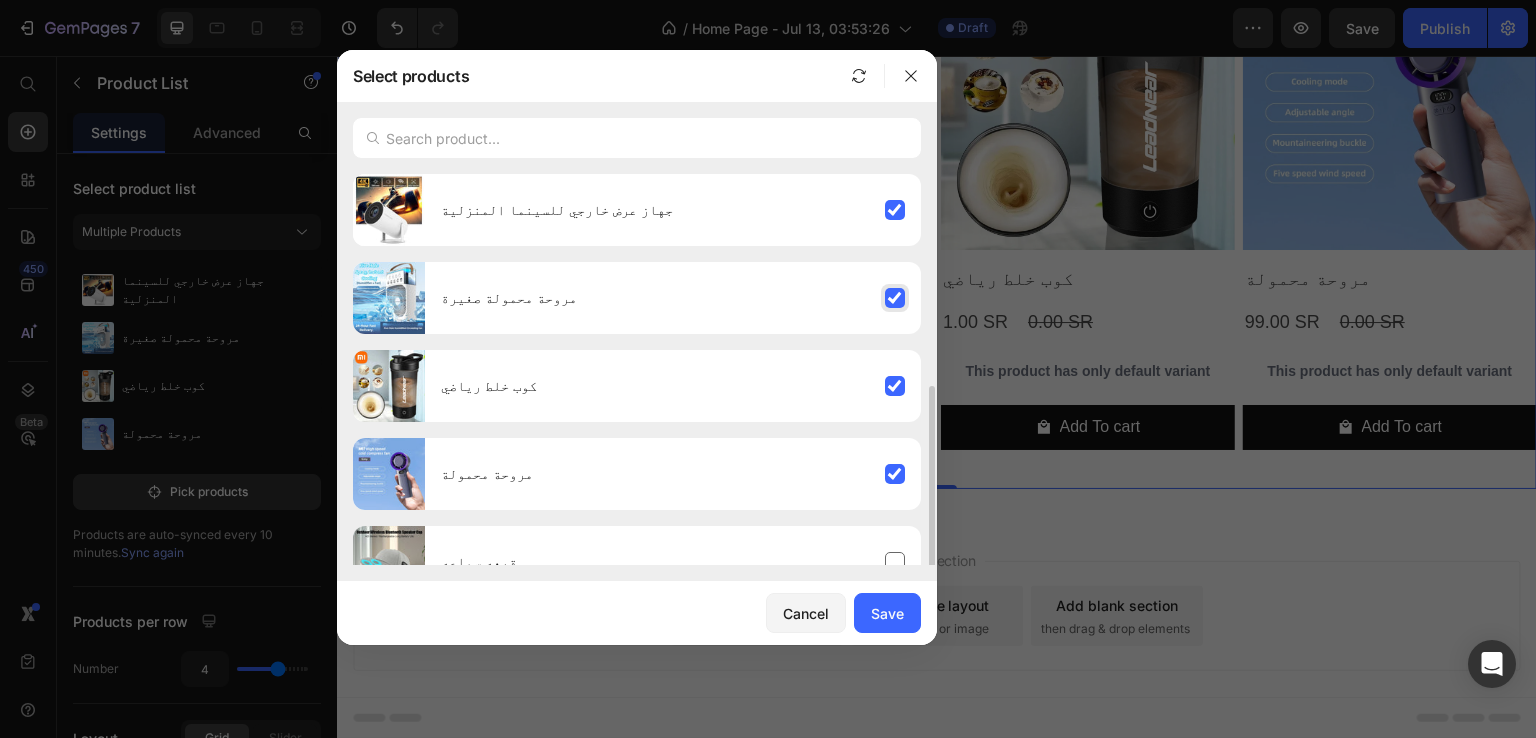 scroll, scrollTop: 120, scrollLeft: 0, axis: vertical 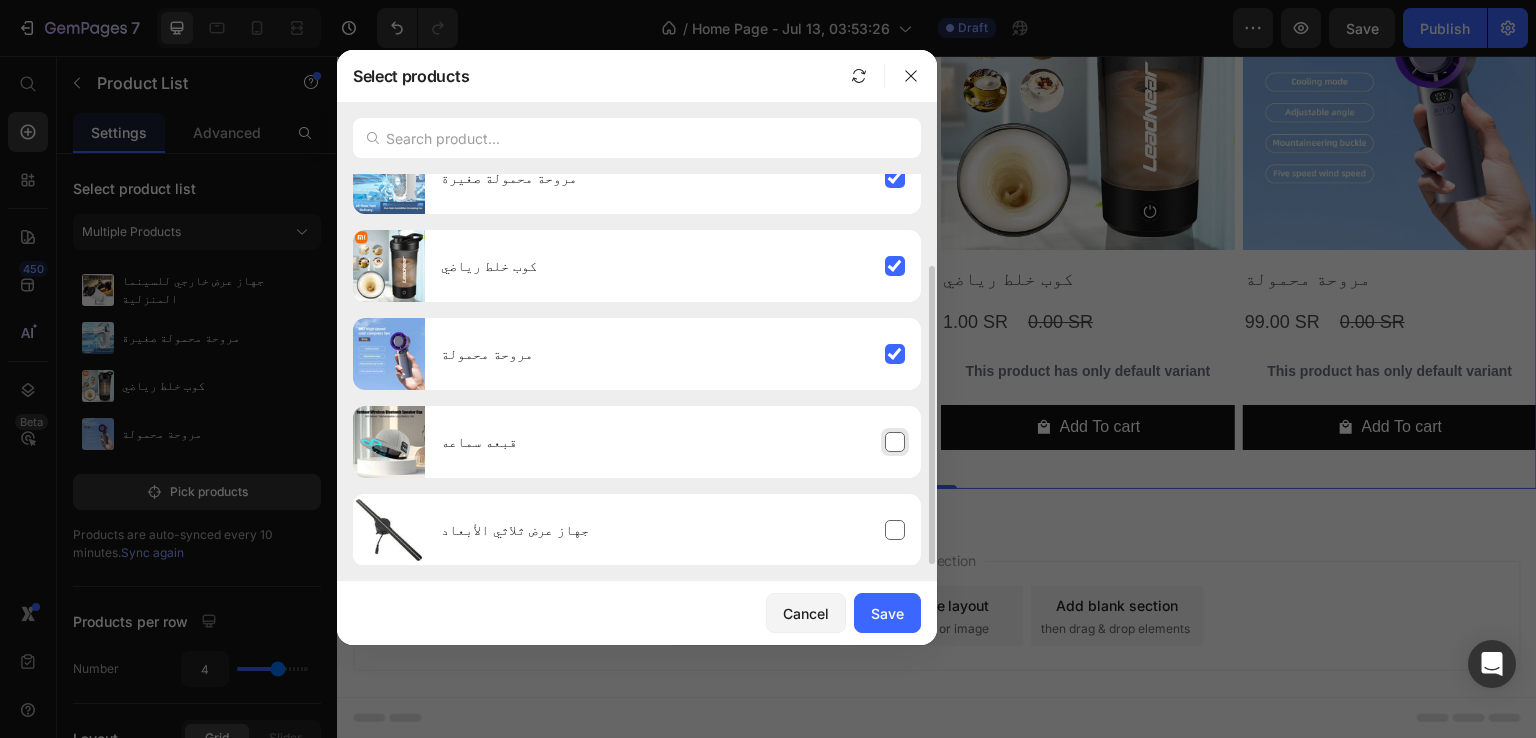 click on "قبعه  سماعه" at bounding box center [673, 442] 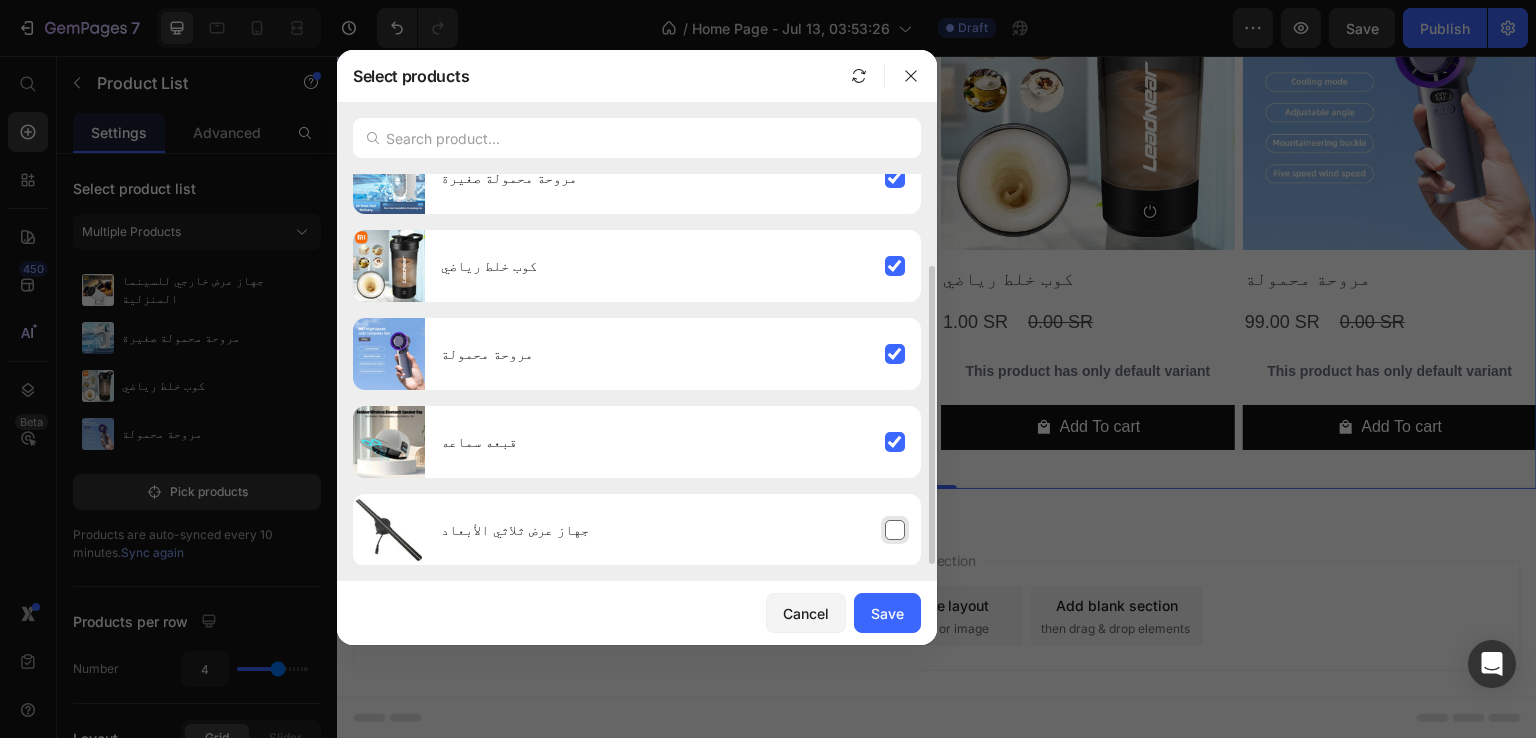 click on "جهاز عرض ثلاثي الأبعاد" at bounding box center (673, 530) 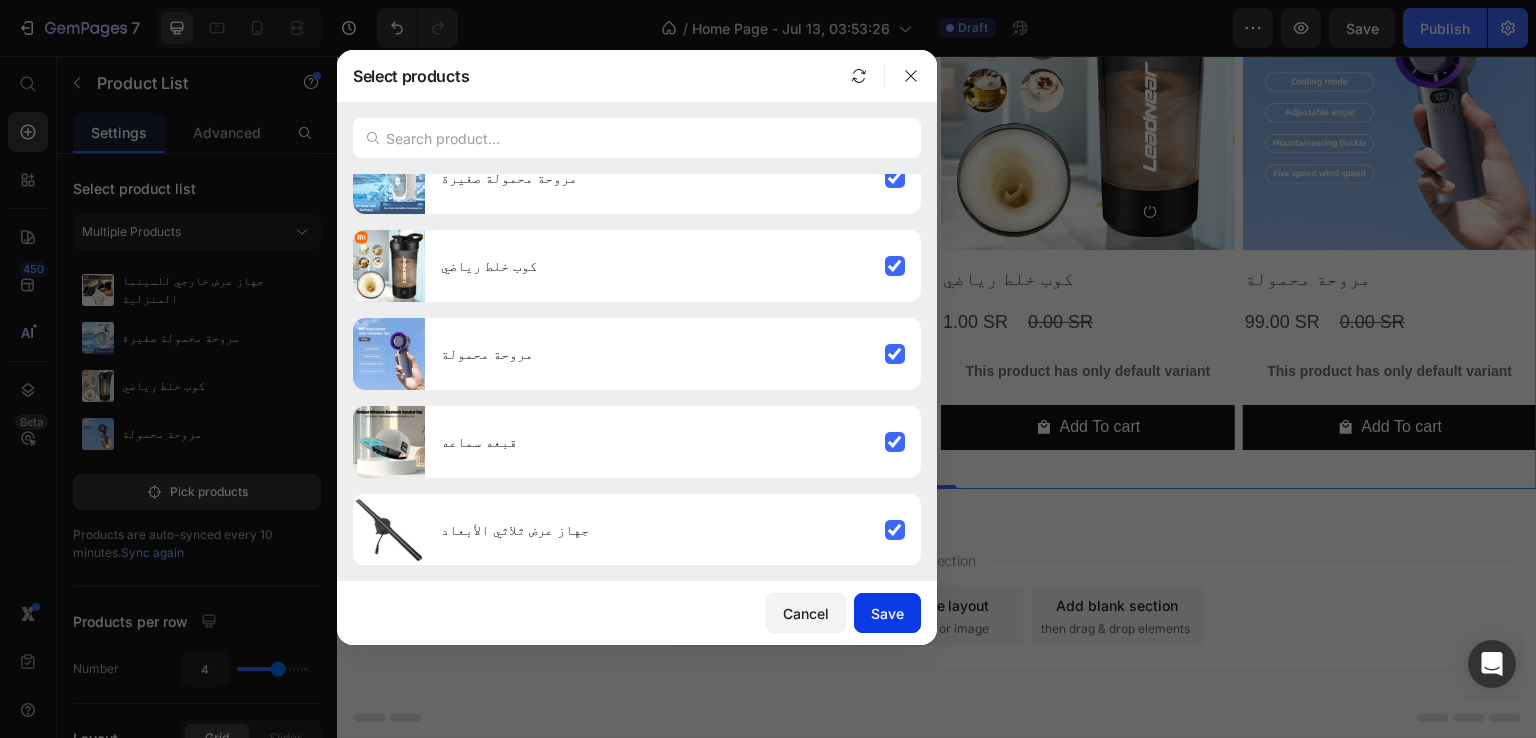 click on "Save" 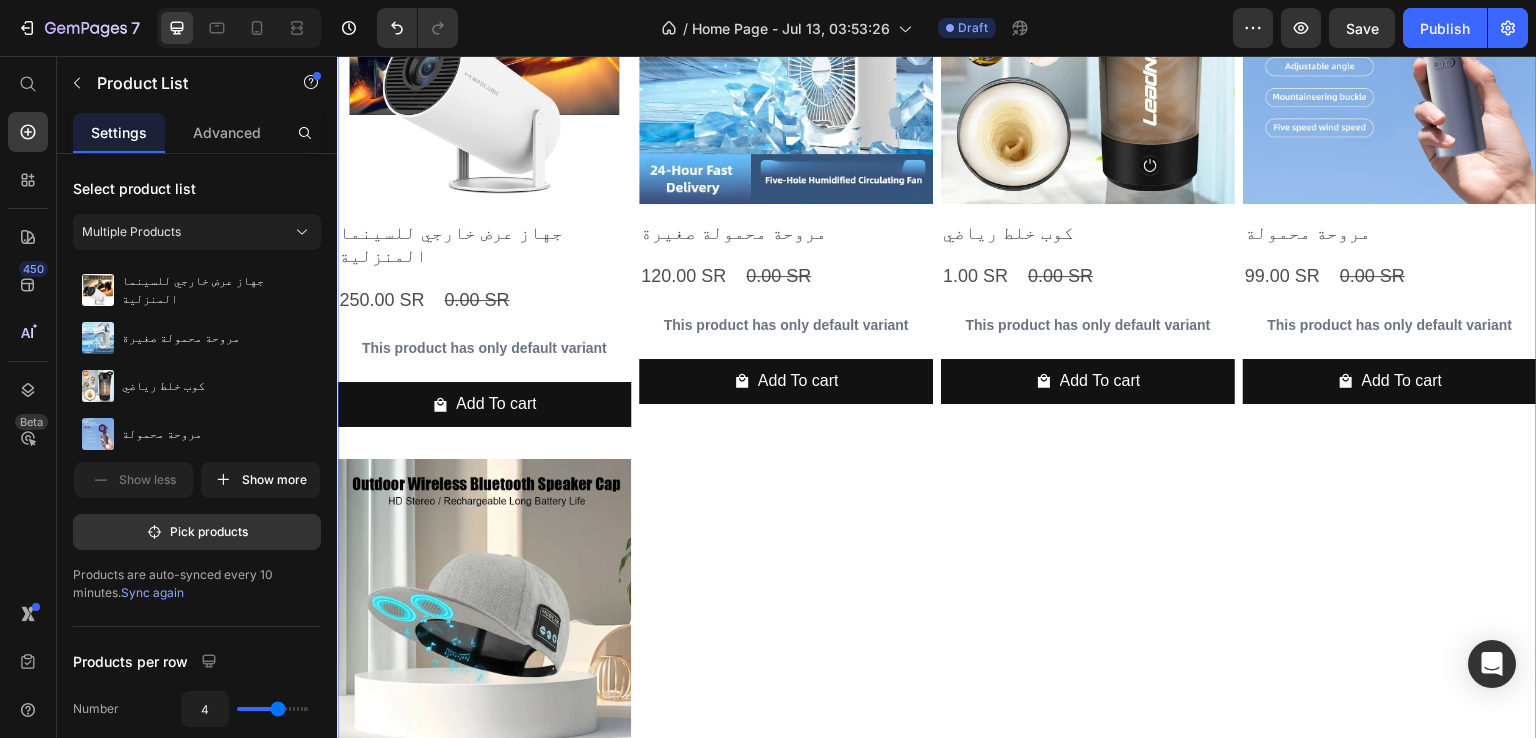 scroll, scrollTop: 100, scrollLeft: 0, axis: vertical 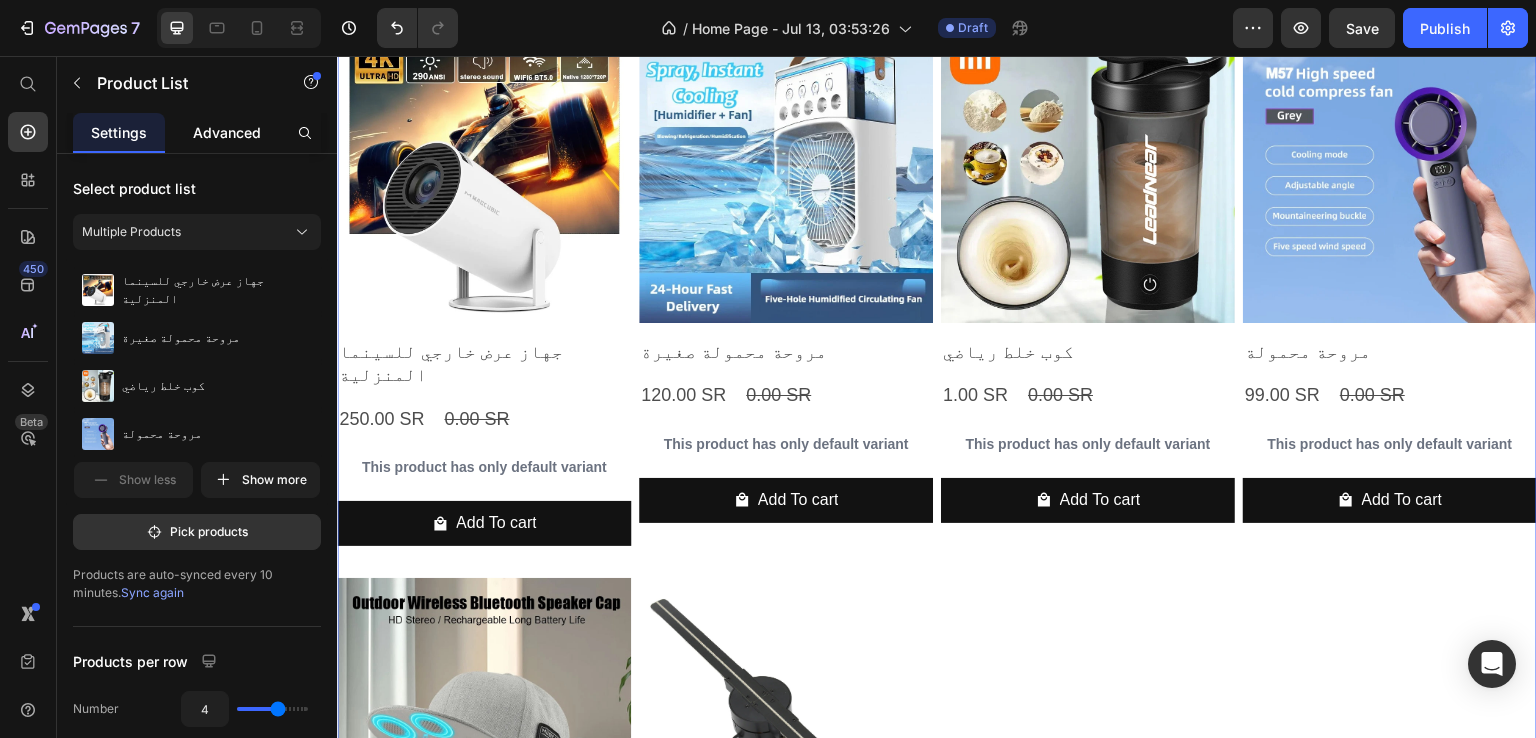 click on "Advanced" at bounding box center [227, 132] 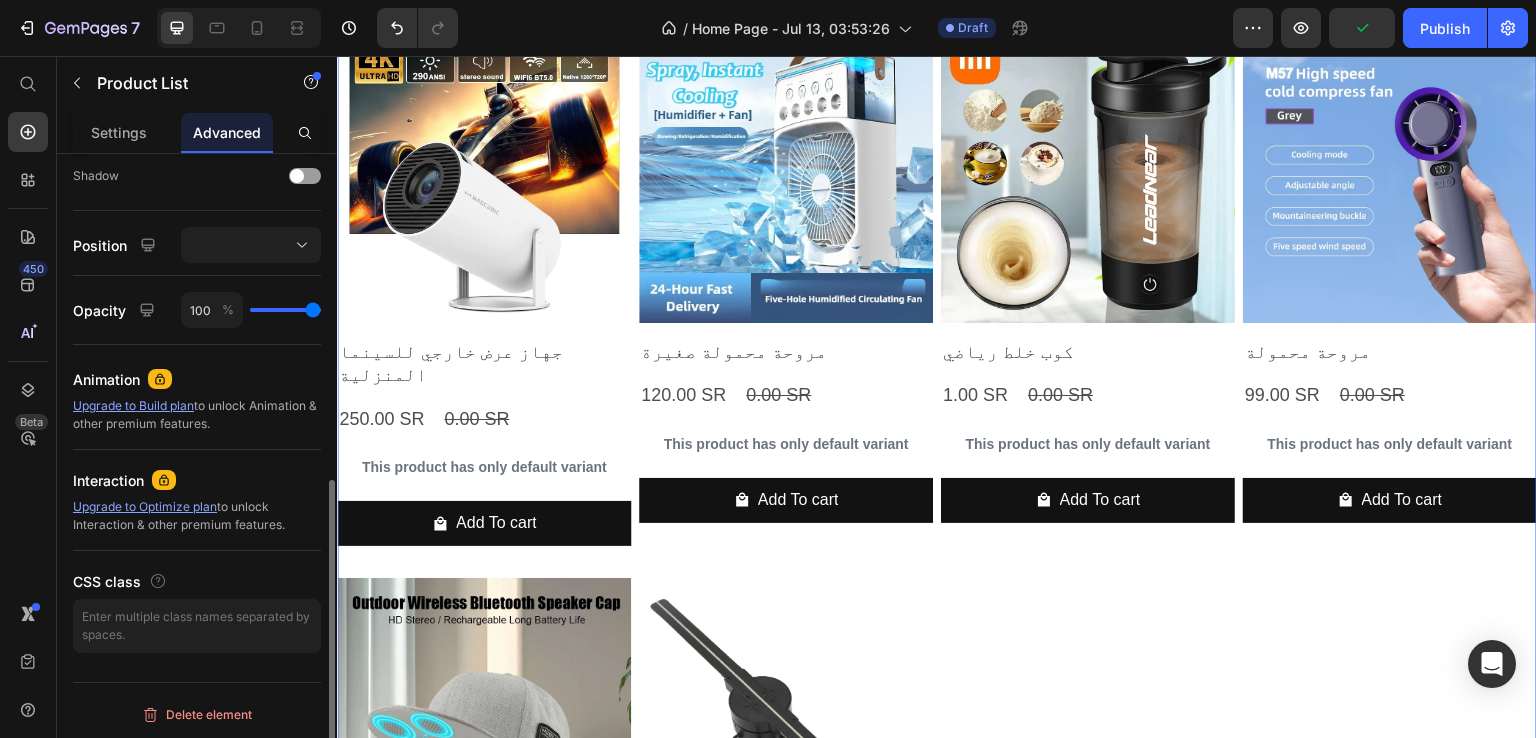 scroll, scrollTop: 462, scrollLeft: 0, axis: vertical 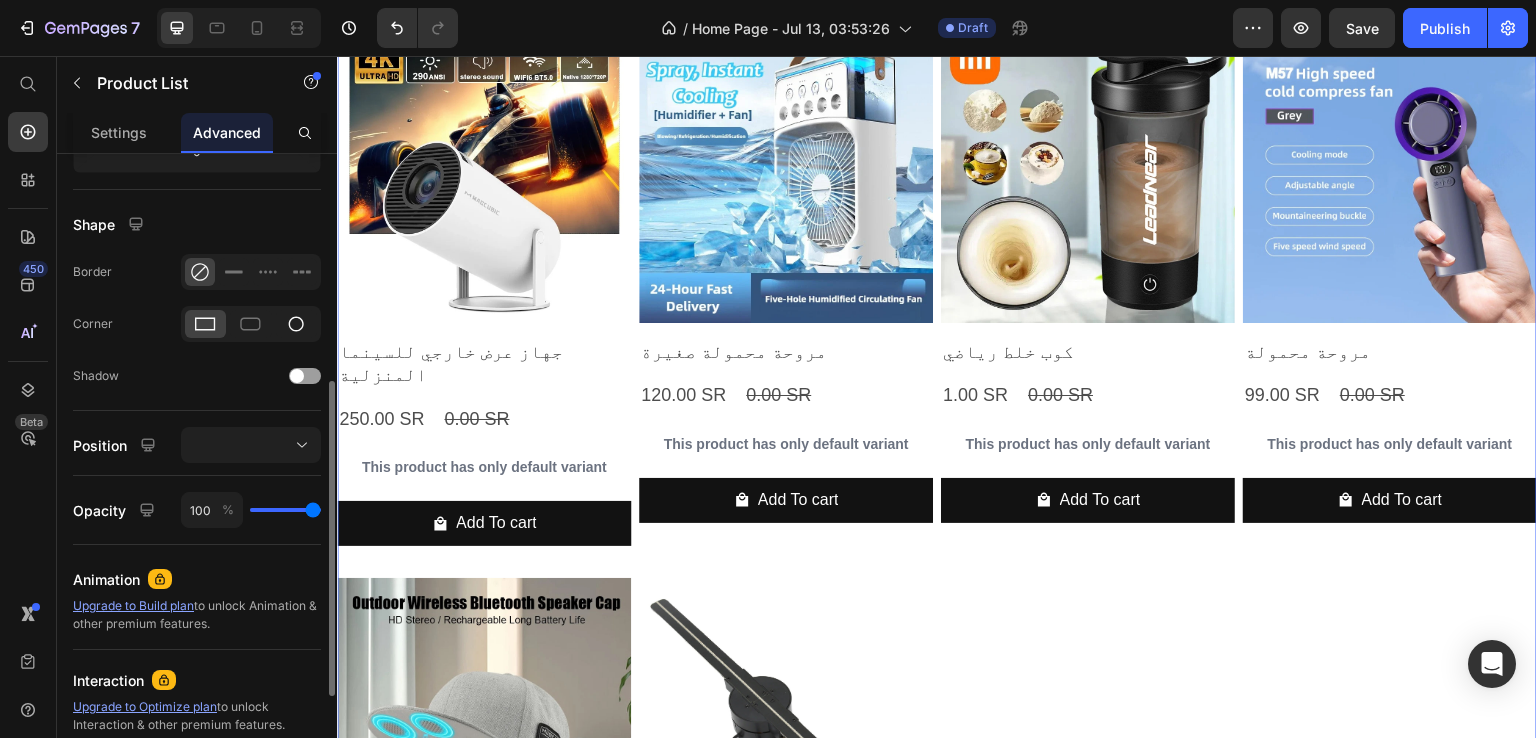 click 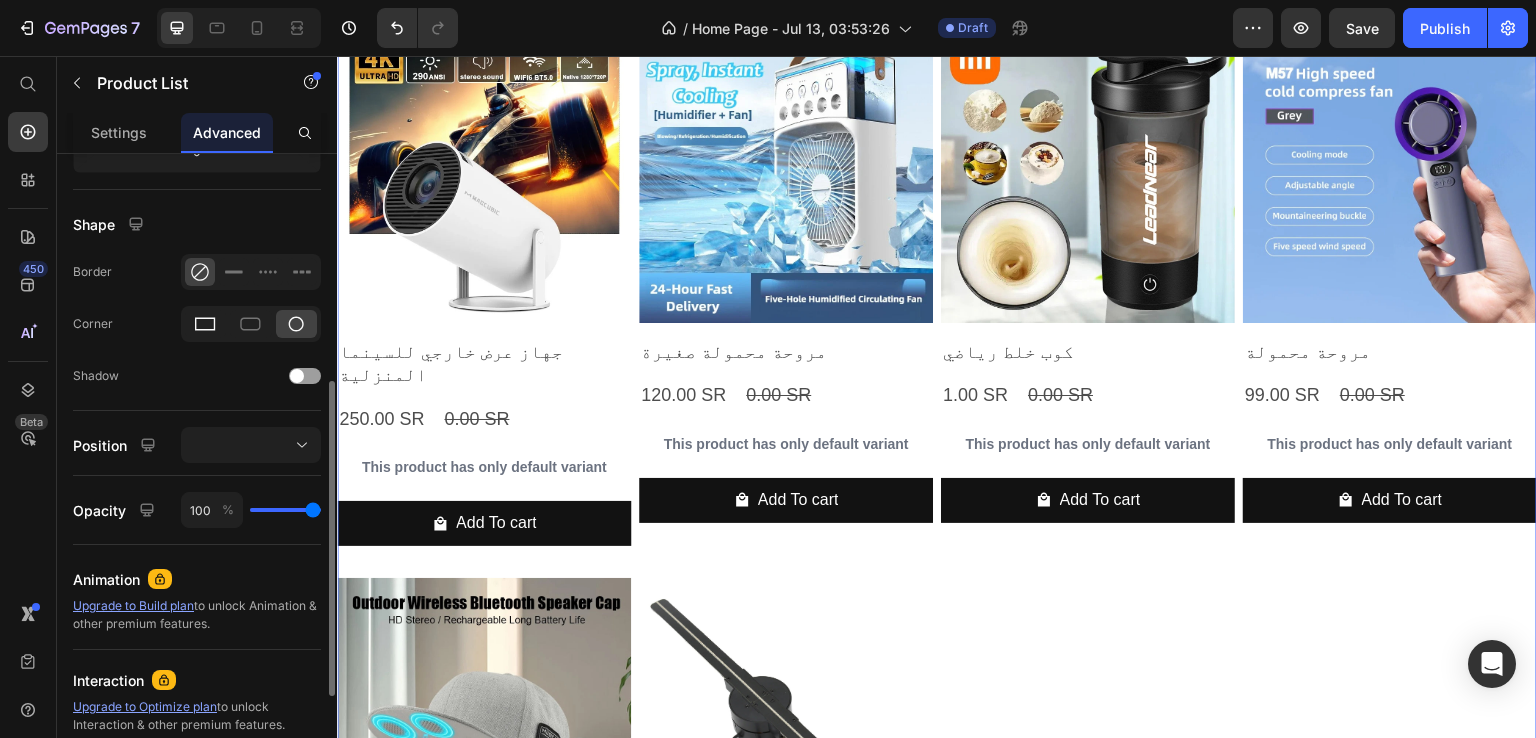 click 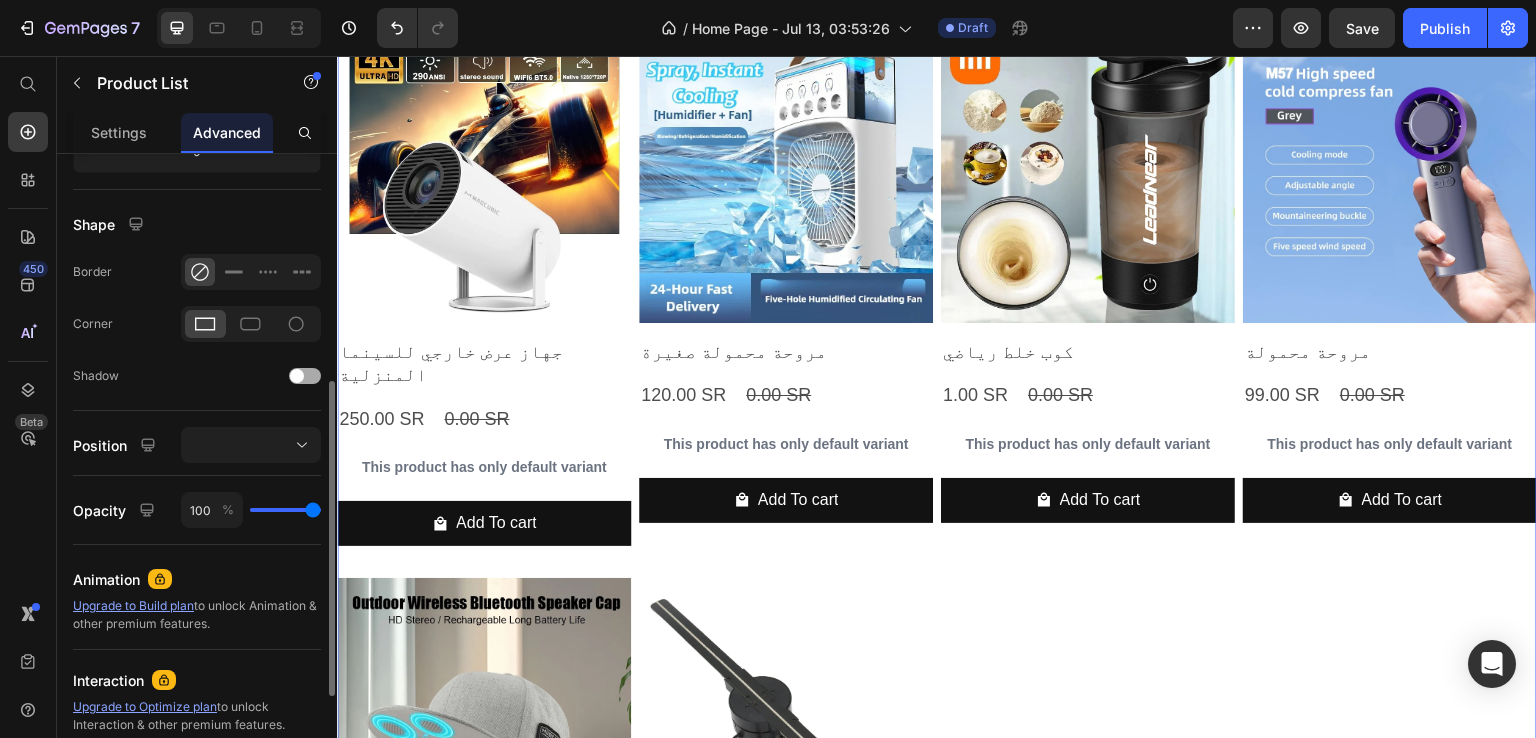 click at bounding box center (305, 376) 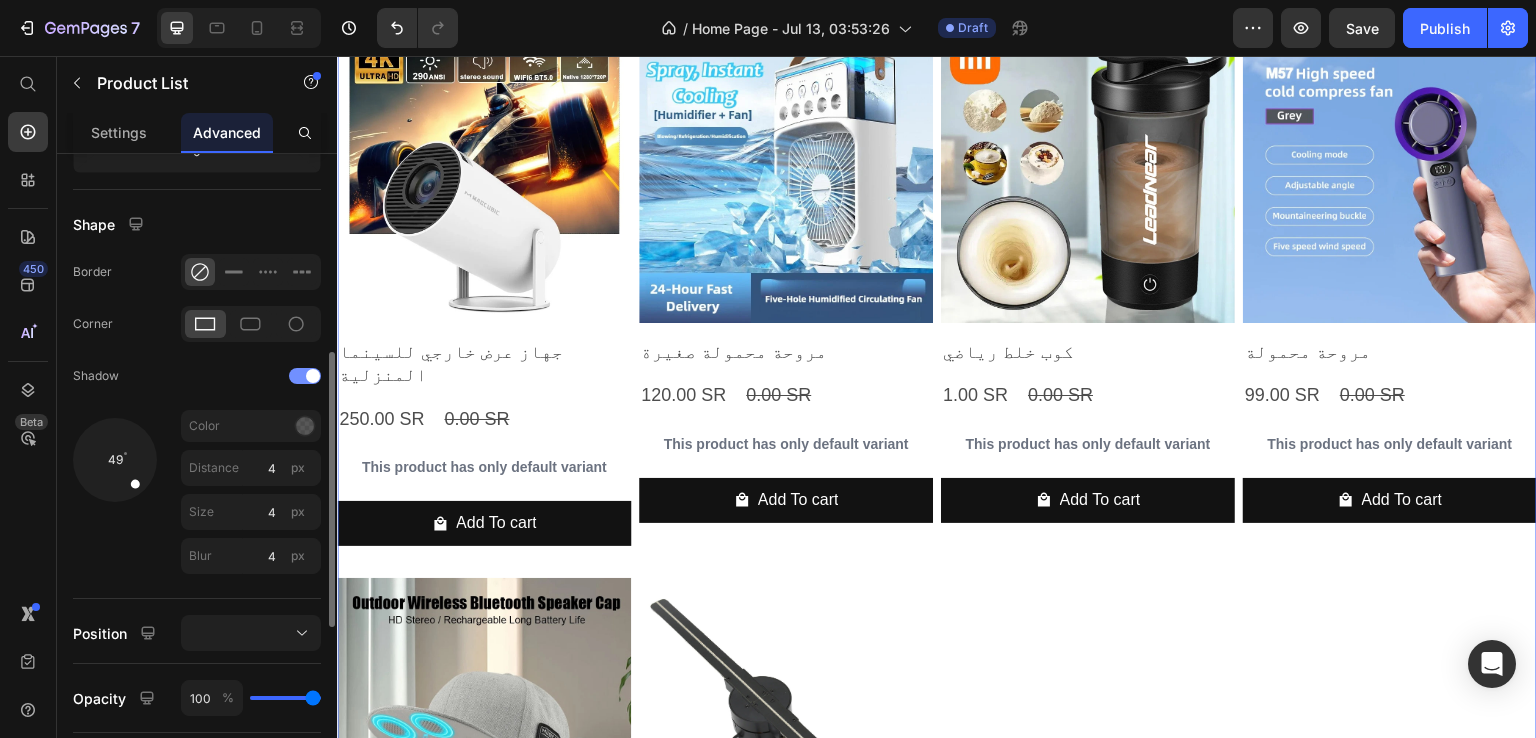 click at bounding box center (313, 376) 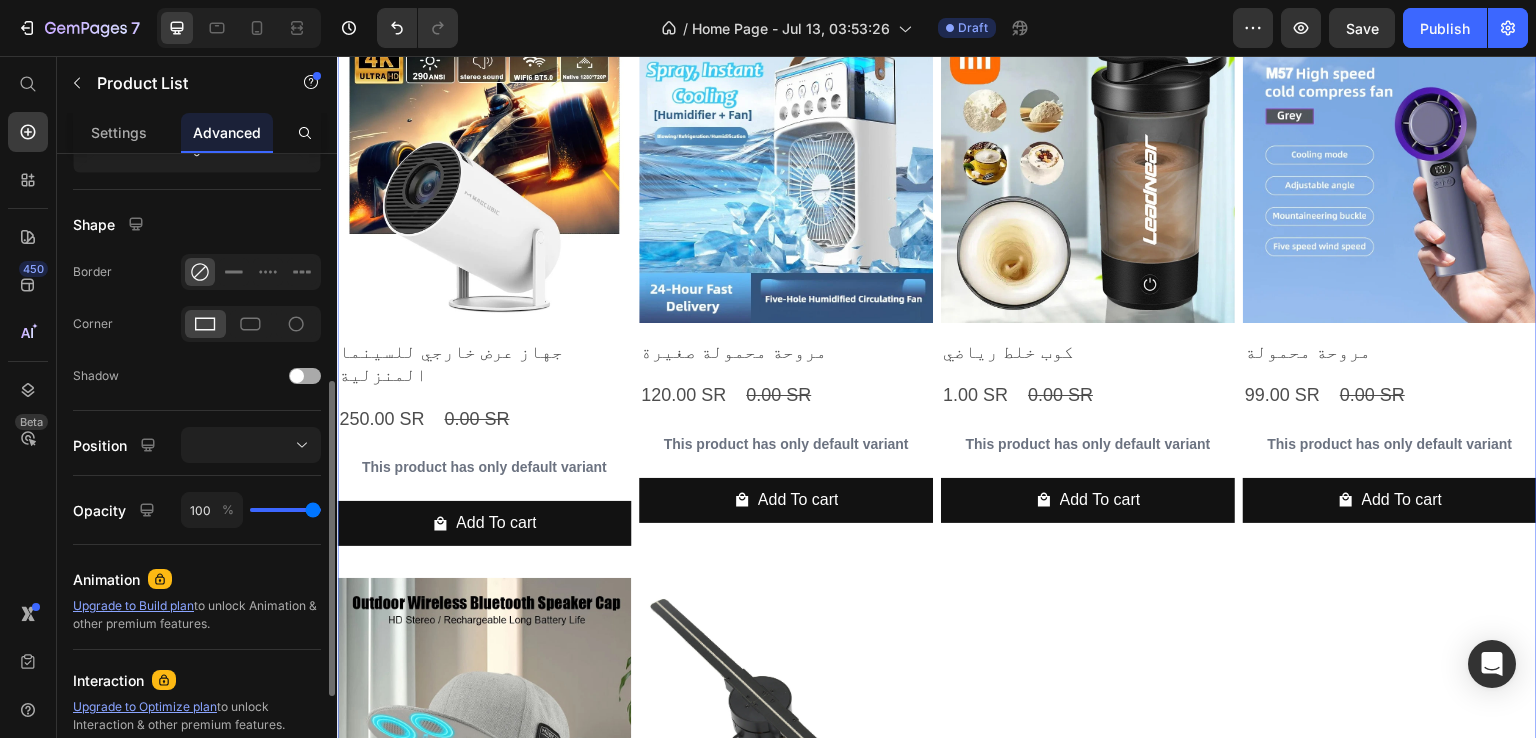 click at bounding box center (297, 376) 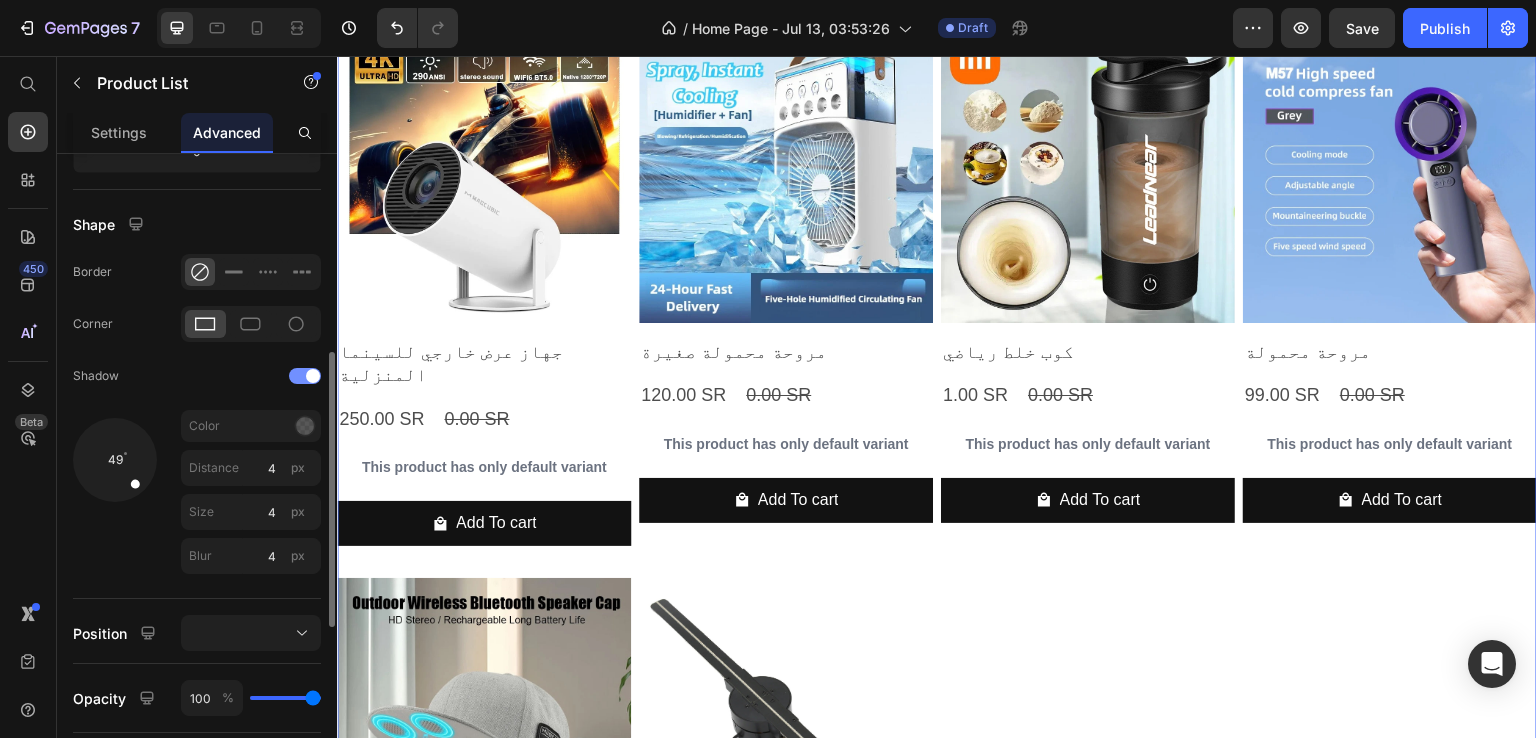 click at bounding box center [305, 376] 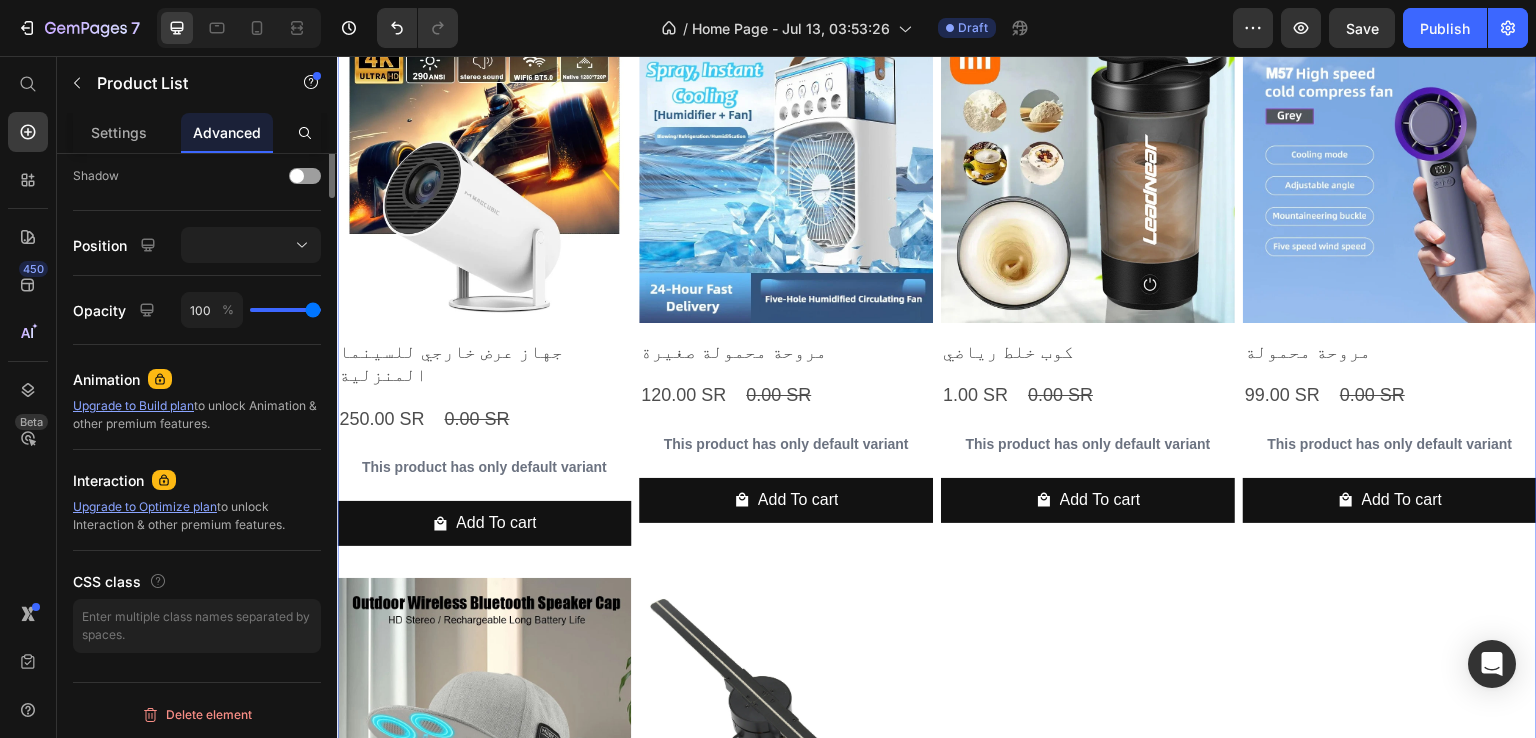 scroll, scrollTop: 0, scrollLeft: 0, axis: both 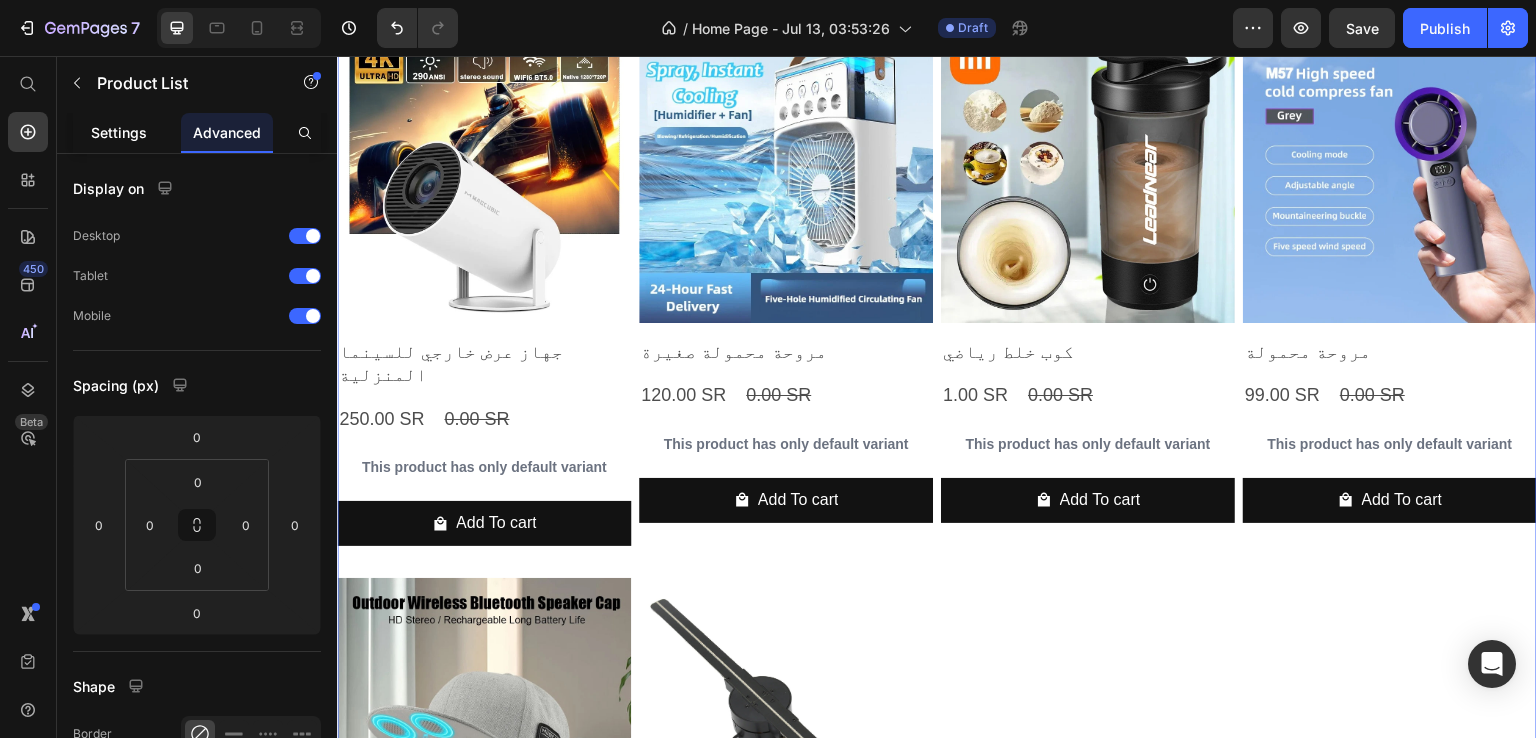 click on "Settings" at bounding box center [119, 132] 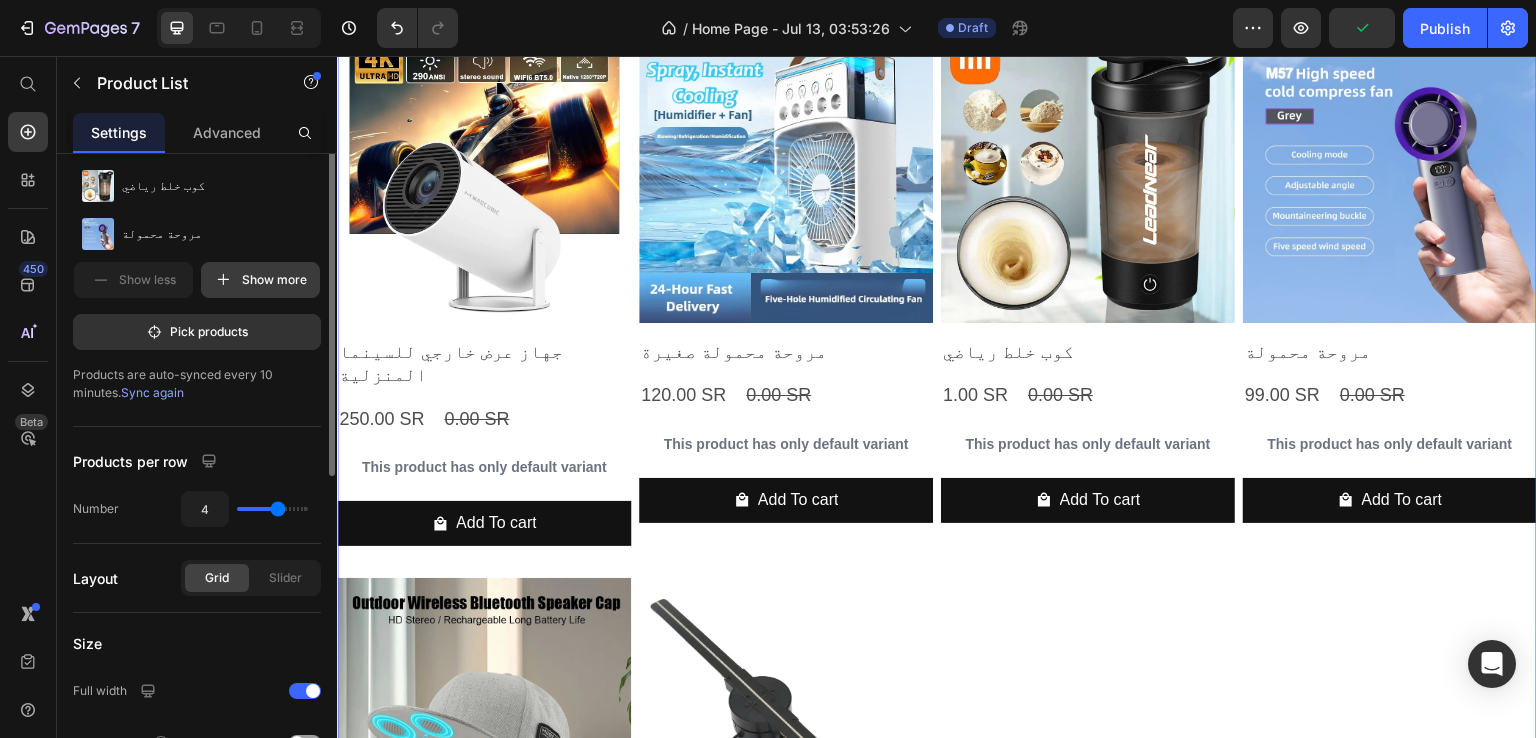 scroll, scrollTop: 100, scrollLeft: 0, axis: vertical 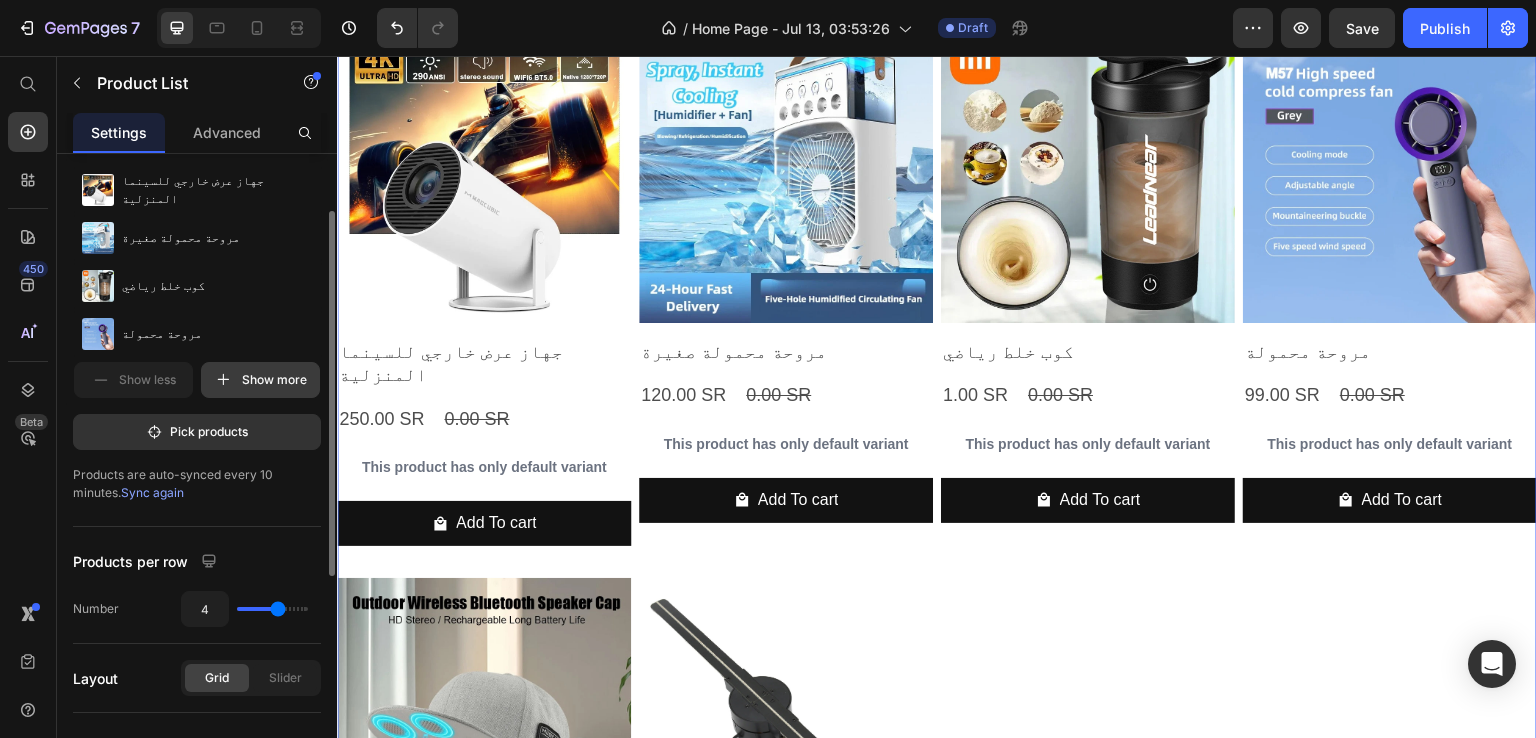 click on "Show more" at bounding box center [260, 380] 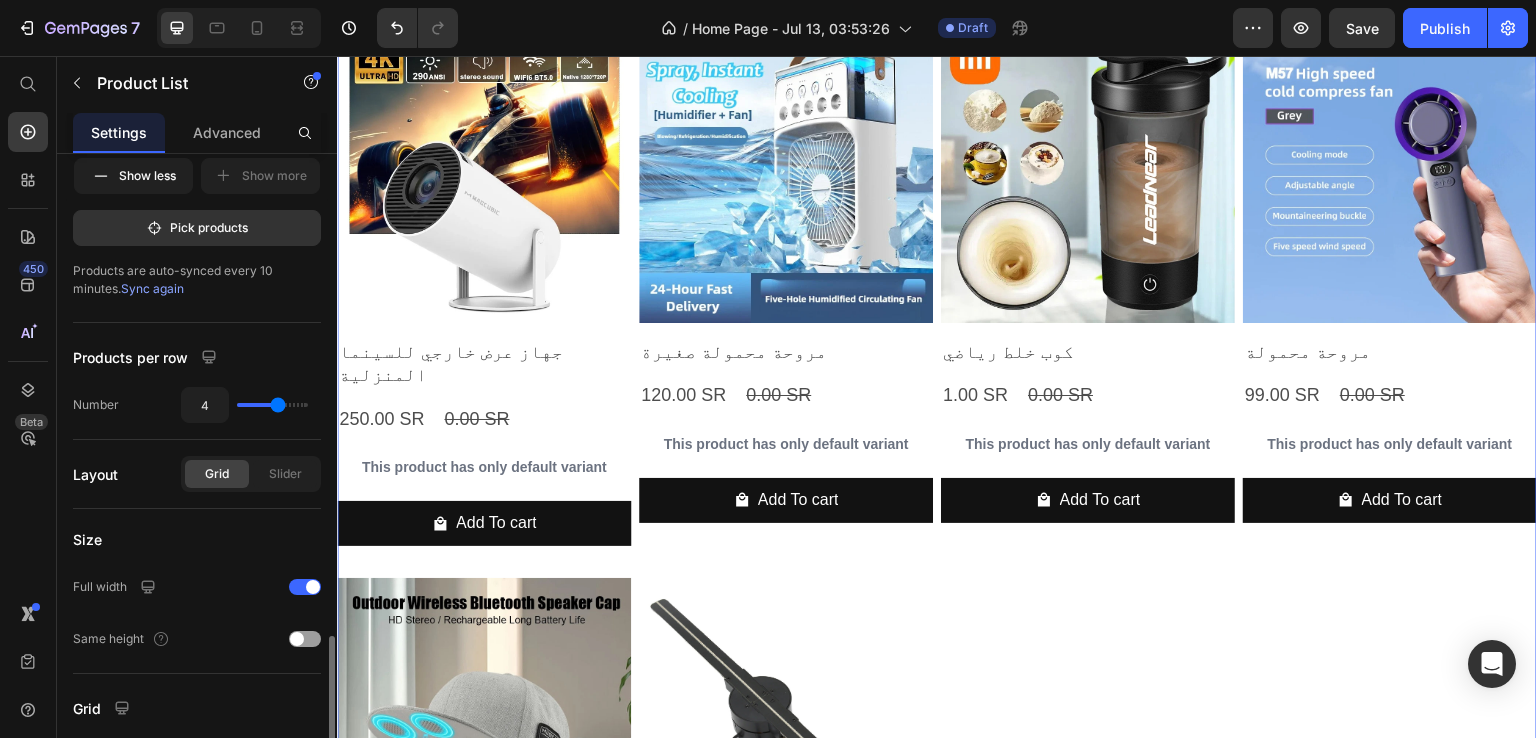 scroll, scrollTop: 578, scrollLeft: 0, axis: vertical 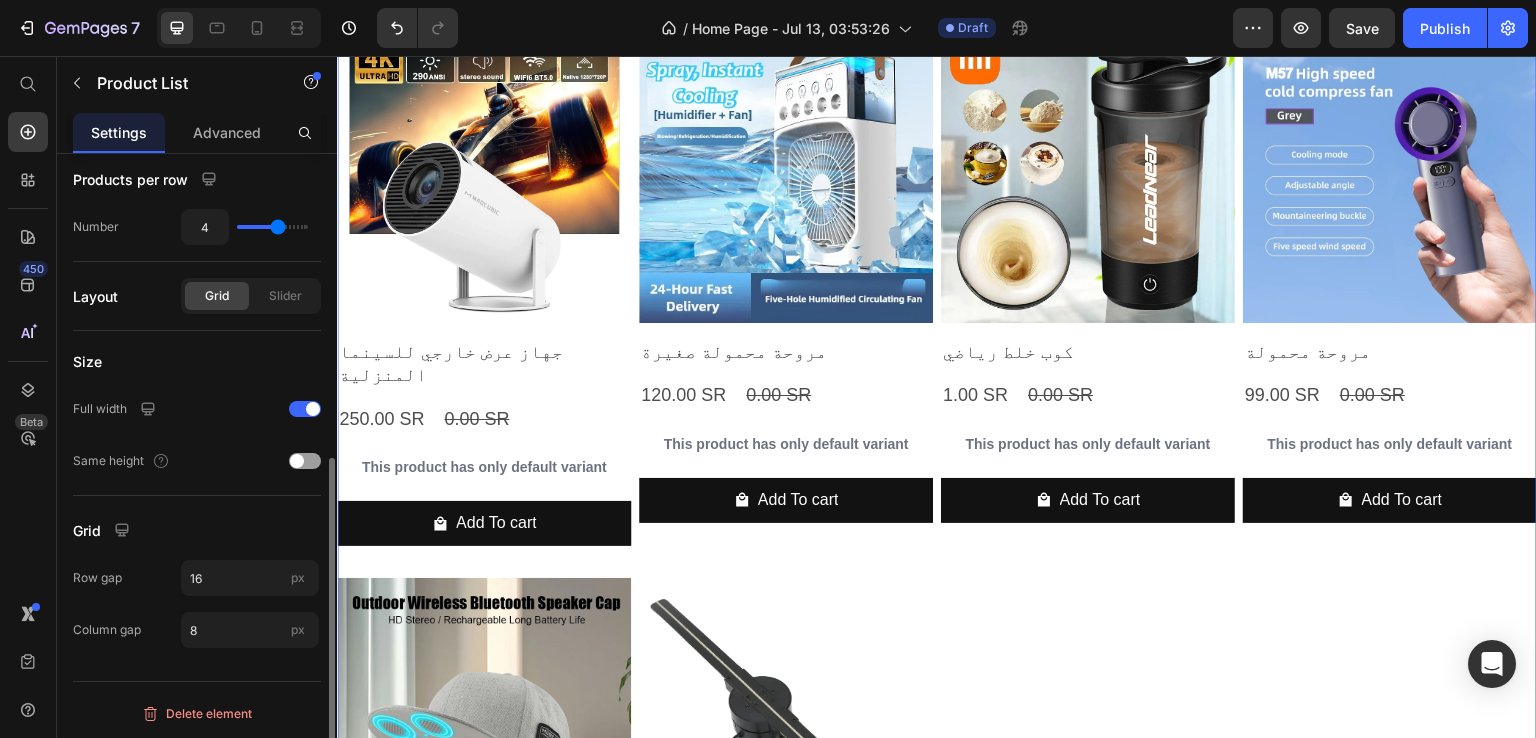type on "5" 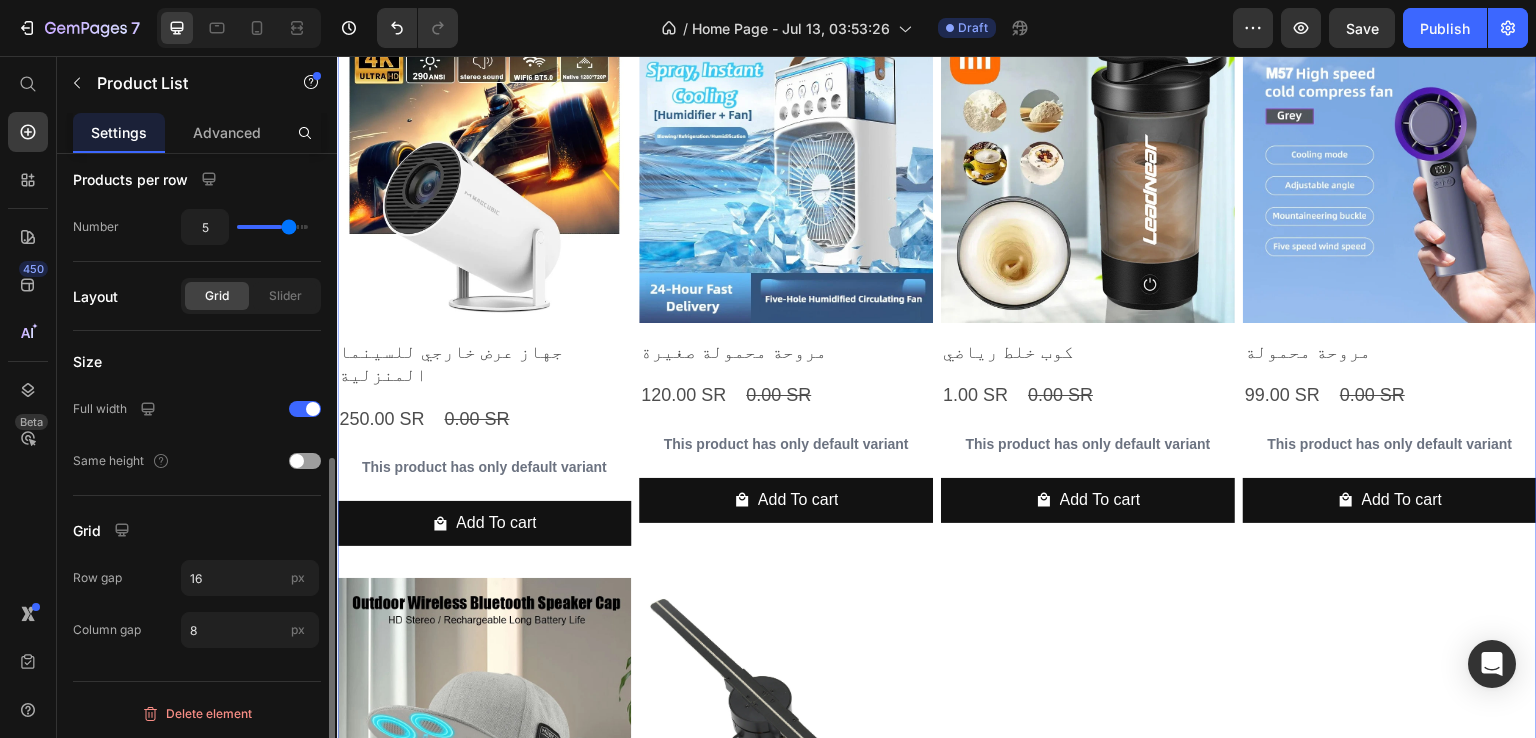 type on "6" 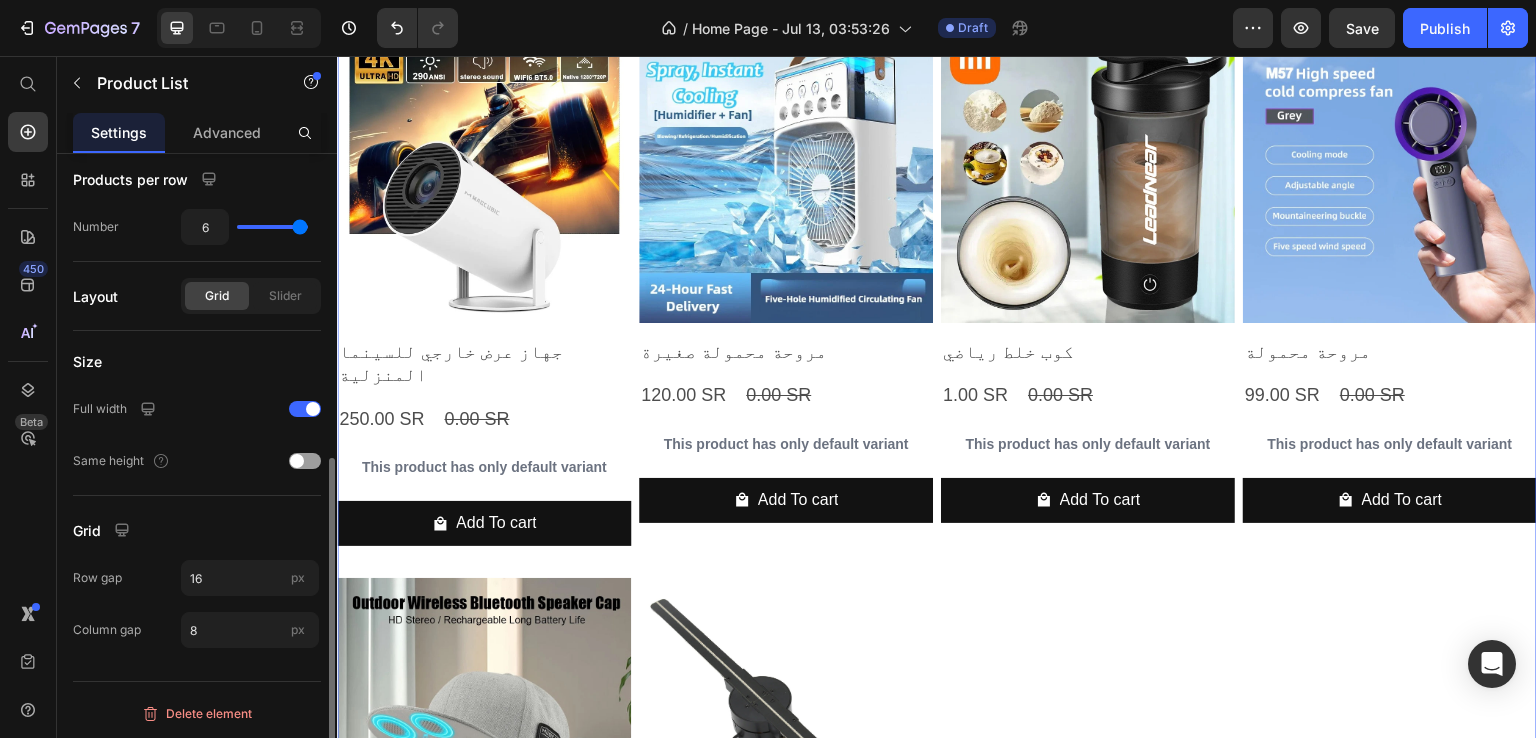 drag, startPoint x: 280, startPoint y: 221, endPoint x: 12, endPoint y: 168, distance: 273.1904 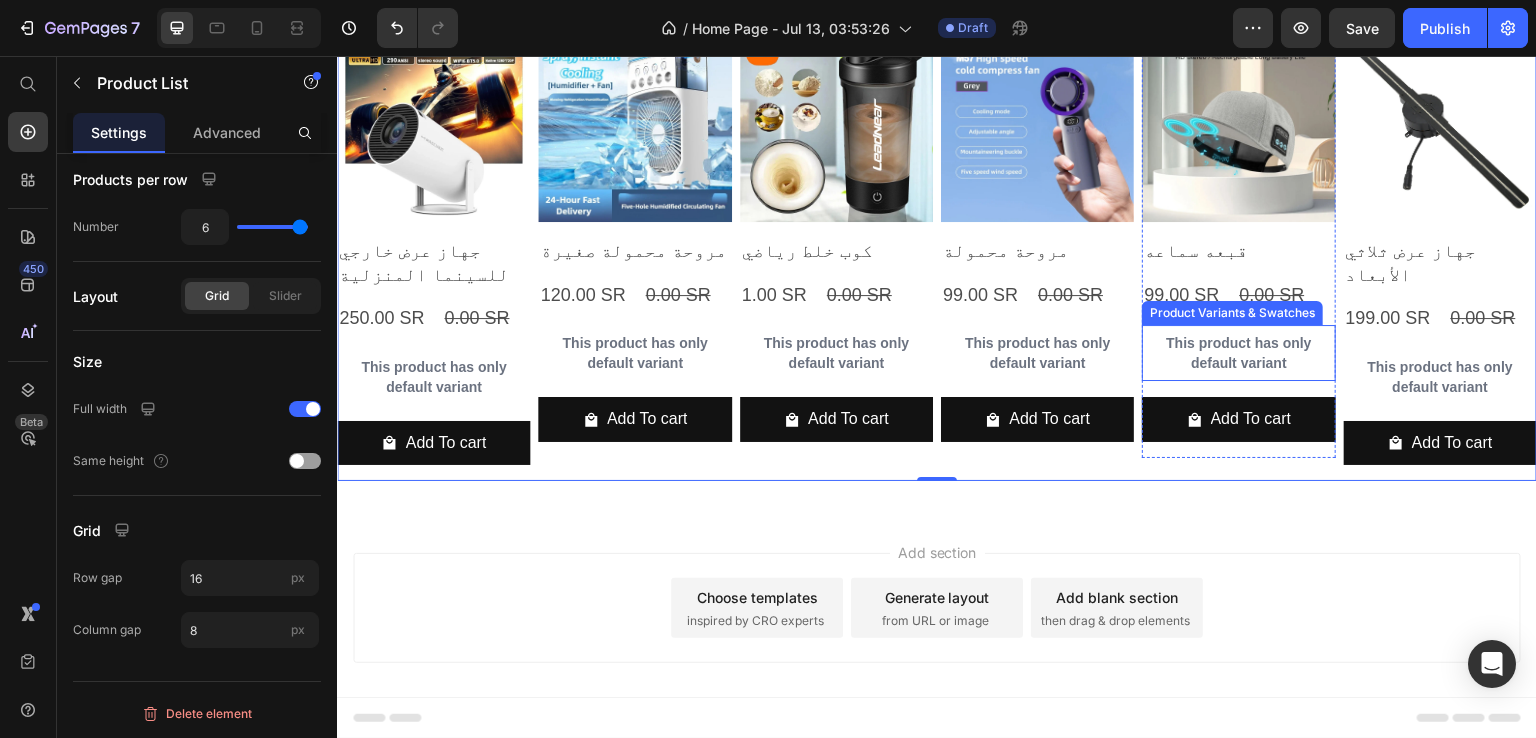 scroll, scrollTop: 0, scrollLeft: 0, axis: both 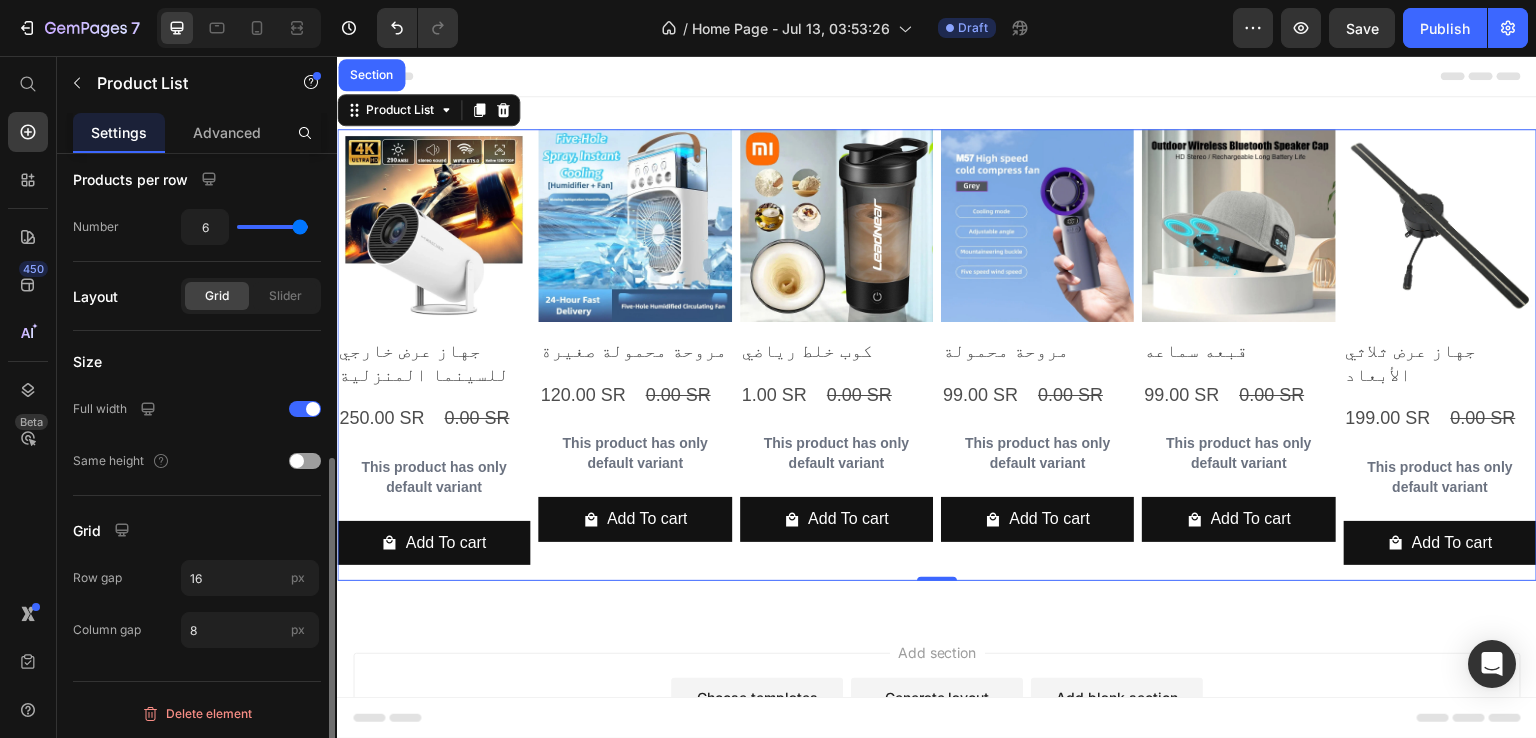 type on "5" 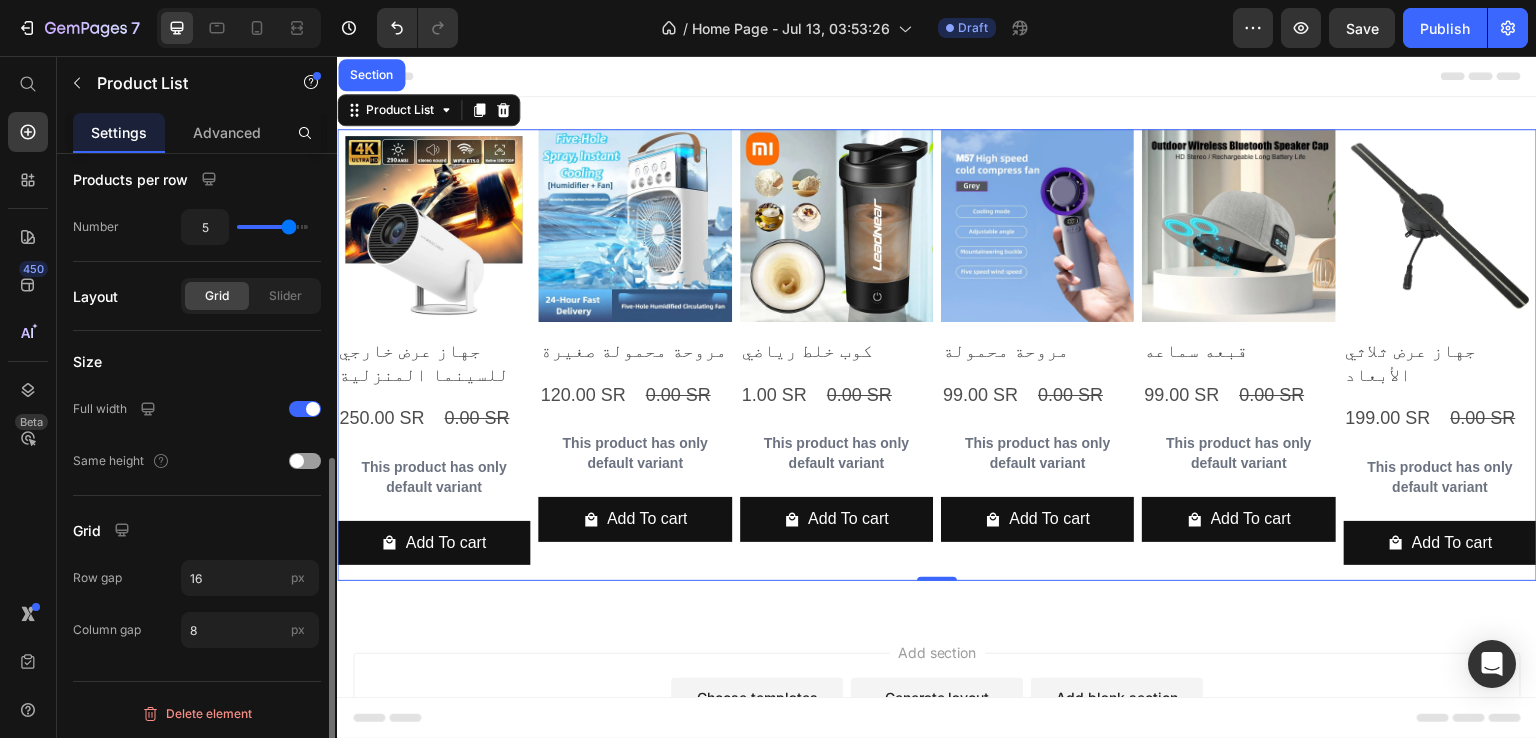 drag, startPoint x: 299, startPoint y: 224, endPoint x: 287, endPoint y: 228, distance: 12.649111 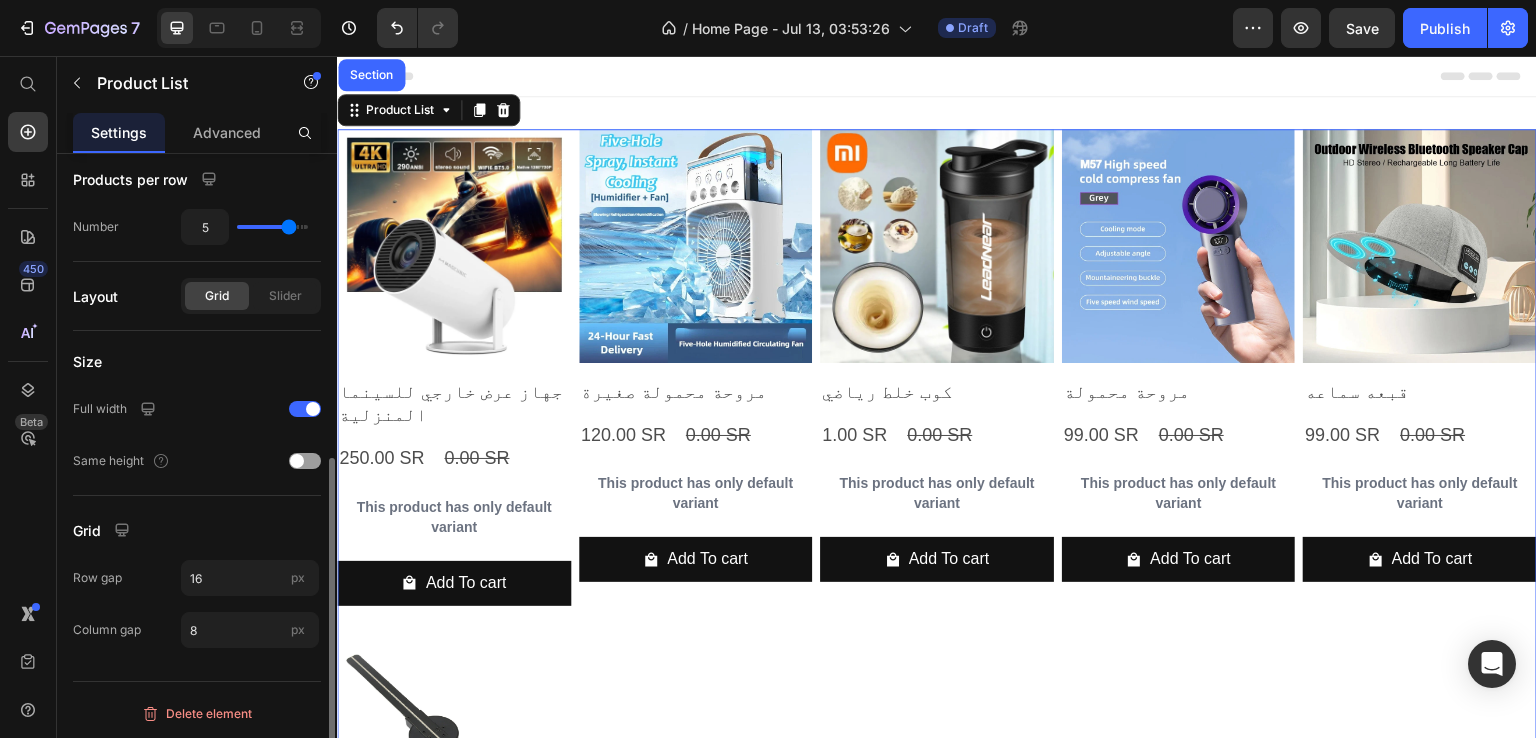 type on "4" 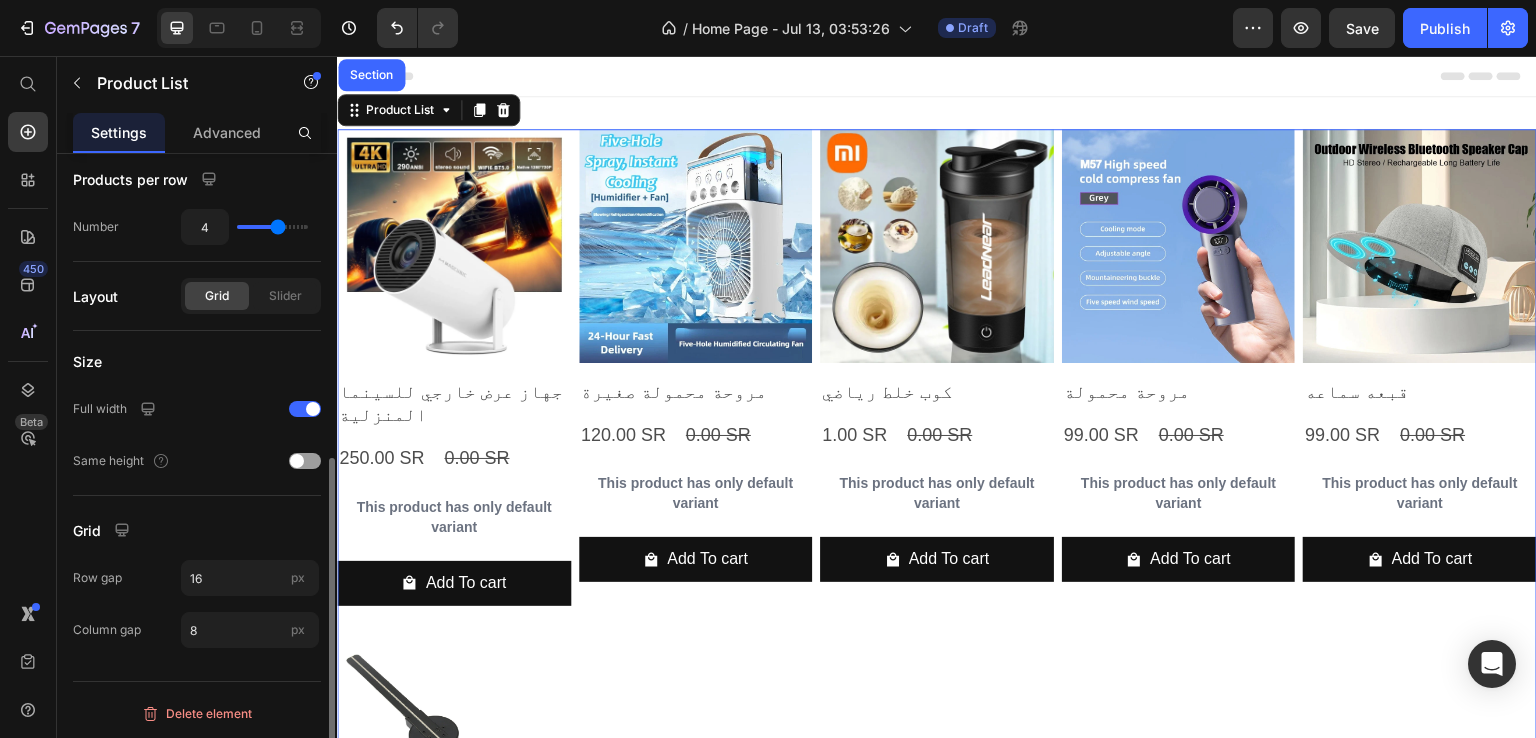 drag, startPoint x: 287, startPoint y: 224, endPoint x: 277, endPoint y: 229, distance: 11.18034 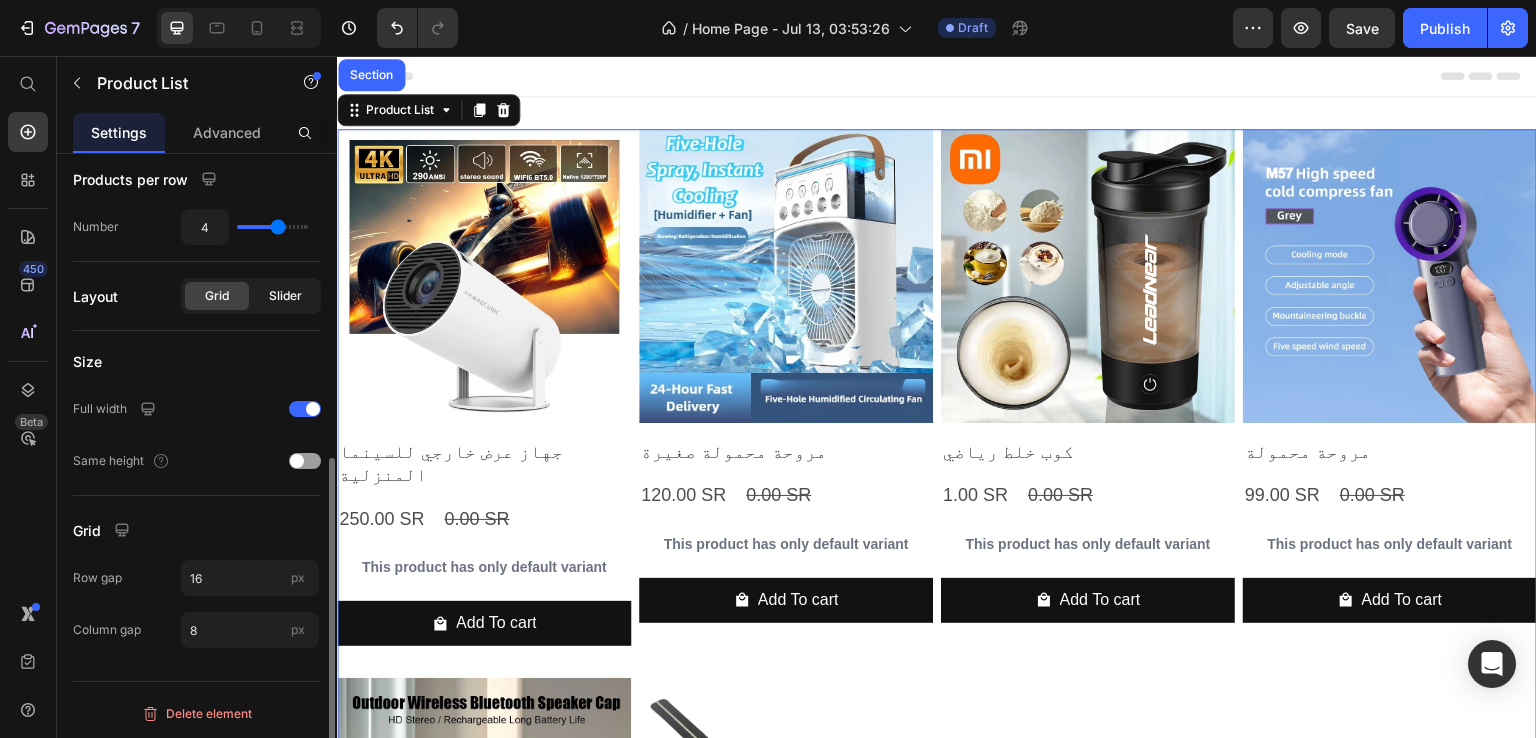 click on "Slider" 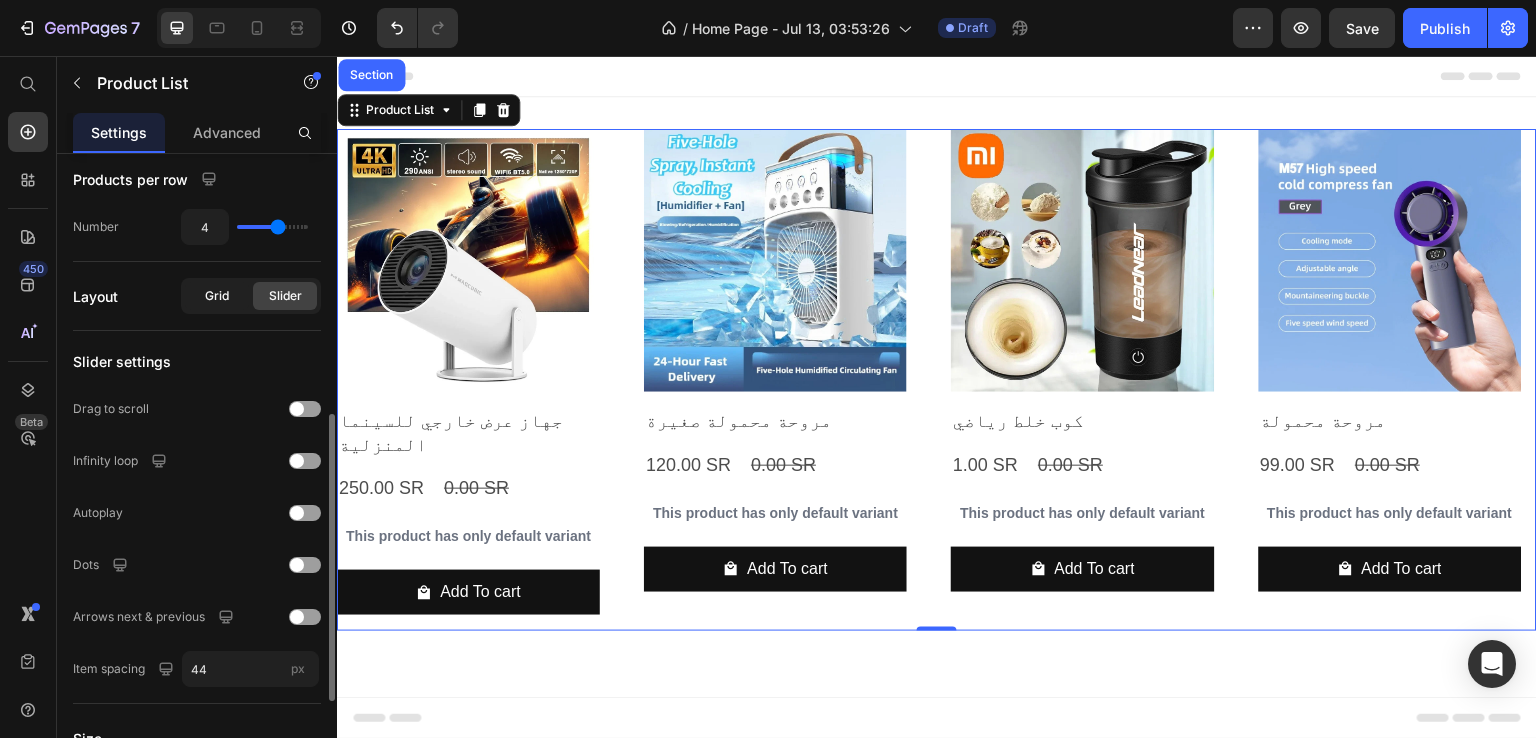 click on "Grid" 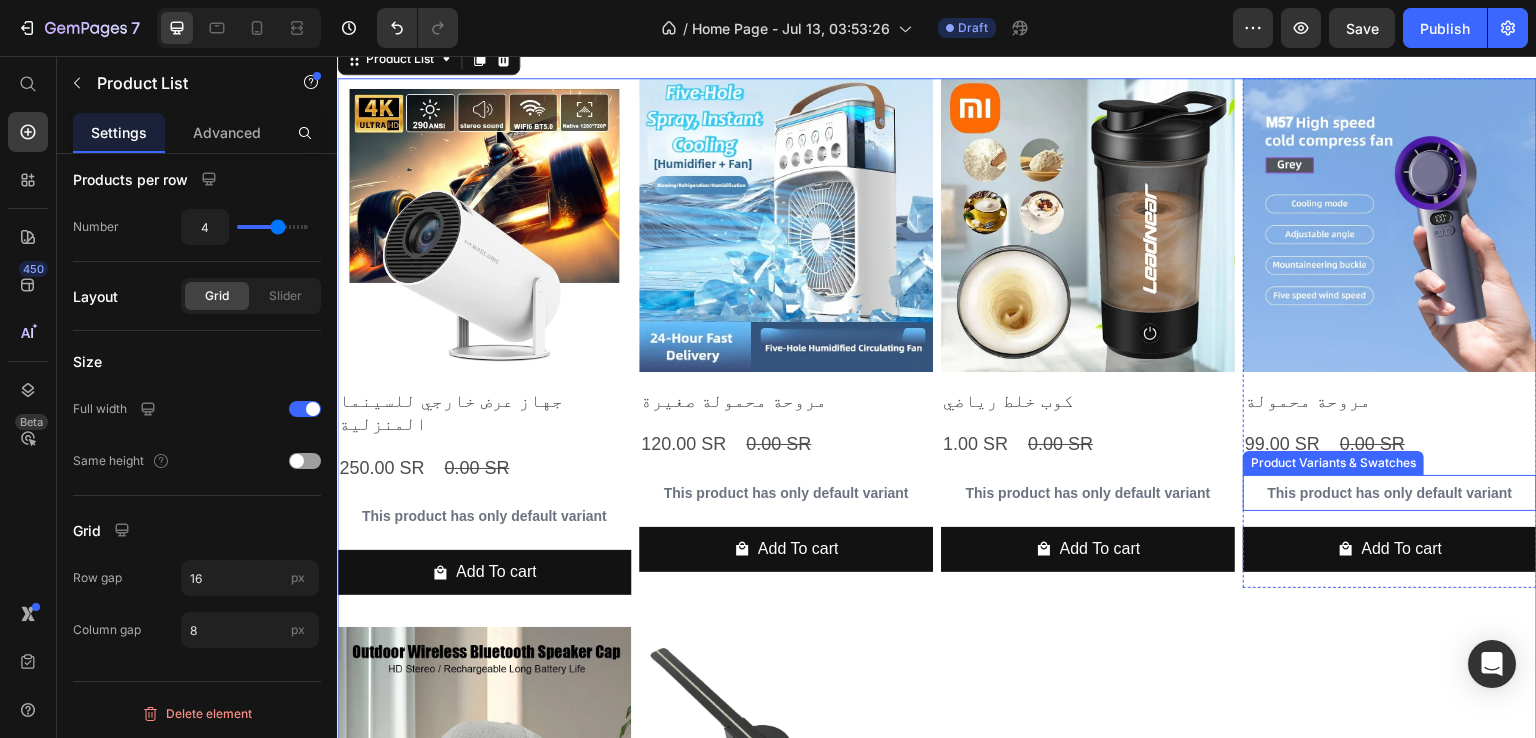 scroll, scrollTop: 0, scrollLeft: 0, axis: both 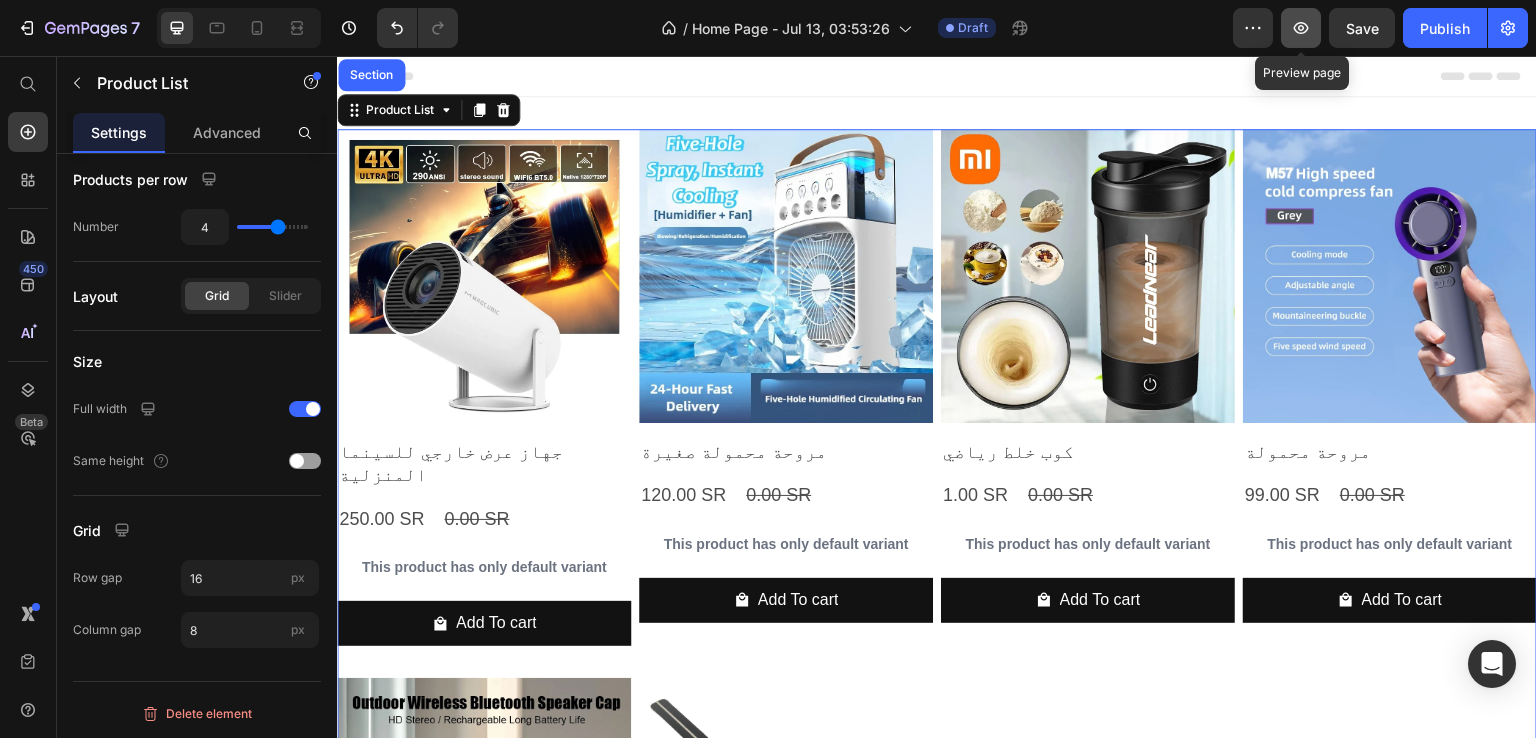 click 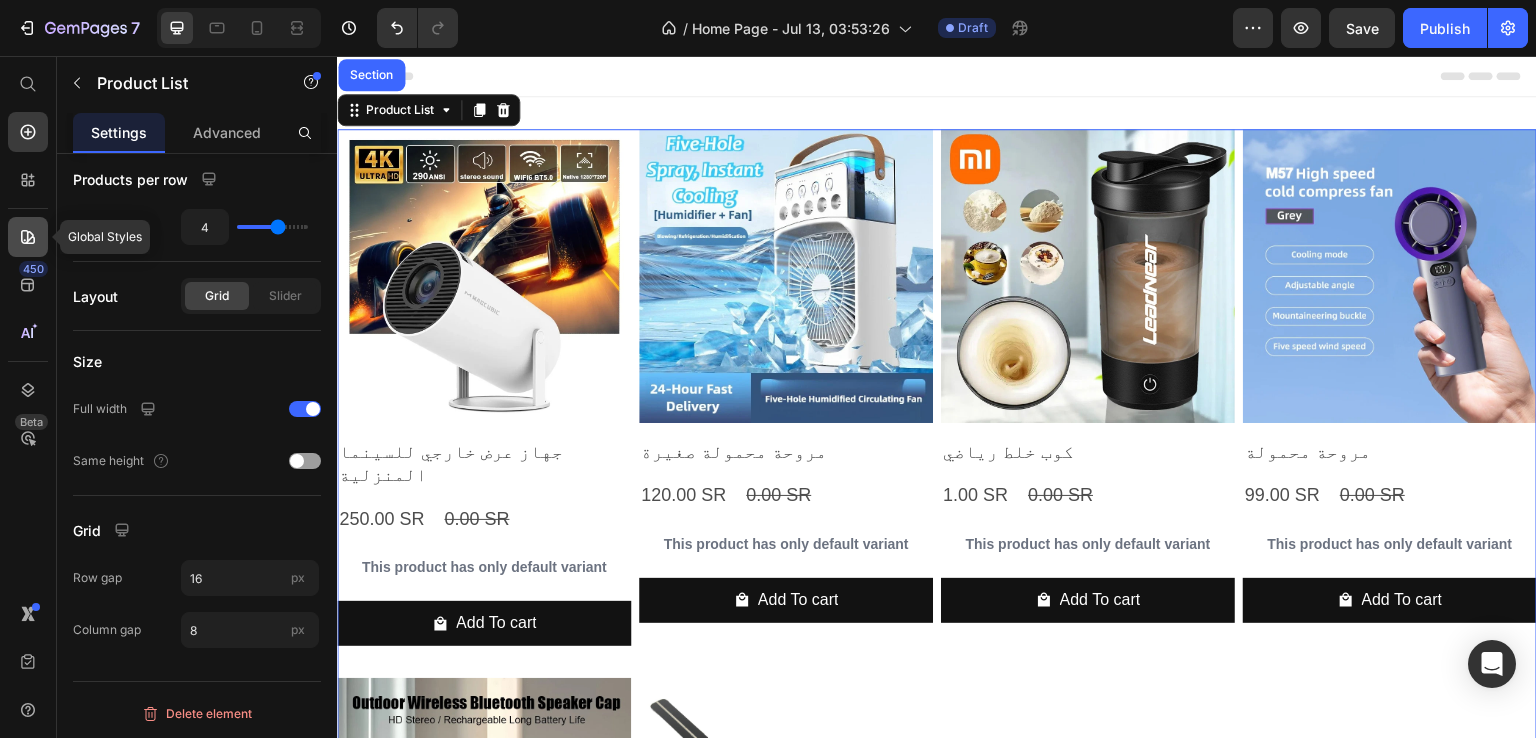 click 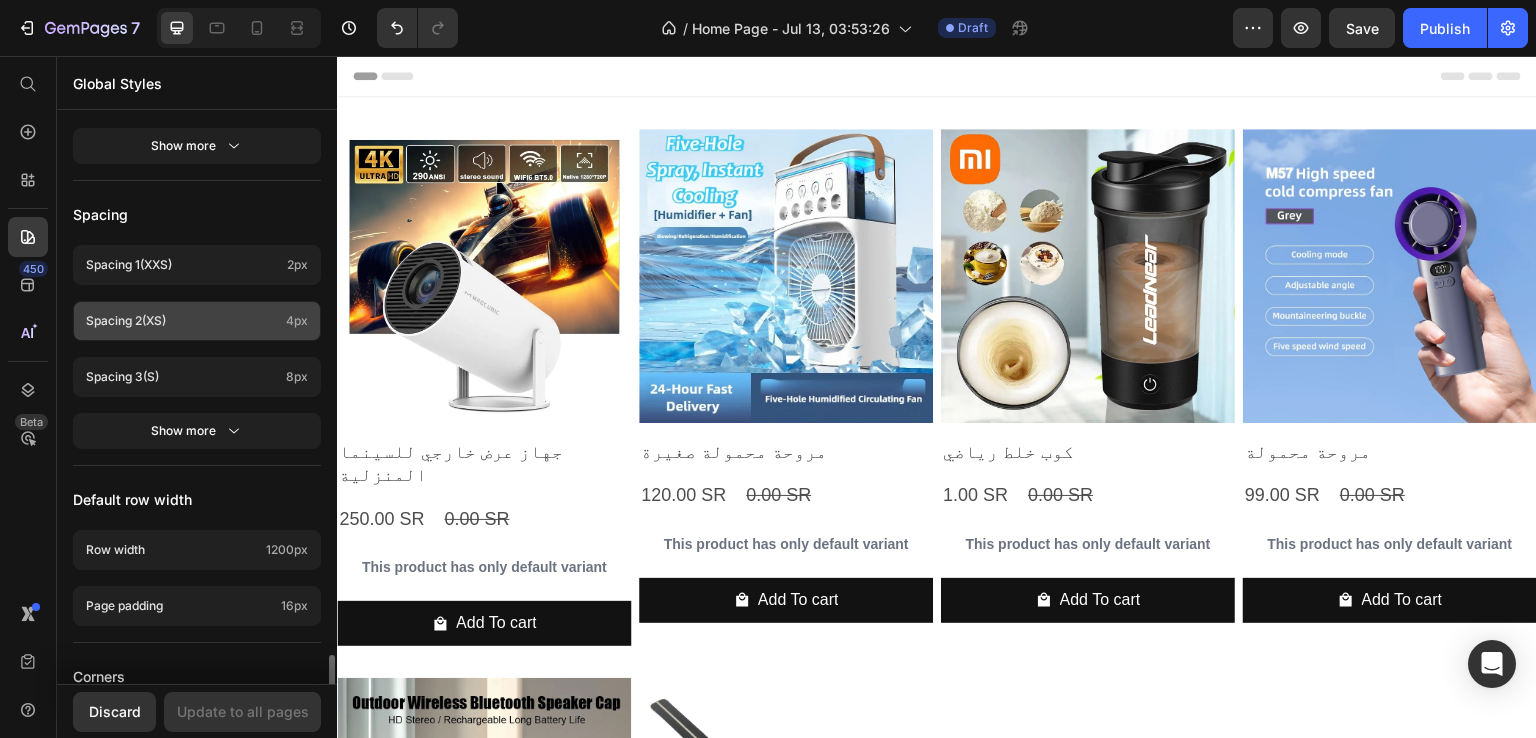 scroll, scrollTop: 893, scrollLeft: 0, axis: vertical 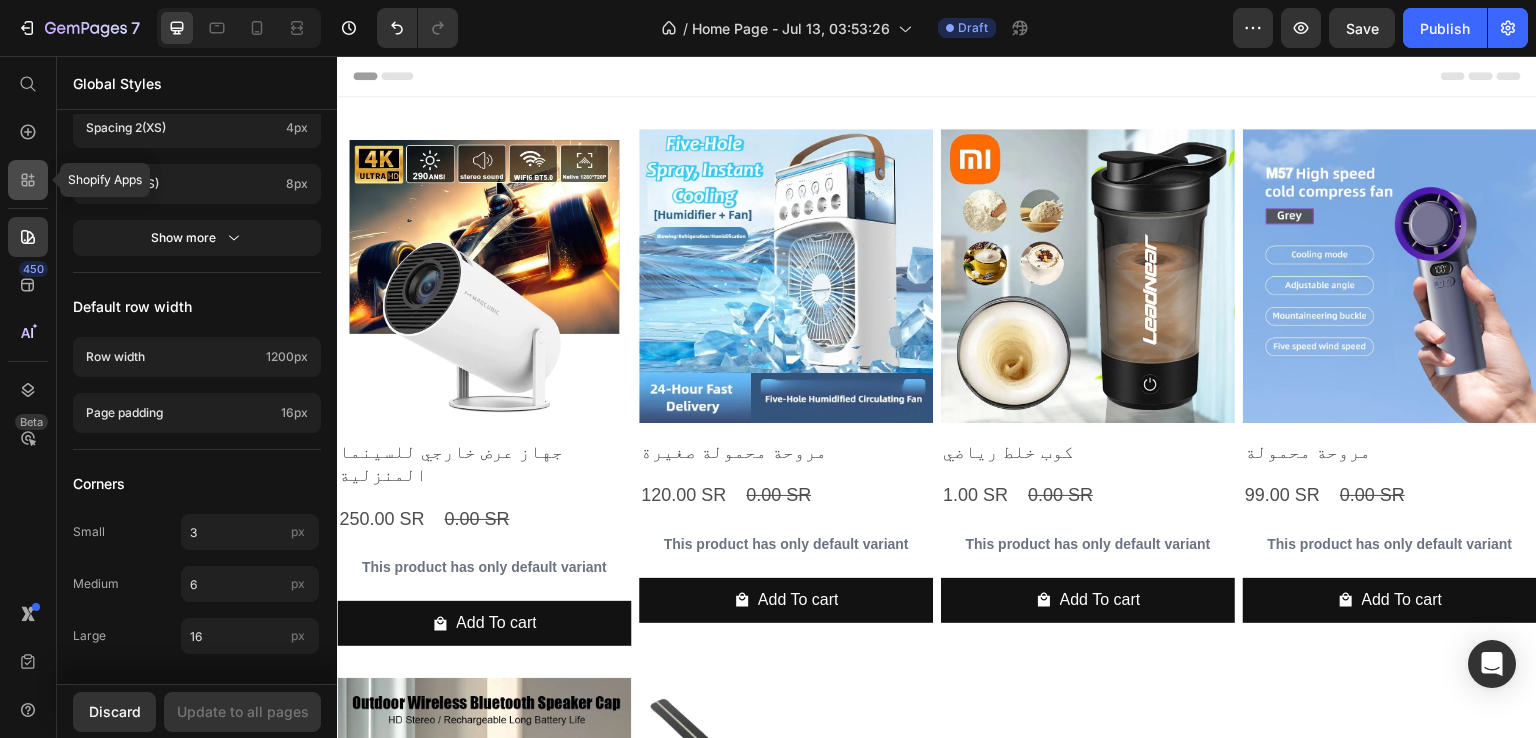 click 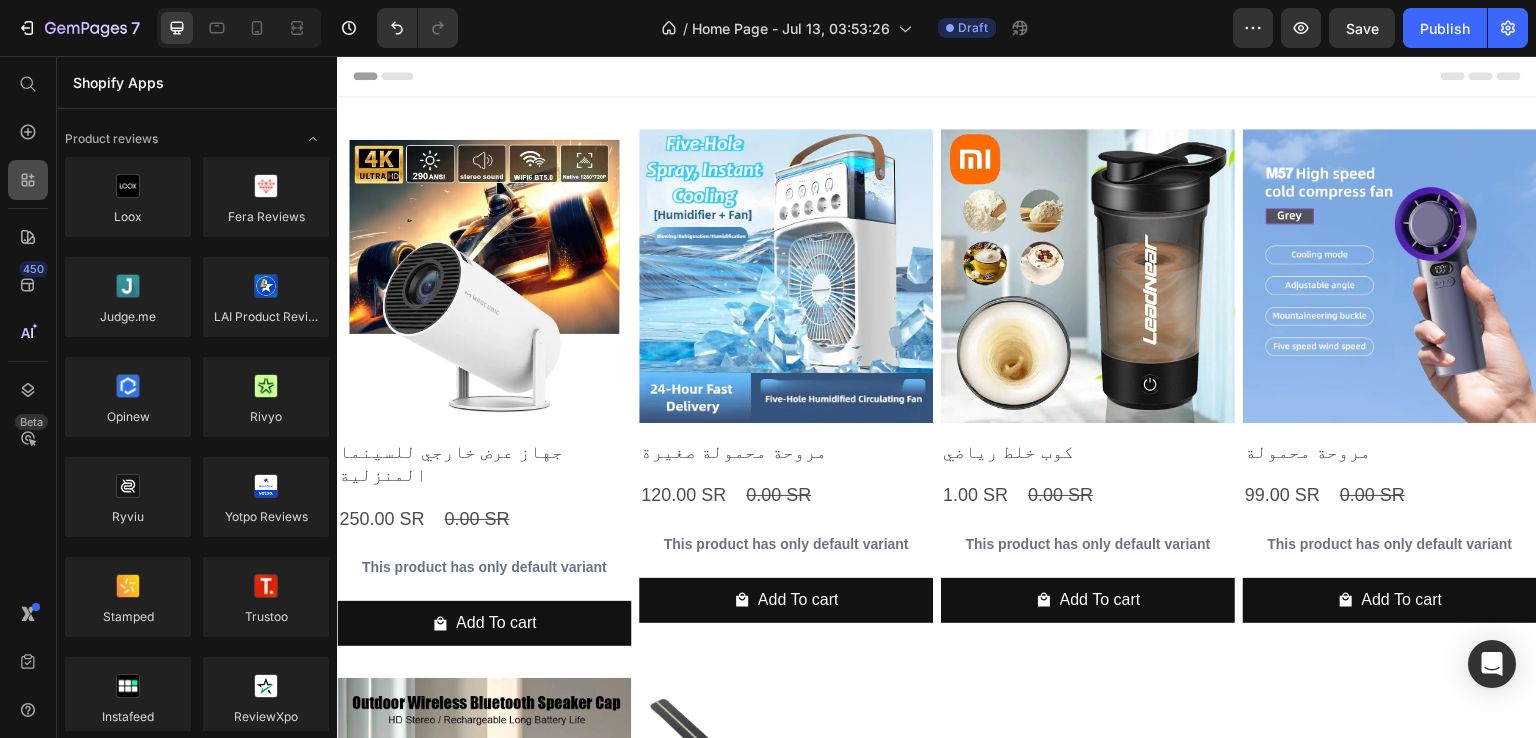 scroll, scrollTop: 2600, scrollLeft: 0, axis: vertical 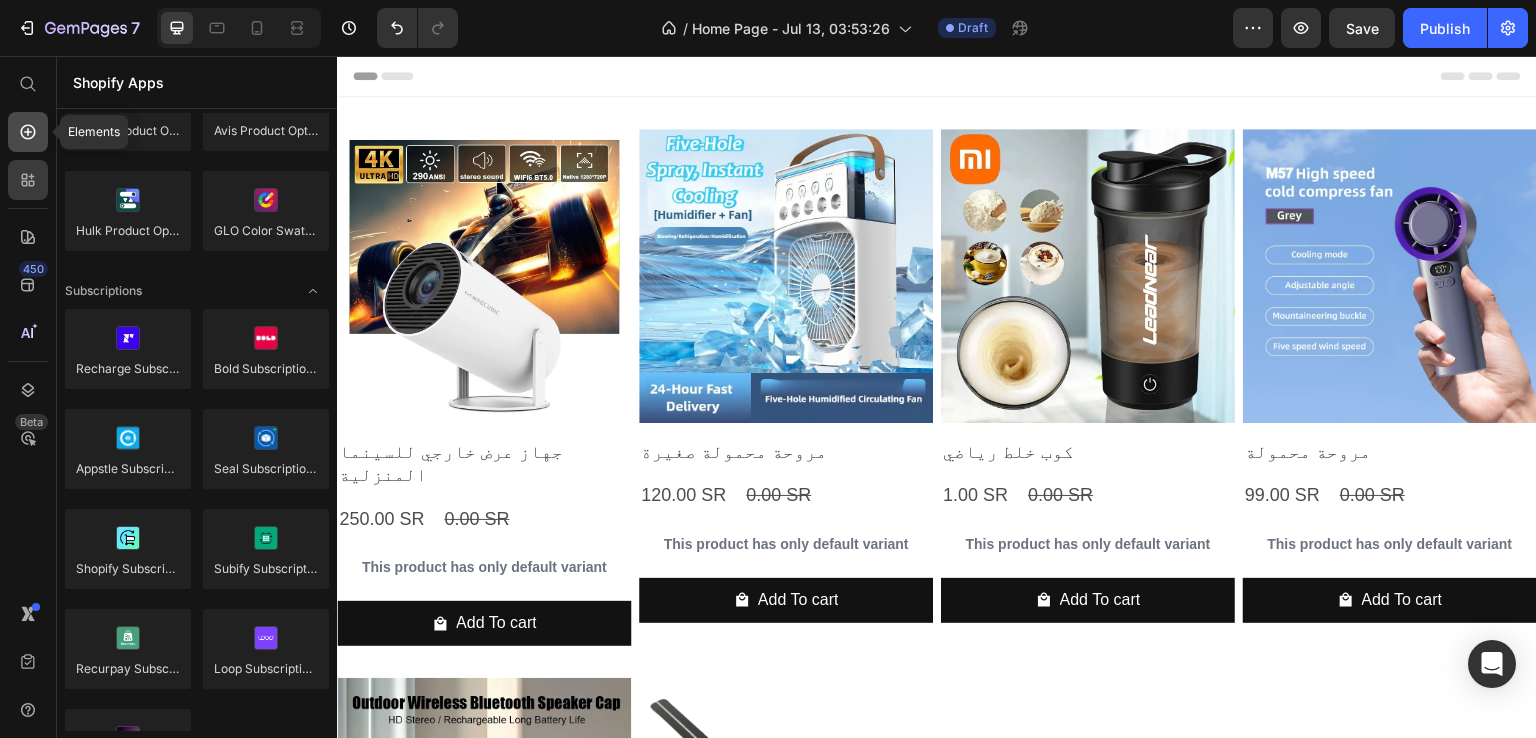 click 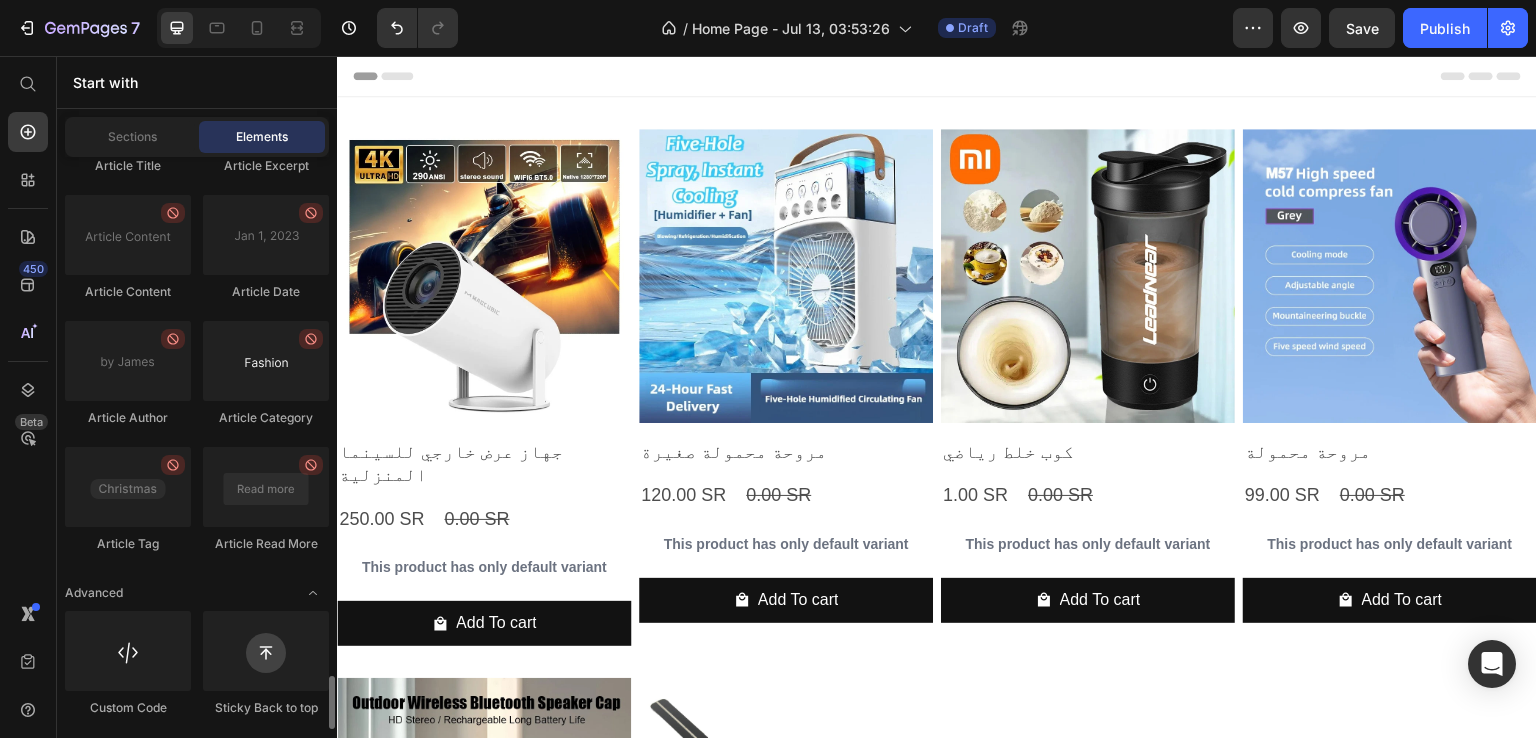 scroll, scrollTop: 5606, scrollLeft: 0, axis: vertical 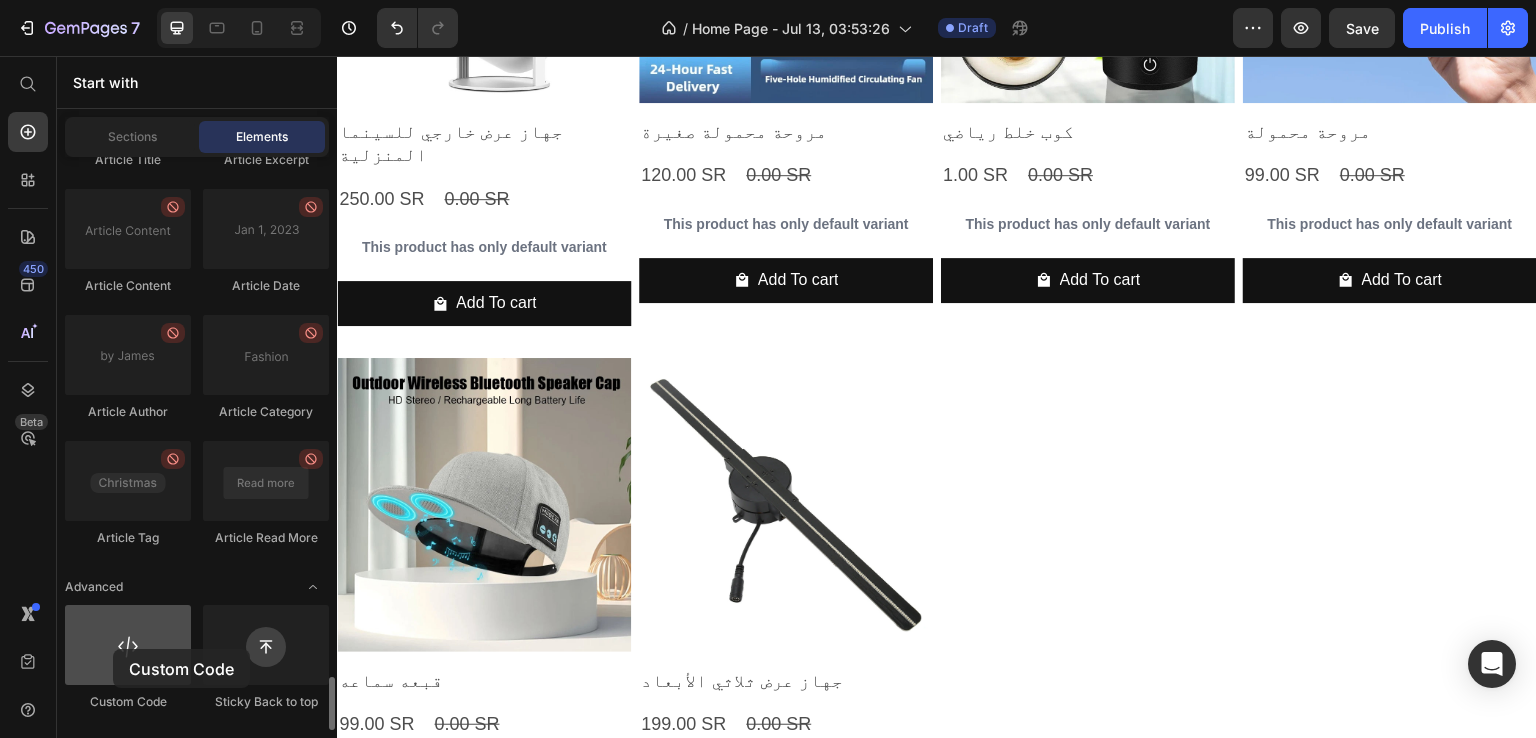 drag, startPoint x: 156, startPoint y: 641, endPoint x: 118, endPoint y: 650, distance: 39.051247 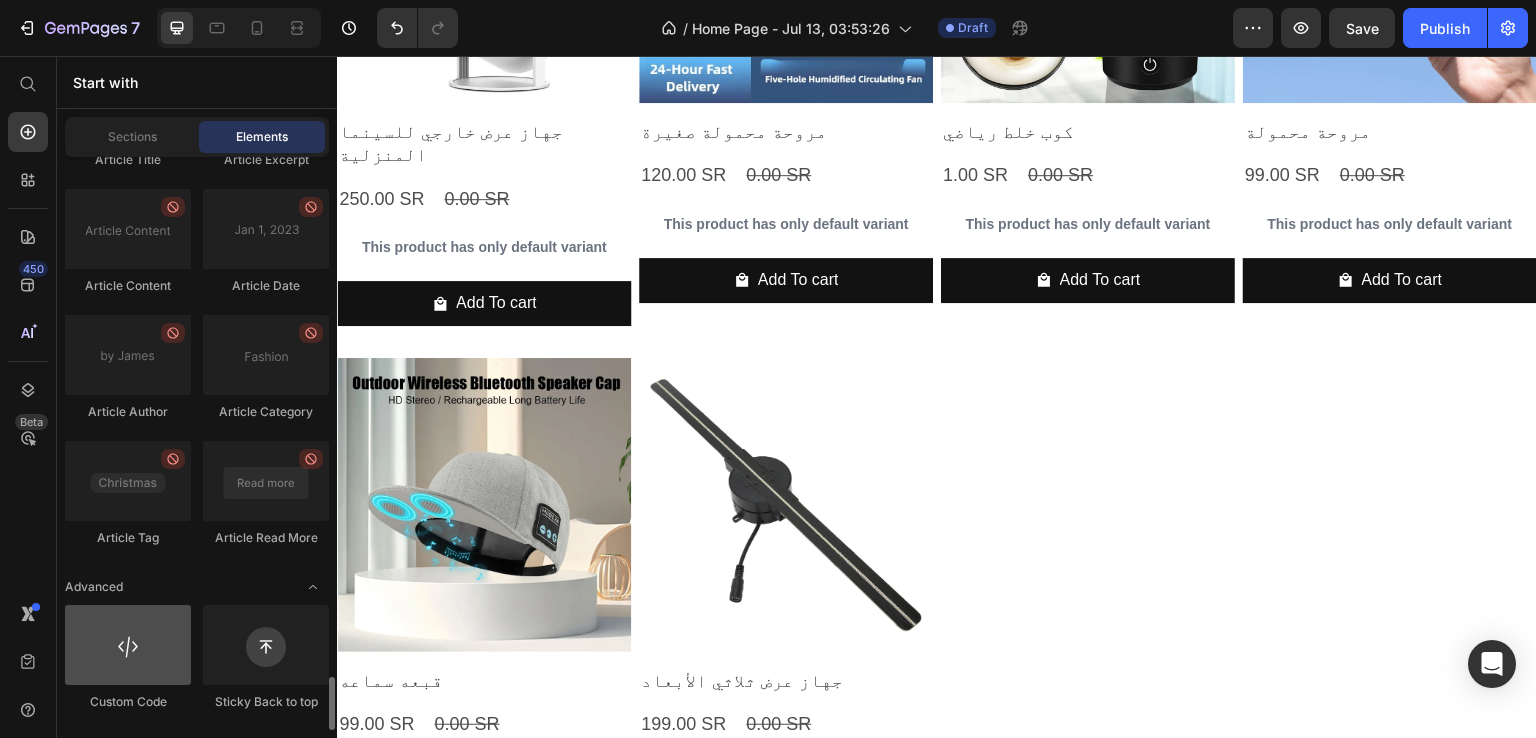 scroll, scrollTop: 358, scrollLeft: 0, axis: vertical 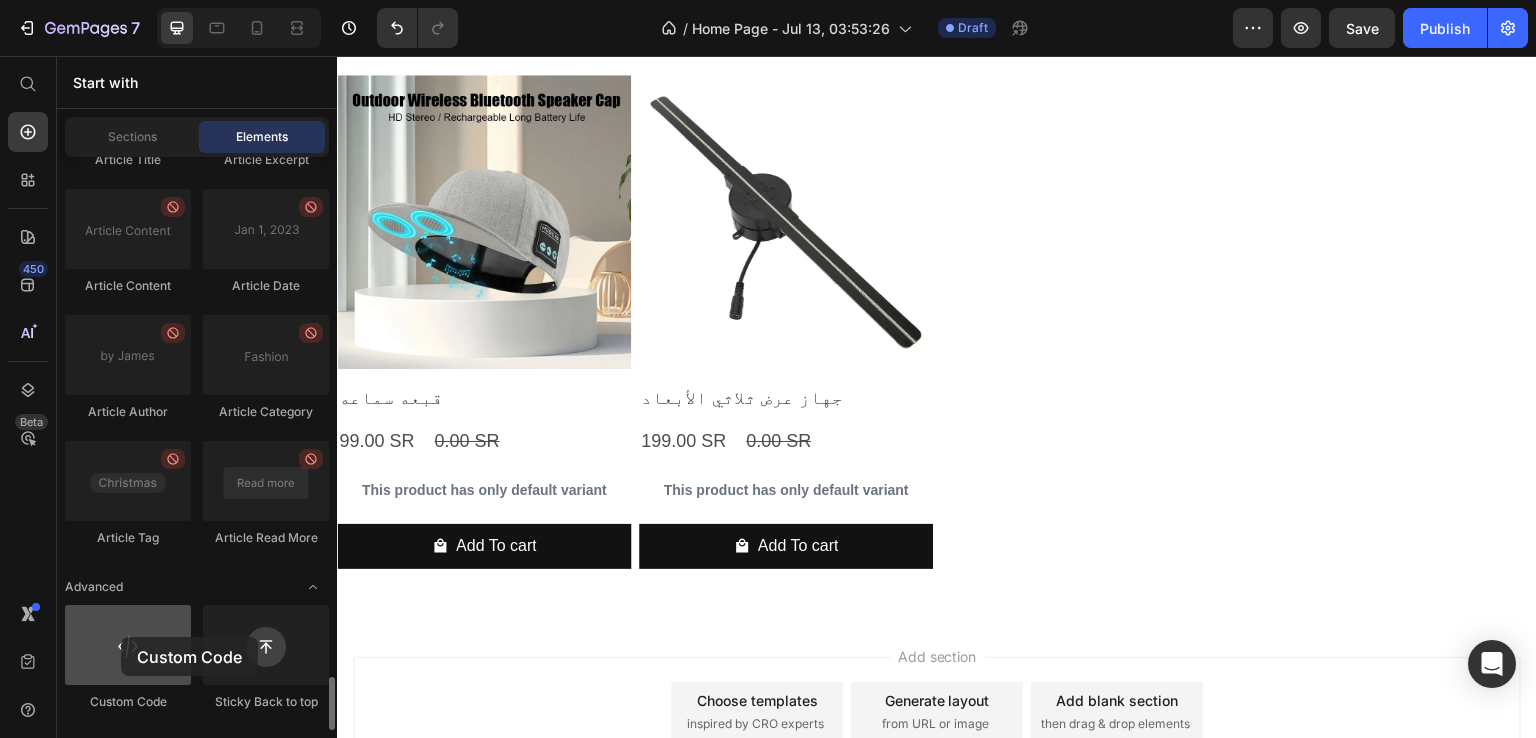 click at bounding box center (128, 645) 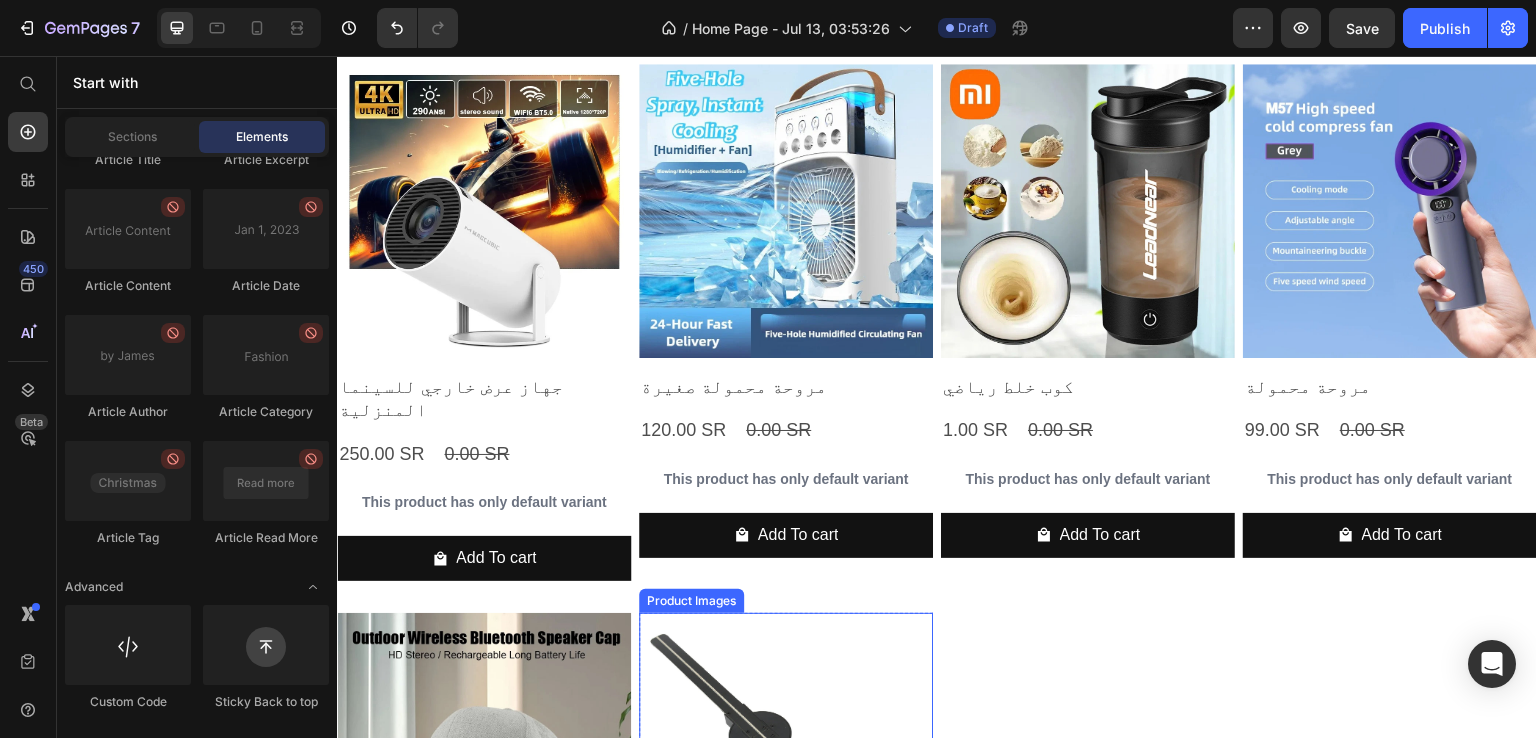 scroll, scrollTop: 0, scrollLeft: 0, axis: both 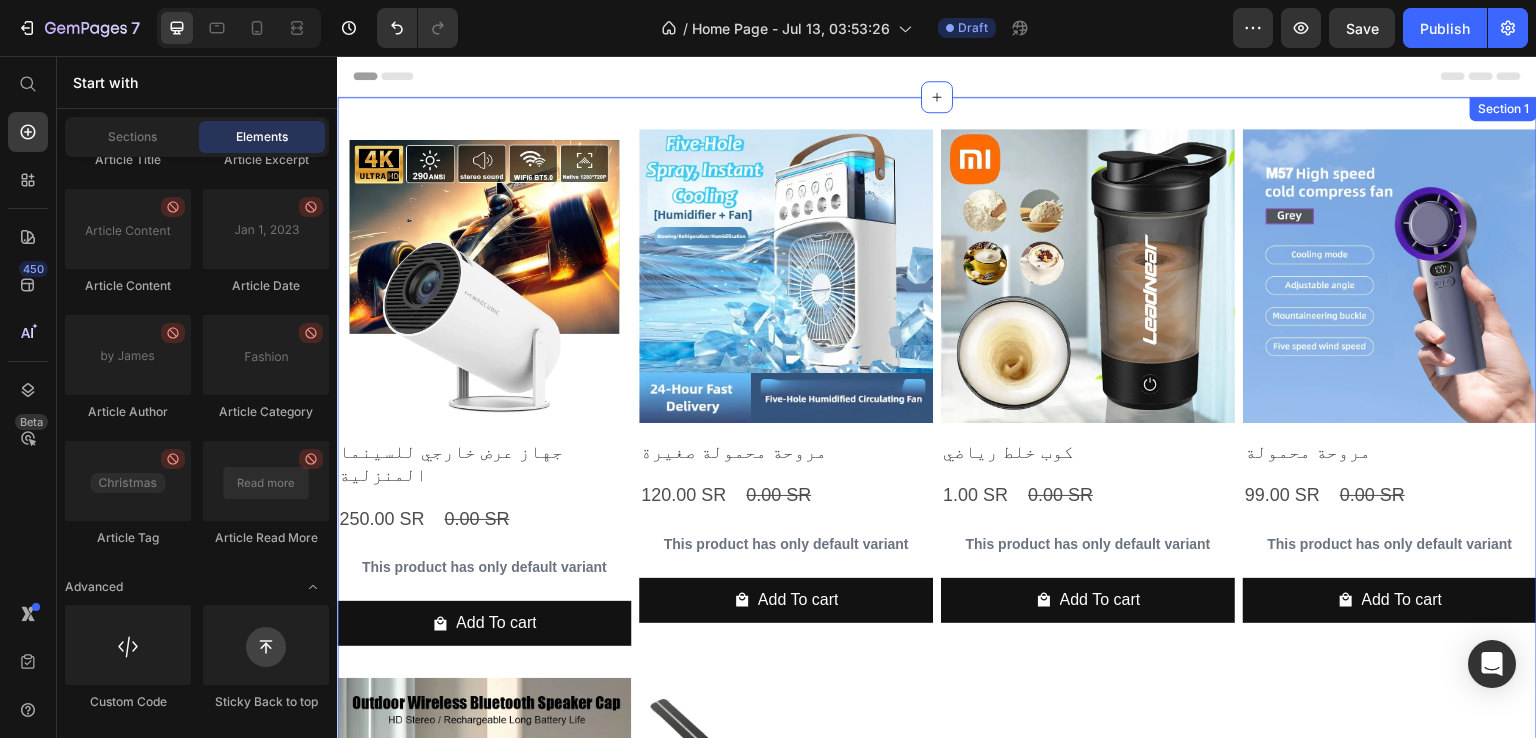 click on "Product Images جهاز عرض خارجي للسينما المنزلية Product Title 250.00 SR Product Price 0.00 SR Product Price Row This product has only default variant Product Variants & Swatches Add To cart Product Cart Button Row Product Images مروحة محمولة صغيرة Product Title 120.00 SR Product Price 0.00 SR Product Price Row This product has only default variant Product Variants & Swatches Add To cart Product Cart Button Row Product Images كوب خلط رياضي Product Title 1.00 SR Product Price 0.00 SR Product Price Row This product has only default variant Product Variants & Swatches Add To cart Product Cart Button Row Product Images مروحة محمولة Product Title 99.00 SR Product Price 0.00 SR Product Price Row This product has only default variant Product Variants & Swatches Add To cart Product Cart Button Row Product Images قبعه  سماعه Product Title 99.00 SR Product Price 0.00 SR Product Price Row This product has only default variant Add To cart Row 0.00 SR" at bounding box center (937, 658) 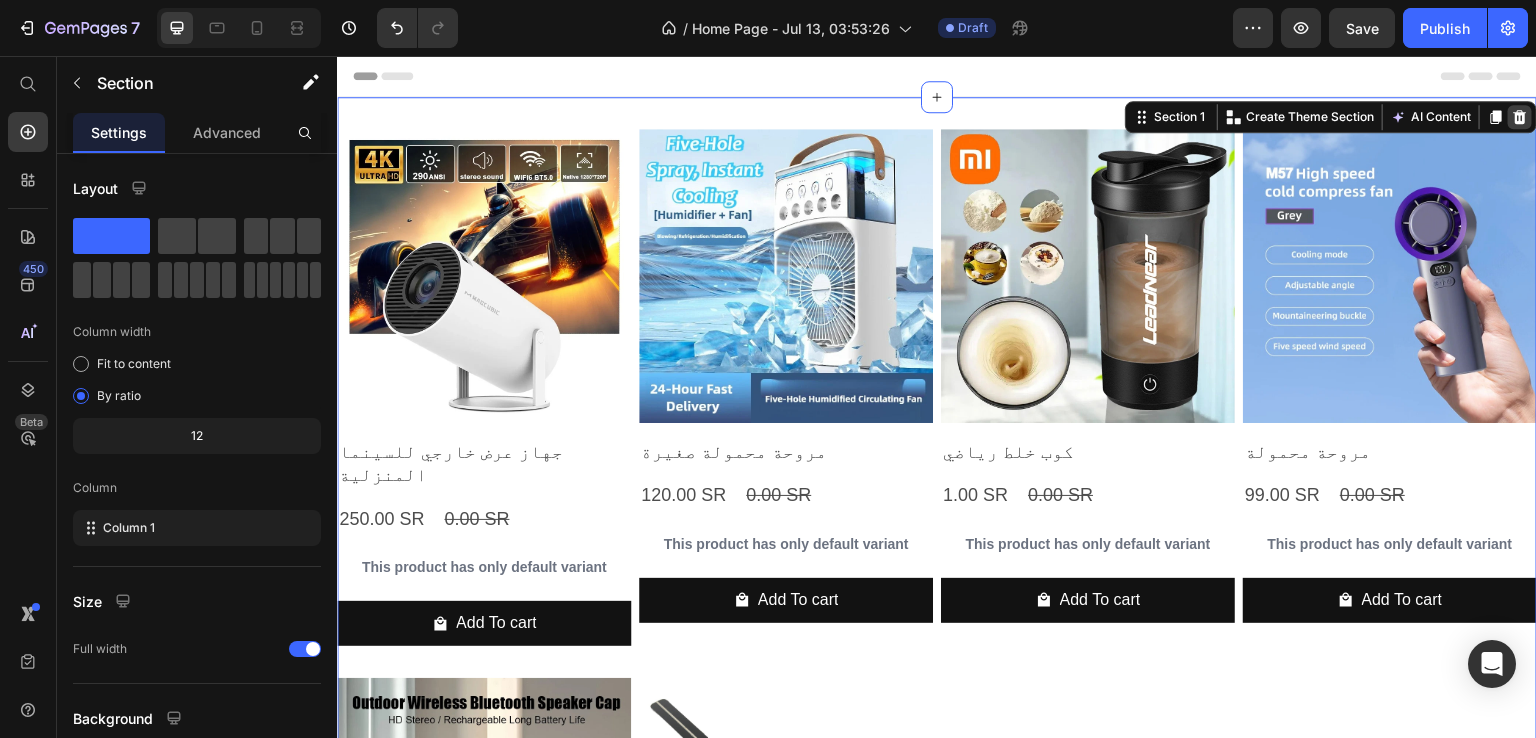click 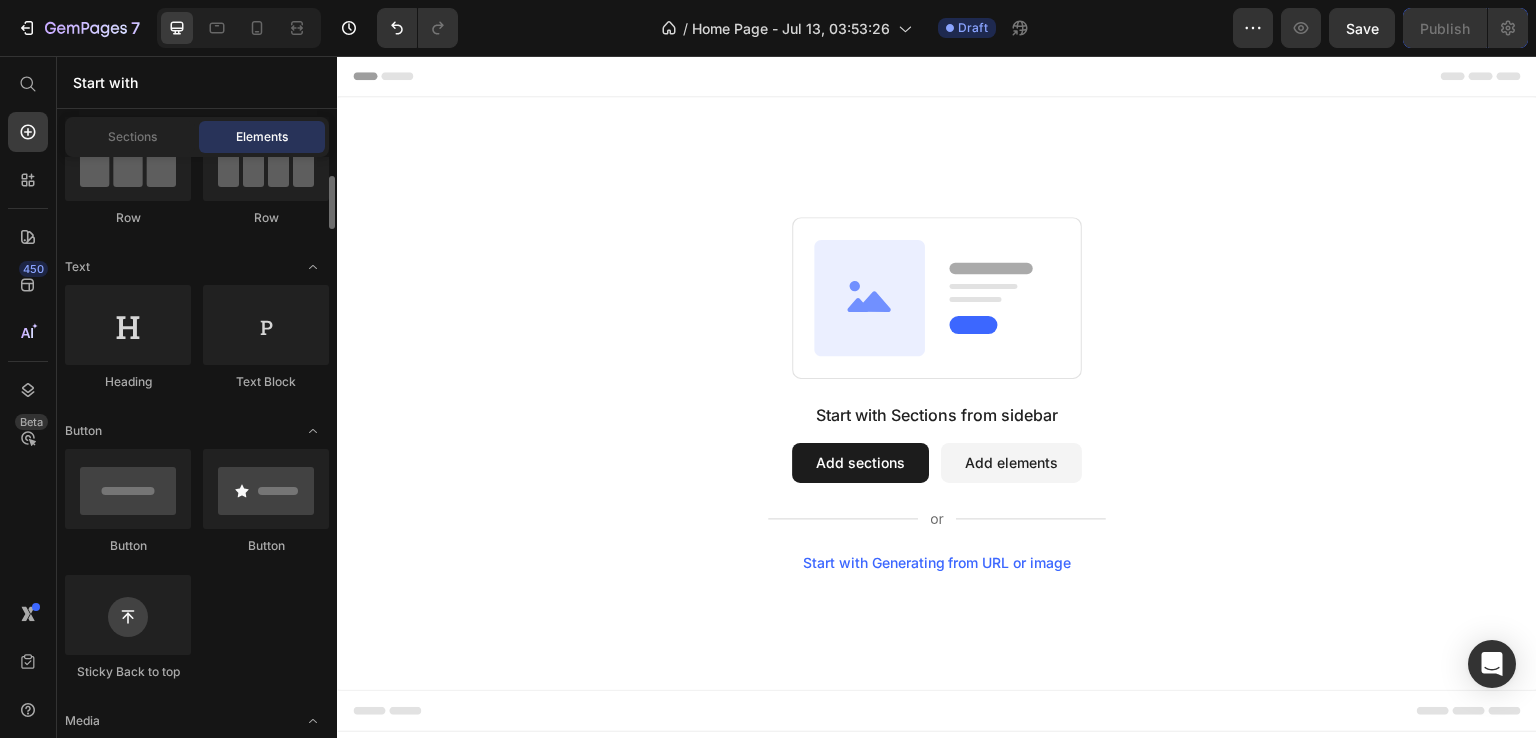scroll, scrollTop: 0, scrollLeft: 0, axis: both 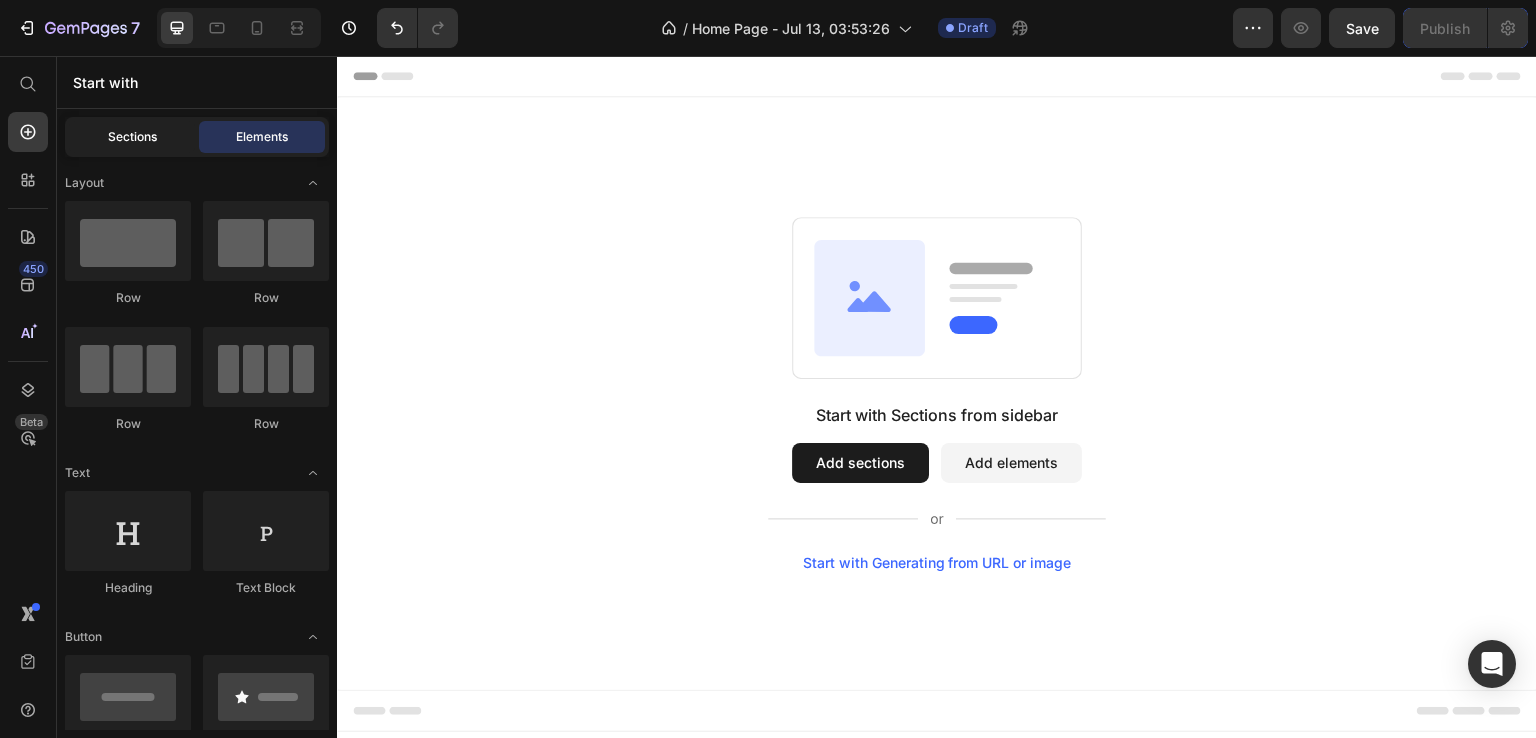 click on "Sections" at bounding box center [132, 137] 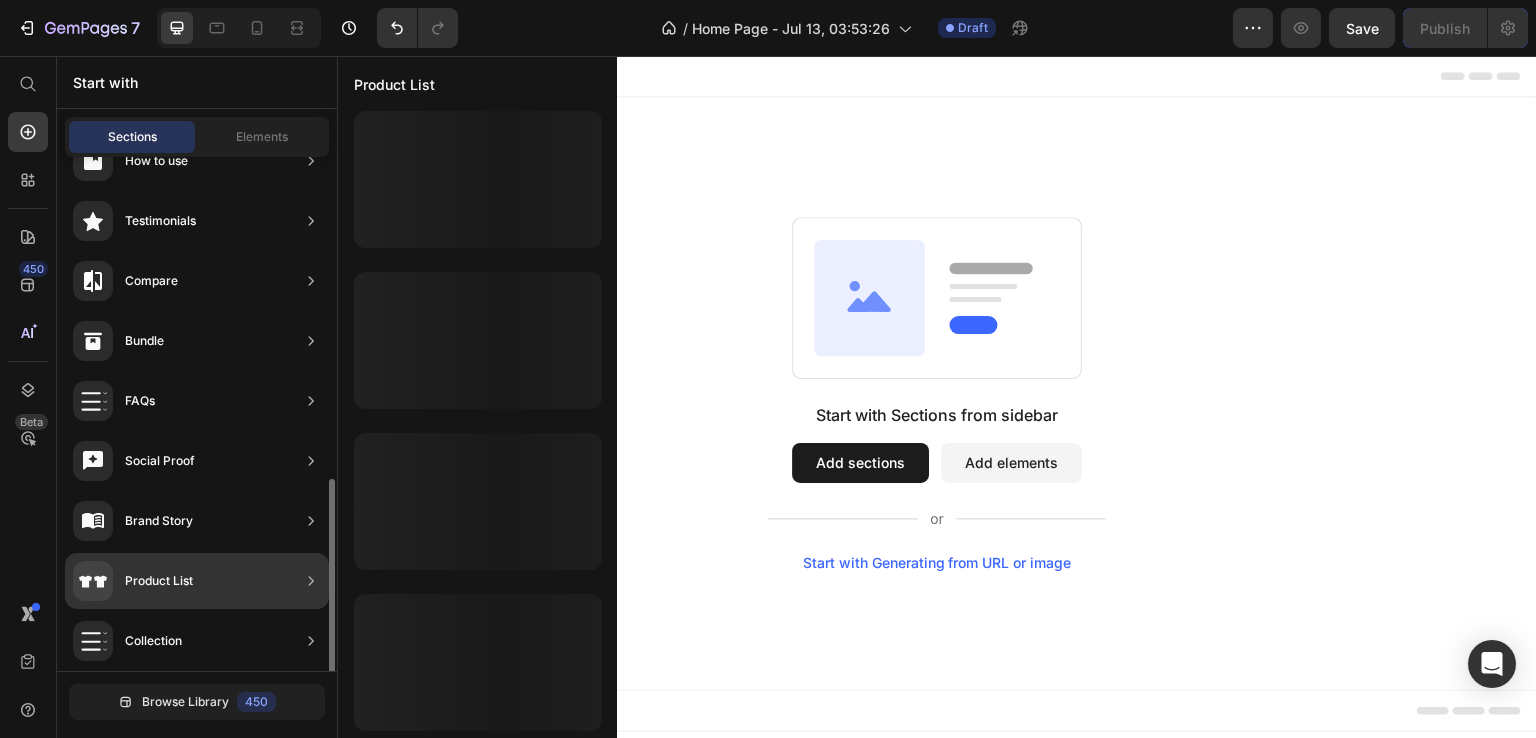 scroll, scrollTop: 500, scrollLeft: 0, axis: vertical 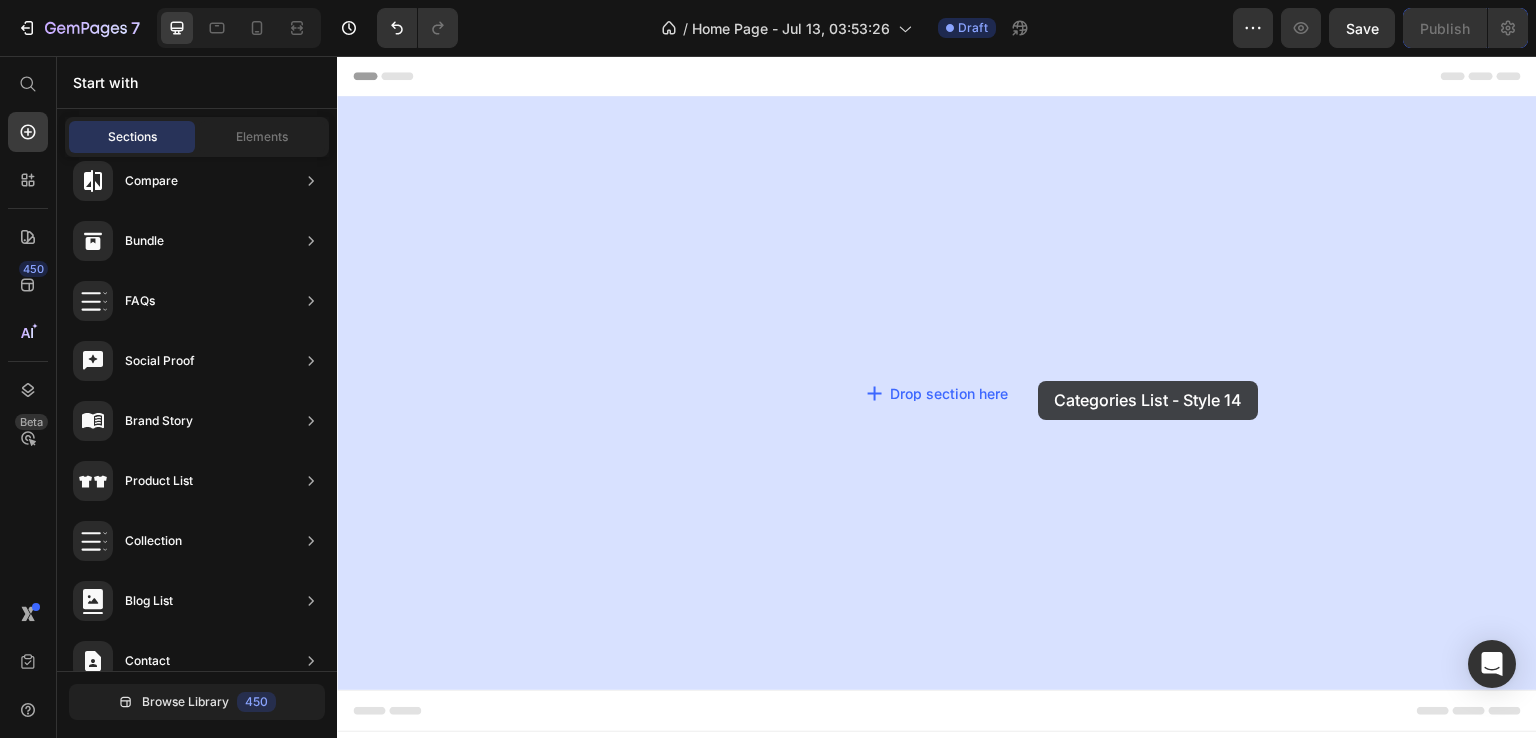 drag, startPoint x: 853, startPoint y: 541, endPoint x: 1039, endPoint y: 381, distance: 245.34872 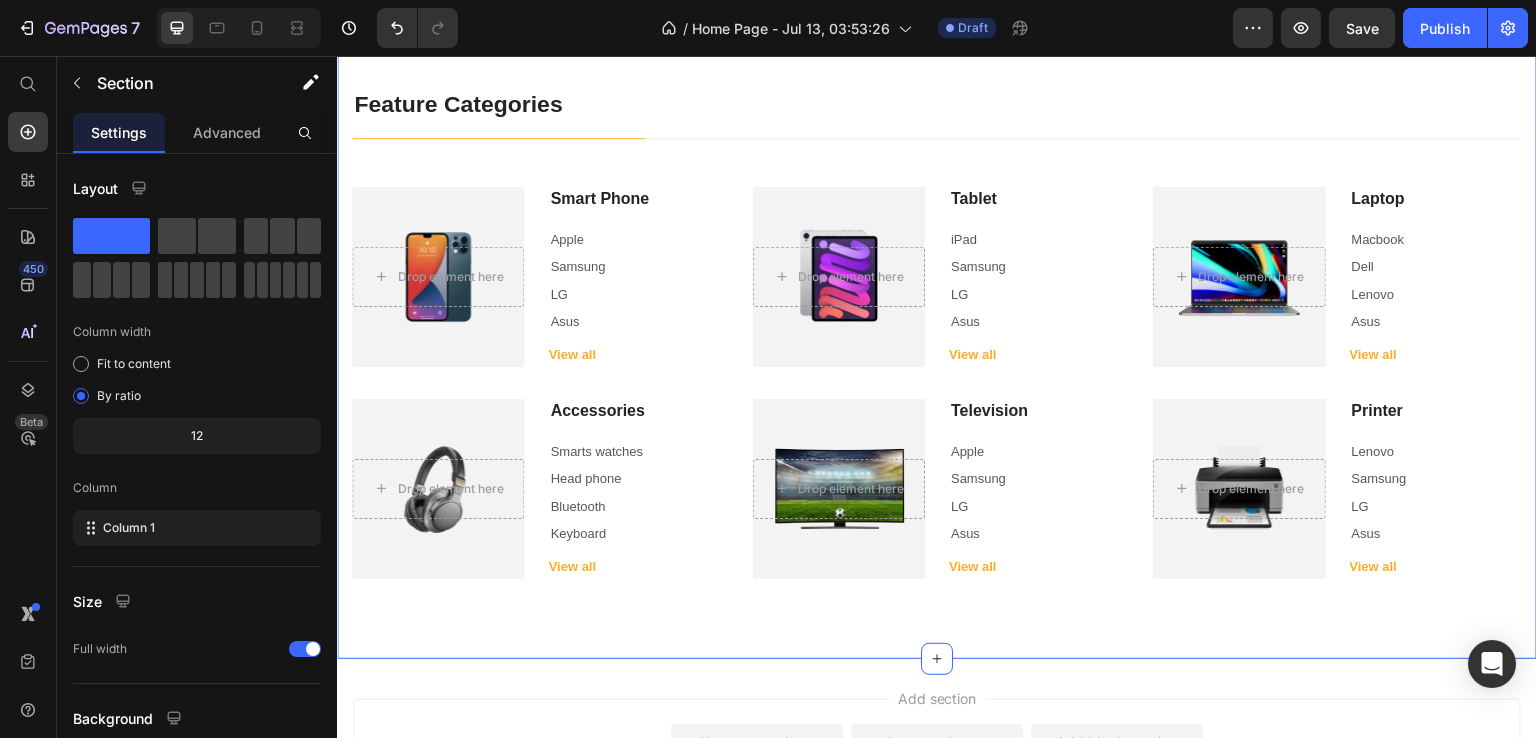 scroll, scrollTop: 0, scrollLeft: 0, axis: both 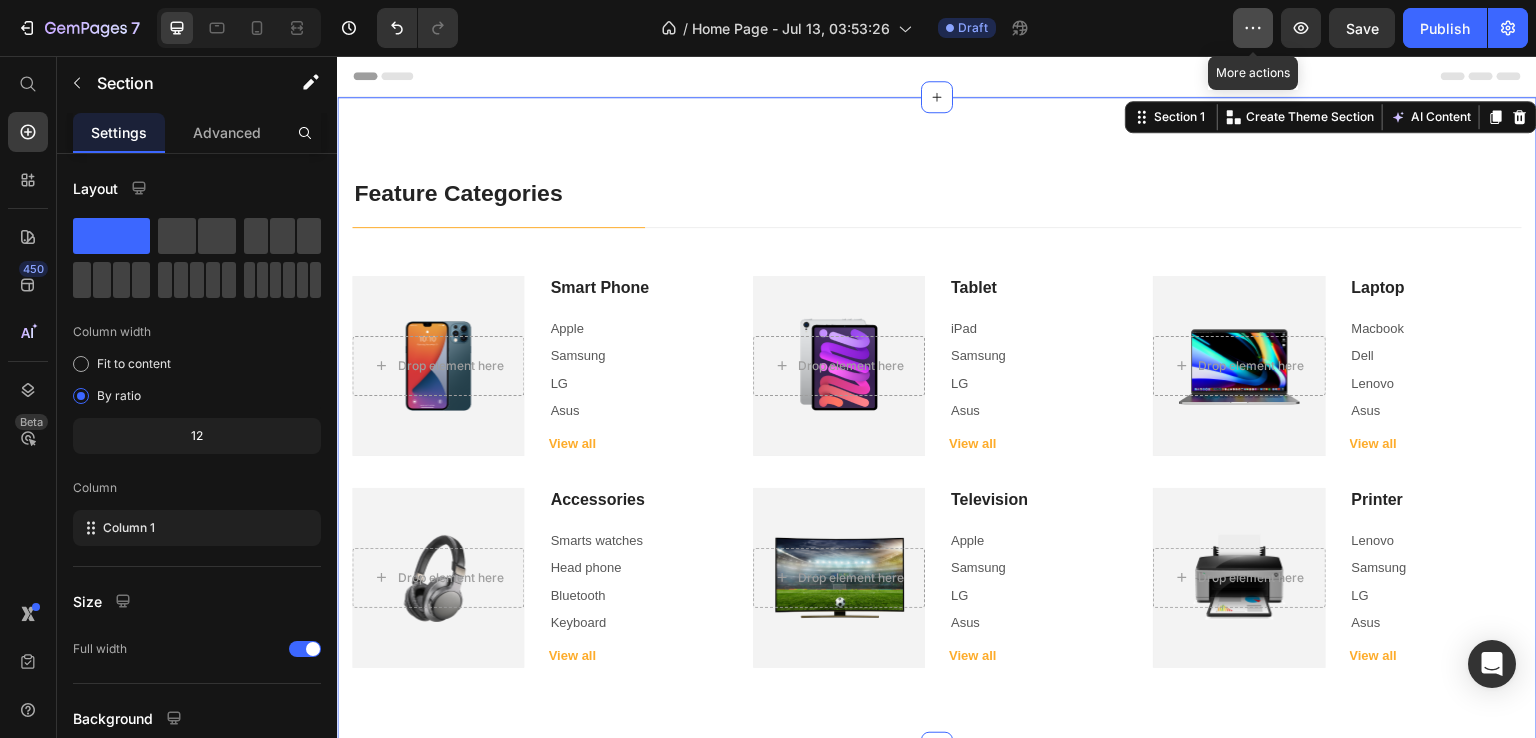 click 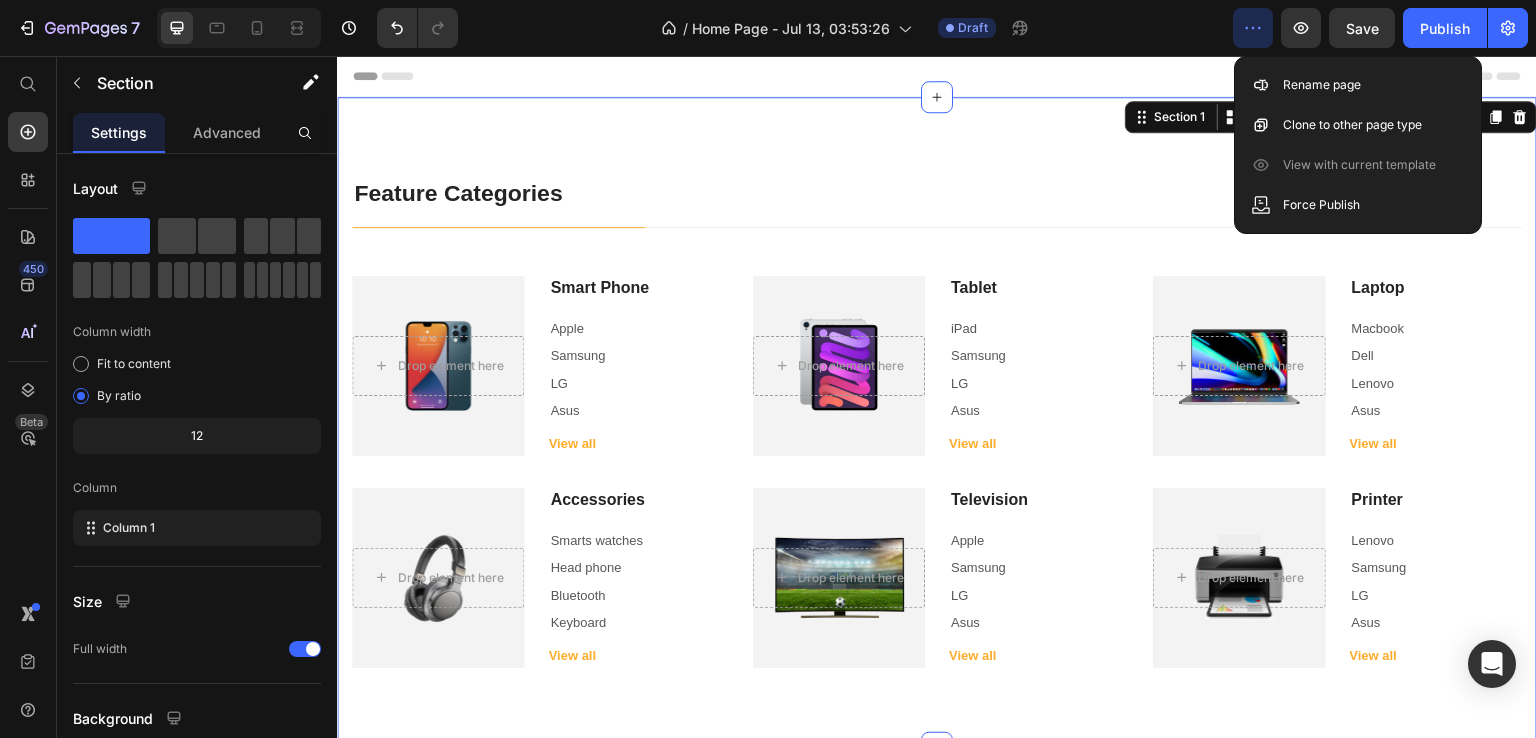 click 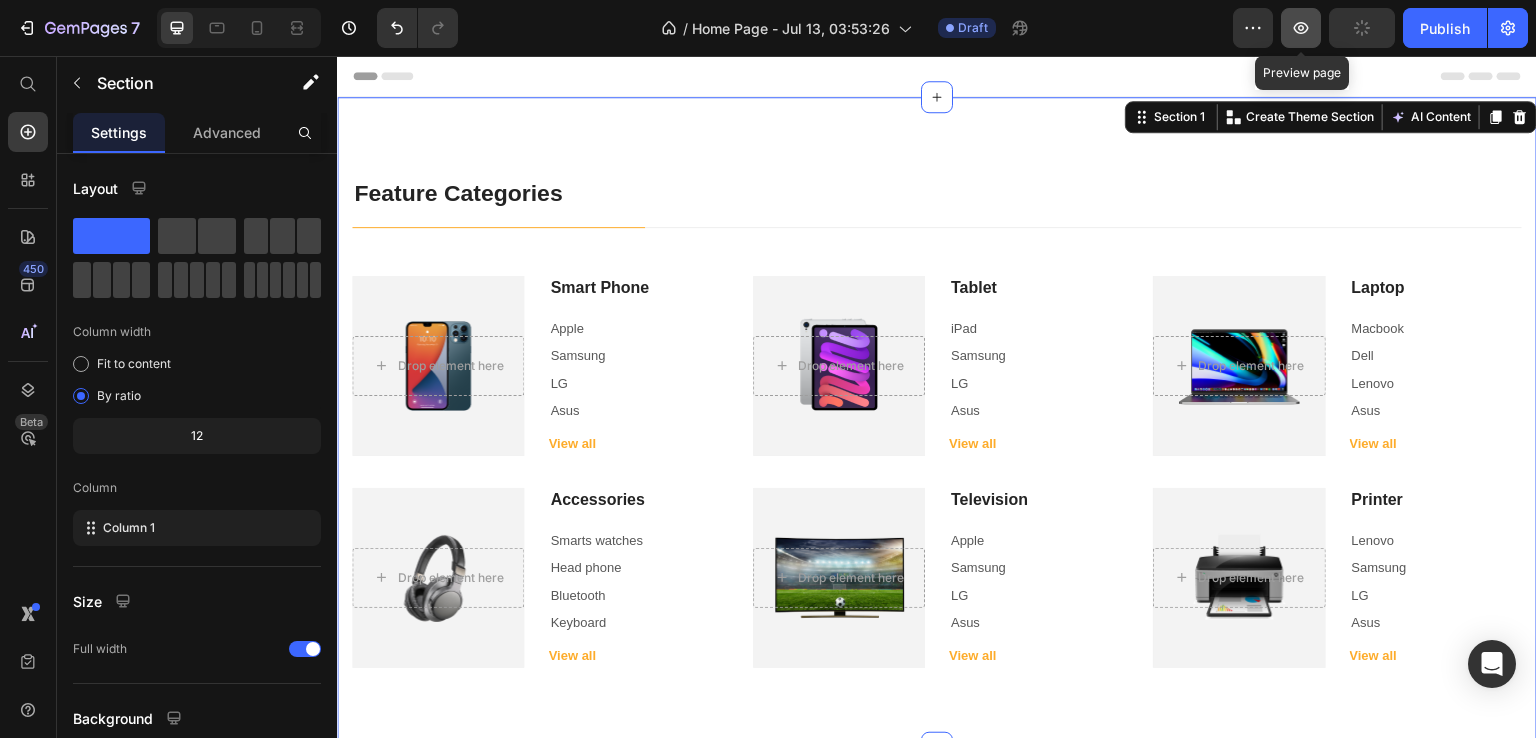 click 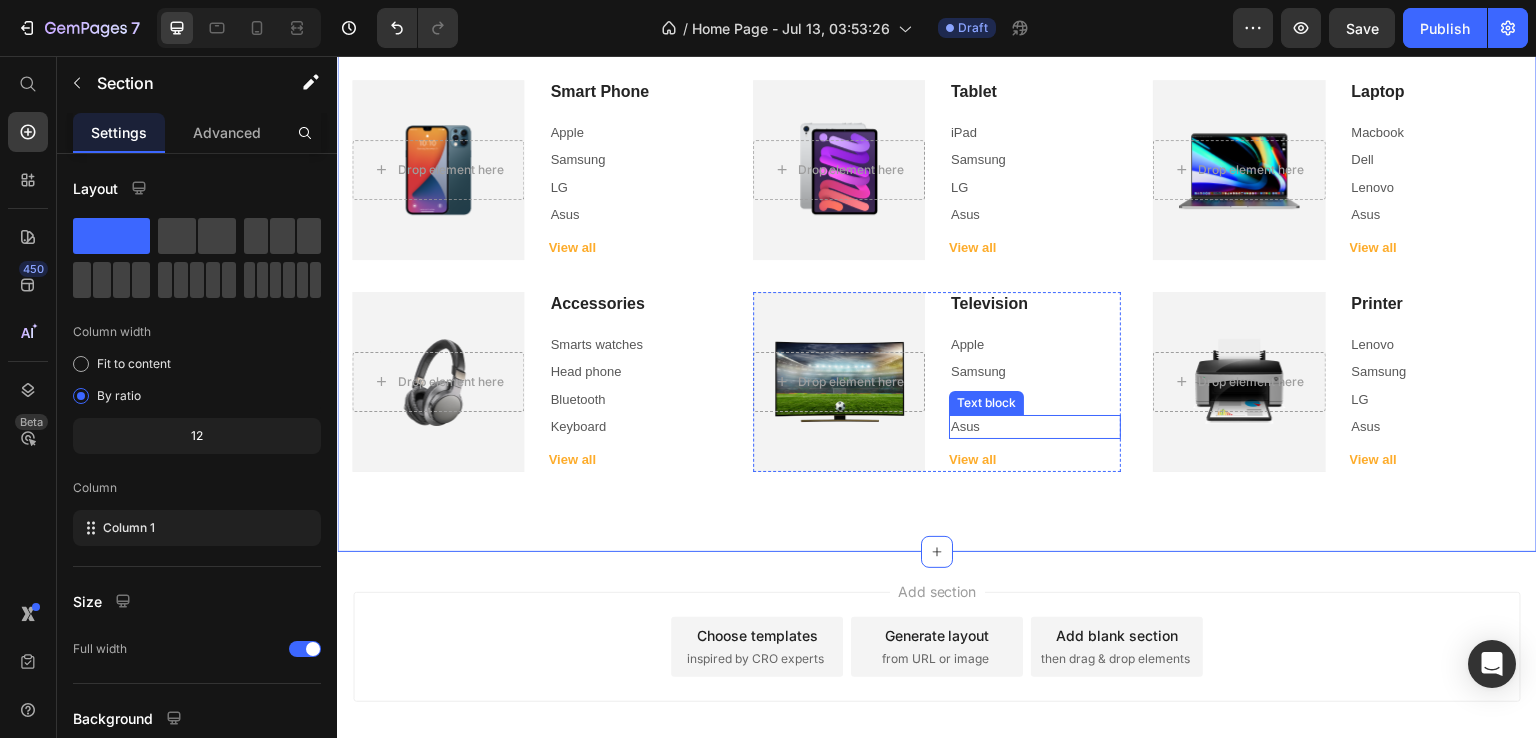 scroll, scrollTop: 196, scrollLeft: 0, axis: vertical 